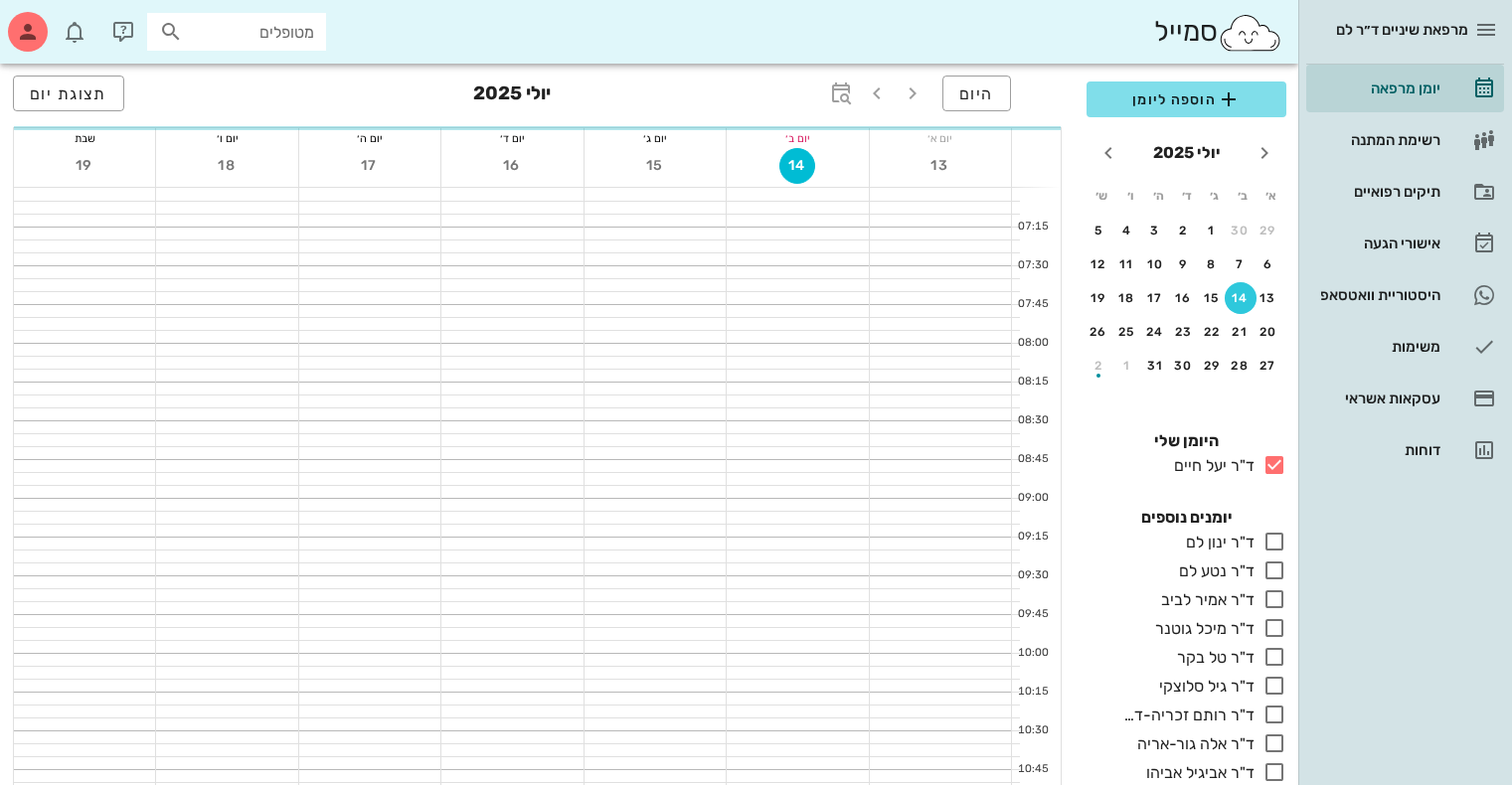 scroll, scrollTop: 0, scrollLeft: 0, axis: both 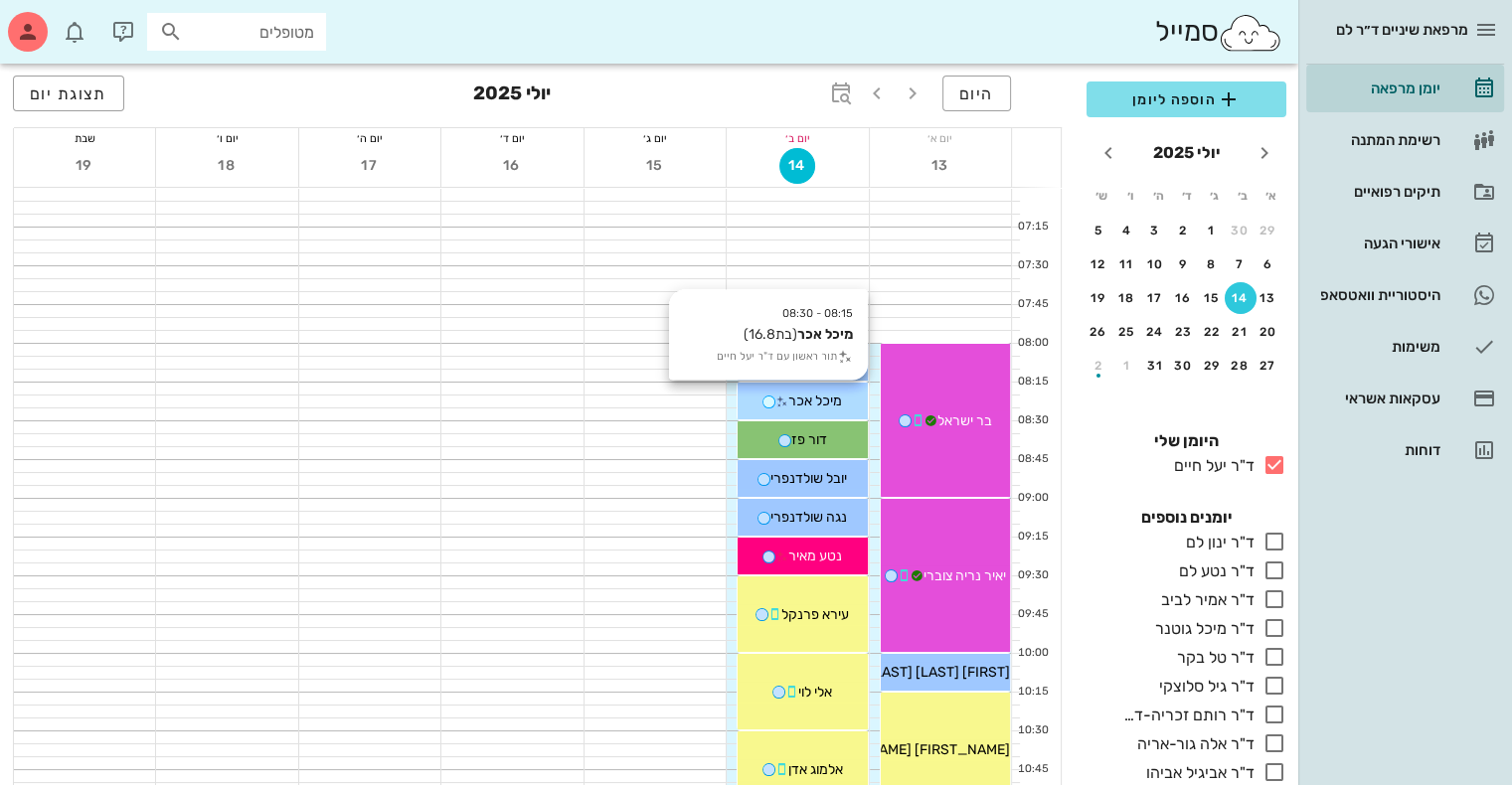 click on "[FIRST] [LAST]" at bounding box center [815, 400] 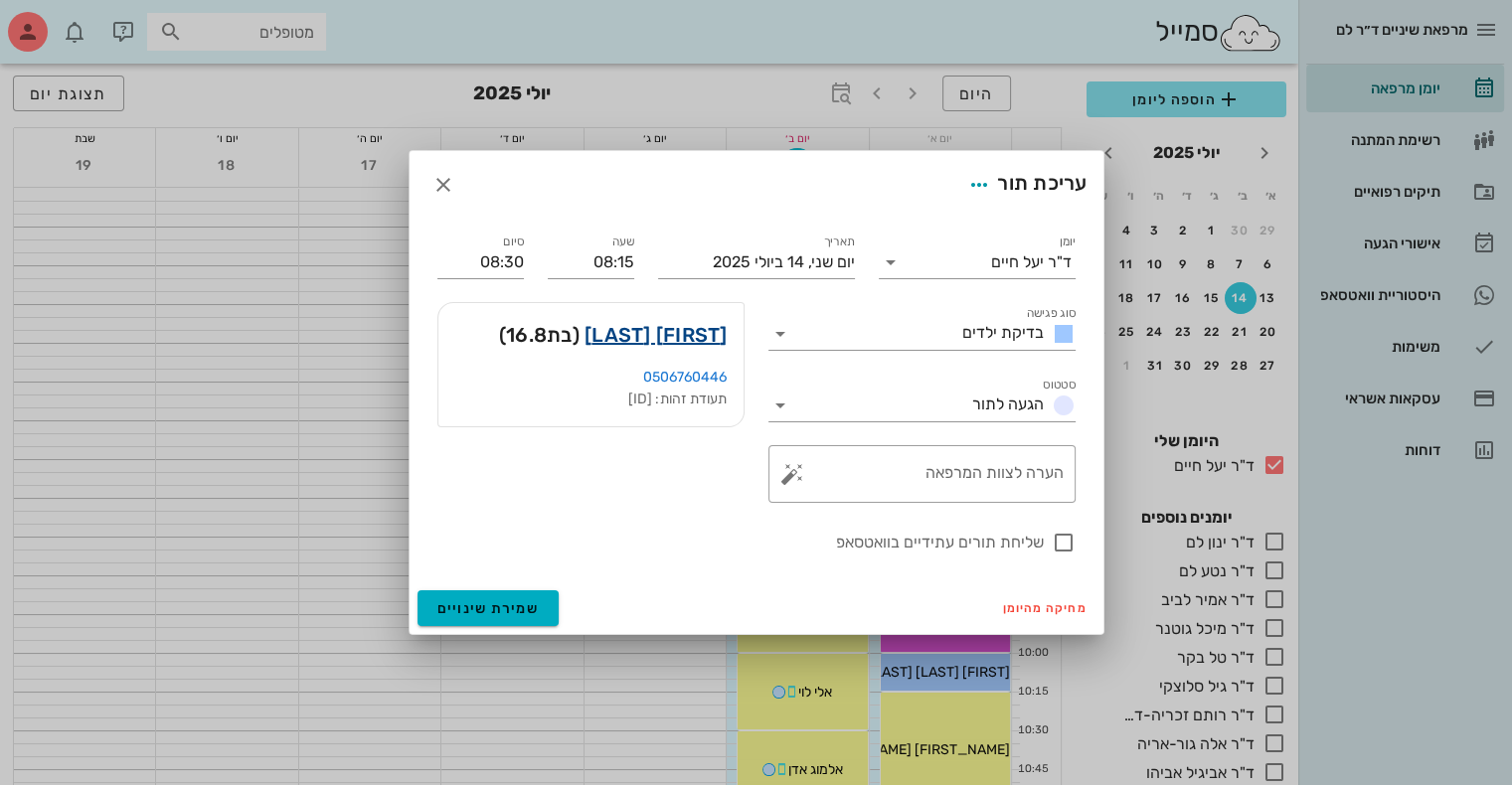 click on "[FIRST] [LAST]" at bounding box center [656, 335] 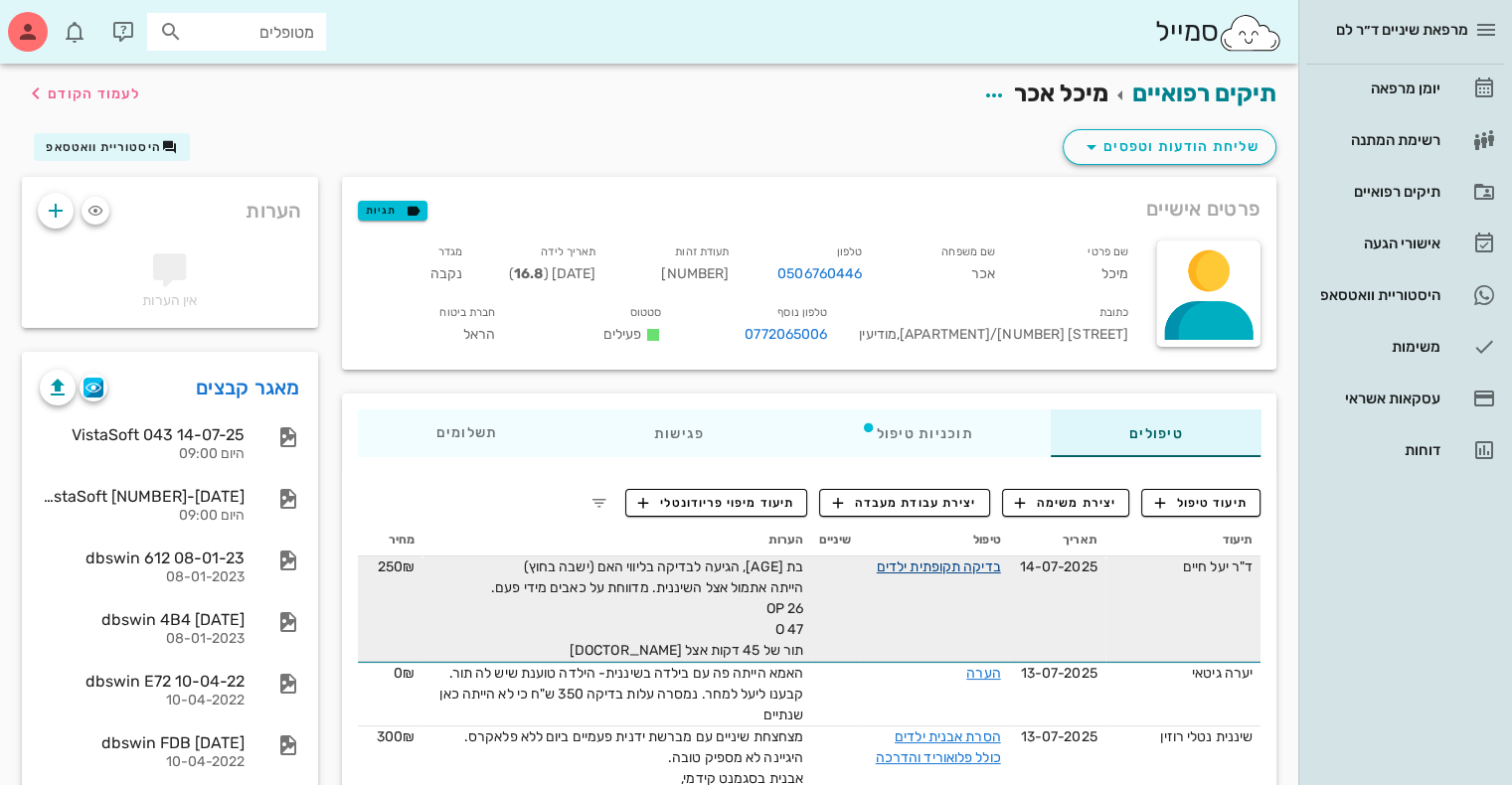 click on "בדיקה תקופתית ילדים" at bounding box center [827, 577] 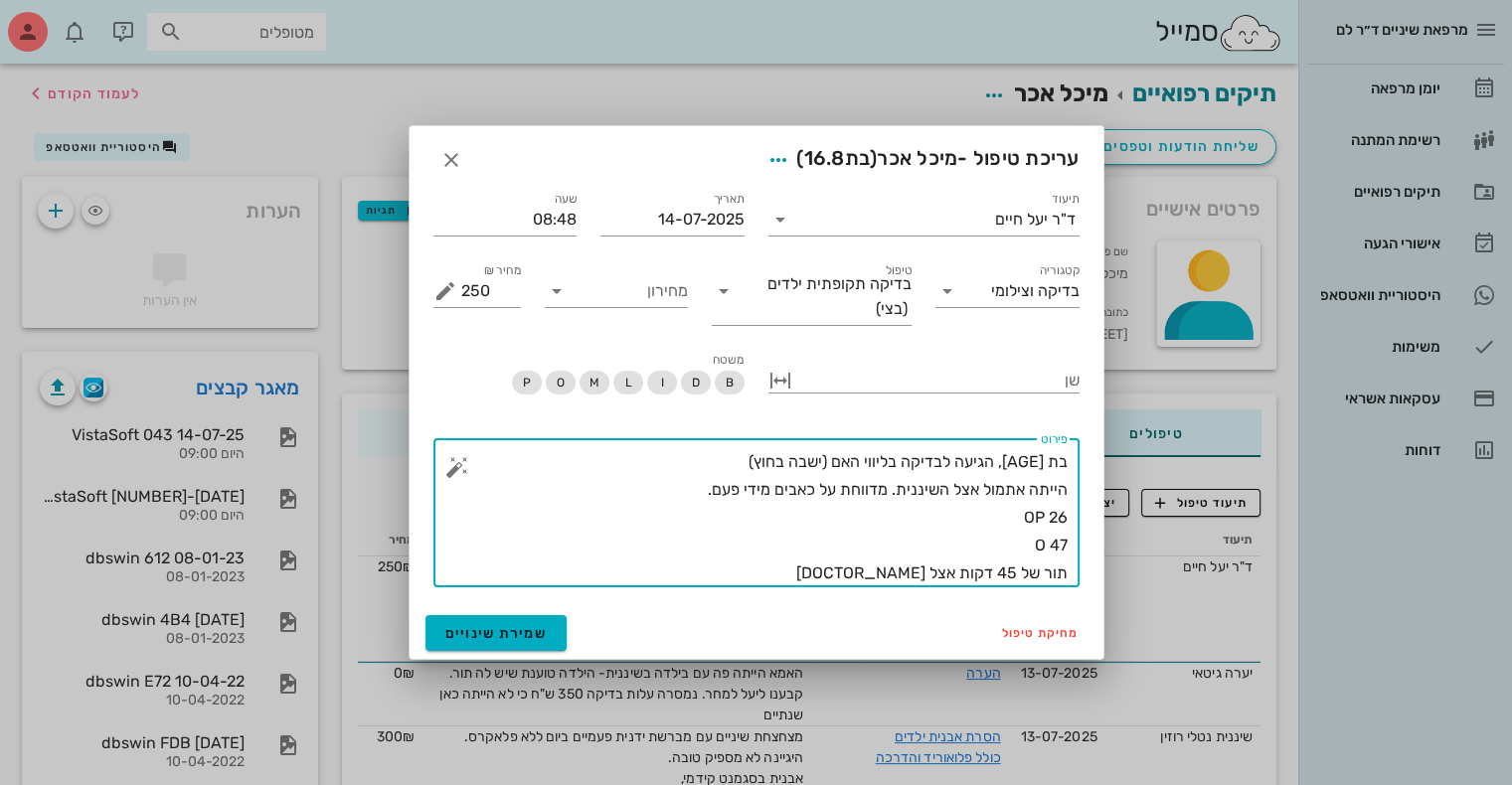click on "[AGE], הגיעה לבדיקה בליווי האם (ישבה בחוץ)
הייתה אתמול אצל השיננית. מדווחת על כאבים מידי פעם.
26 OP
47 O
תור של 45 דקות אצל [PERSON_NAME]" at bounding box center (764, 518) 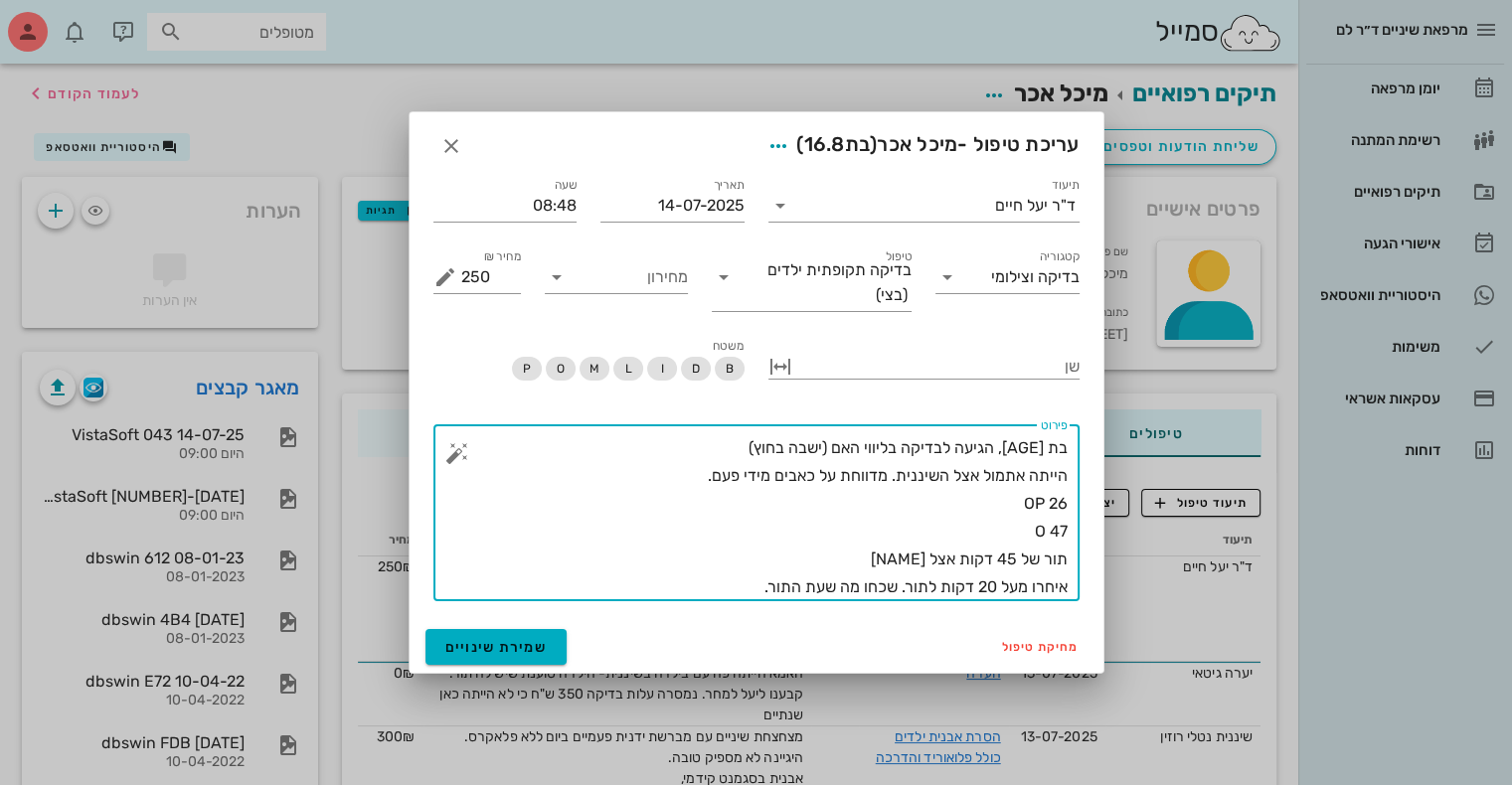 click on "[AGE], הגיגיעה לבדיקה בליווי ה[RELATION] (ישבה בחוץ)
הייתה אתמול אצל השיננית. מדווחת על כאבים מידי פעם.
26 OP
47 O
תור של 45 דקות אצל [NAME]
איחרו מעל 20 דקות לתור. שכחו מה שעת התור." at bounding box center [764, 518] 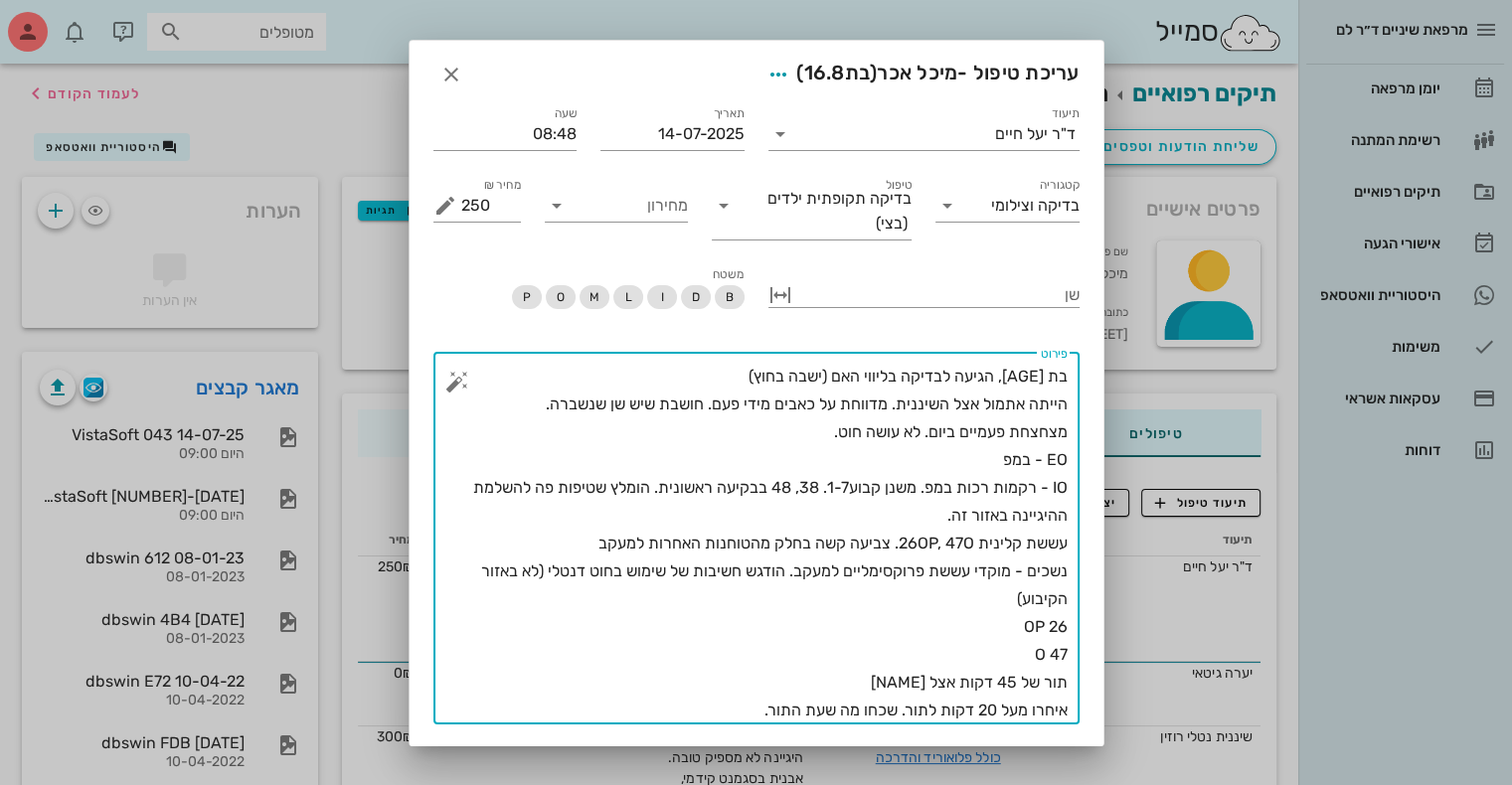 click on "בת [AGE], הגיעה לבדיקה בליווי האם (ישבה בחוץ)
הייתה אתמול אצל השיננית. מדווחת על כאבים מידי פעם. חושבת שיש שן שנשברה.
מצחצחת פעמיים ביום. לא עושה חוט.
EO - במפ
IO - רקמות רכות במפ. משנן קבוע1-7. 38, 48 בבקיעה ראשונית. הומלץ שטיפות פה להשלמת ההיגיינה באזור זה.
עששת קלינית 26OP, 47O. צביעה קשה בחלק מהטוחנות האחרות למעקב
נשכים - מוקדי עששת פרוקסימליים למעקב. הודגש חשיבות של שימוש בחוט דנטלי (לא באזור הקיבוע)
26 OP
47 O
תור של 45 דקות אצל נטע
איחרו מעל 20 דקות לתור. שכחו מה שעת התור." at bounding box center (764, 544) 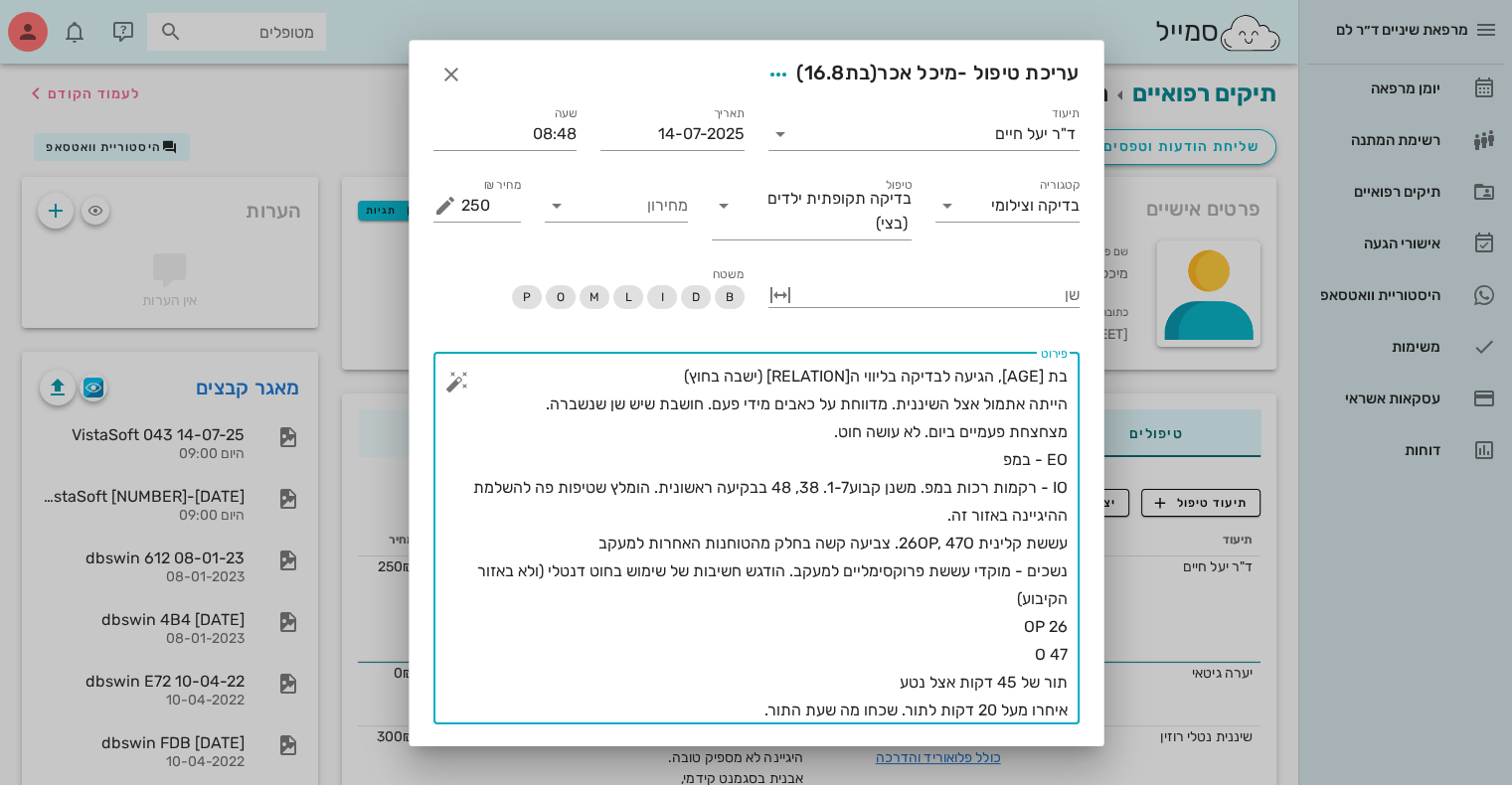 drag, startPoint x: 1014, startPoint y: 655, endPoint x: 1084, endPoint y: 621, distance: 77.820306 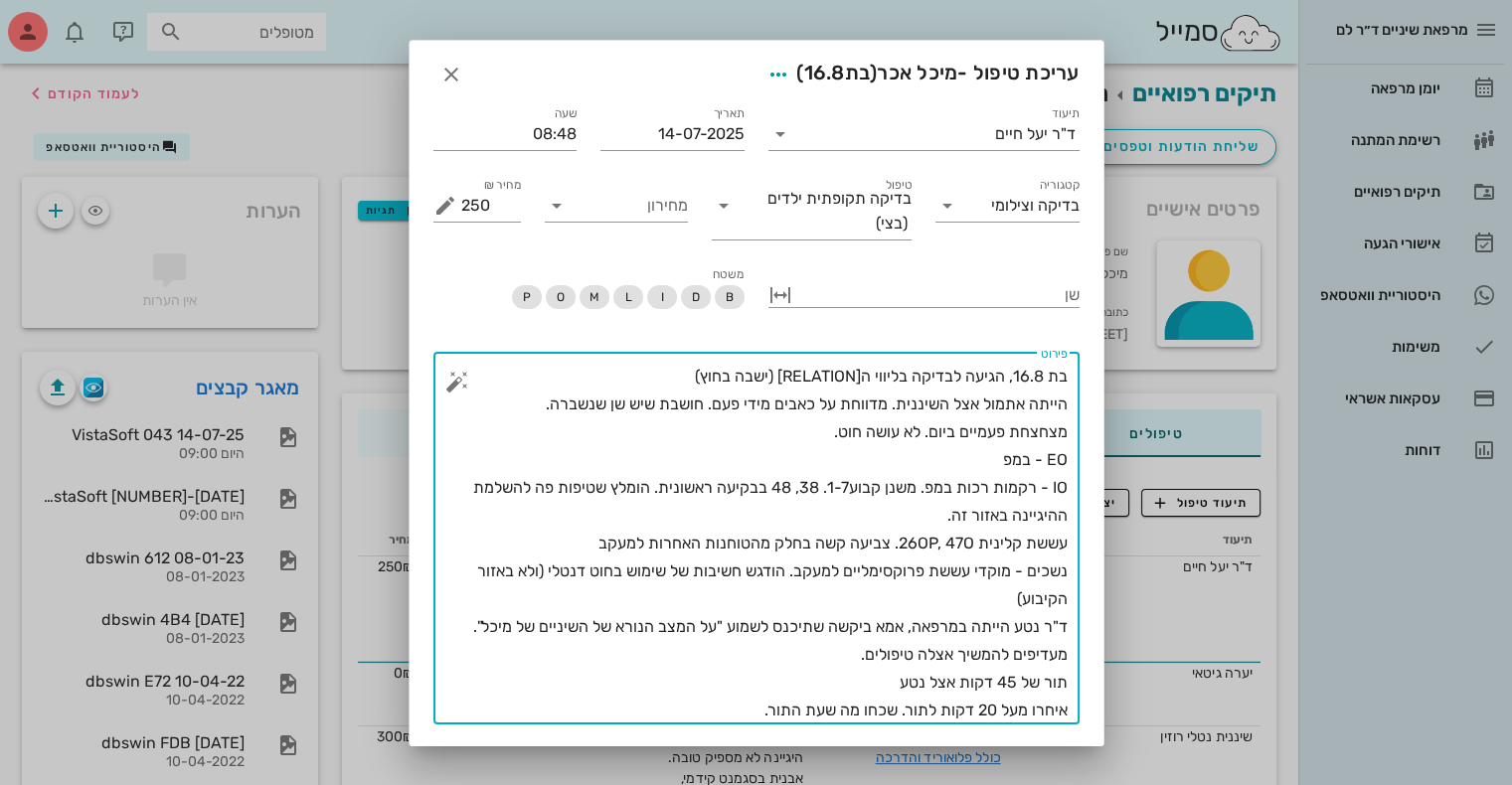click on "בת [AGE], הגיעה לבדיקה בליווי האם (ישבה בחוץ)
הייתה אתמול אצל השיננית. מדווחת על כאבים מידי פעם. חושבת שיש שן שנשברה.
מצחצחת פעמיים ביום. לא עושה חוט.
EO - במפ
IO - רקמות רכות במפ. משנן קבוע1-7. 38, 48 בבקיעה ראשונית. הומלץ שטיפות פה להשלמת ההיגיינה באזור זה.
עששת קלינית 26OP, 47O. צביעה קשה בחלק מהטוחנות האחרות למעקב
נשכים - מוקדי עששת פרוקסימליים למעקב. הודגש חשיבות של שימוש בחוט דנטלי (ולא באזור הקיבוע)
ד"ר [NAME] הייתה במרפאה, אמא ביקשה שתיכנס לשמוע "על המצב הנורא של השיניים של [NAME]". מעדיפים להמשיך אצלה טיפולים.
תור של 45 דקות אצל [NAME]
איחרו מעל 20 דקות לתור. שכחו מה שעת התור." at bounding box center [764, 544] 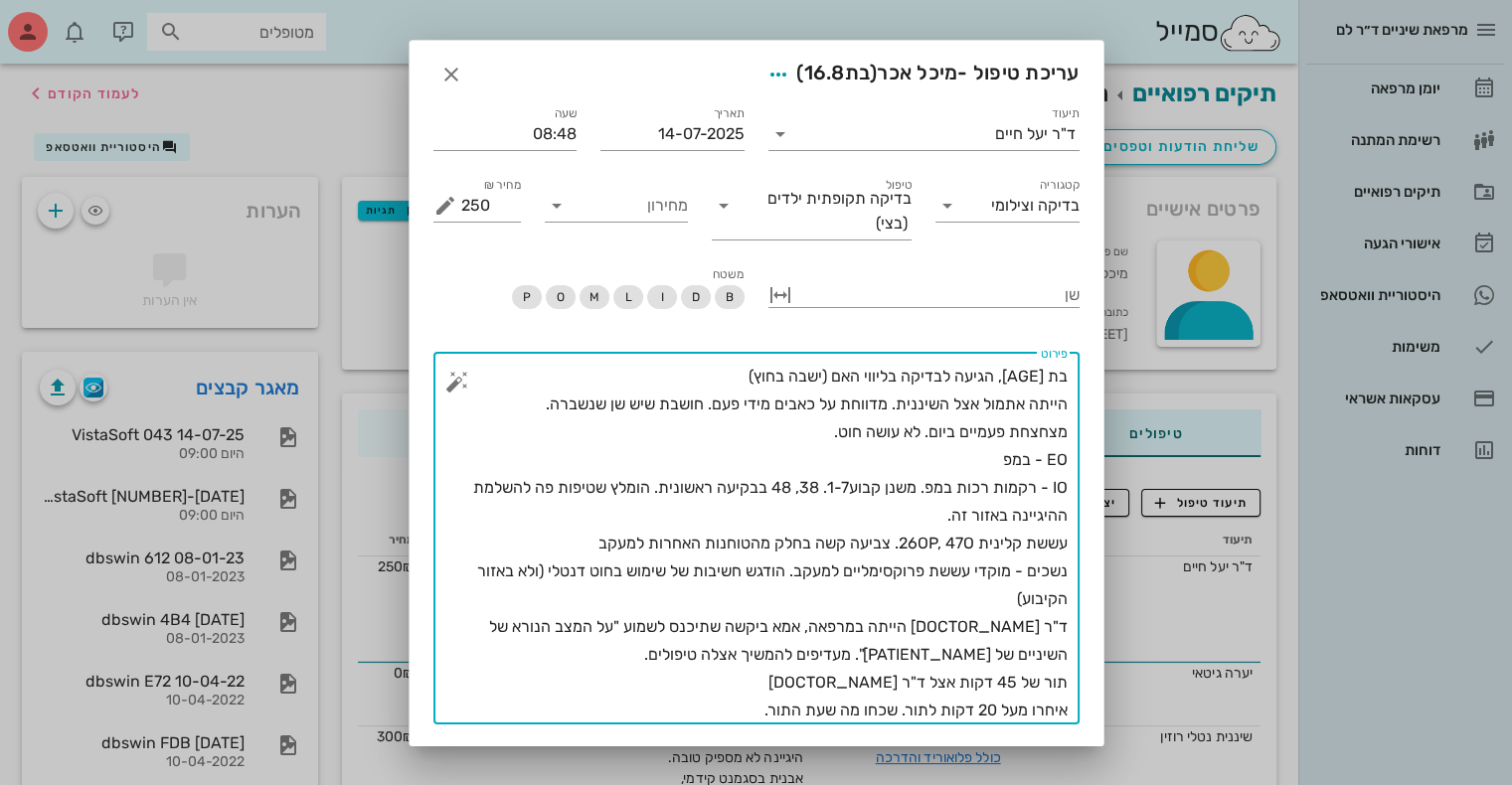 type on "בת [AGE], הגיעה לבדיקה בליווי האם (ישבה בחוץ)
הייתה אתמול אצל השיננית. מדווחת על כאבים מידי פעם. חושבת שיש שן שנשברה.
מצחצחת פעמיים ביום. לא עושה חוט.
EO - במפ
IO - רקמות רכות במפ. משנן קבוע1-7. 38, 48 בבקיעה ראשונית. הומלץ שטיפות פה להשלמת ההיגיינה באזור זה.
עששת קלינית 26OP, 47O. צביעה קשה בחלק מהטוחנות האחרות למעקב
נשכים - מוקדי עששת פרוקסימליים למעקב. הודגש חשיבות של שימוש בחוט דנטלי (ולא באזור הקיבוע)
ד"ר נטע הייתה במרפאה, אמא ביקשה שתיכנס לשמוע "על המצב הנורא של השיניים של מיכל". מעדיפים להמשיך אצלה טיפולים.
תור של 45 דקות אצל ד"ר נטע
איחרו מעל 20 דקות לתור. שכחו מה שעת התור." 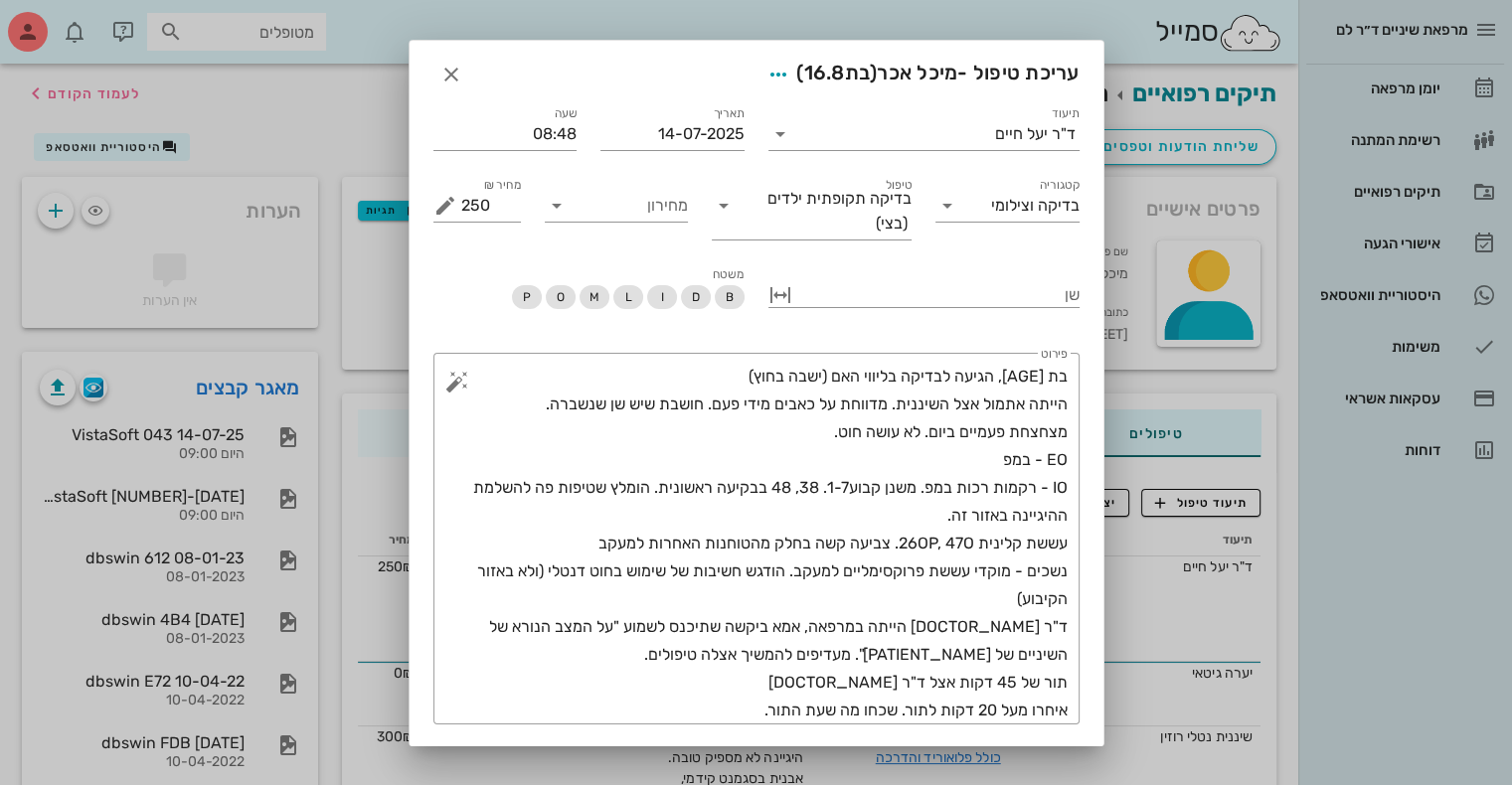 scroll, scrollTop: 49, scrollLeft: 0, axis: vertical 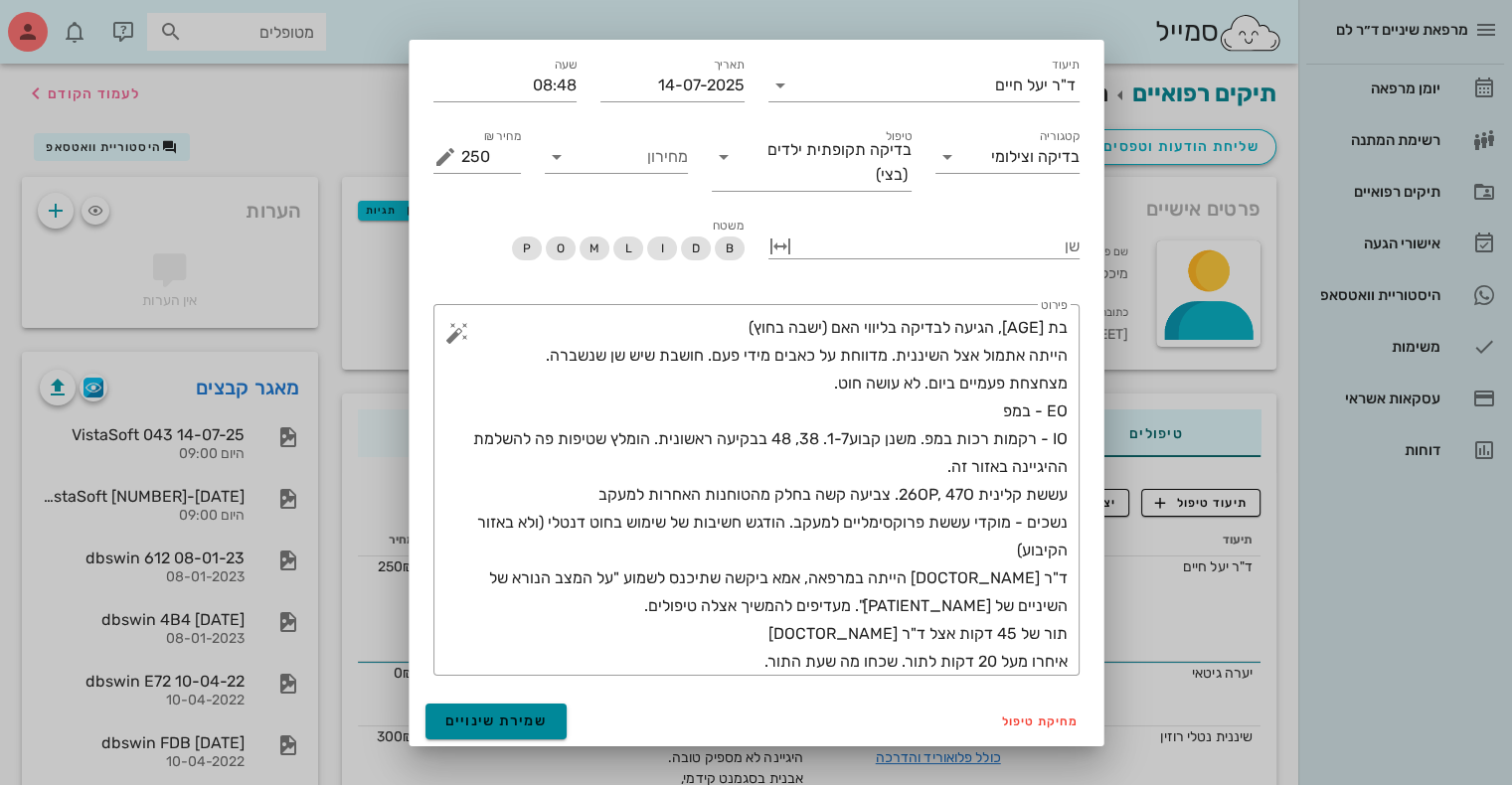 click on "שמירת שינויים" at bounding box center [496, 720] 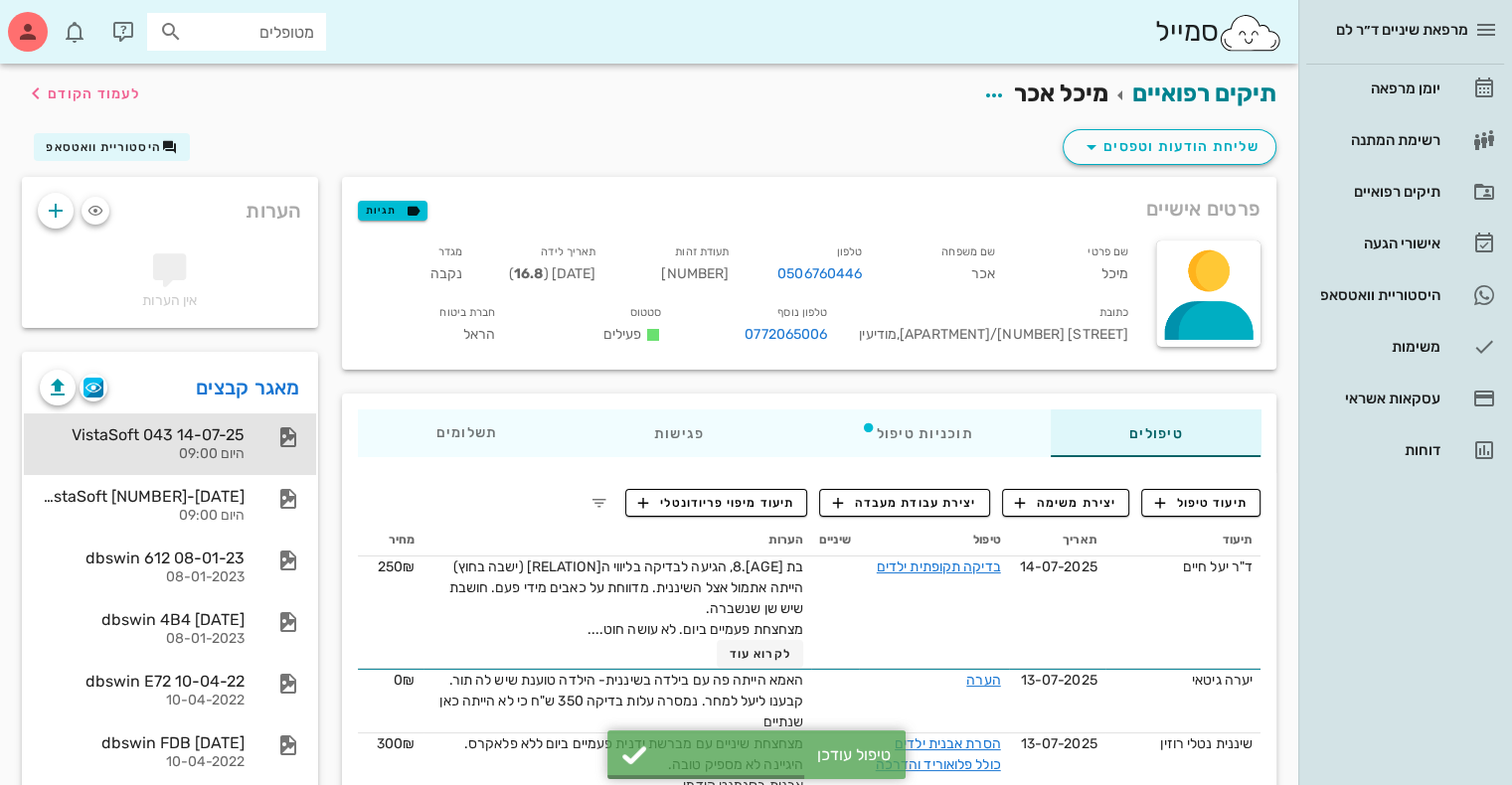 click on "היום 09:00" at bounding box center [142, 454] 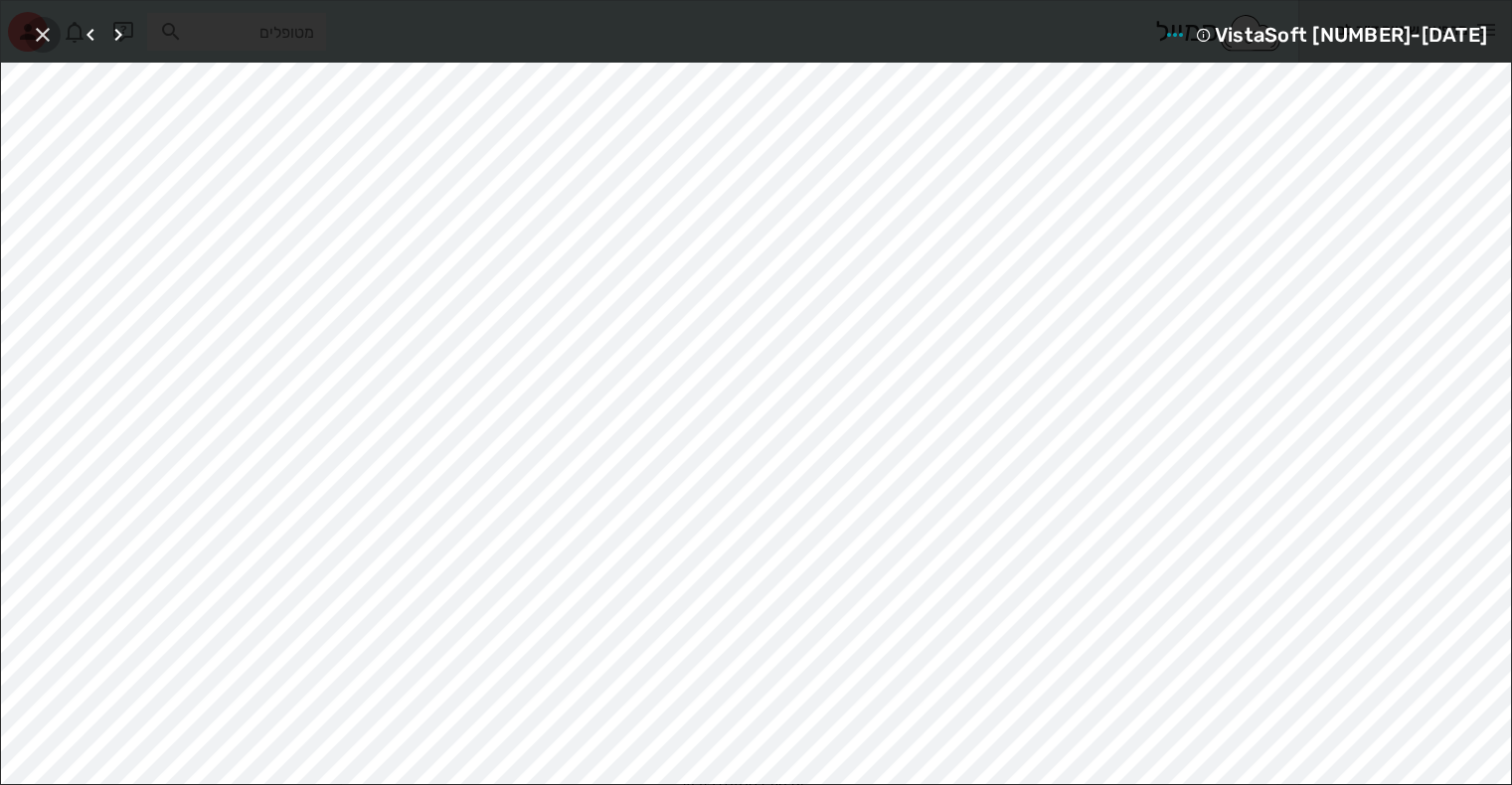 click at bounding box center (43, 35) 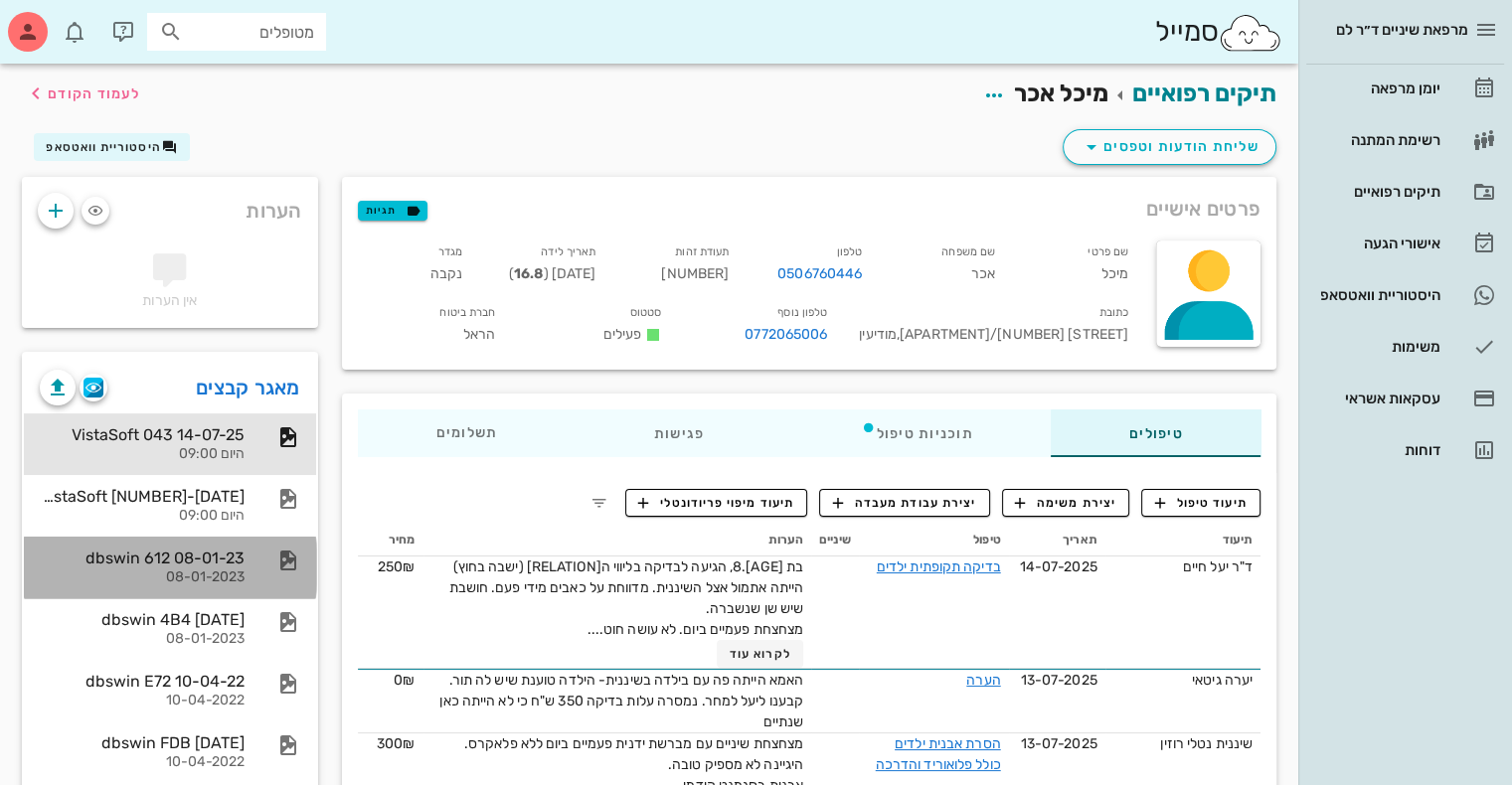 click on "dbswin [NUMBER] [DATE]" at bounding box center (142, 557) 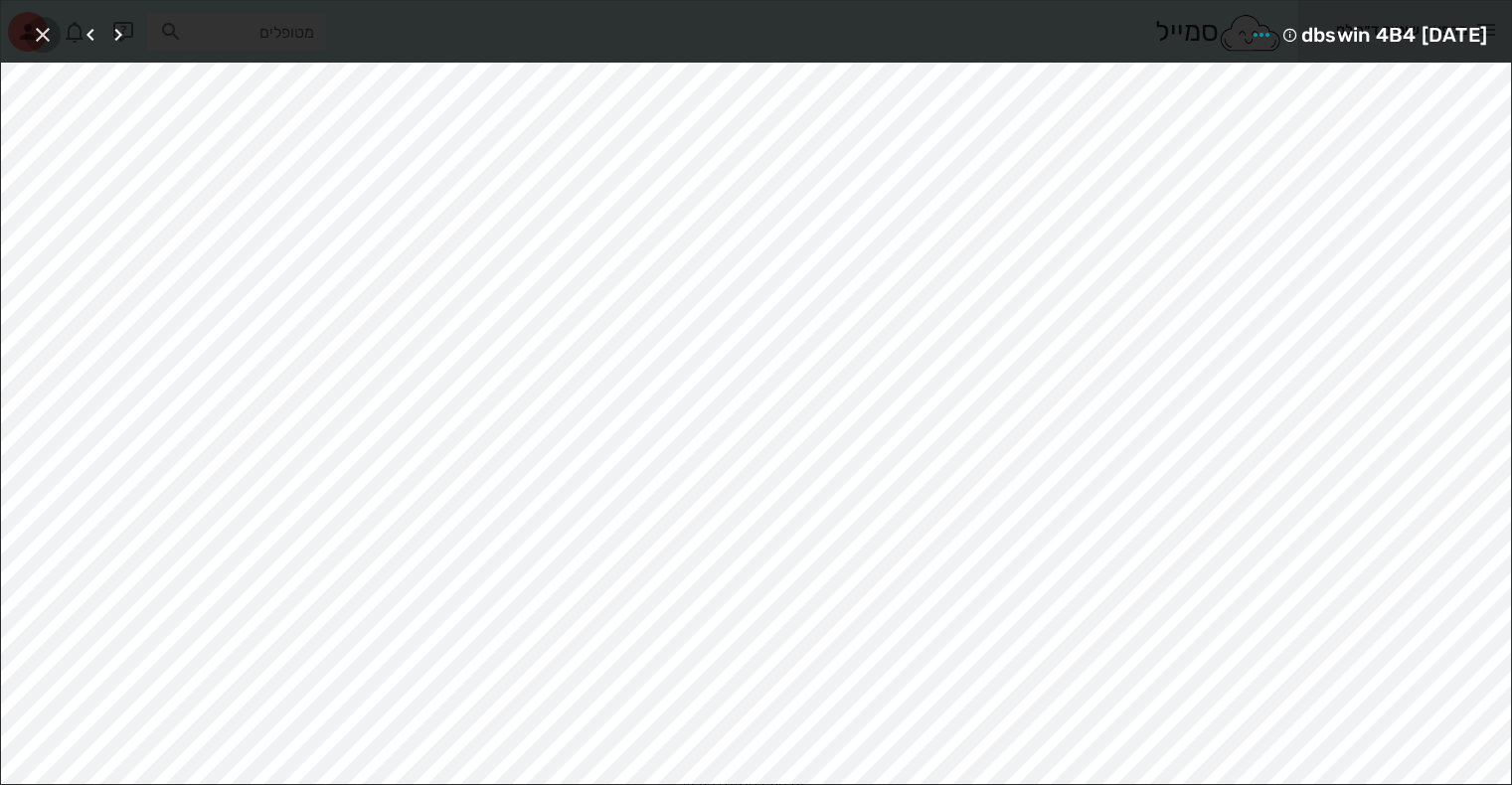 click at bounding box center [43, 35] 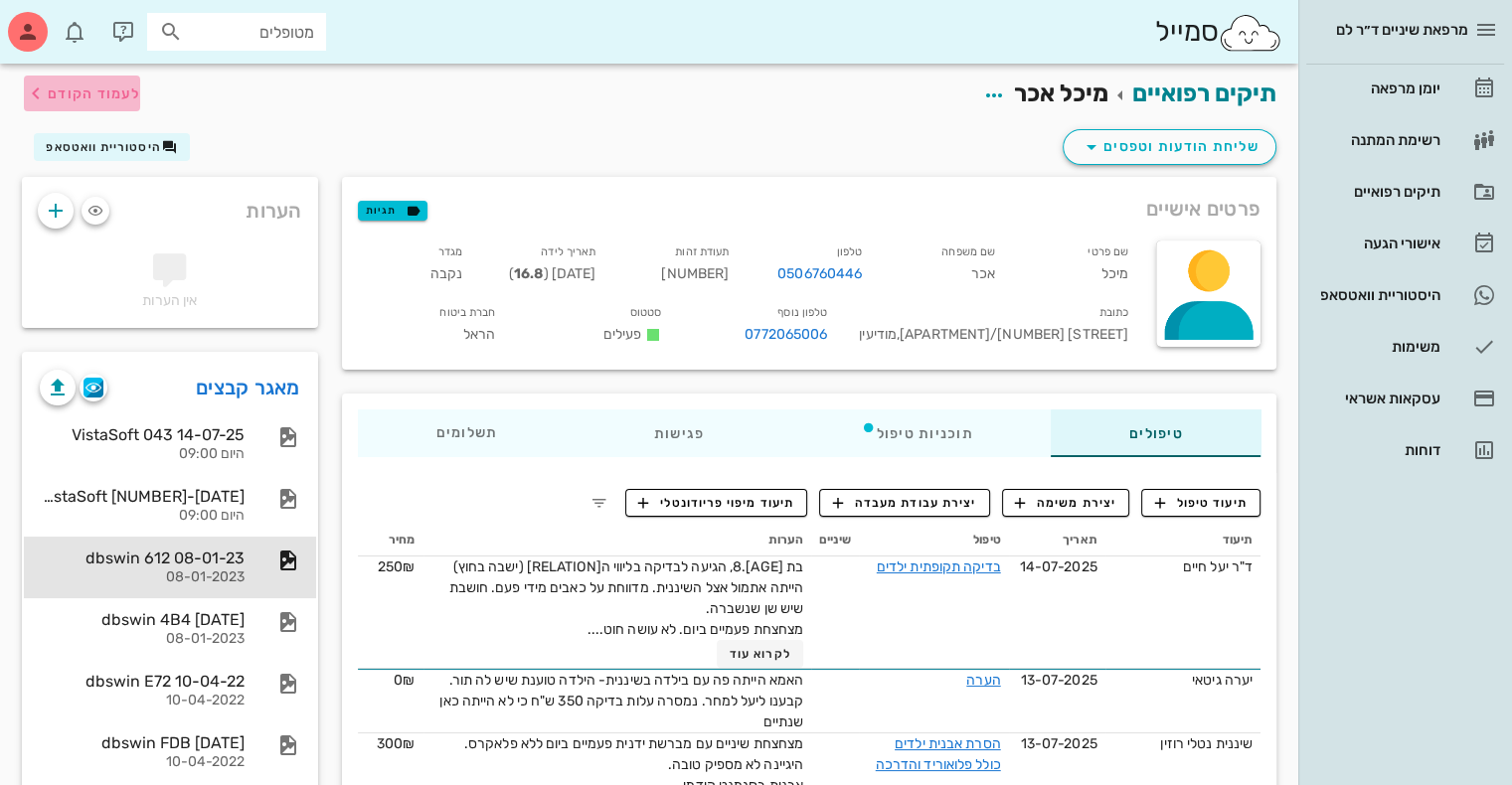 click on "לעמוד הקודם" at bounding box center (93, 93) 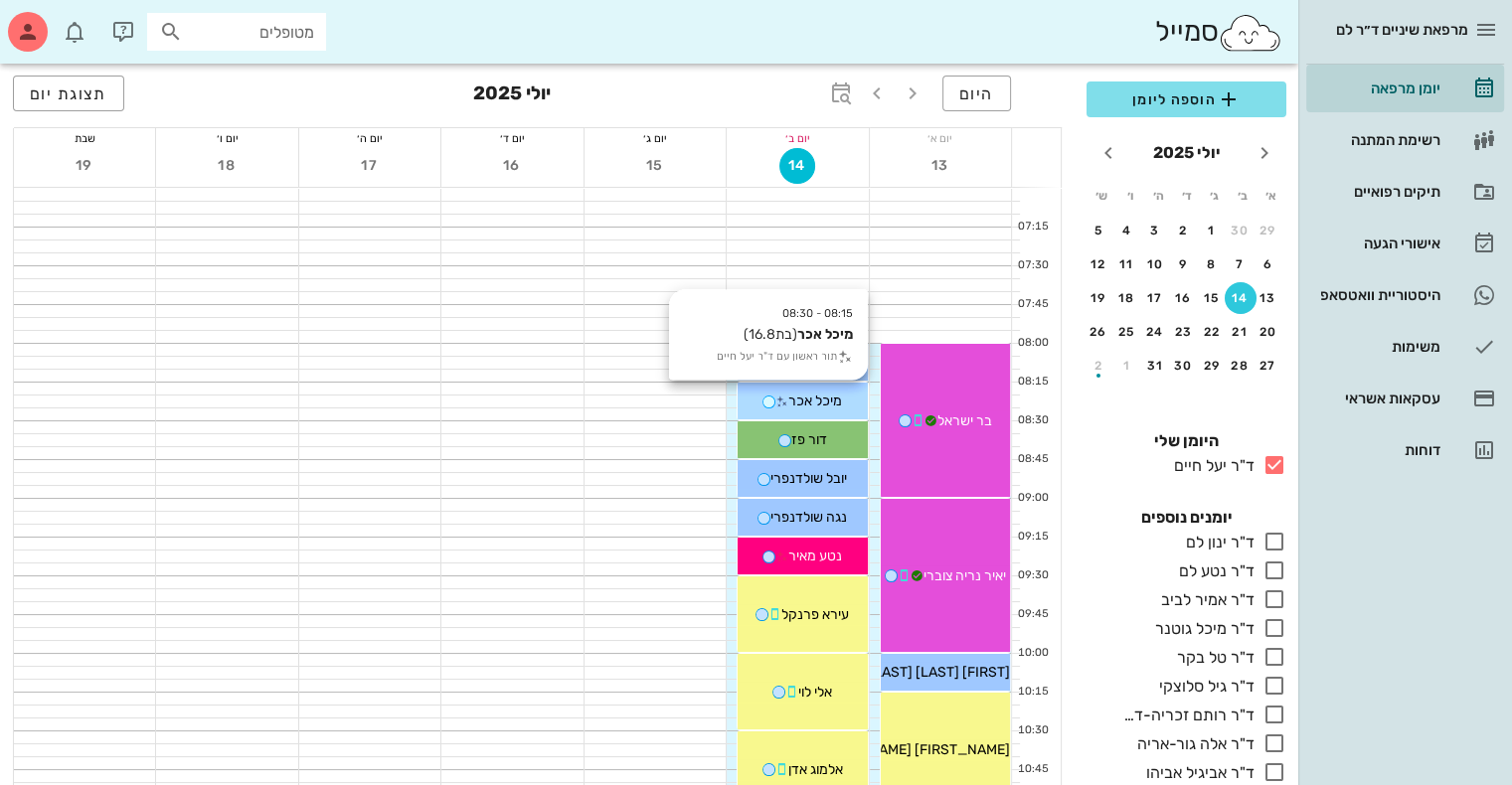 click on "[FIRST] [LAST]" at bounding box center (802, 400) 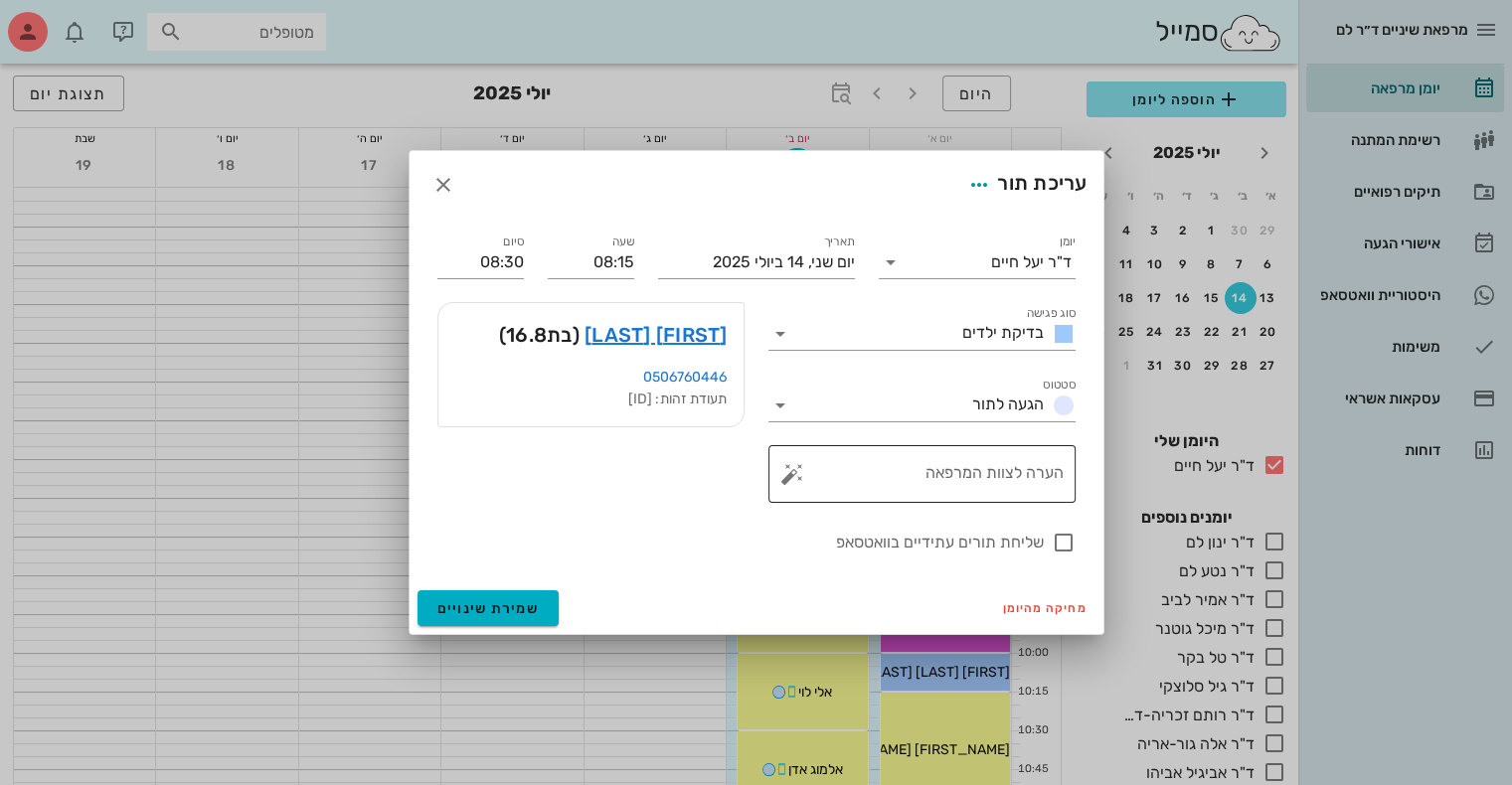 click at bounding box center (792, 474) 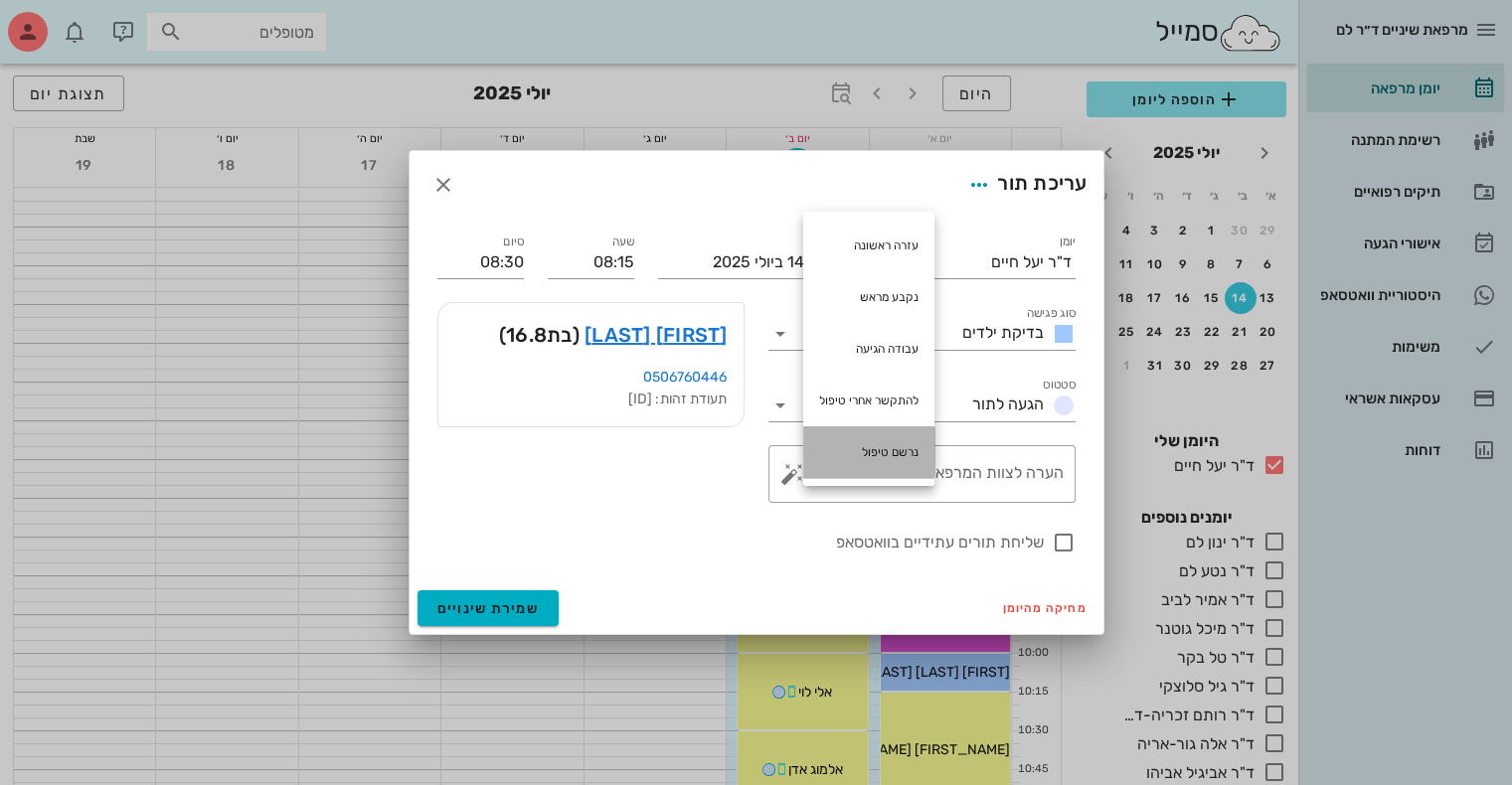 click on "נרשם טיפול" at bounding box center [869, 452] 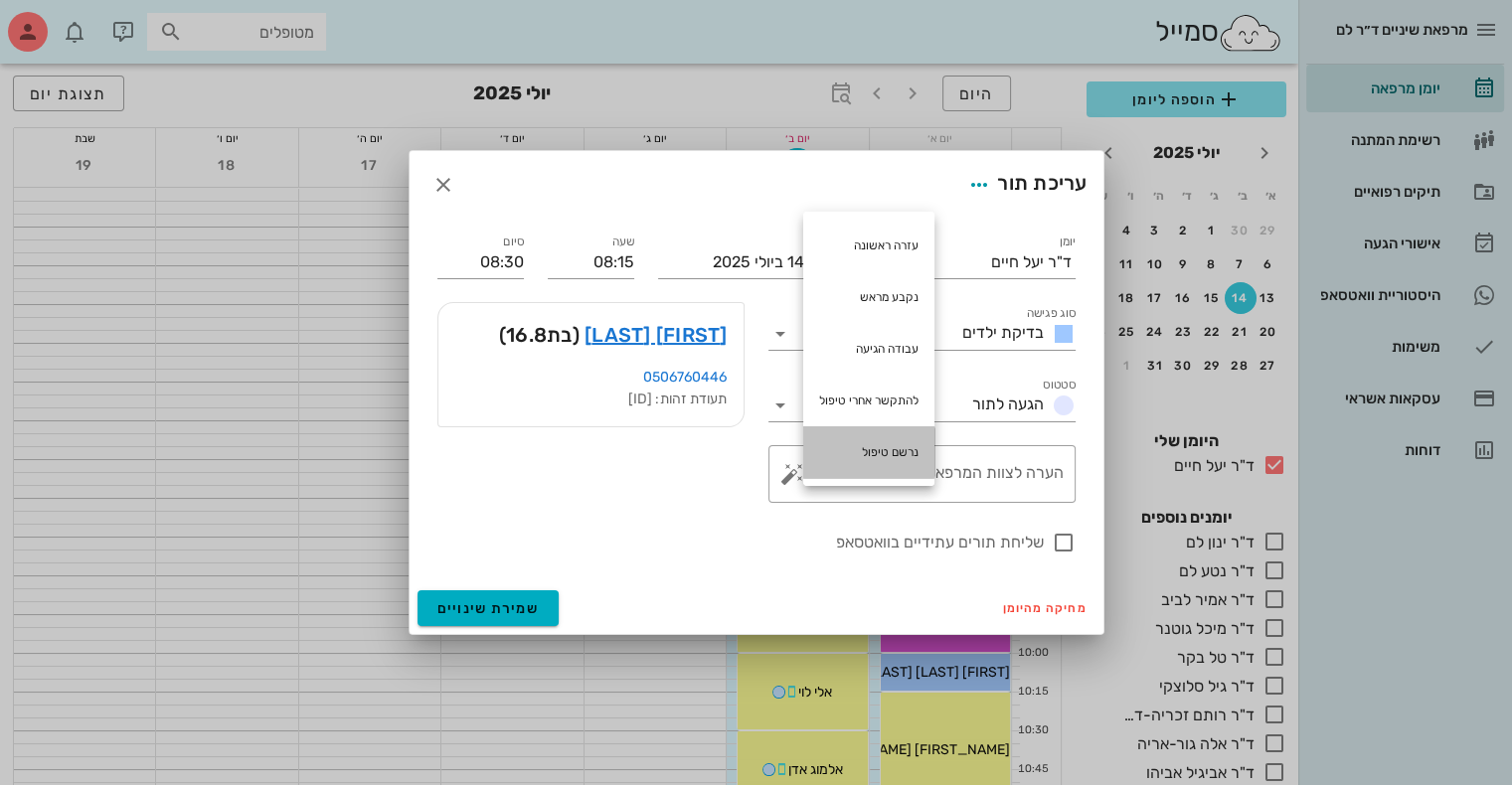 type on "נרשם טיפול" 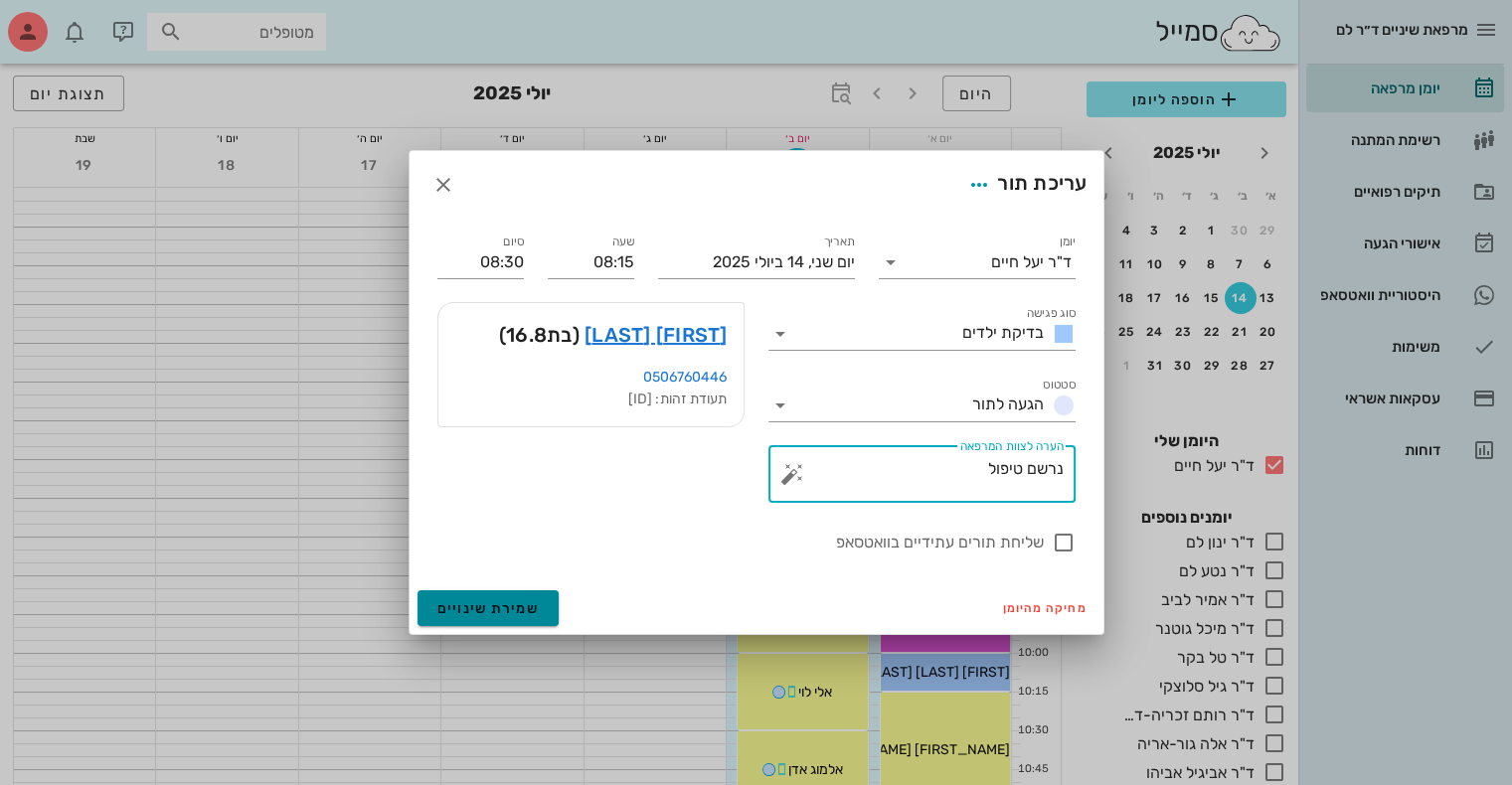 click on "שמירת שינויים" at bounding box center (488, 608) 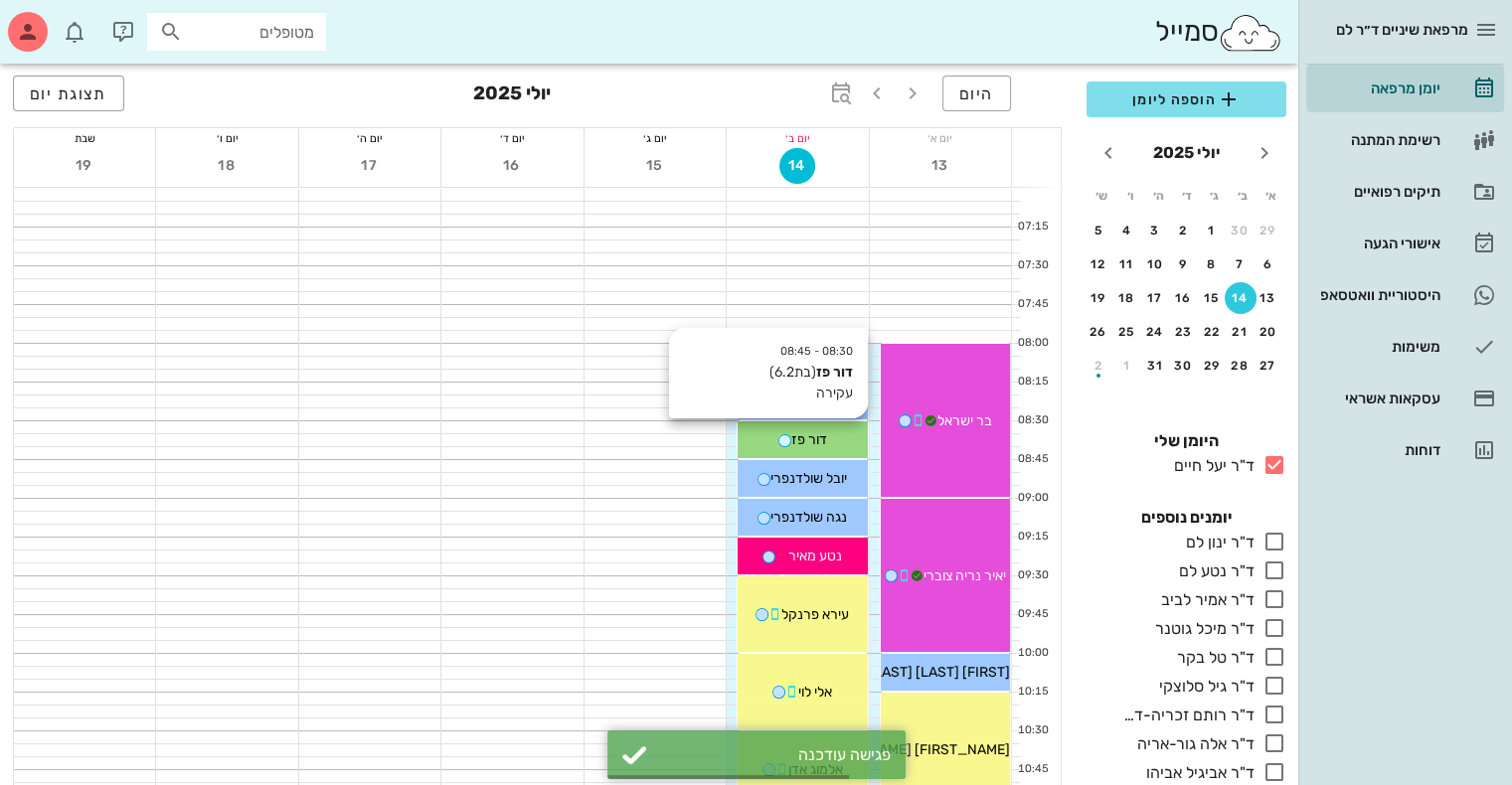 click on "דור פז" at bounding box center [802, 439] 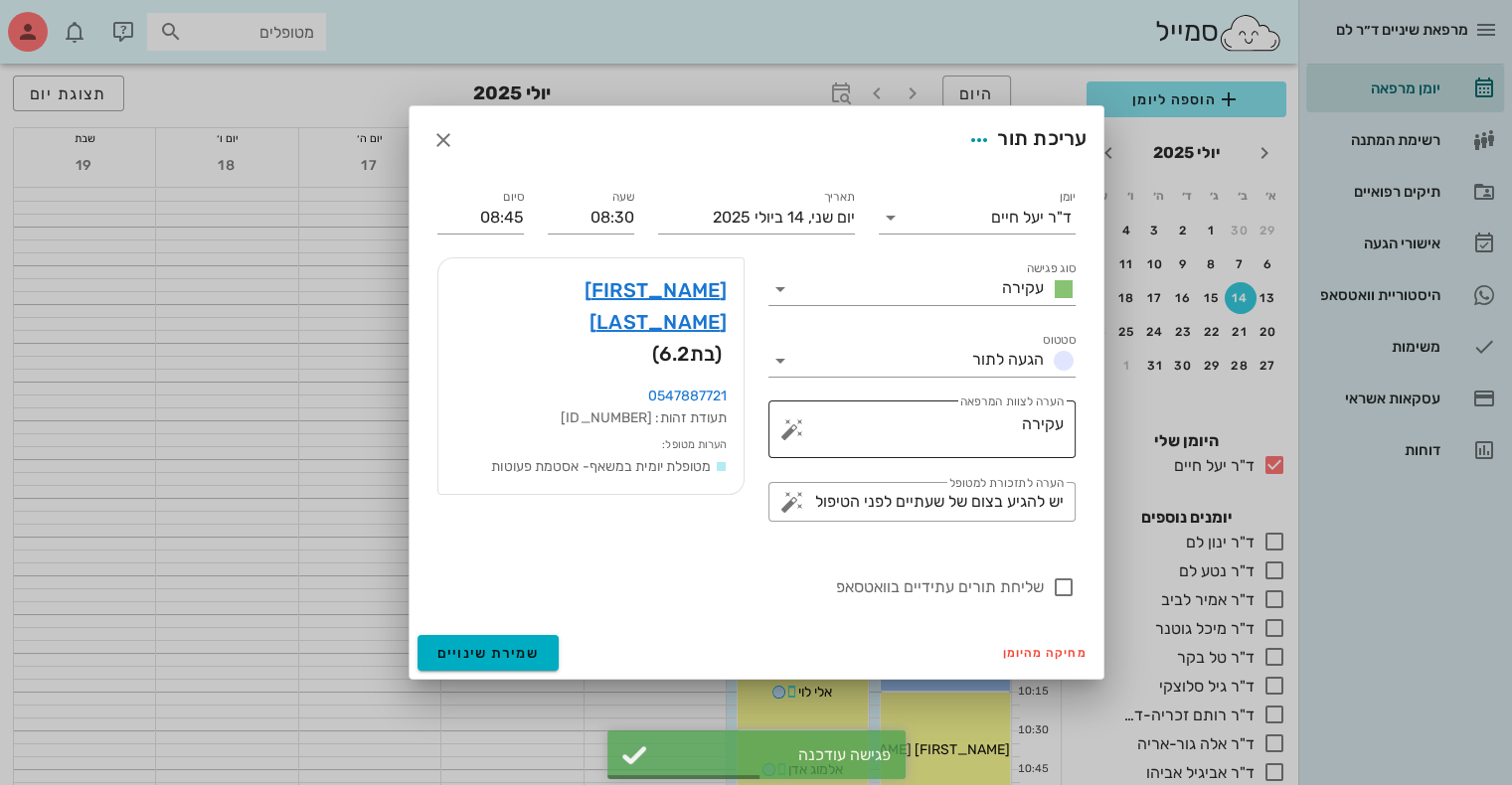 click at bounding box center (792, 429) 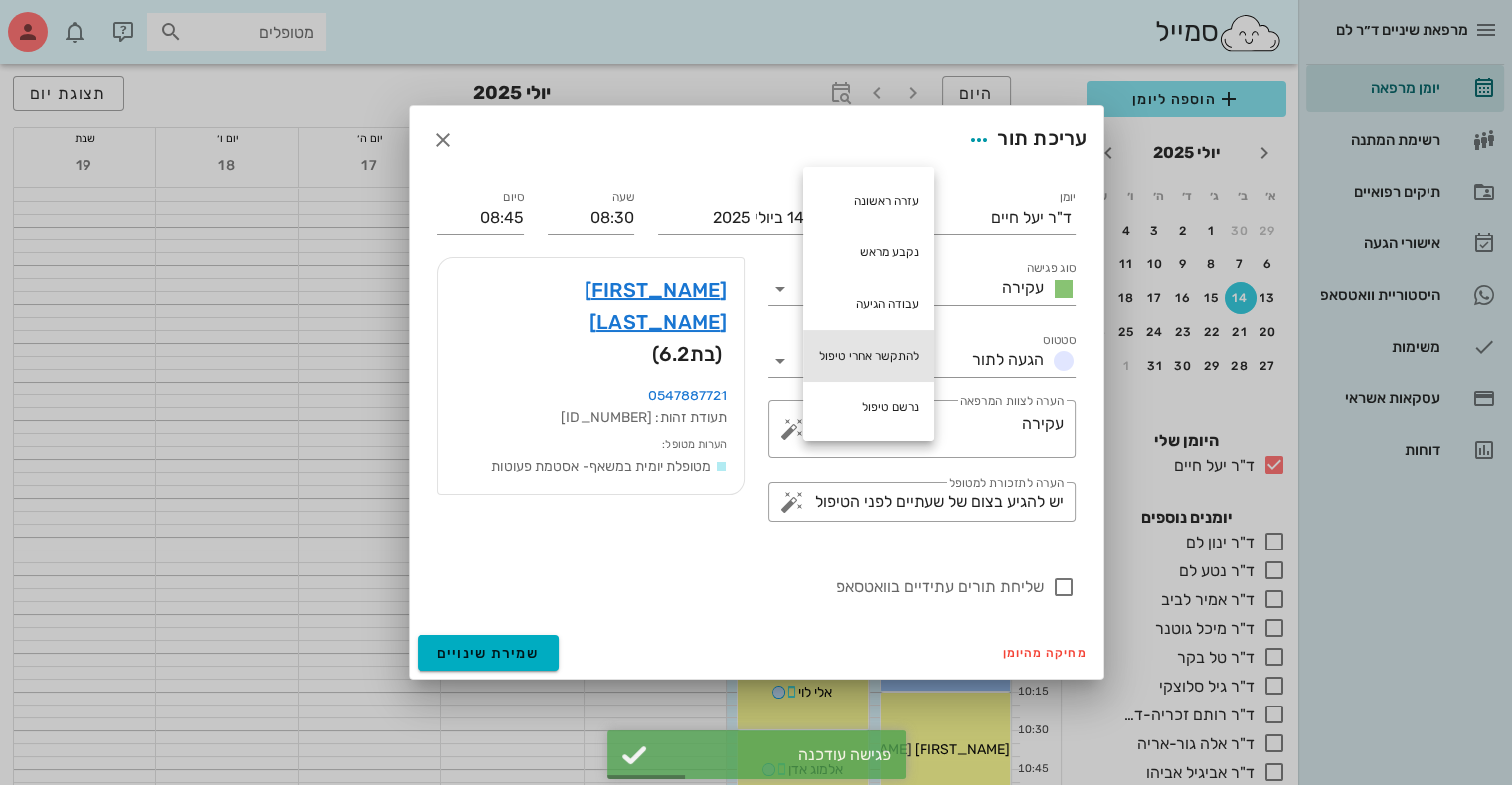 click on "להתקשר אחרי טיפול" at bounding box center [869, 356] 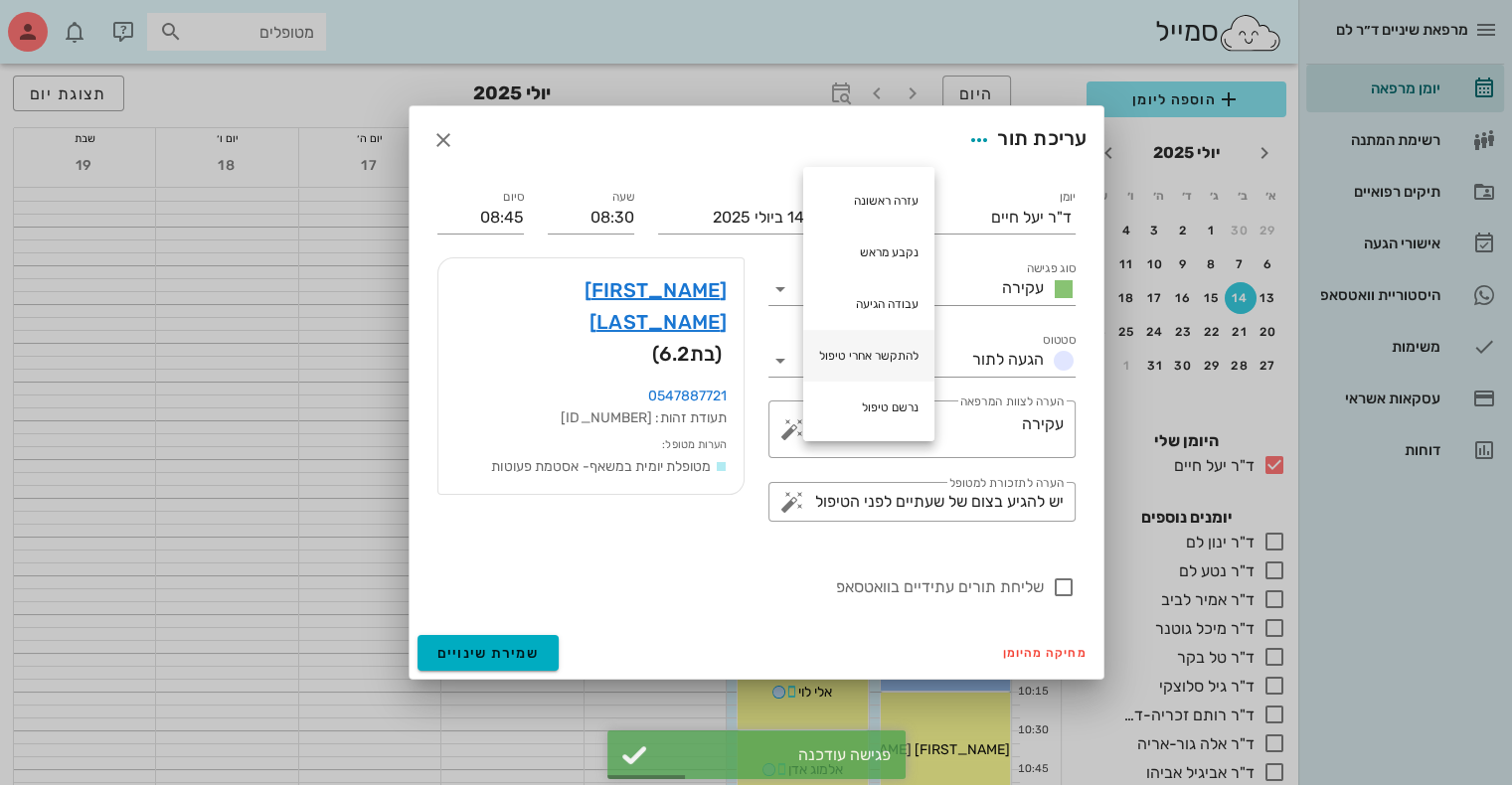type on "עקירה להתקשר אחרי טיפול" 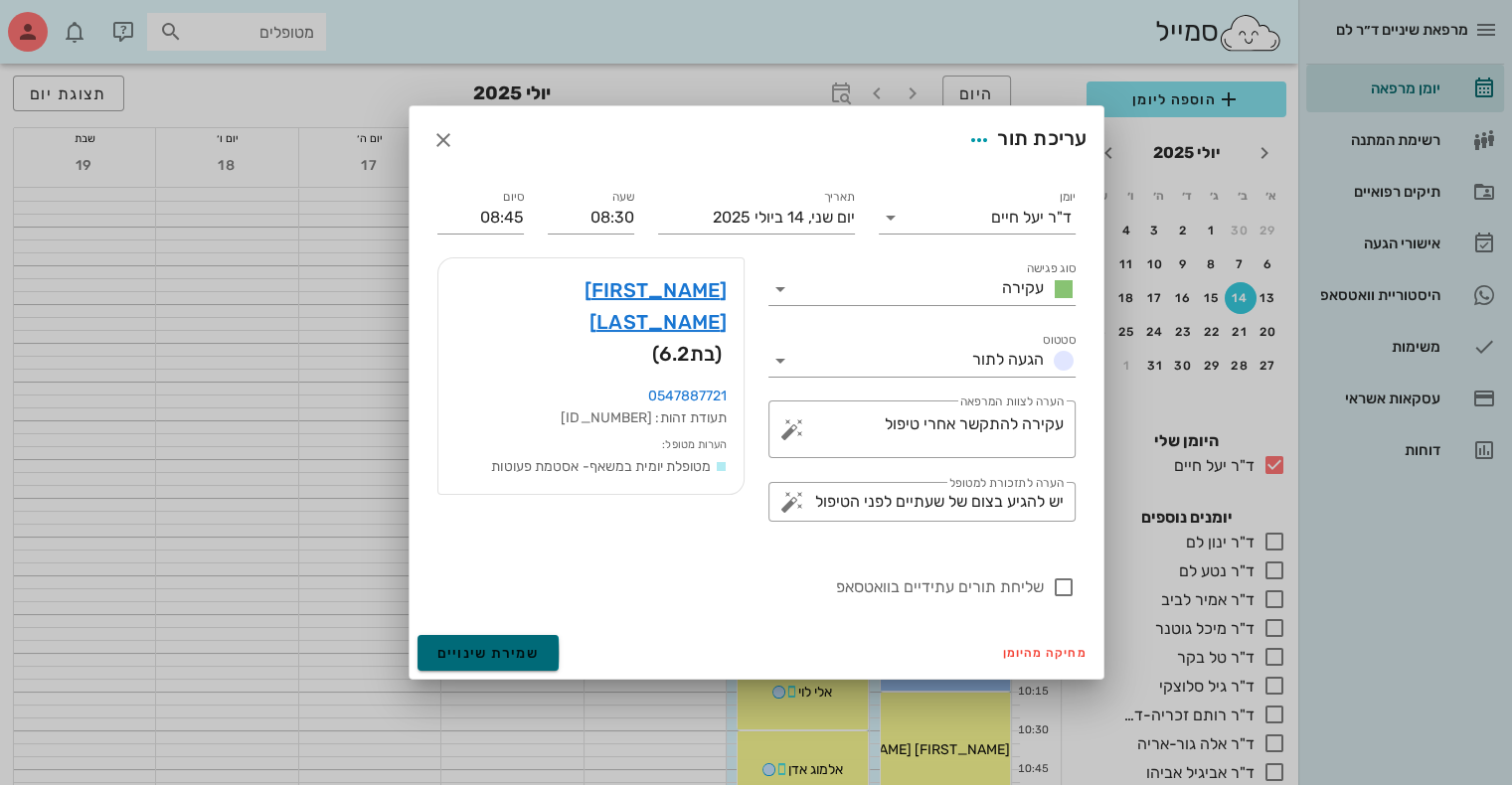 click on "שמירת שינויים" at bounding box center [488, 653] 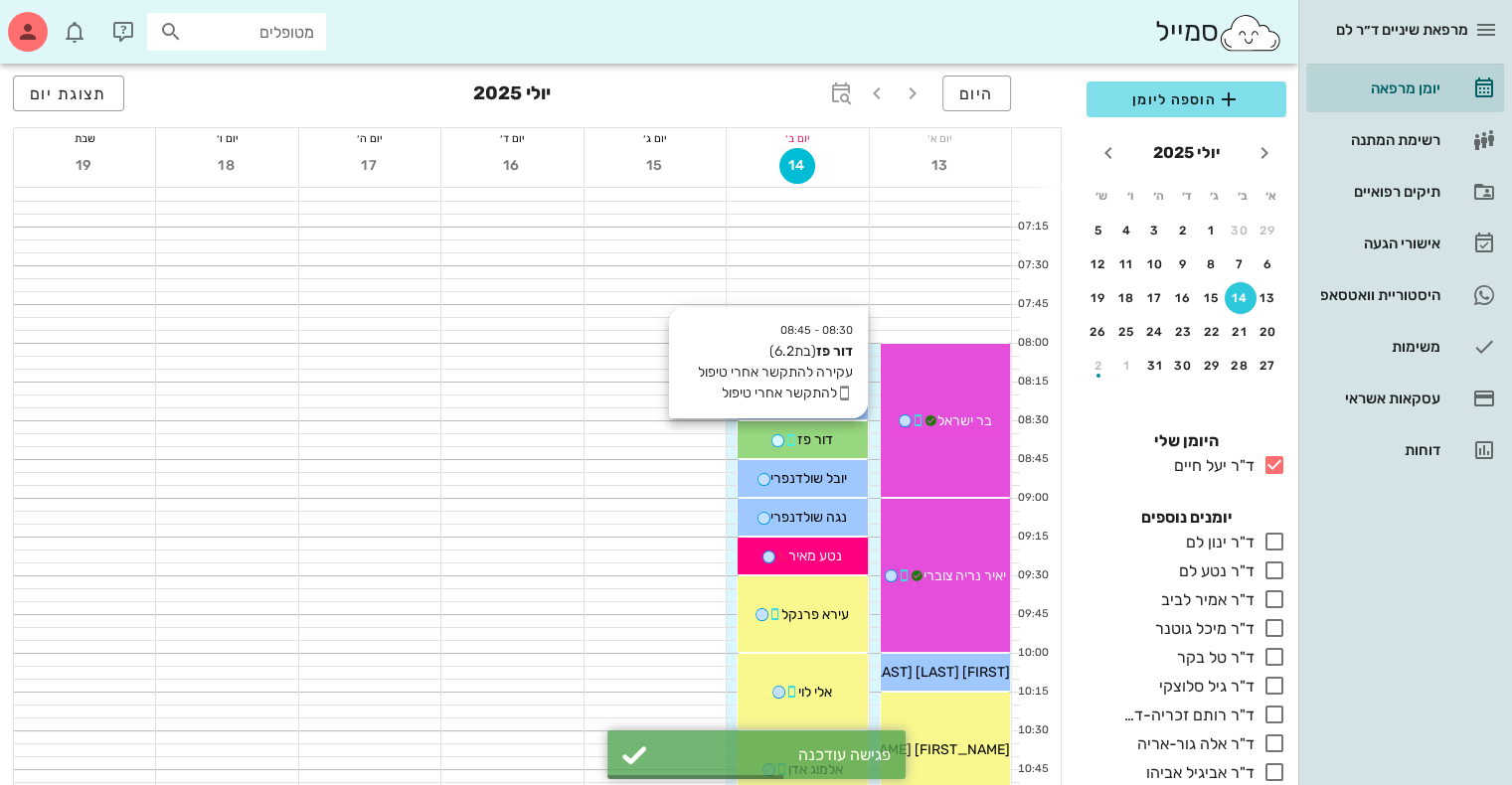 click on "דור פז" at bounding box center (815, 439) 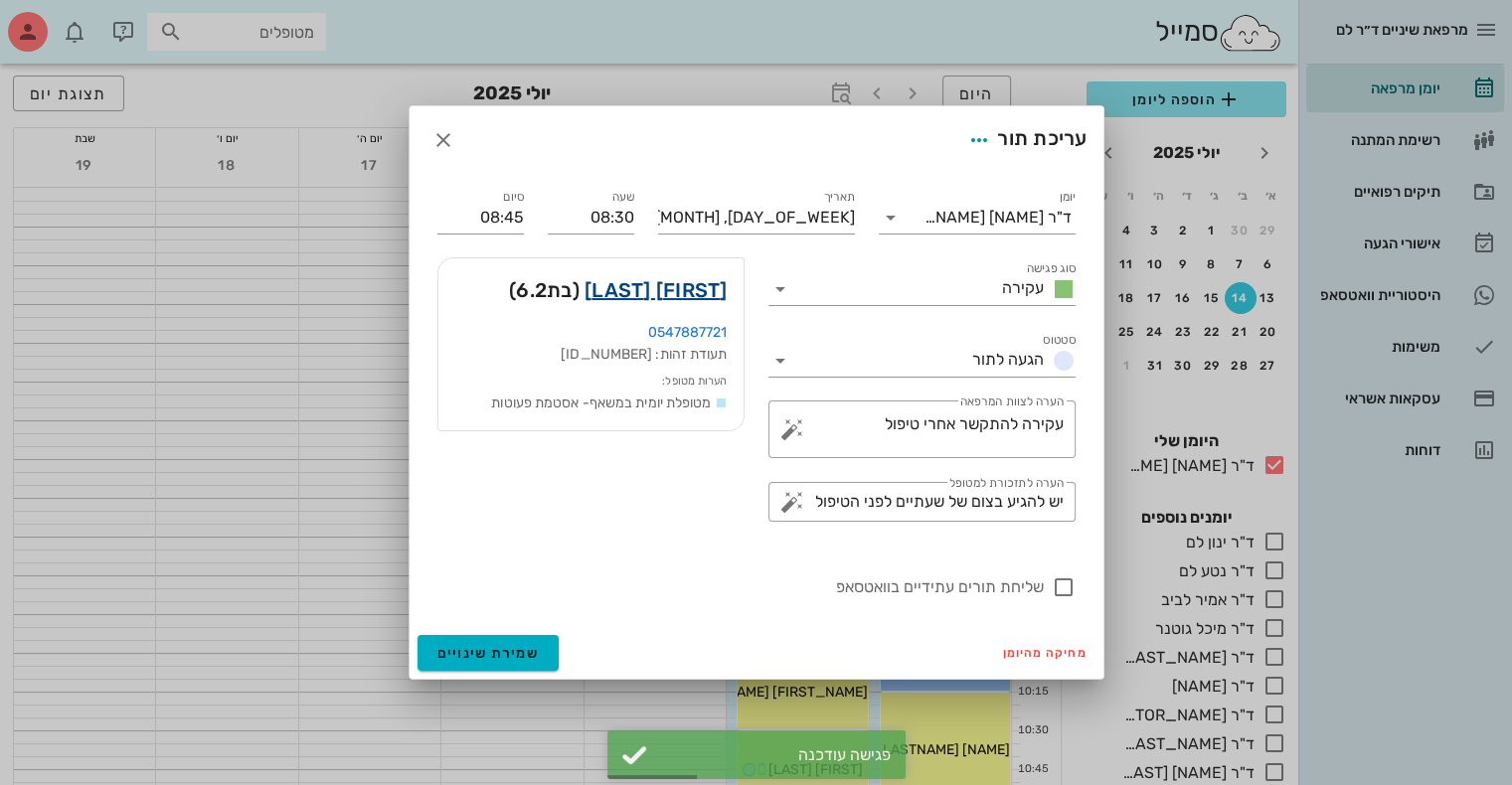 click on "[FIRST]
[LAST]" at bounding box center (656, 290) 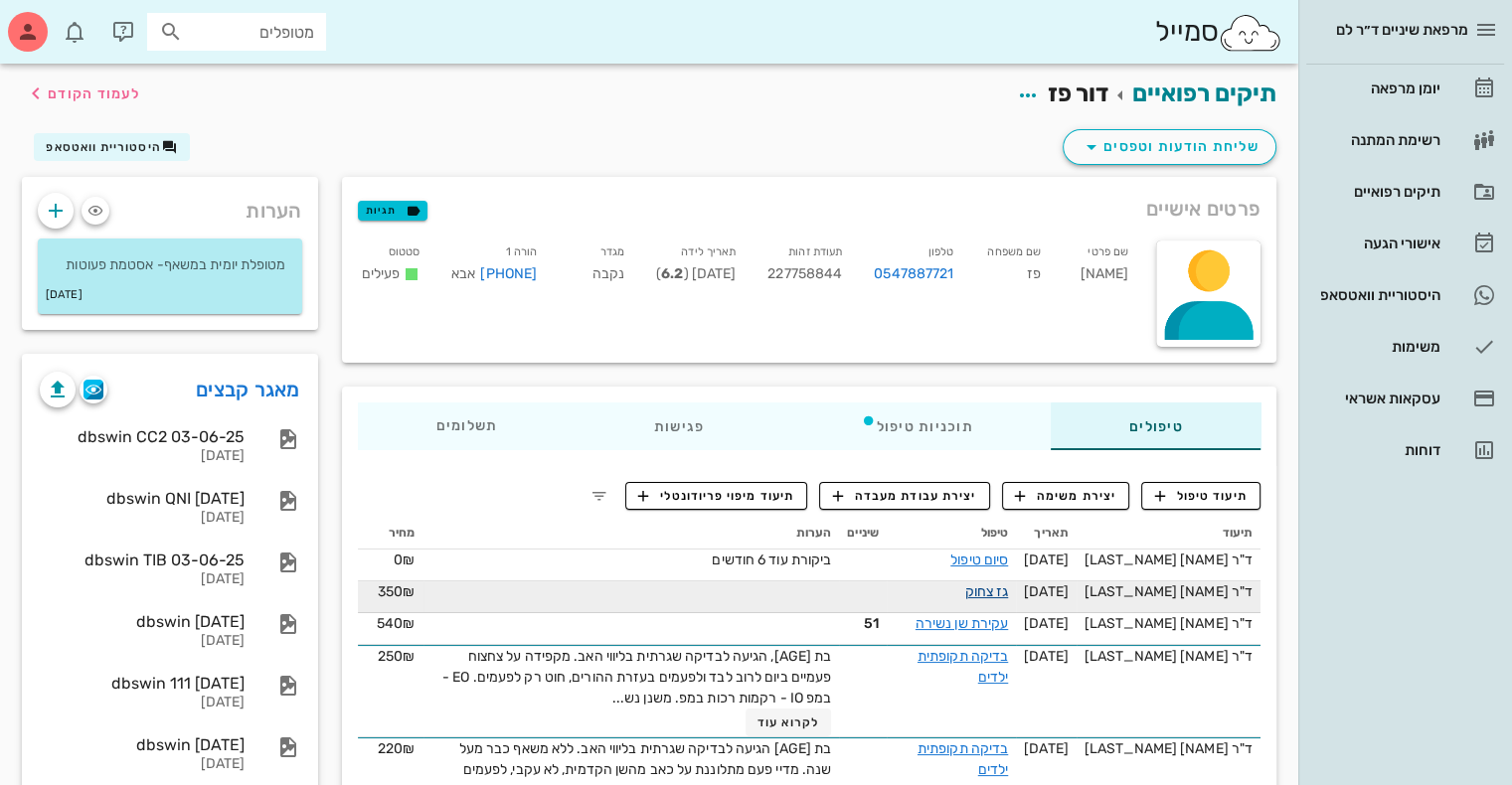 click on "גז צחוק" at bounding box center (986, 591) 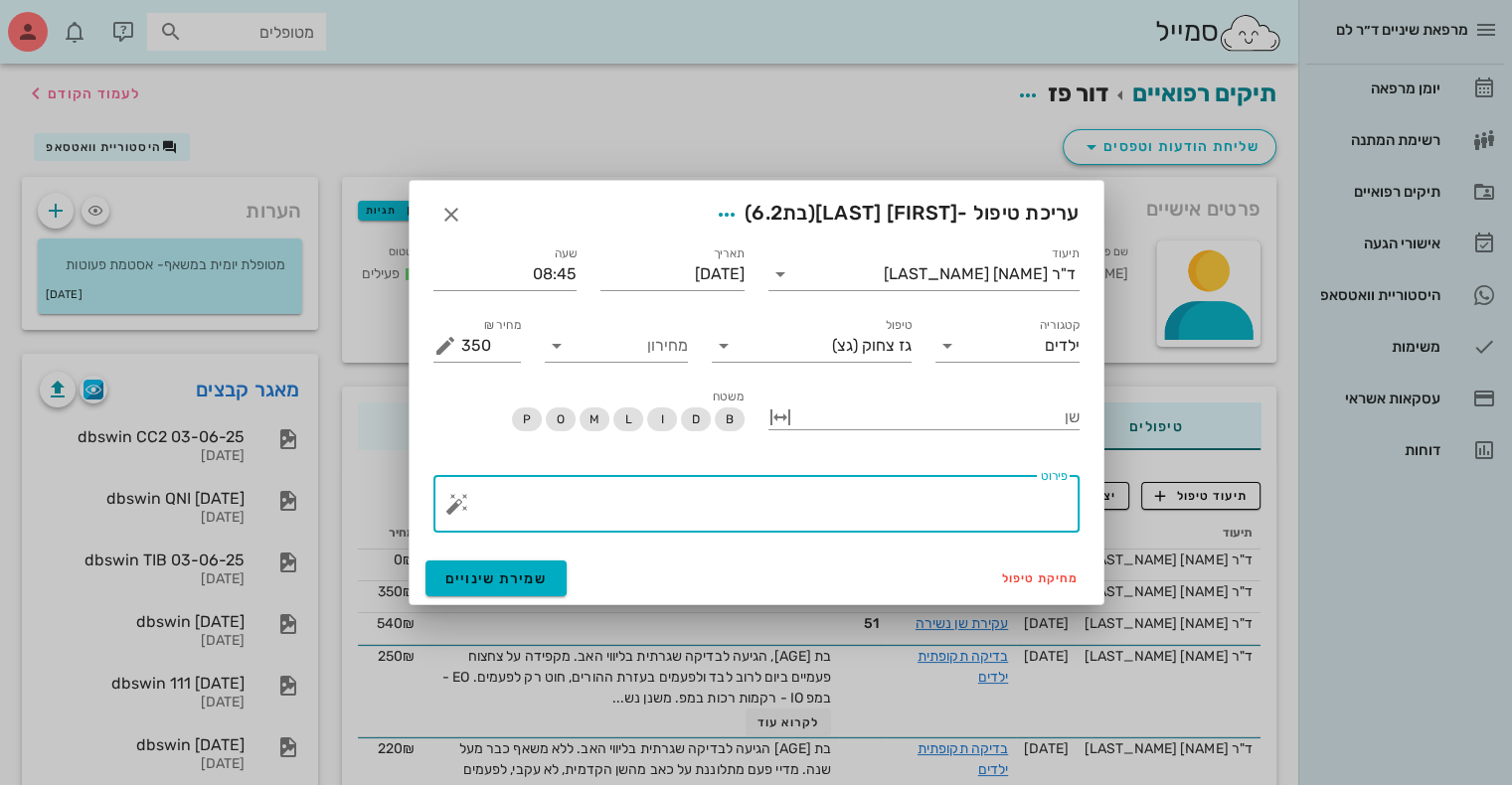 click on "פירוט" at bounding box center [764, 509] 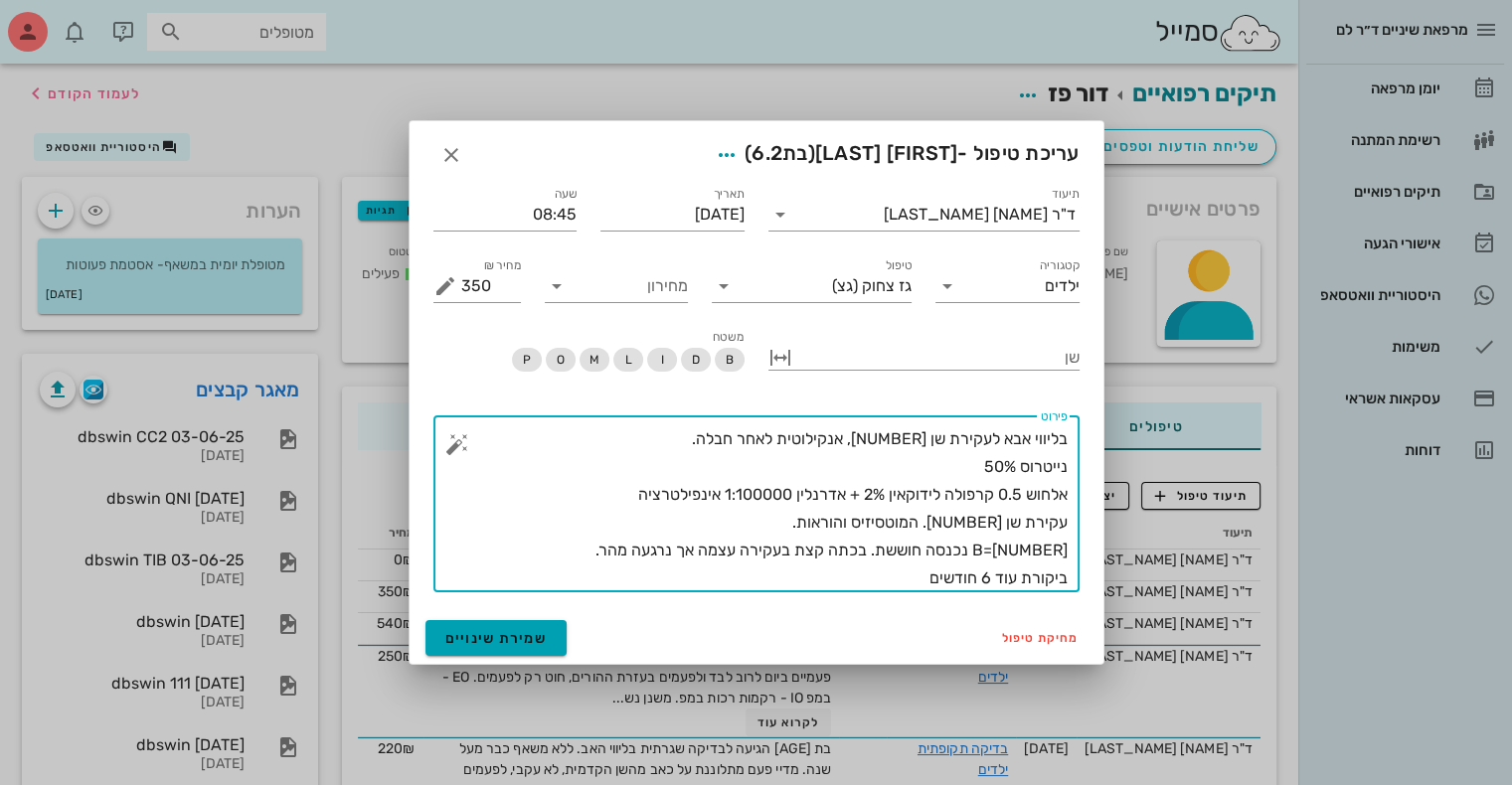 type on "בליווי אבא לעקירת שן [NUMBER], אנקילוטית לאחר חבלה.
נייטרוס 50%
אלחוש 0.5 קרפולה לידוקאין 2% + אדרנלין 1:100000 אינפילטרציה
עקירת שן [NUMBER]. המוטסיזיס והוראות.
B=[NUMBER] נכנסה חוששת. בכתה קצת בעקירה עצמה אך נרגעה מהר.
ביקורת עוד 6 חודשים" 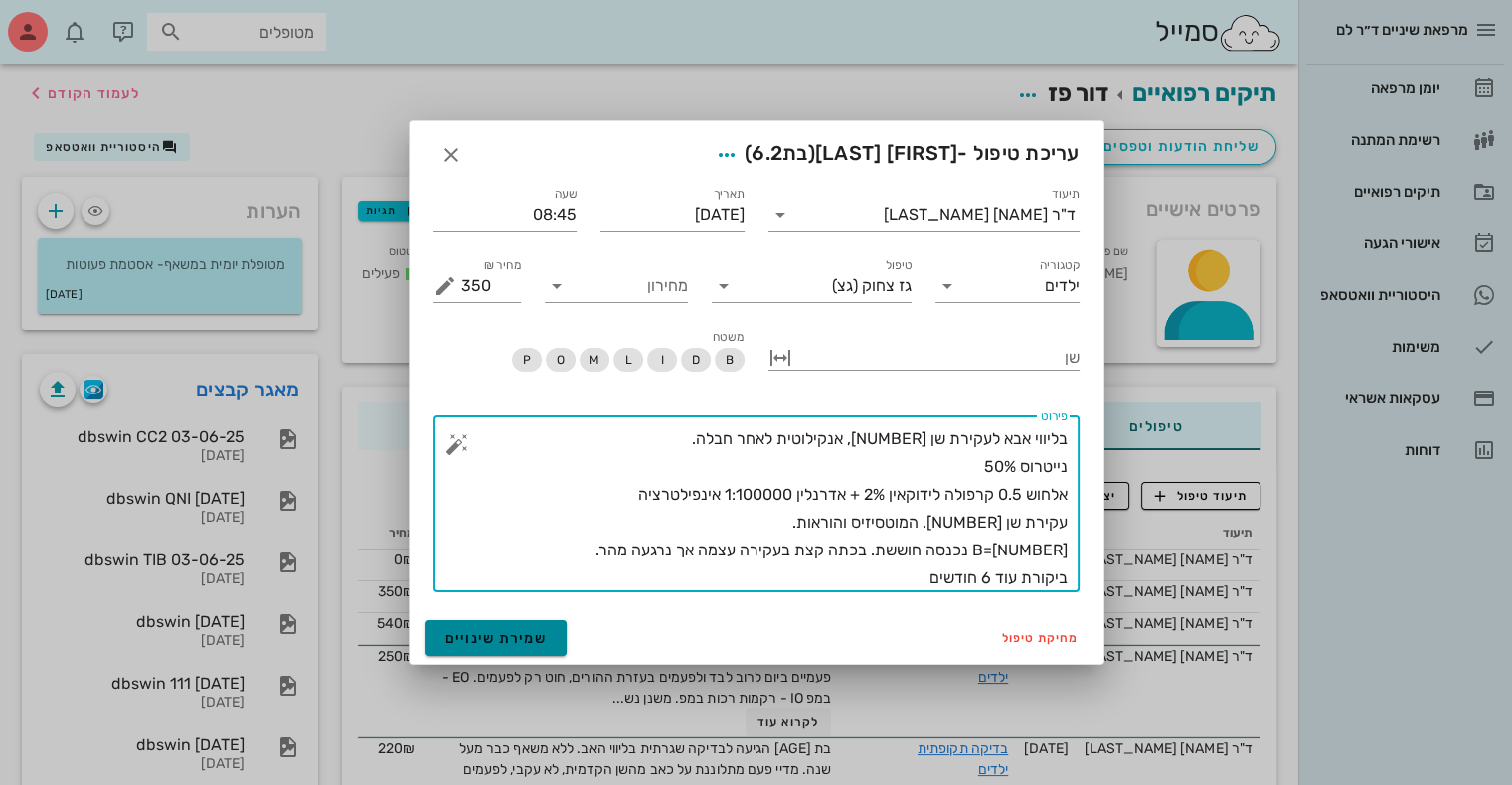 click on "שמירת שינויים" at bounding box center (496, 638) 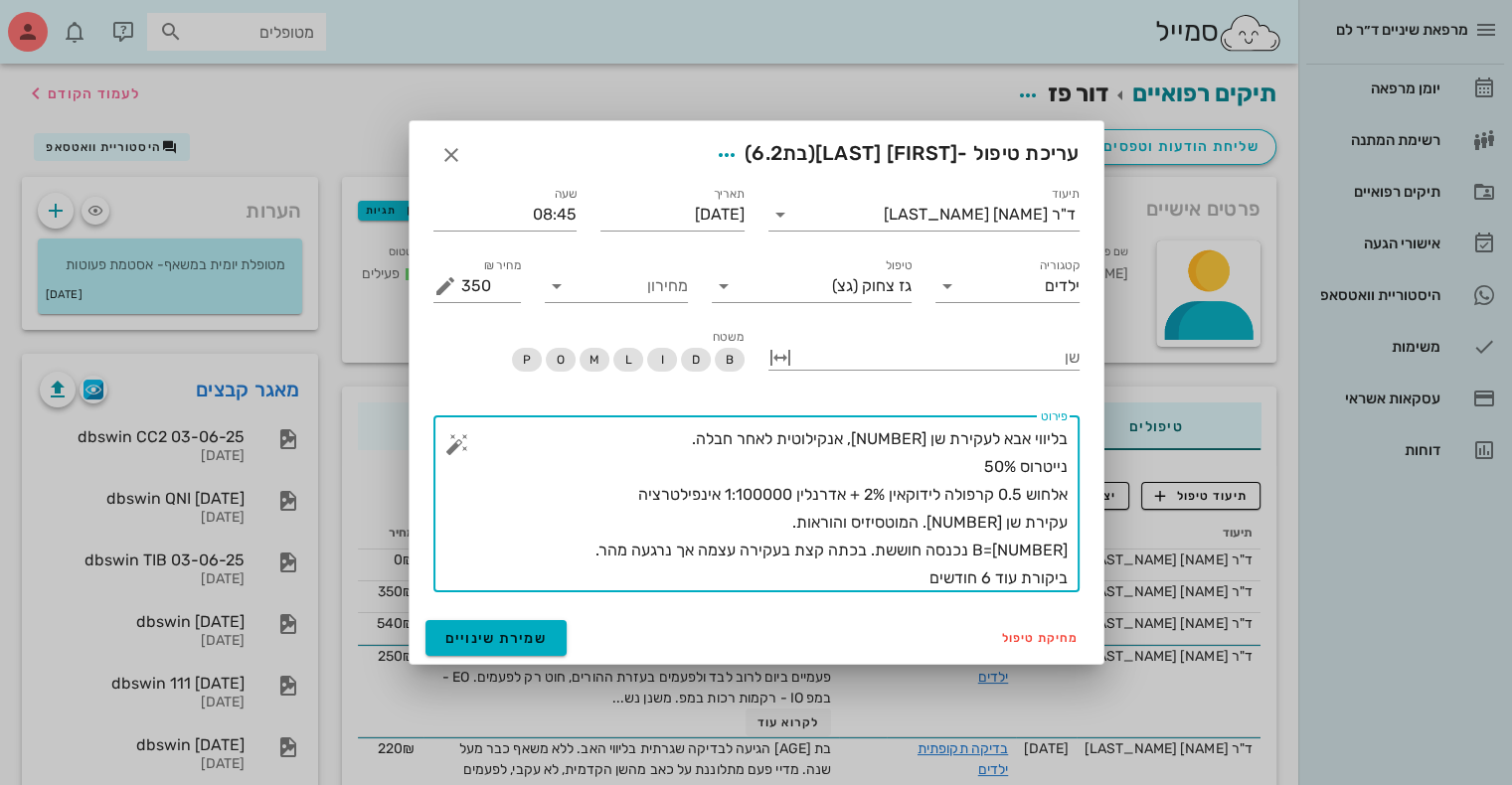 drag, startPoint x: 845, startPoint y: 574, endPoint x: 1093, endPoint y: 431, distance: 286.2743 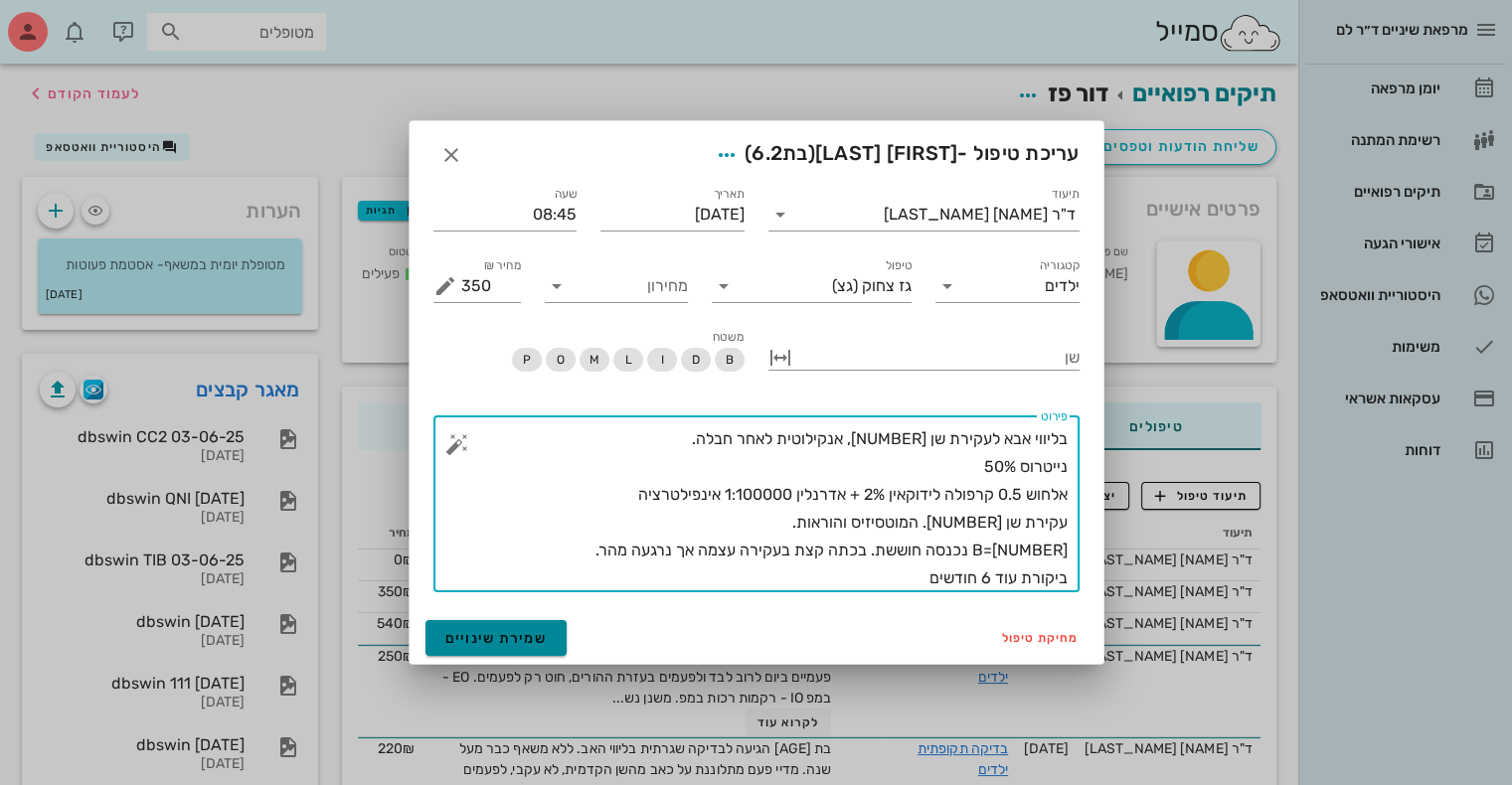 click on "שמירת שינויים" at bounding box center [496, 638] 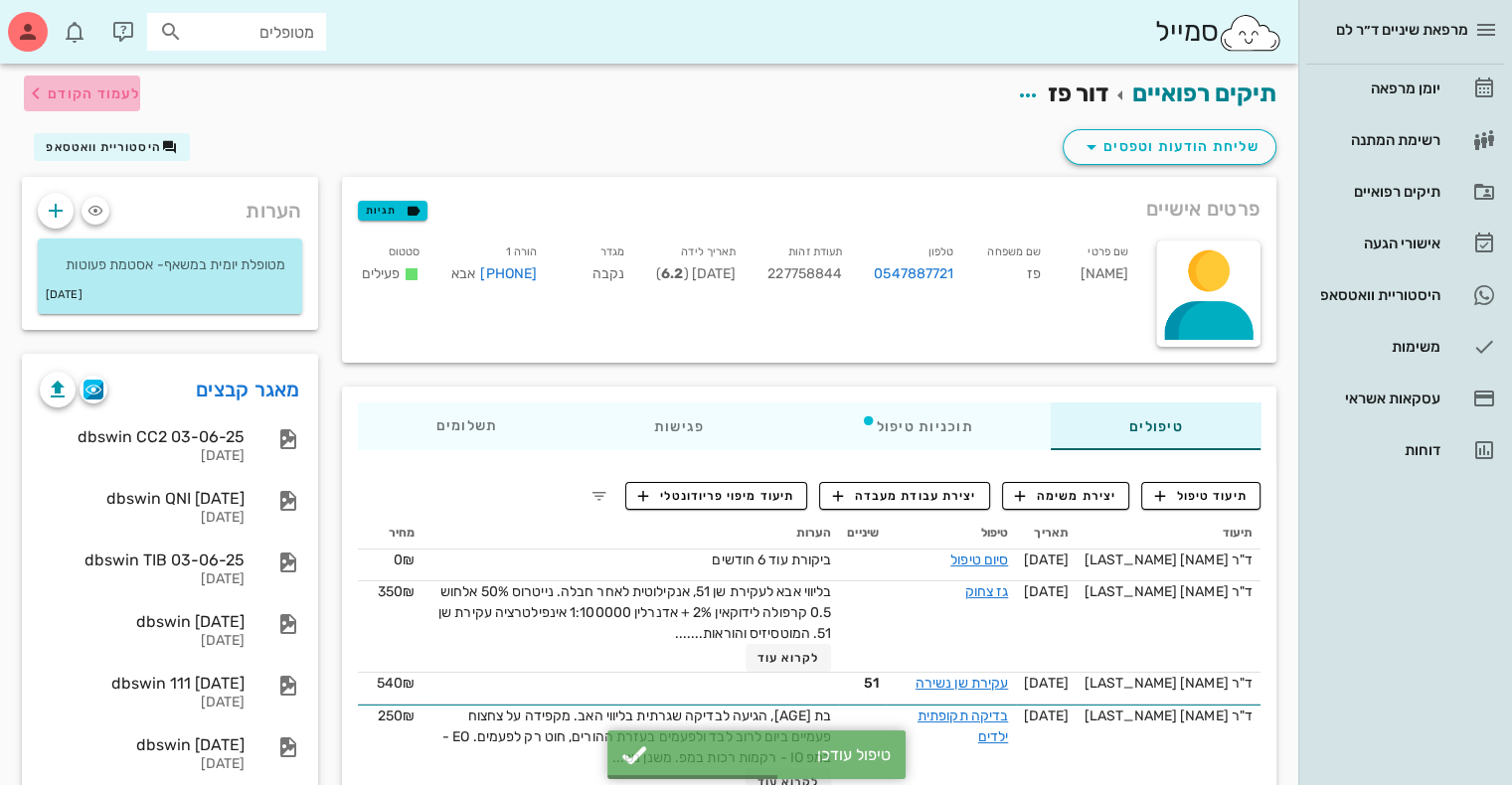 click on "לעמוד הקודם" at bounding box center [93, 93] 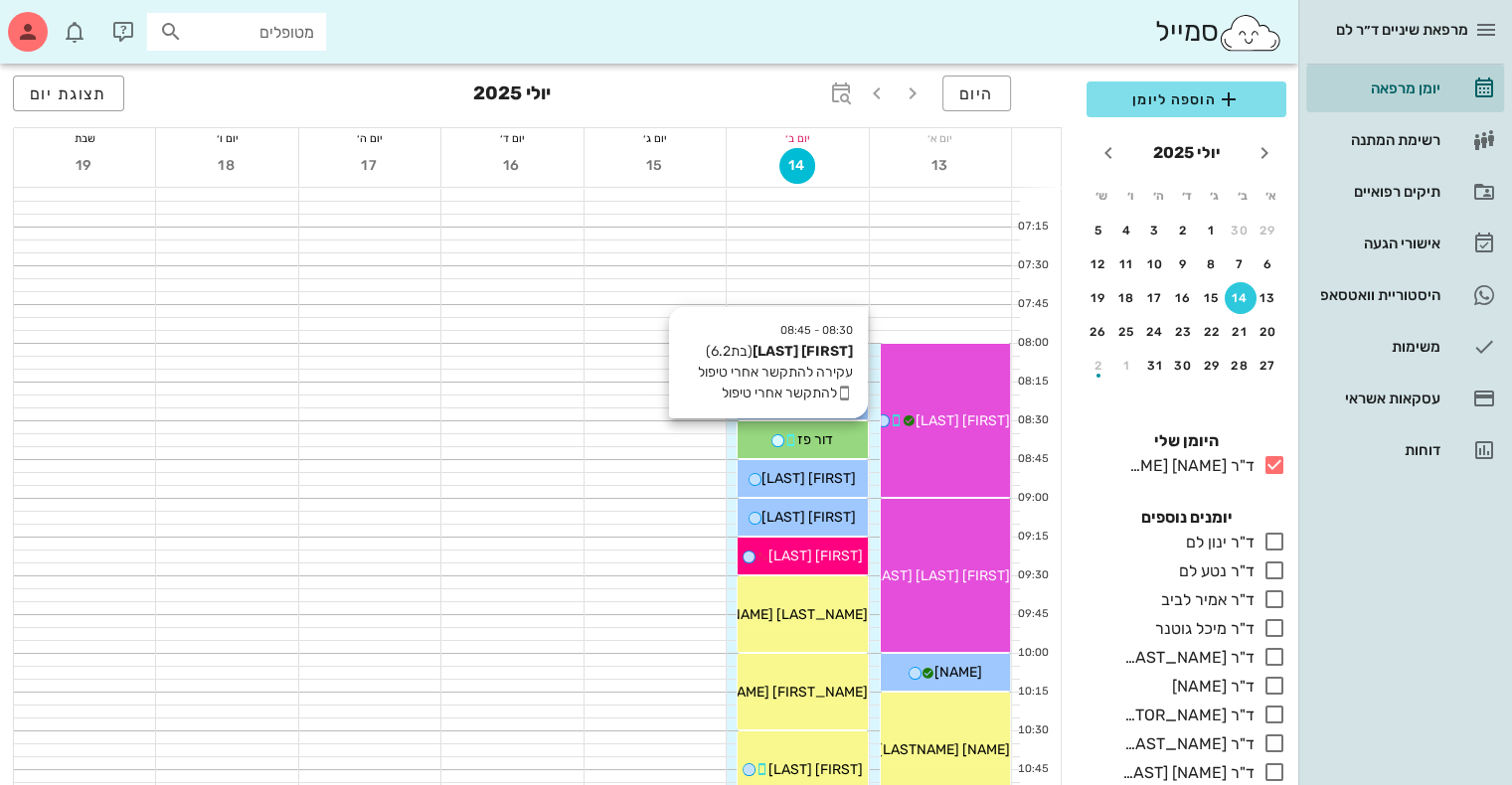 click on "דור פז" at bounding box center [815, 439] 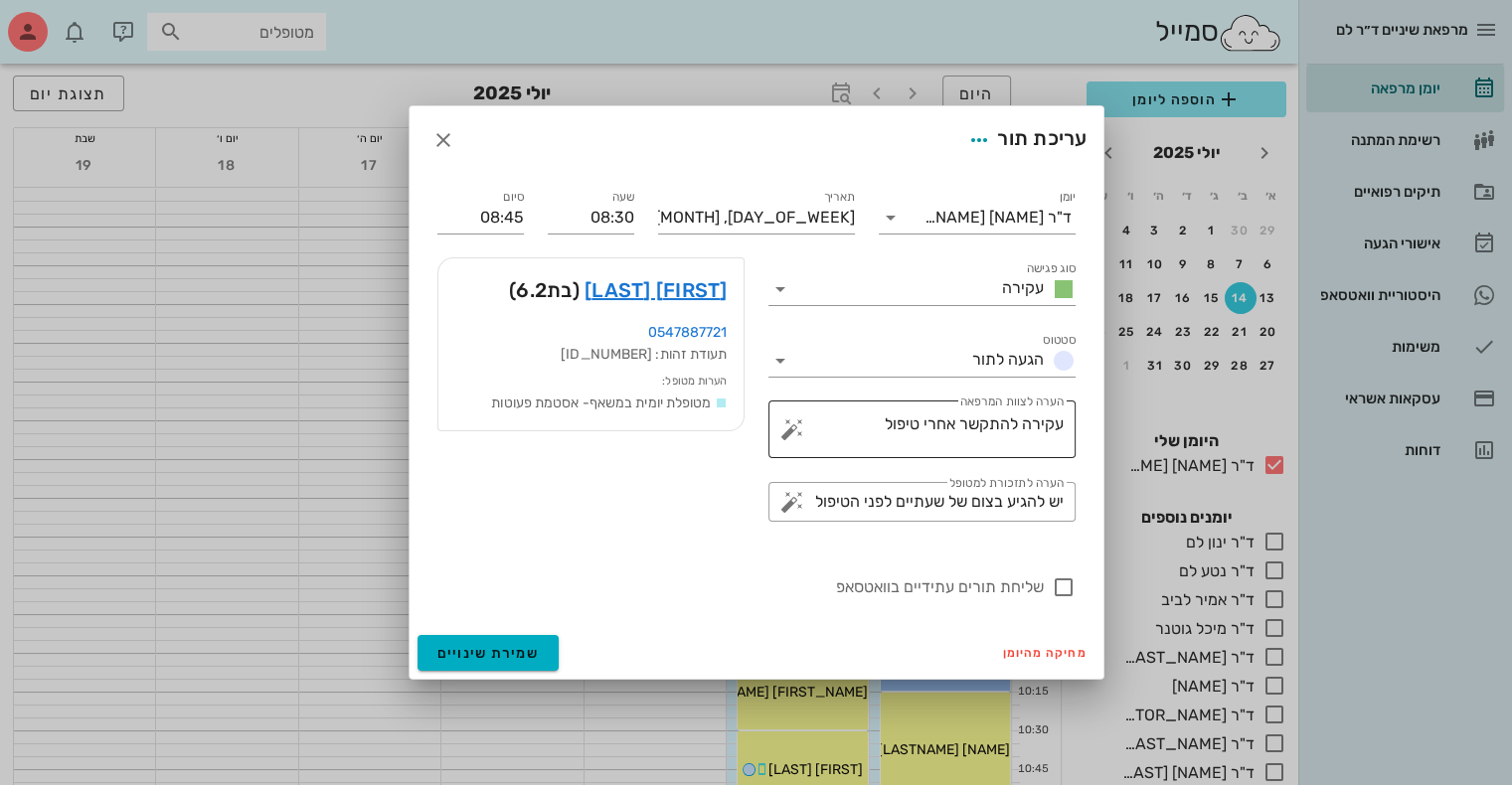 click at bounding box center (792, 429) 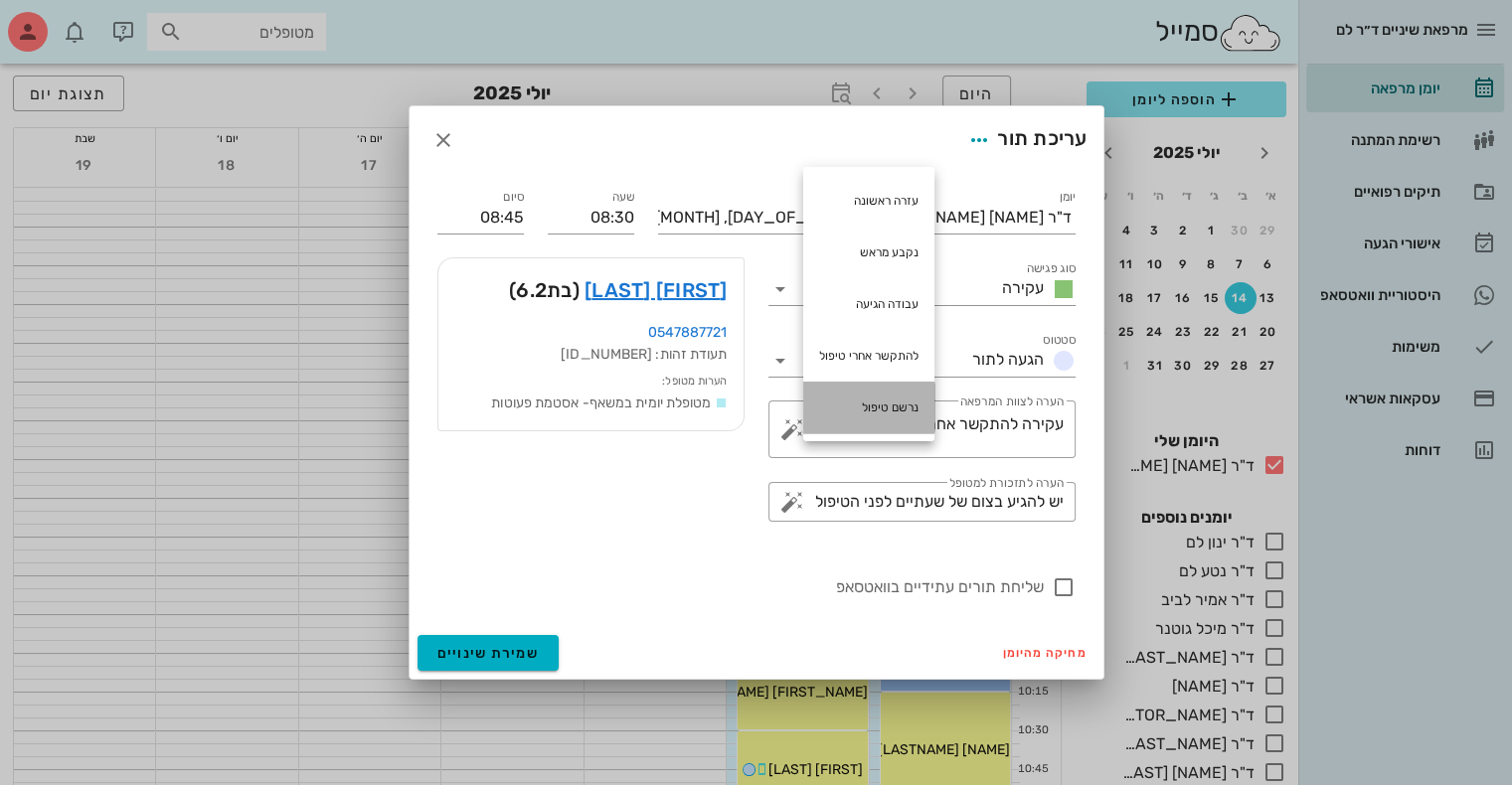 click on "נרשם טיפול" at bounding box center [869, 407] 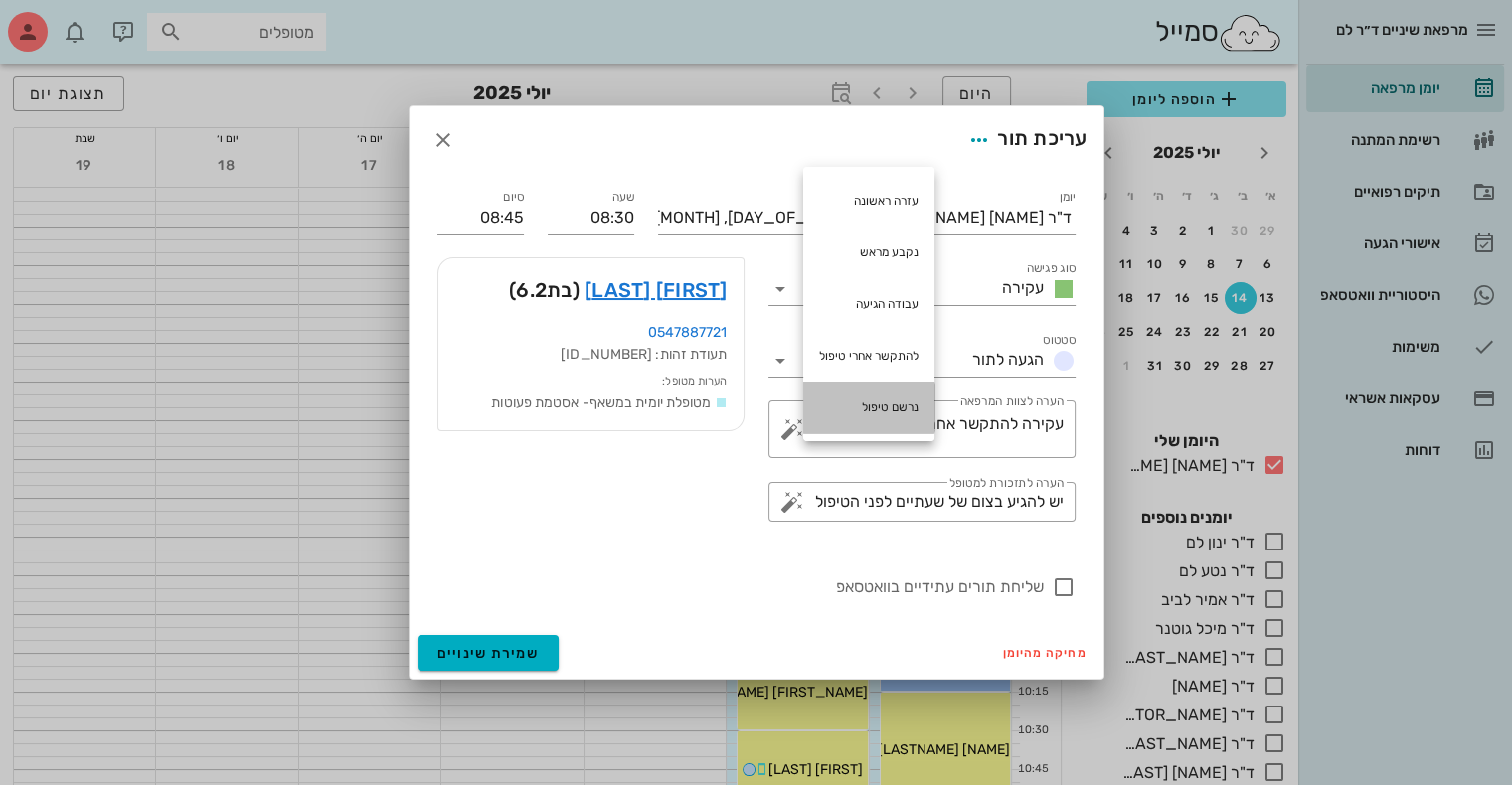 type on "עקירה להתקשר אחרי טיפול נרשם טיפול" 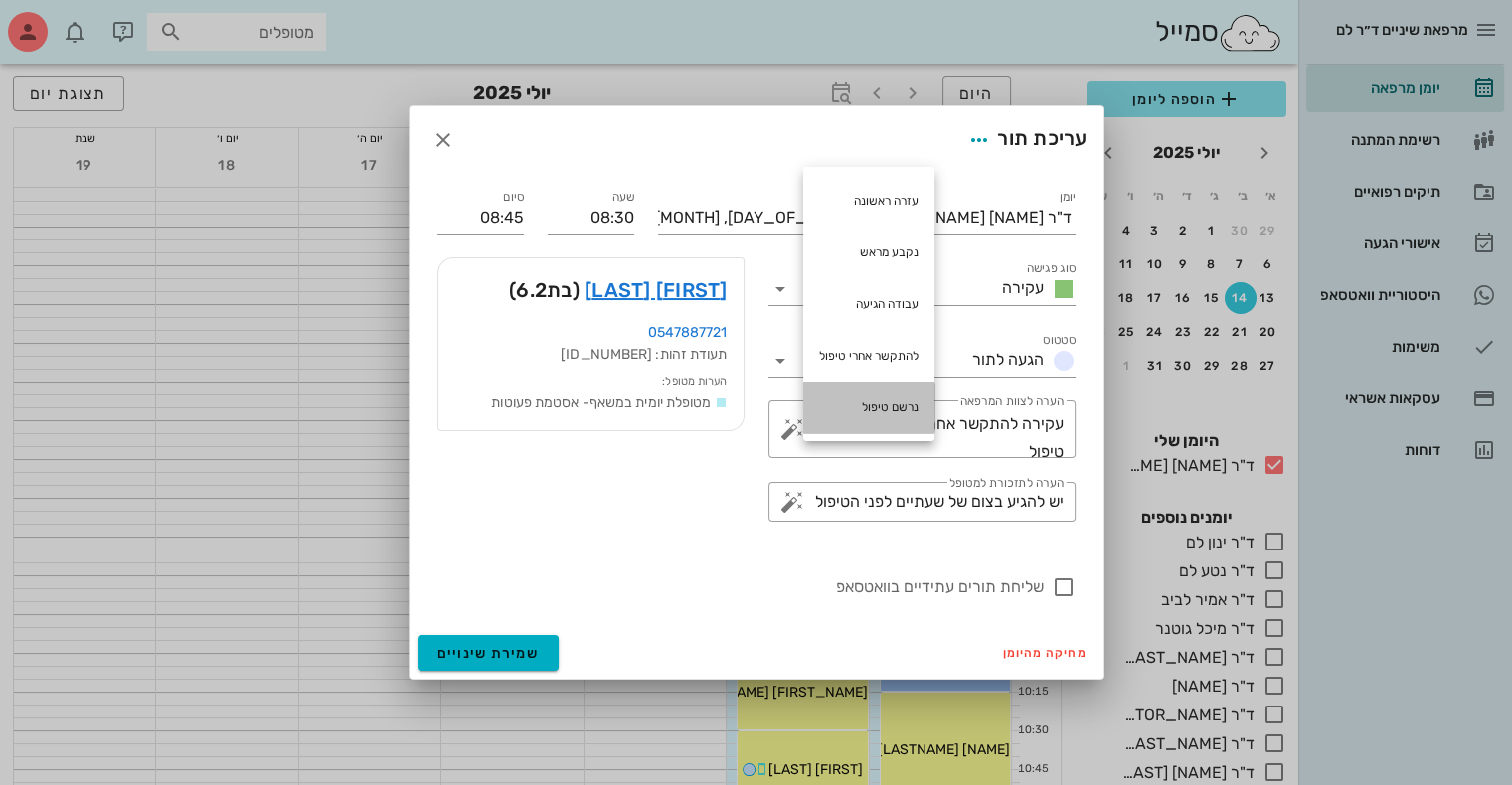 scroll, scrollTop: 0, scrollLeft: 0, axis: both 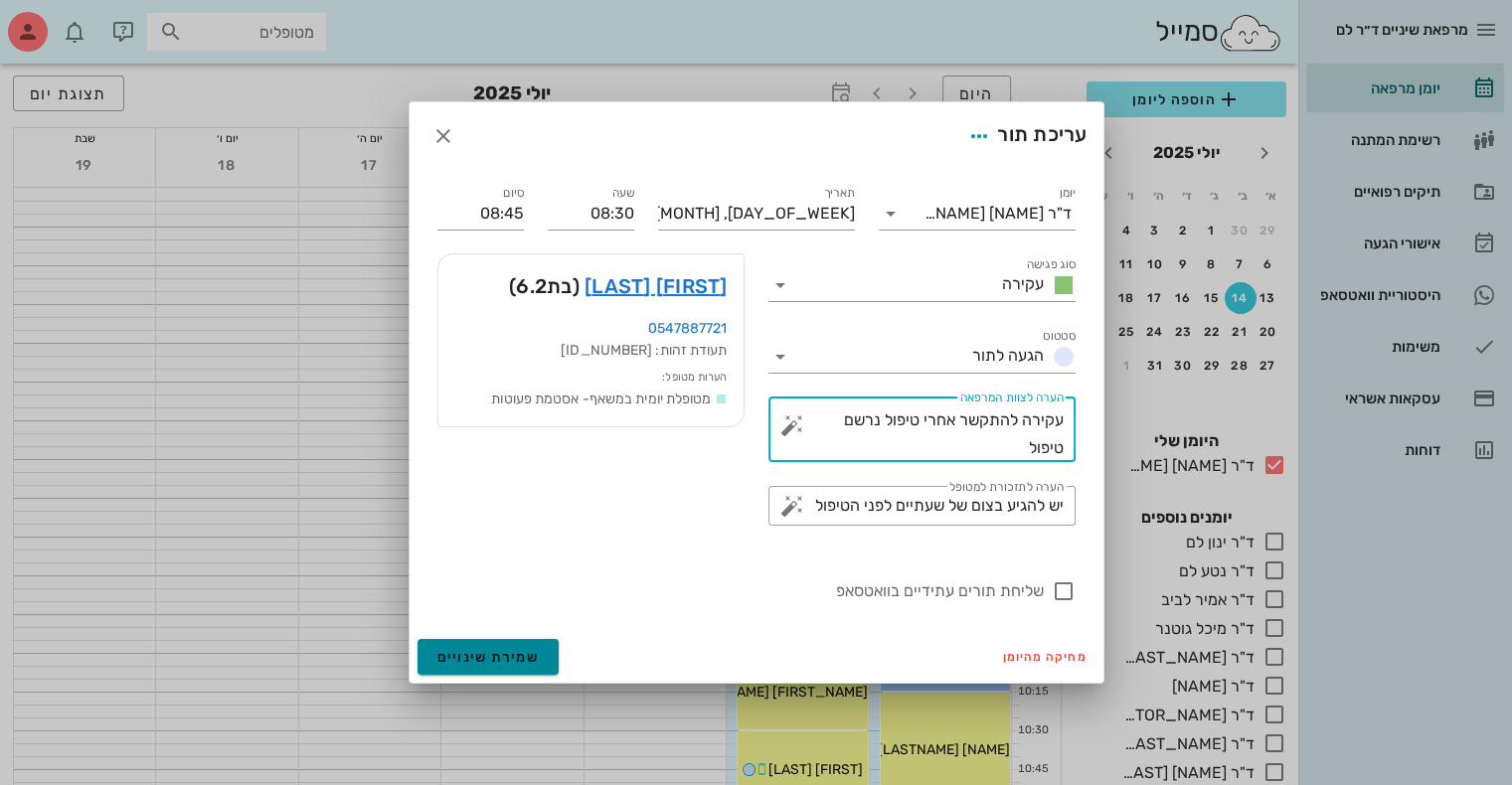 click on "שמירת שינויים" at bounding box center (488, 657) 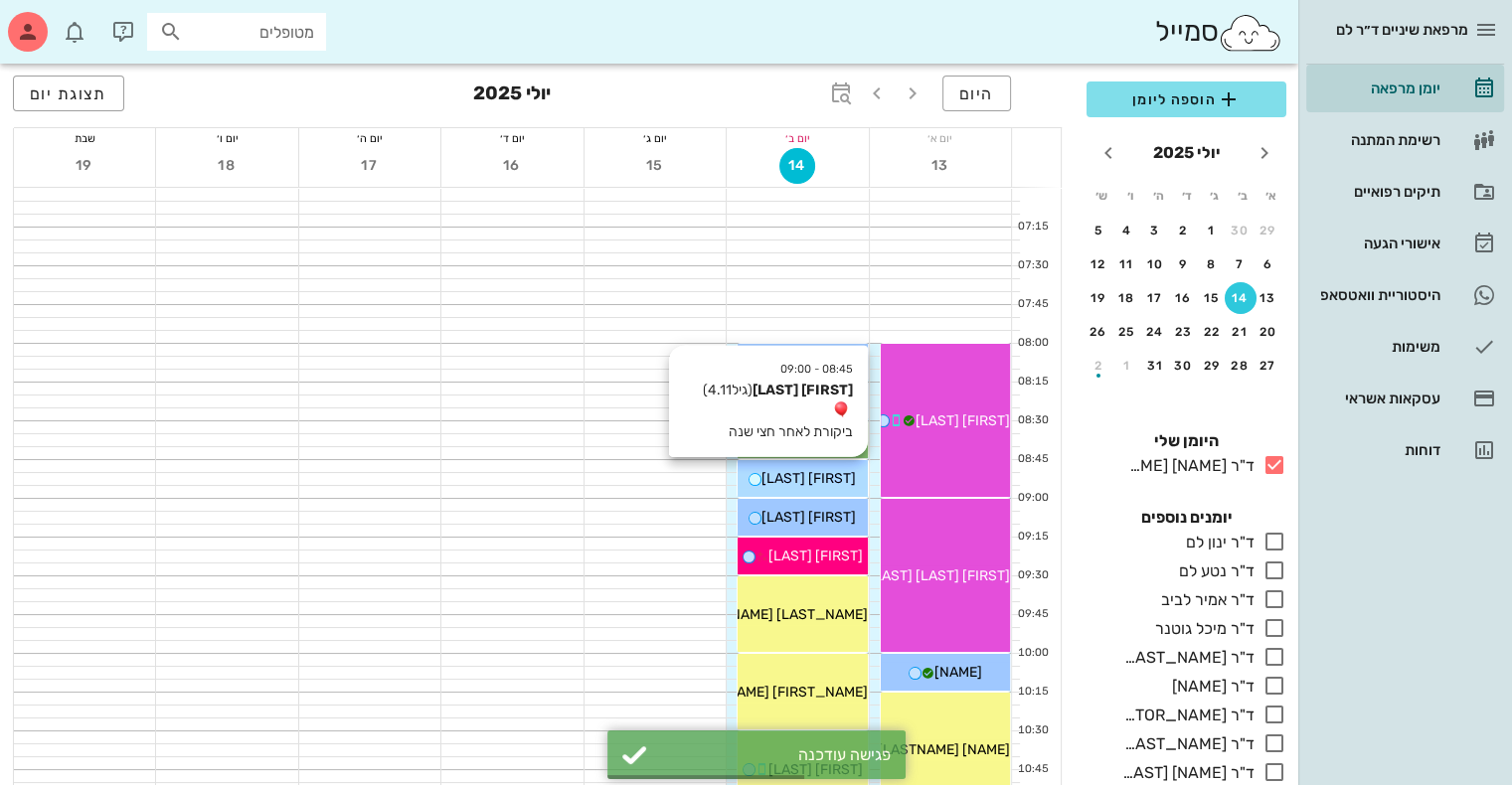click on "[FIRST] [LAST]" at bounding box center [808, 478] 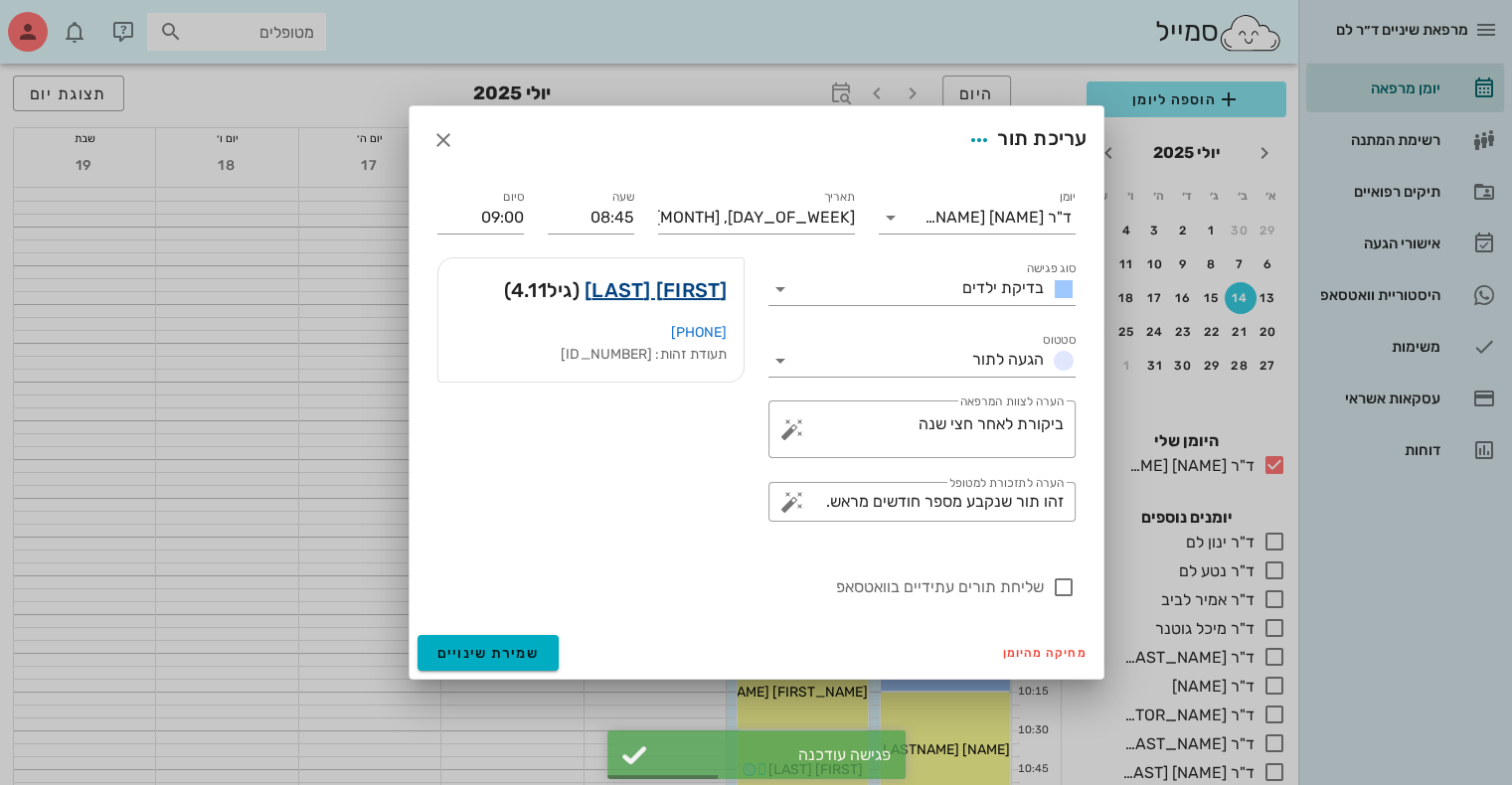 click on "[FIRST] [LAST]" at bounding box center (656, 290) 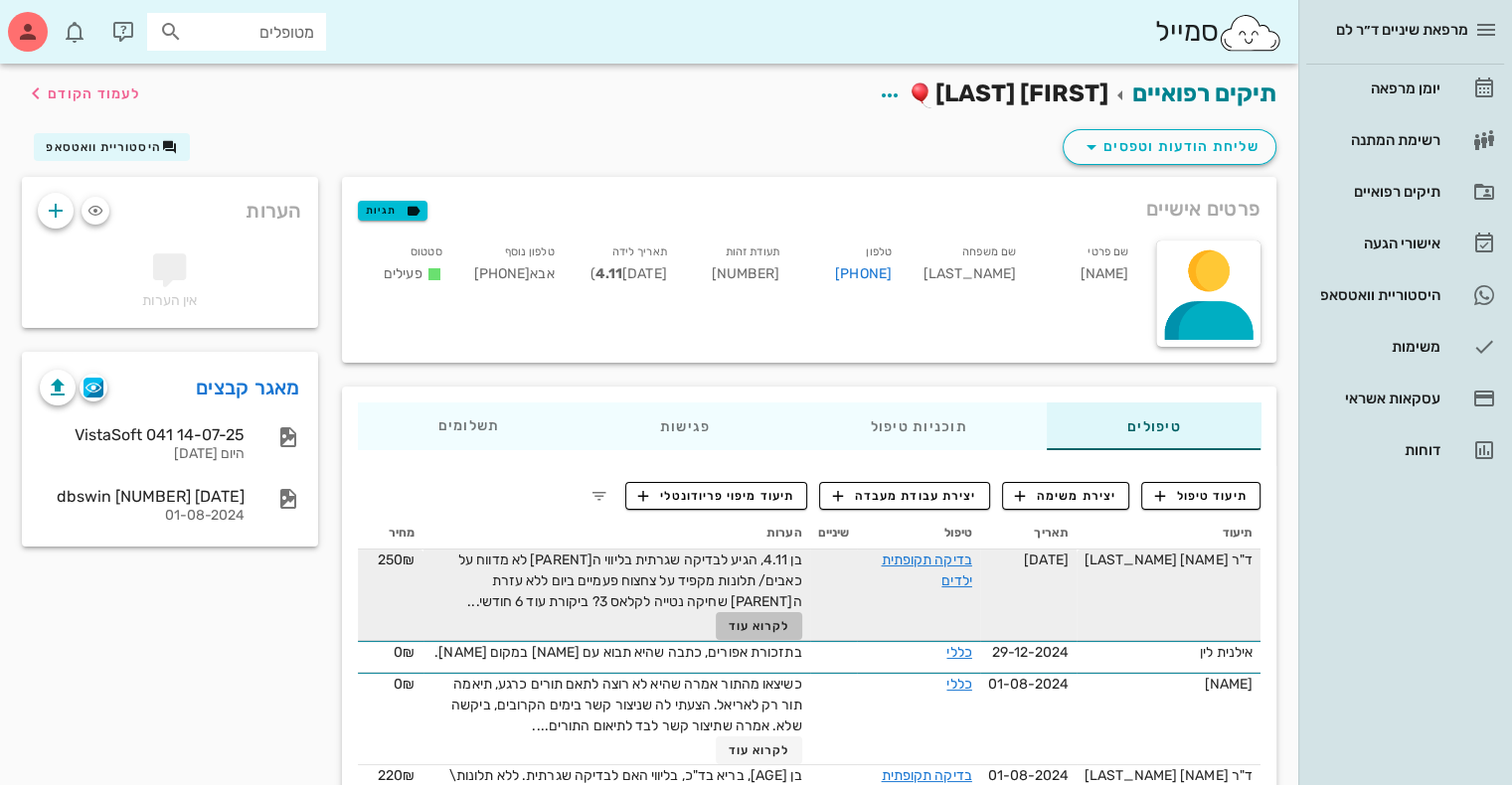 click on "לקרוא עוד" at bounding box center (758, 626) 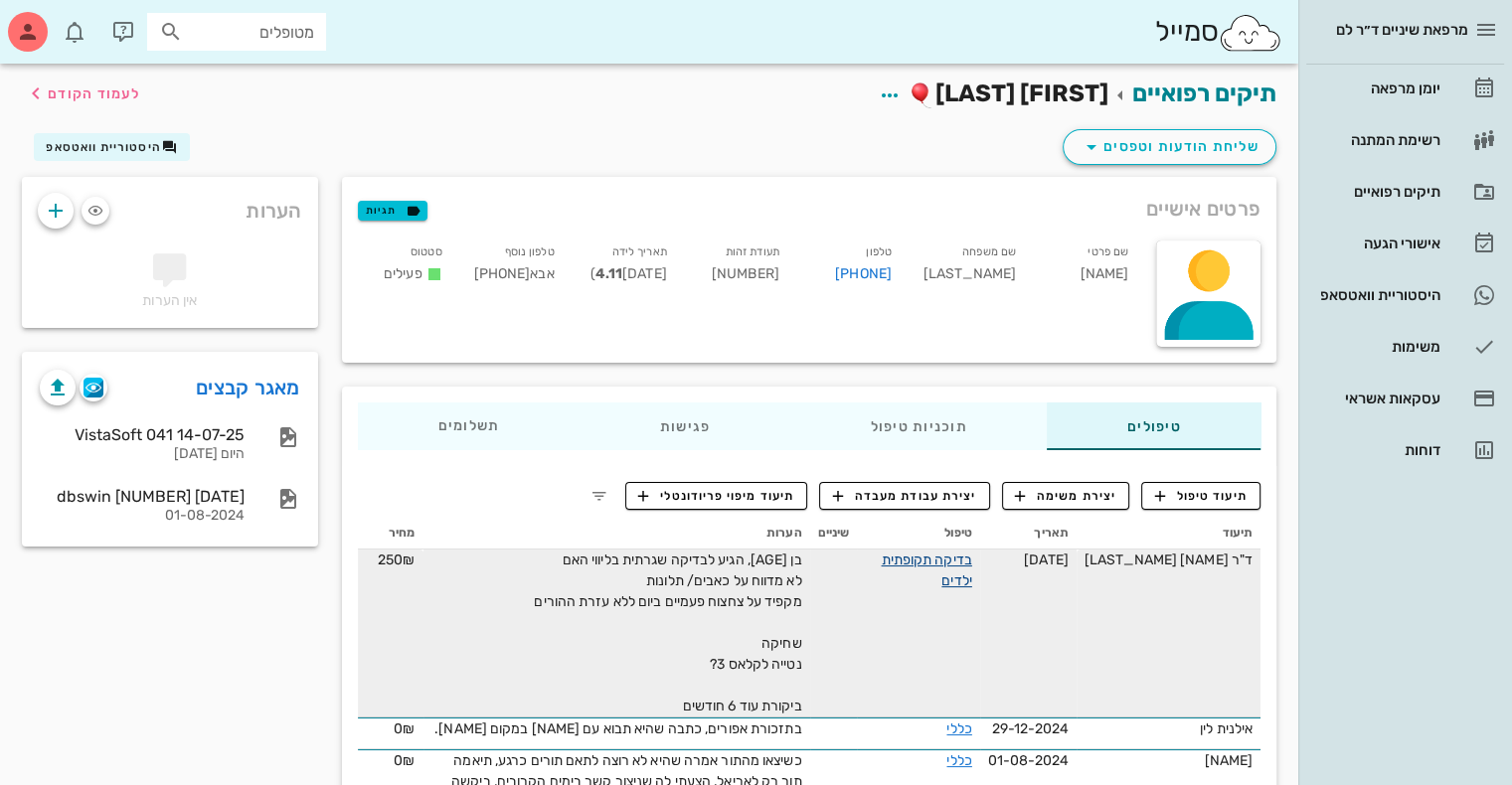 click on "בדיקה תקופתית ילדים" at bounding box center (925, 570) 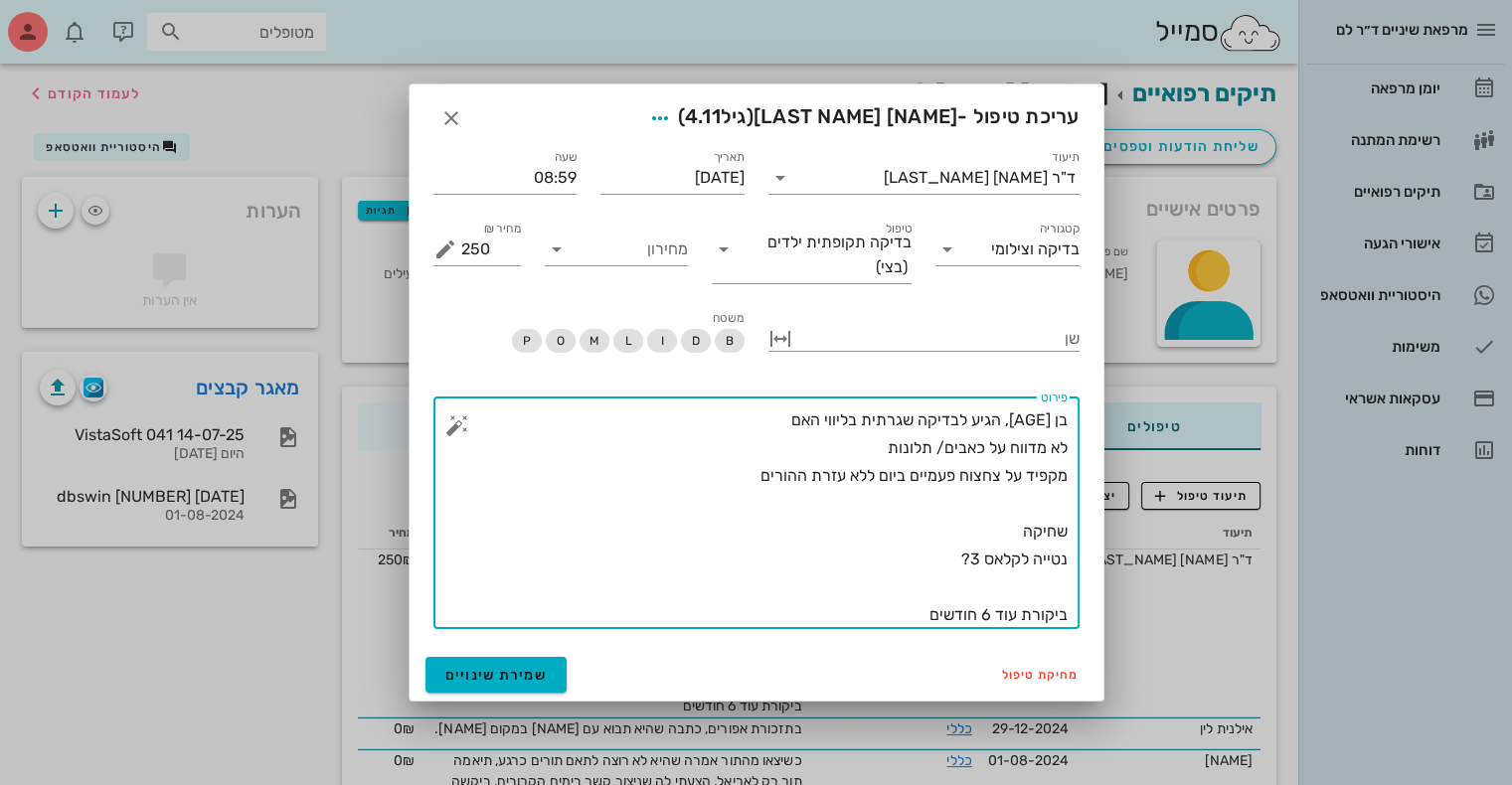 drag, startPoint x: 874, startPoint y: 443, endPoint x: 1070, endPoint y: 458, distance: 196.57314 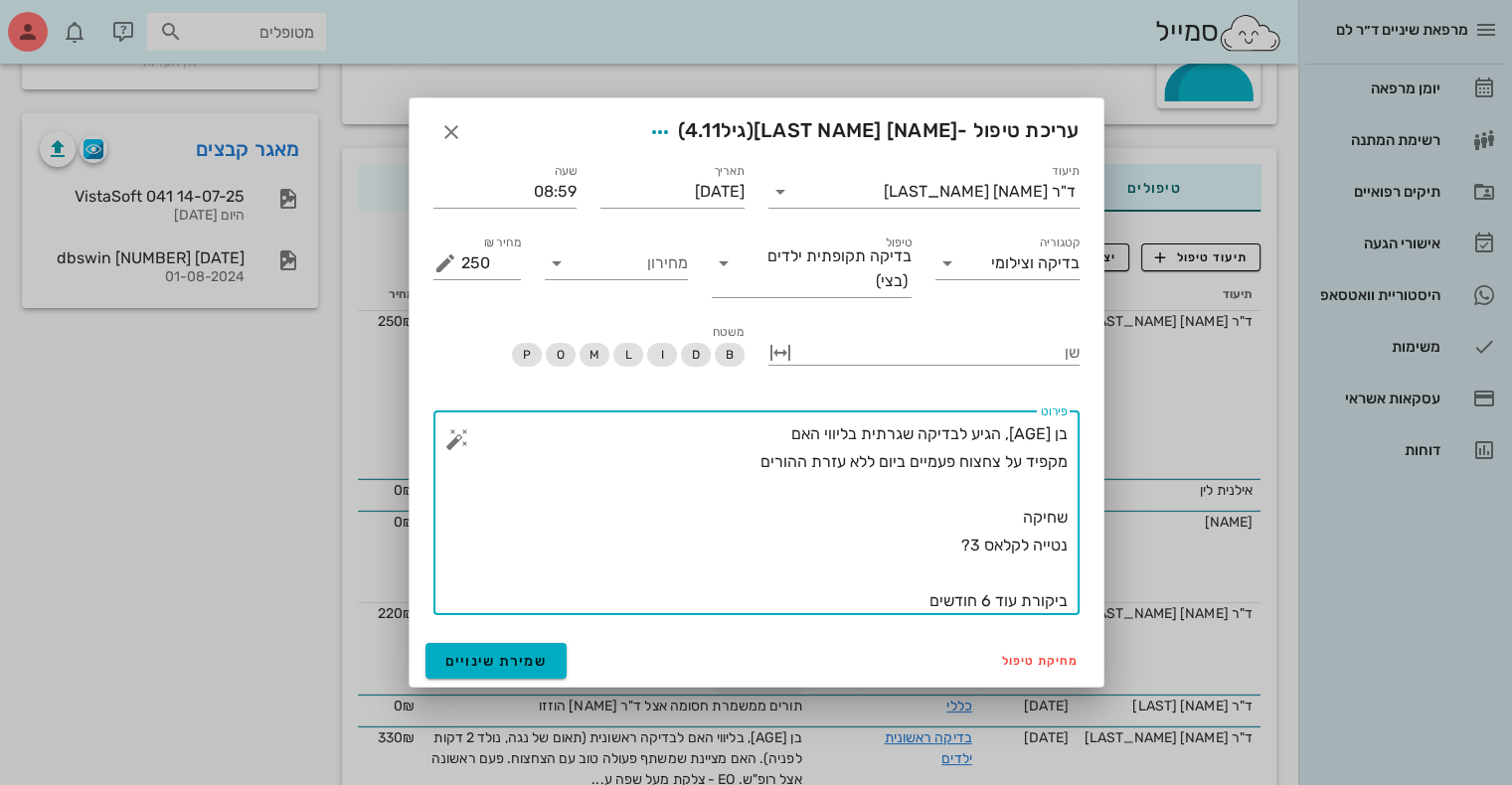 scroll, scrollTop: 360, scrollLeft: 0, axis: vertical 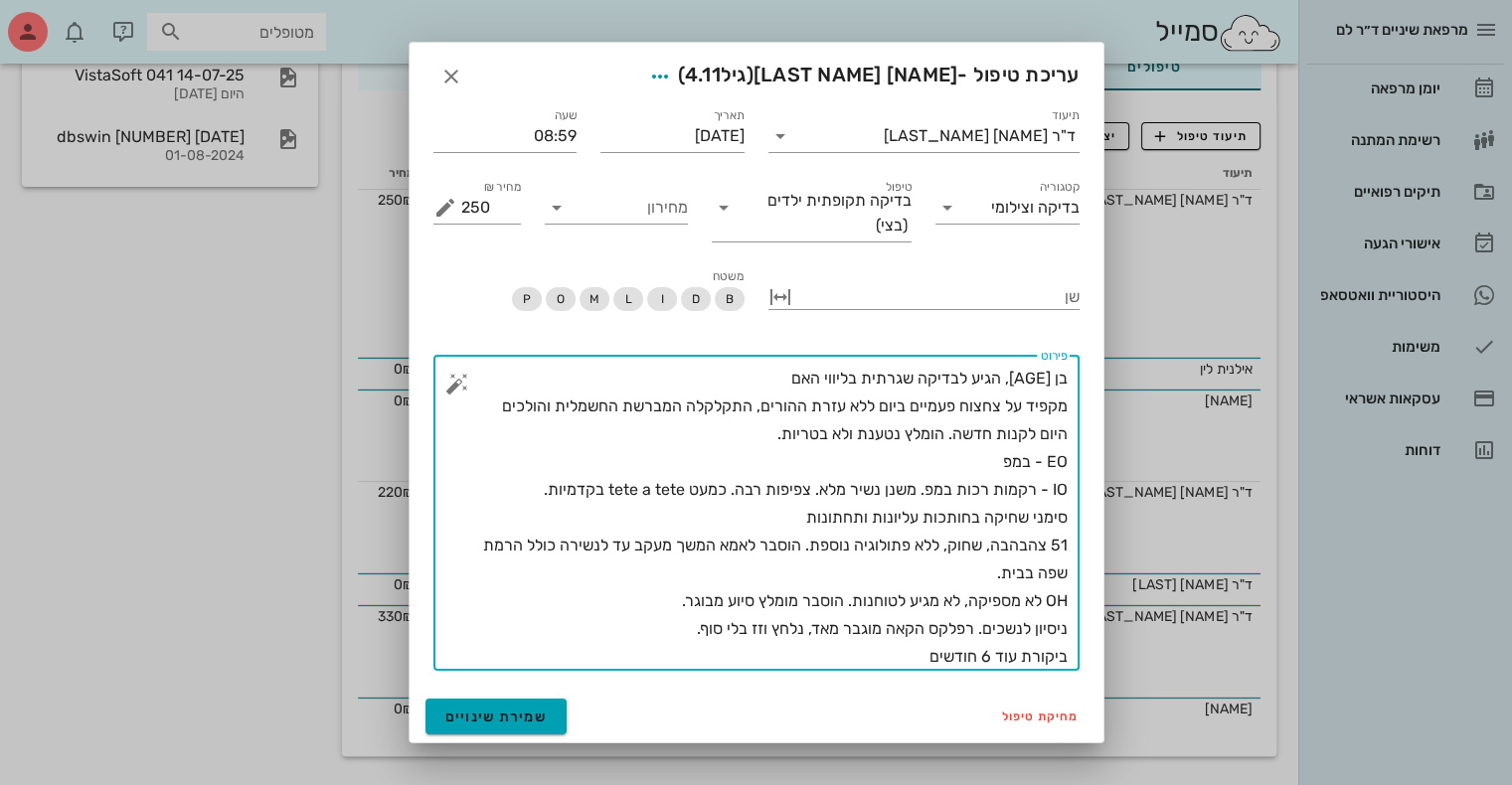 type on "בן [AGE], הגיע לבדיקה שגרתית בליווי האם
מקפיד על צחצוח פעמיים ביום ללא עזרת ההורים, התקלקלה המברשת החשמלית והולכים היום לקנות חדשה. הומלץ נטענת ולא בטריות.
EO - במפ
IO - רקמות רכות במפ. משנן נשיר מלא. צפיפות רבה. כמעט tete a tete בקדמיות.
סימני שחיקה בחותכות עליונות ותחתונות
51 צהבהבה, שחוק, ללא פתולוגיה נוספת. הוסבר לאמא המשך מעקב עד לנשירה כולל הרמת שפה בבית.
OH לא מספיקה, לא מגיע לטוחנות. הוסבר מומלץ סיוע מבוגר.
ניסיון לנשכים. רפלקס הקאה מוגבר מאד, נלחץ וזז בלי סוף.
ביקורת עוד 6 חודשים" 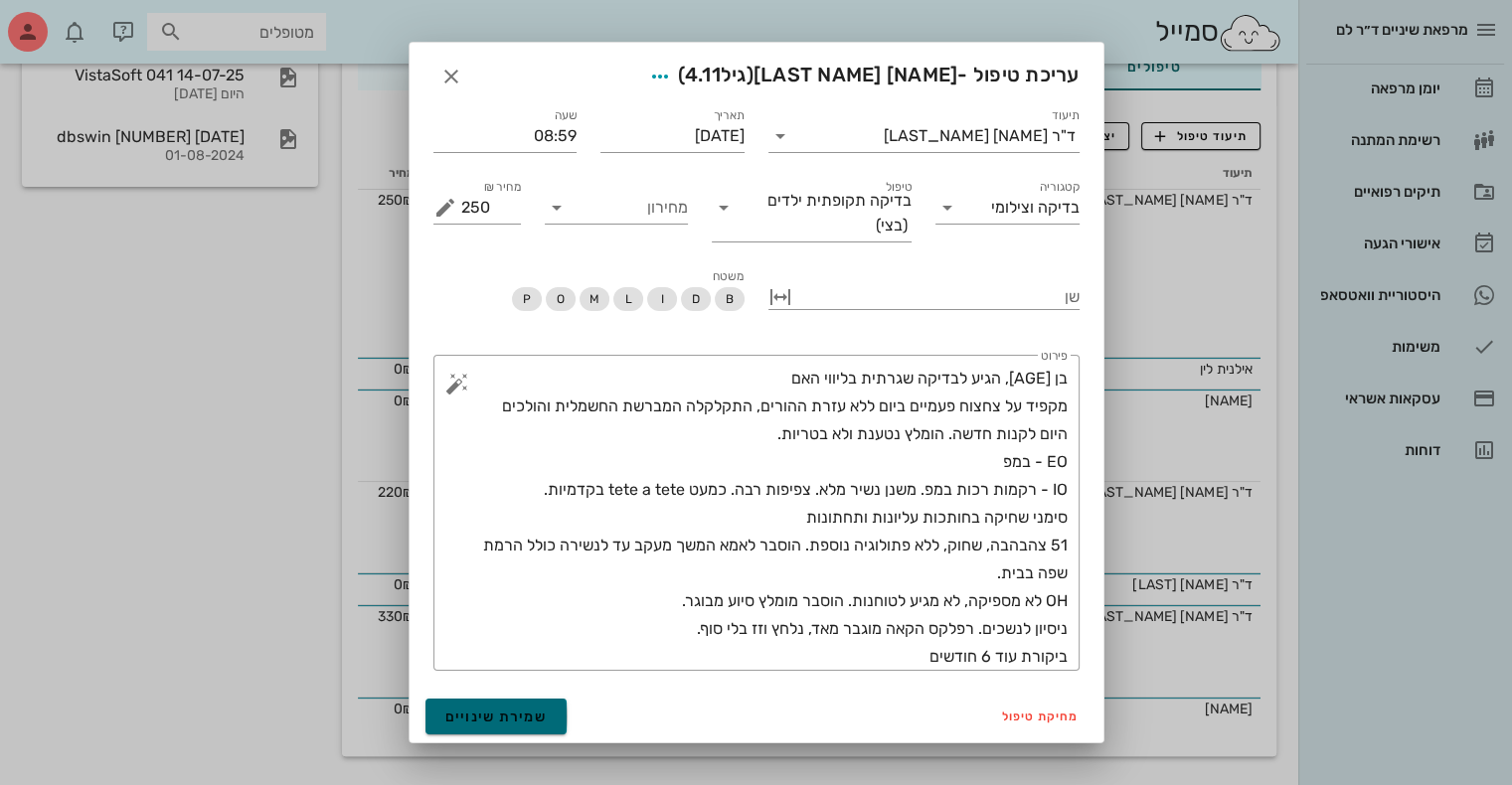 click on "שמירת שינויים" at bounding box center [496, 716] 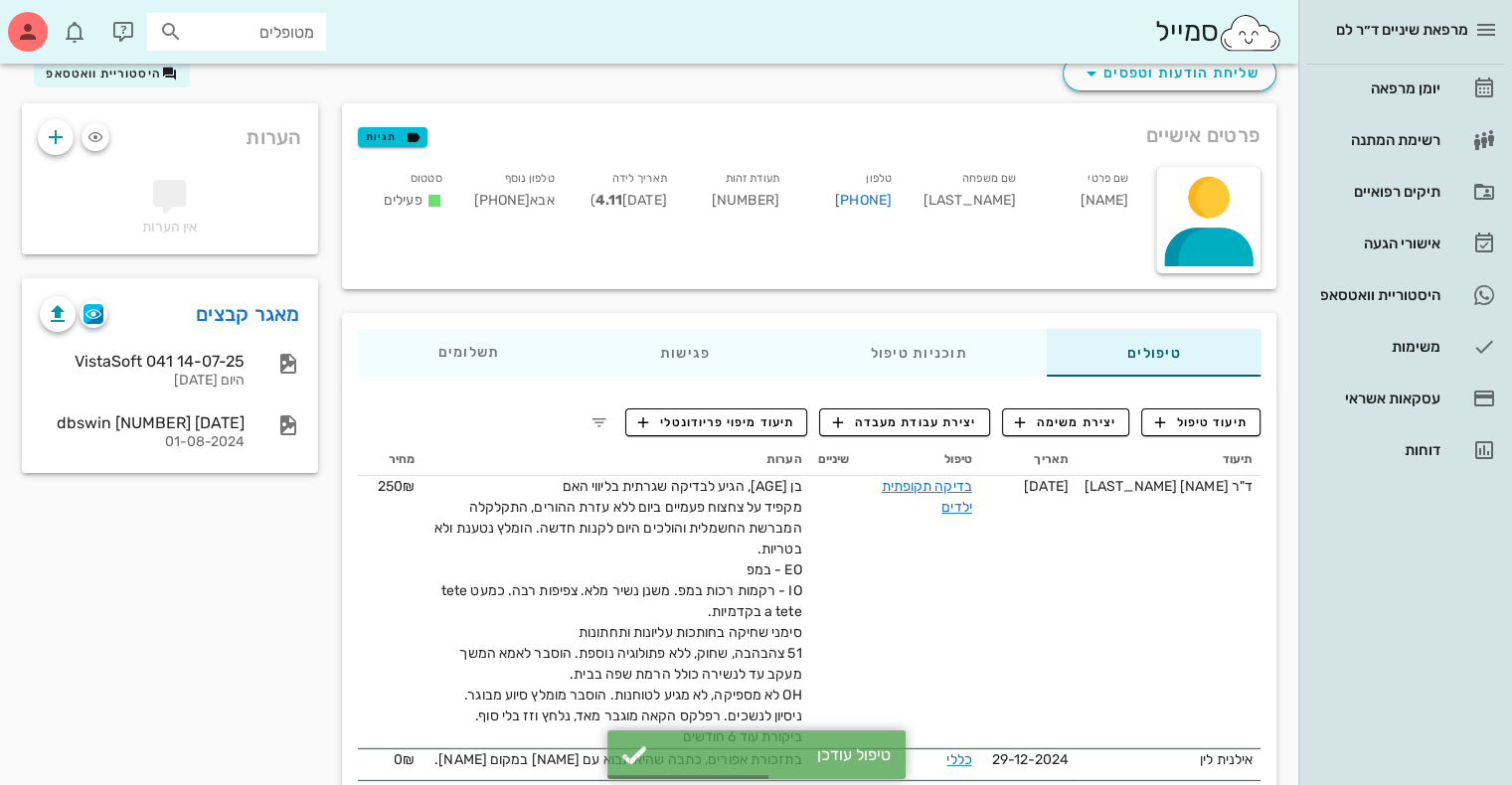 scroll, scrollTop: 0, scrollLeft: 0, axis: both 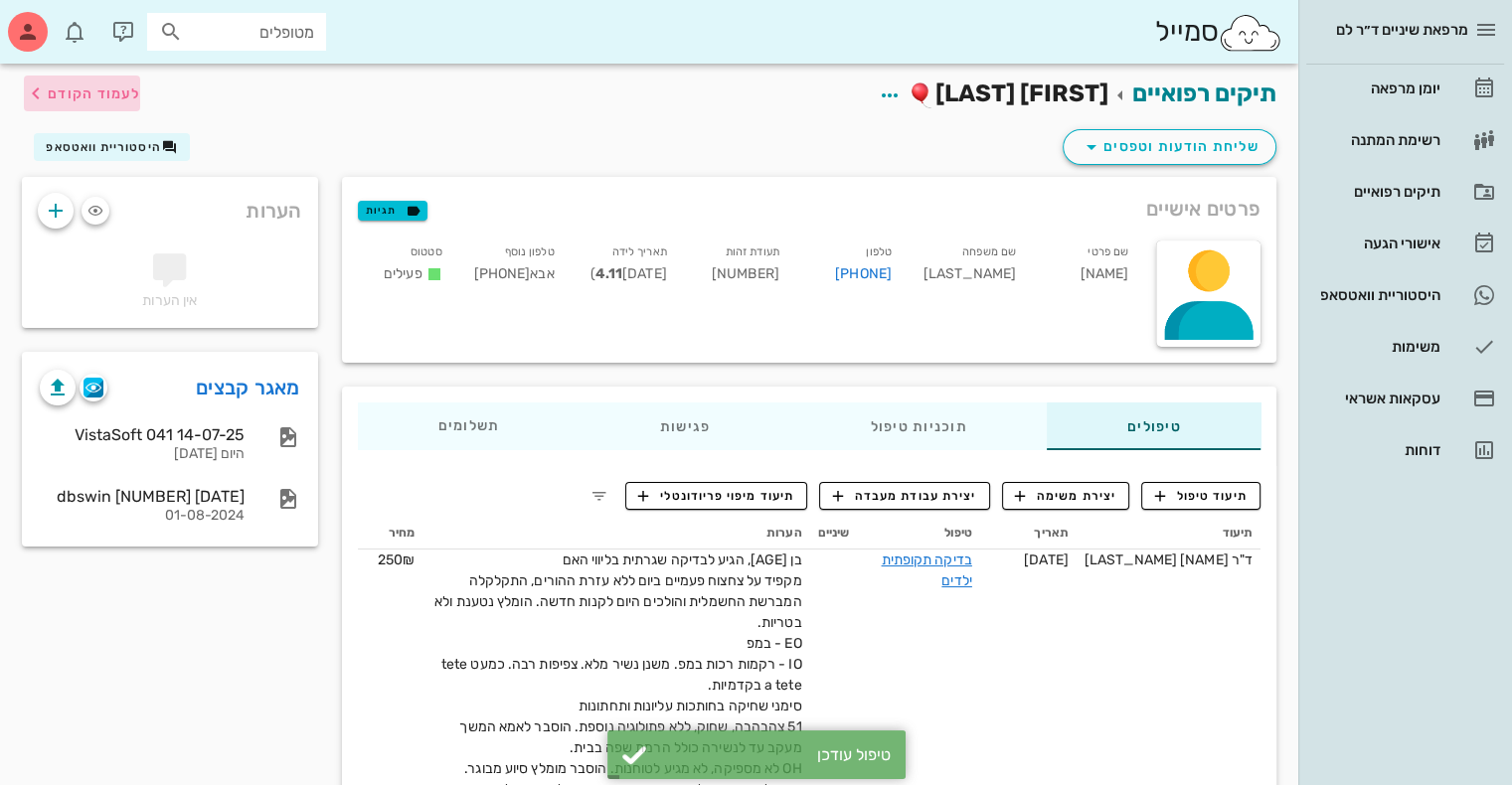 click on "לעמוד הקודם" at bounding box center [93, 93] 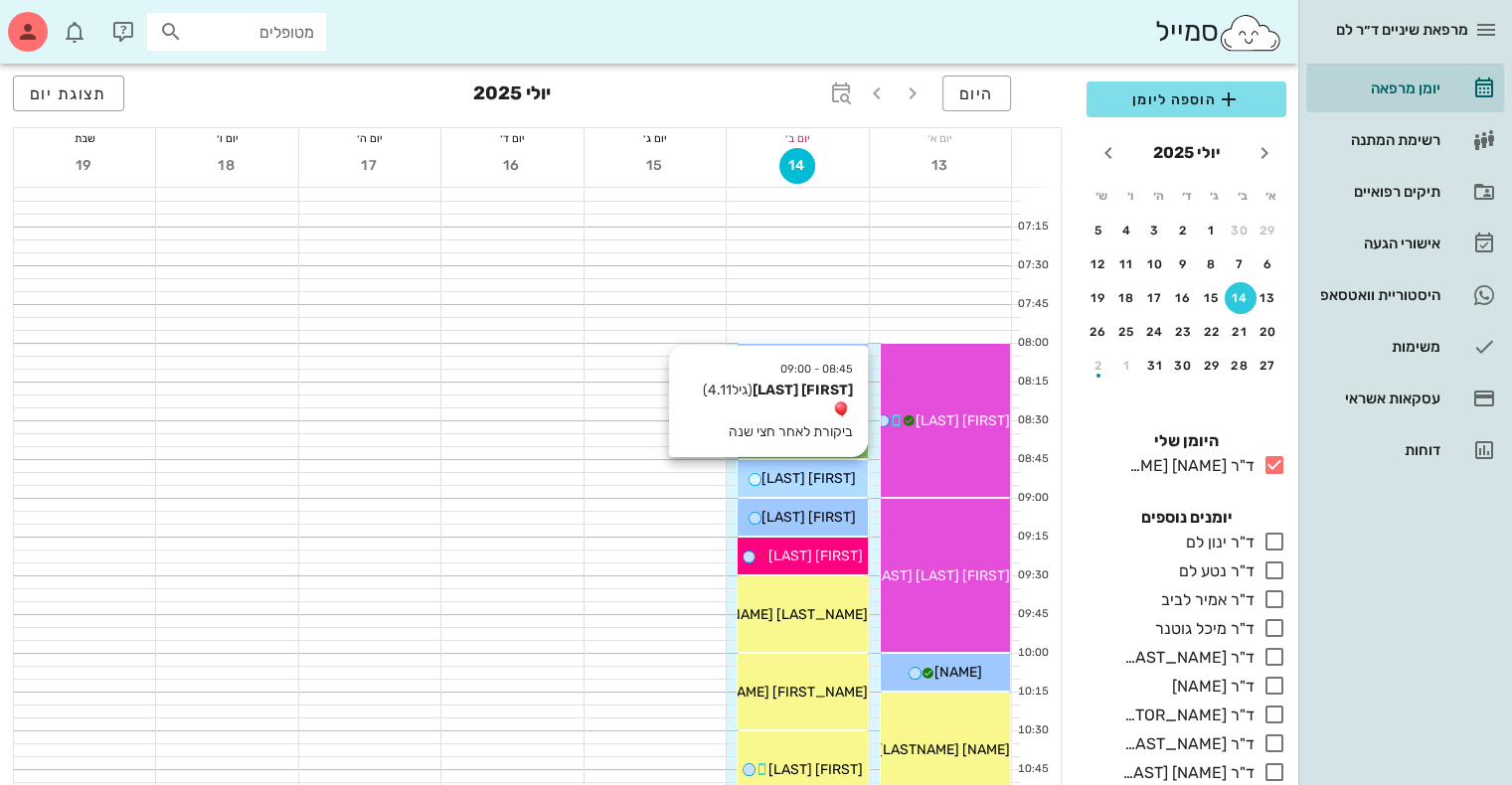 click on "[FIRST] [LAST]" at bounding box center [808, 478] 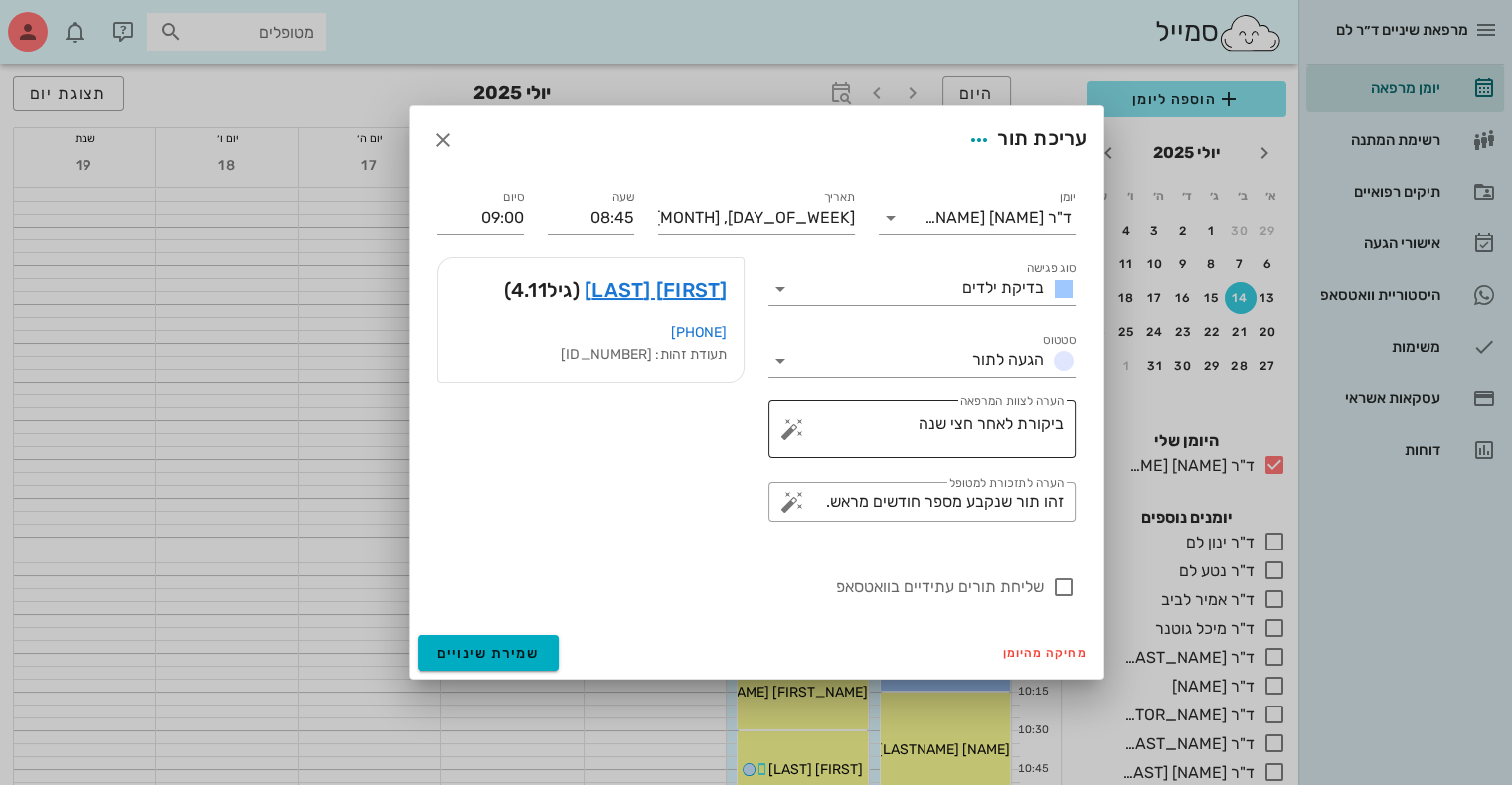 click at bounding box center [792, 429] 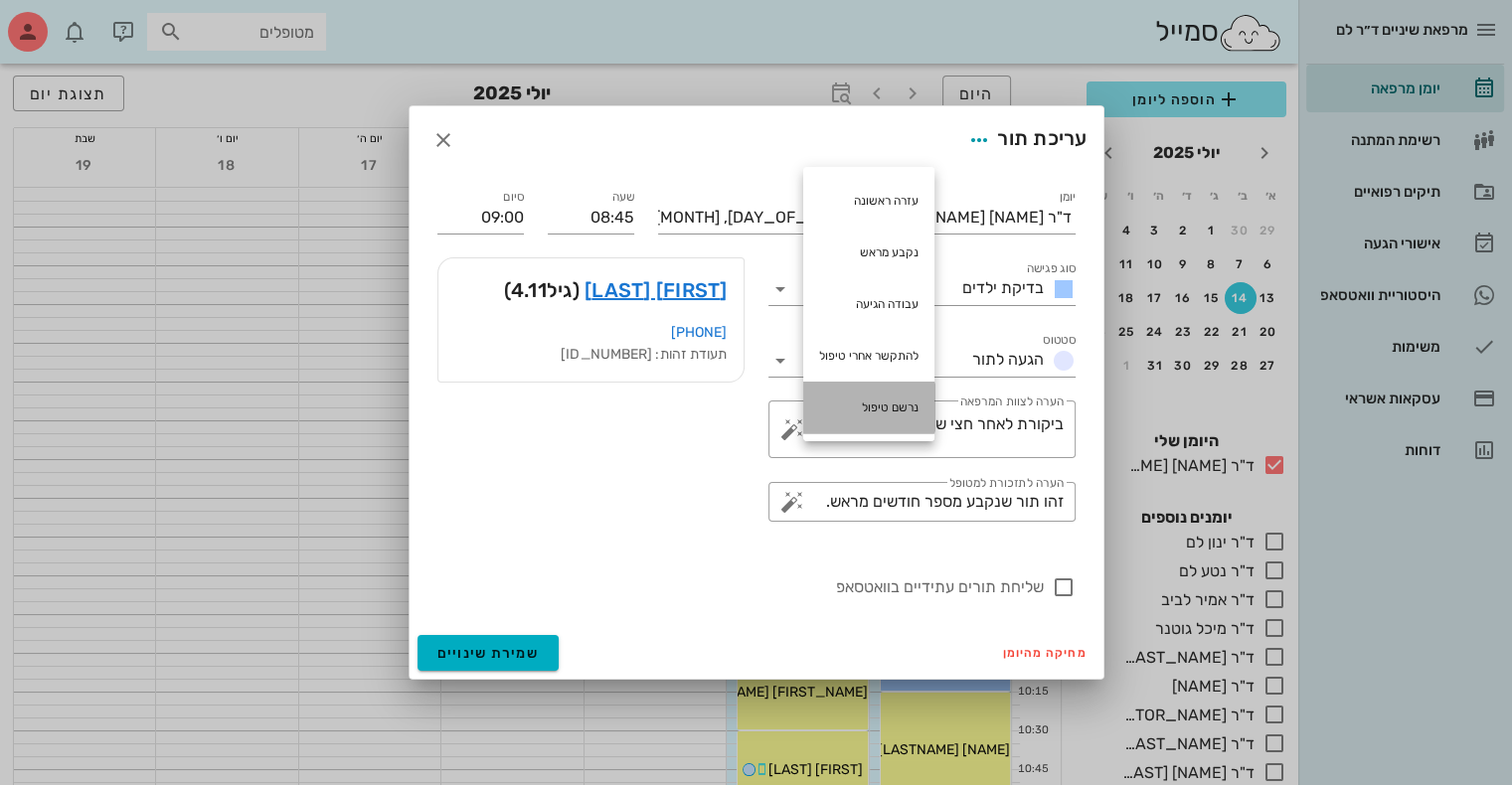 click on "נרשם טיפול" at bounding box center [869, 407] 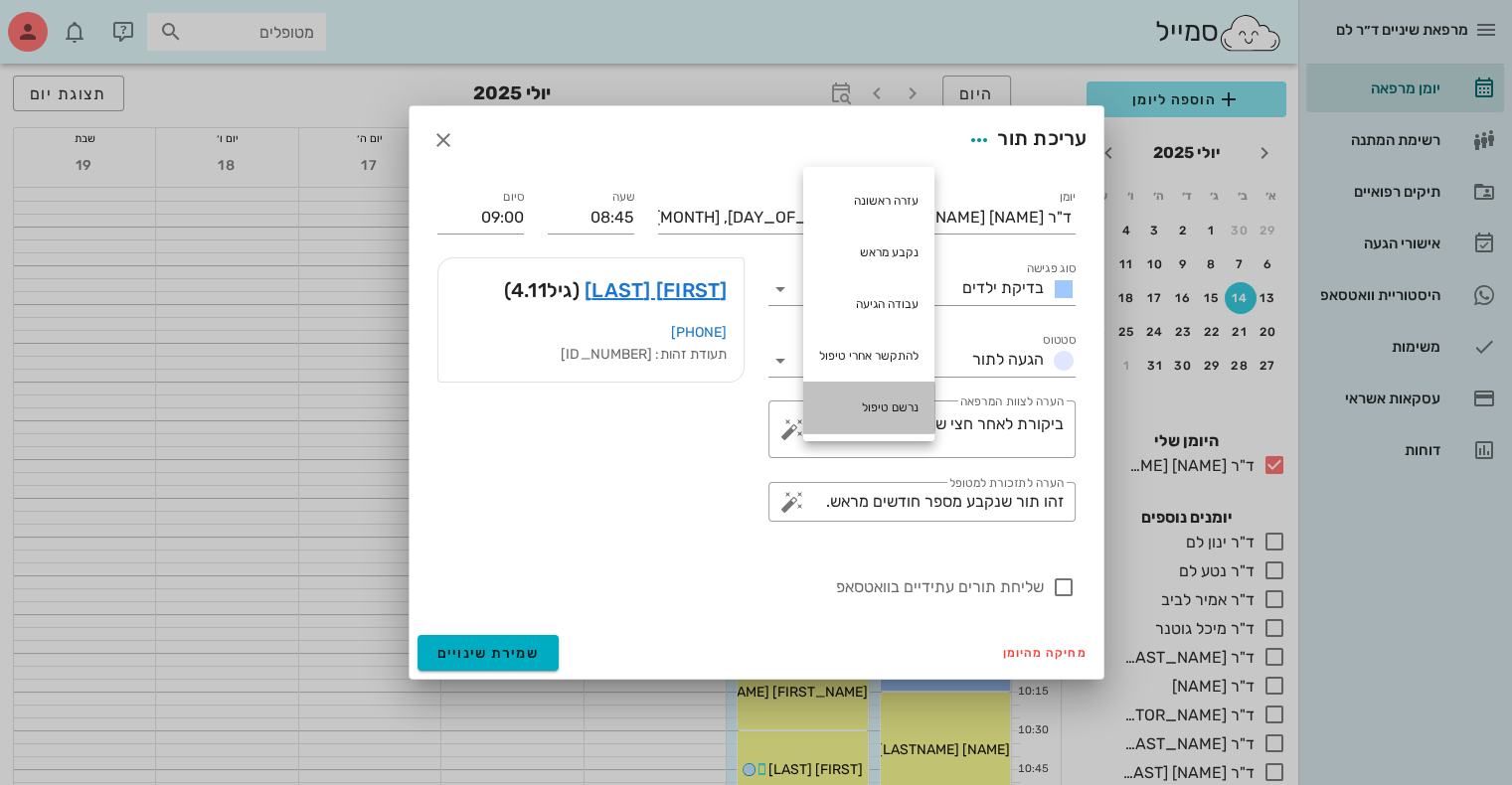 type on "ביקורת לאחר חצי שנה נרשם טיפול" 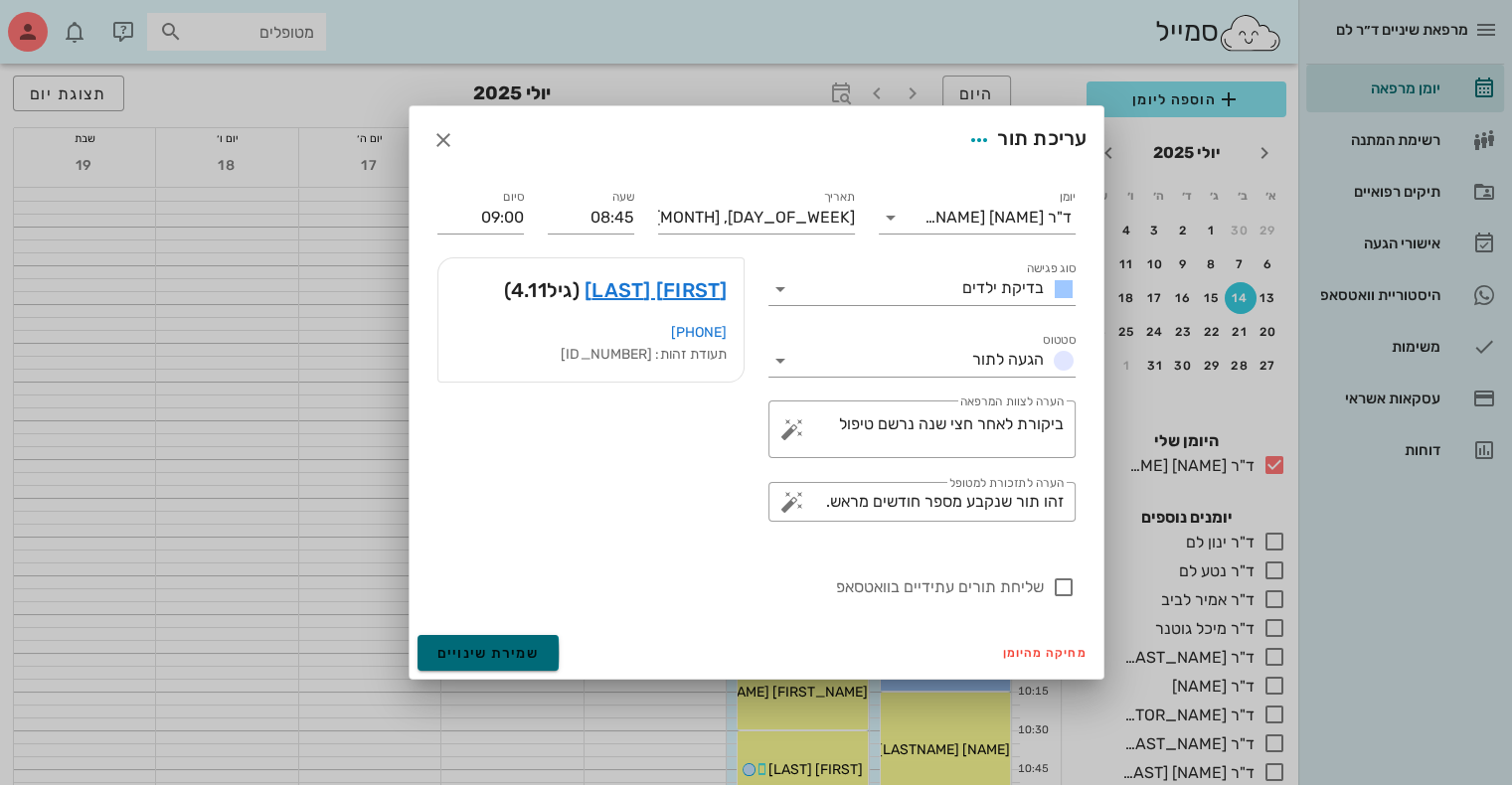 click on "שמירת שינויים" at bounding box center [488, 653] 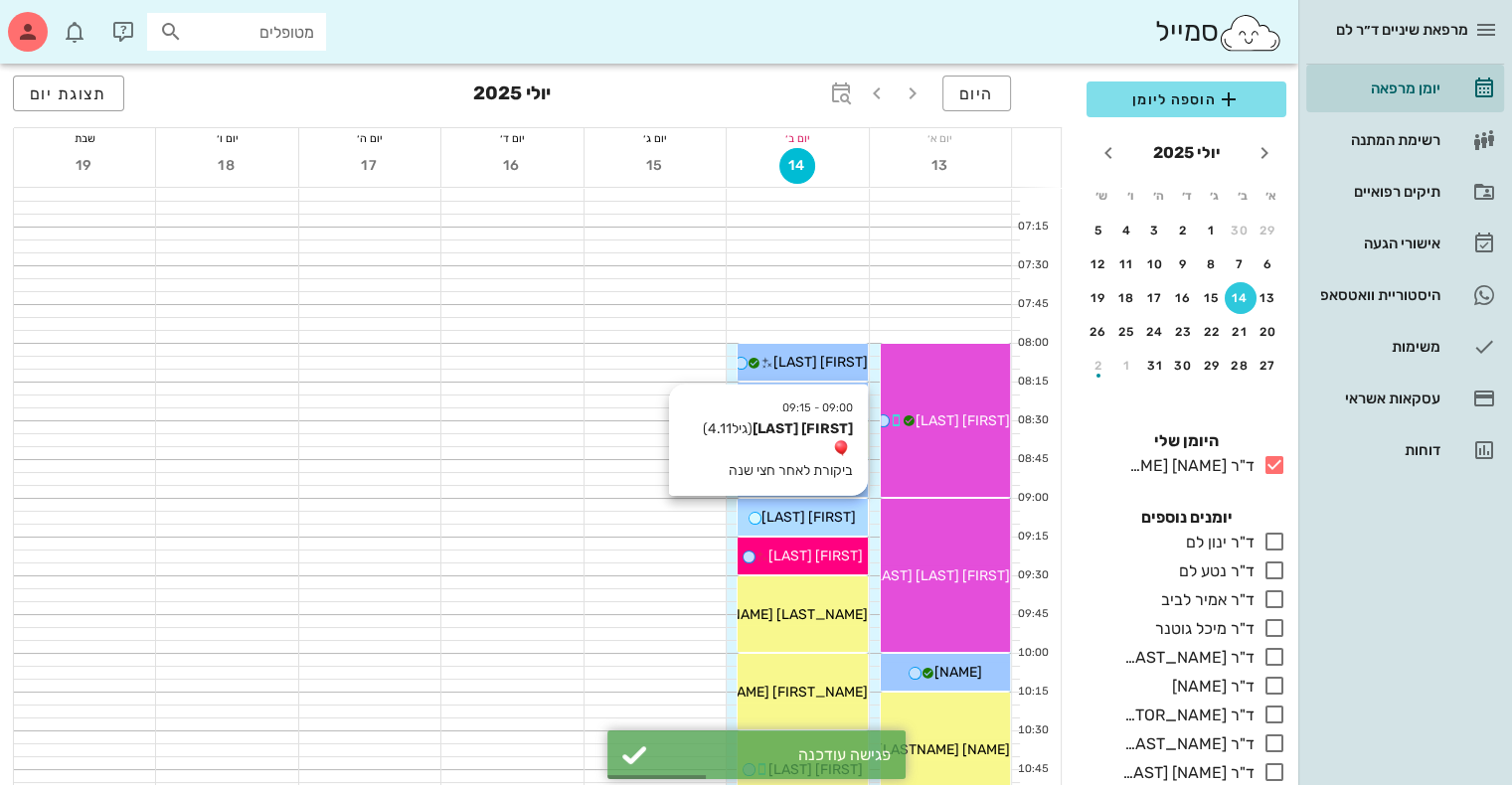 click on "[FIRST] [LAST]" at bounding box center [808, 517] 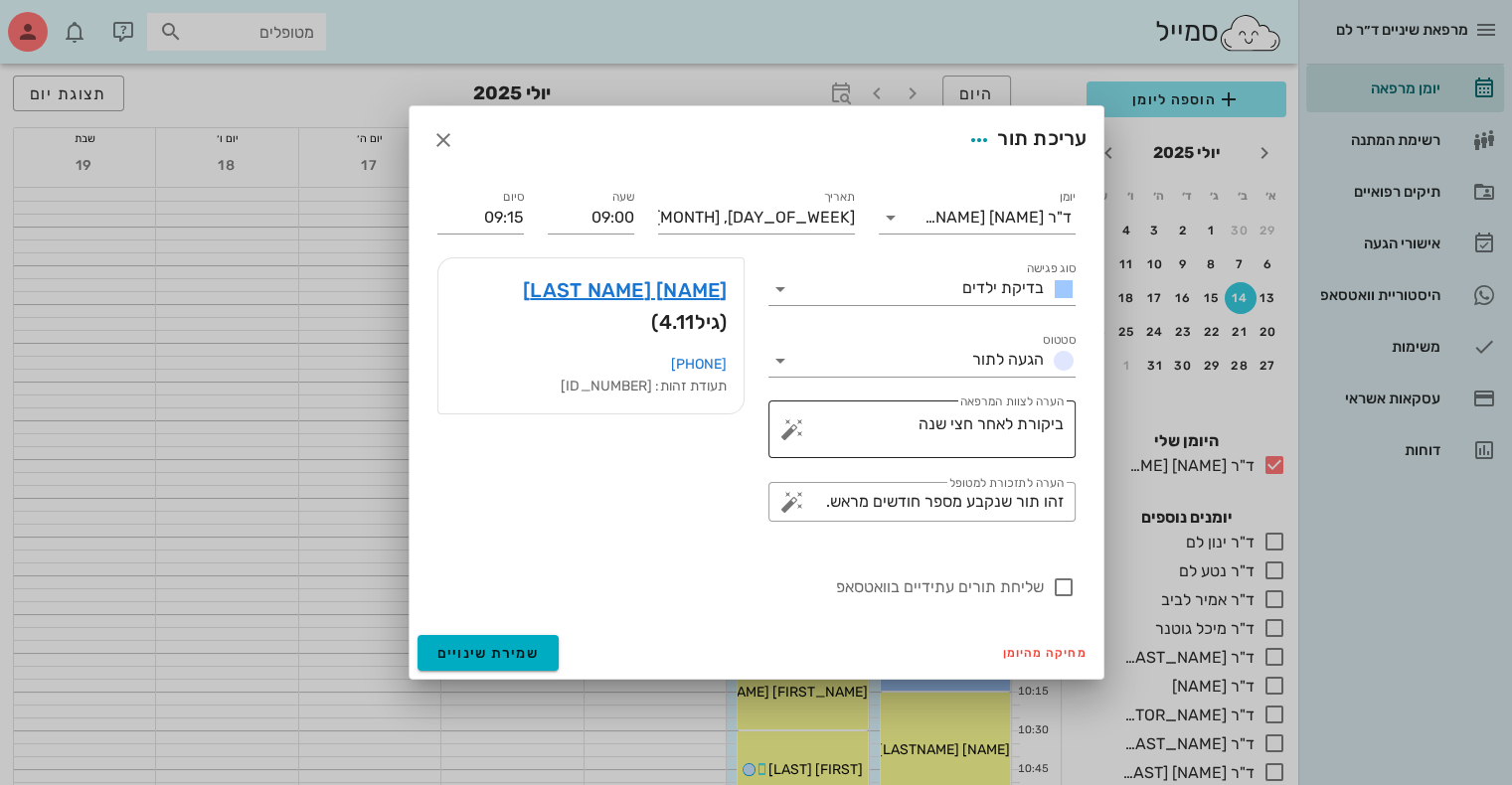 click at bounding box center (792, 429) 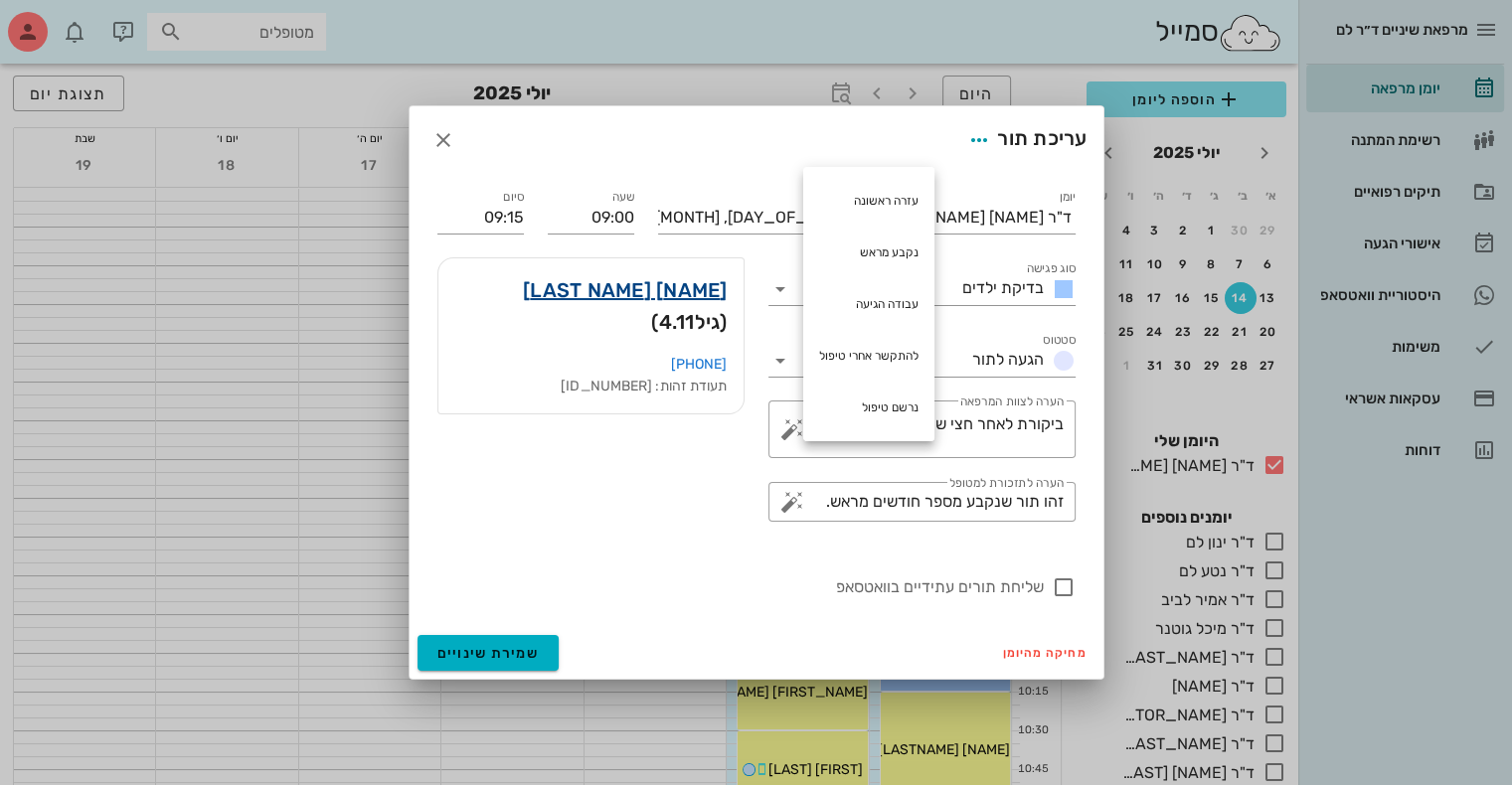 click on "[NAME] [LAST NAME]" at bounding box center [625, 290] 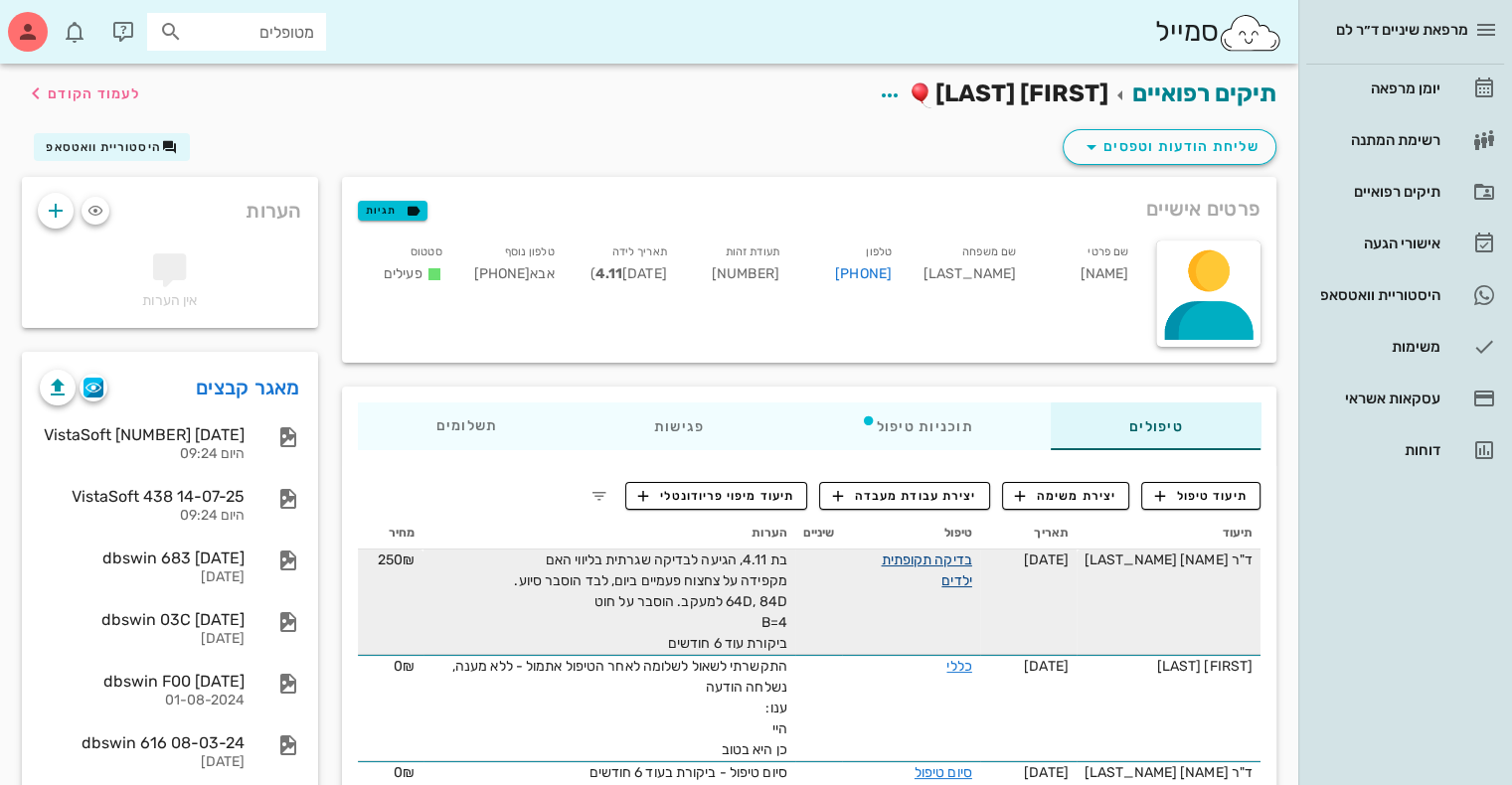 click on "בדיקה תקופתית ילדים" at bounding box center (925, 570) 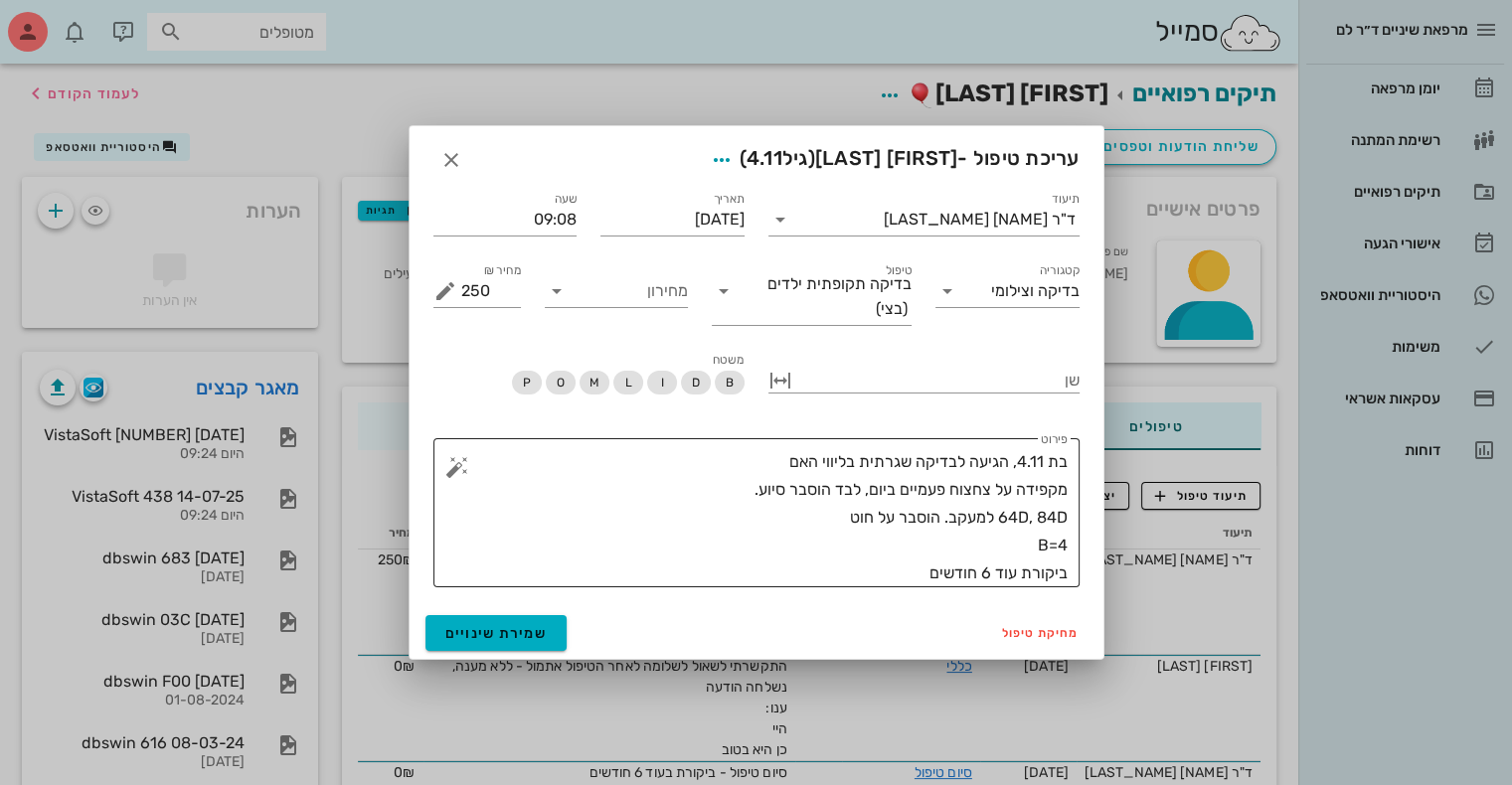 click on "בת 4.11, הגיעה לבדיקה שגרתית בליווי האם
מקפידה על צחצוח פעמיים ביום, לבד הוסבר סיוע.
64D, 84D למעקב. הוסבר על חוט
B=4
ביקורת עוד 6 חודשים" at bounding box center [764, 518] 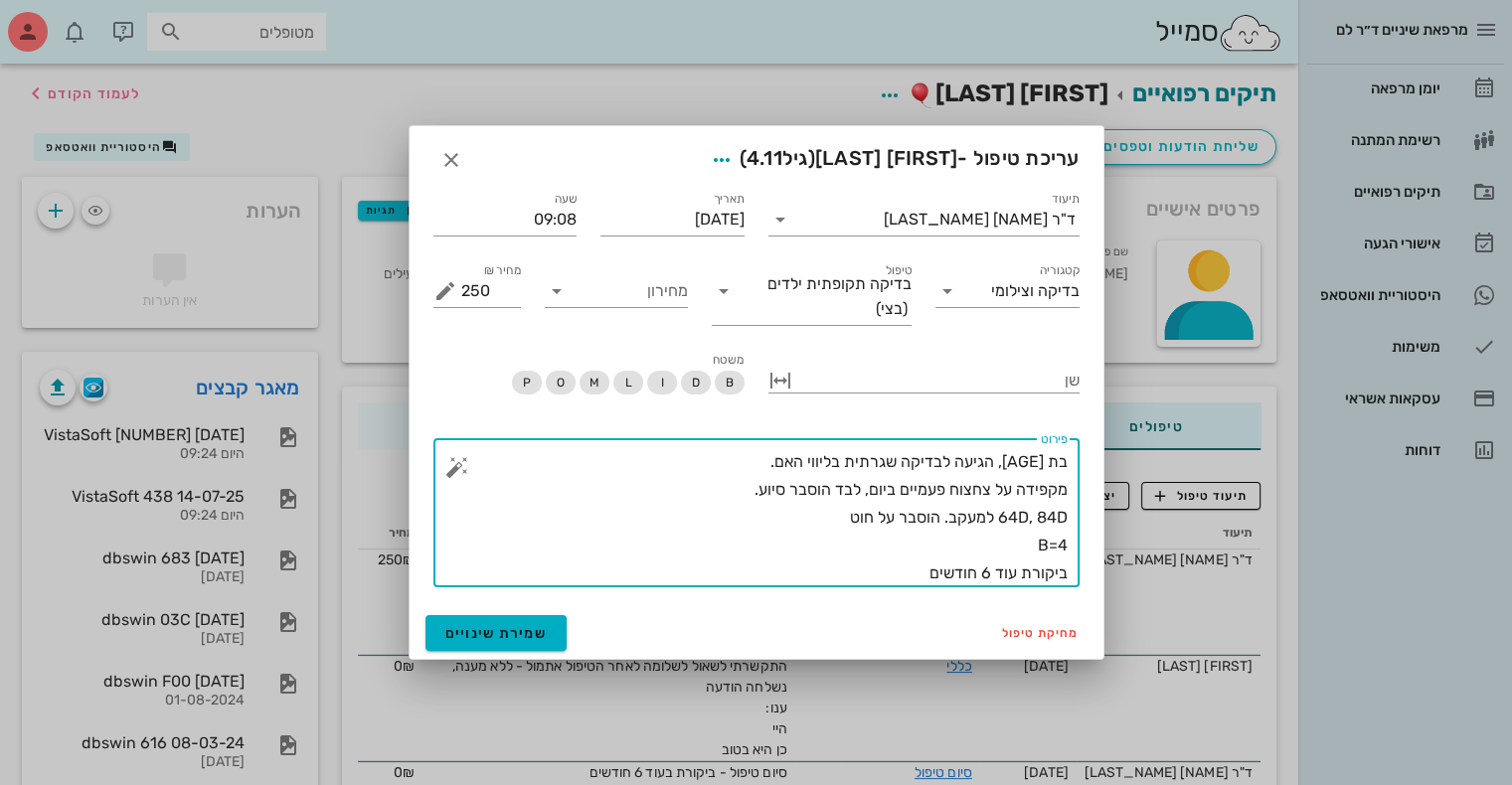 click on "בת [AGE], הגיעה לבדיקה שגרתית בליווי האם.
מקפידה על צחצוח פעמיים ביום, לבד הוסבר סיוע.
64D, 84D למעקב. הוסבר על חוט
B=4
ביקורת עוד 6 חודשים" at bounding box center (764, 518) 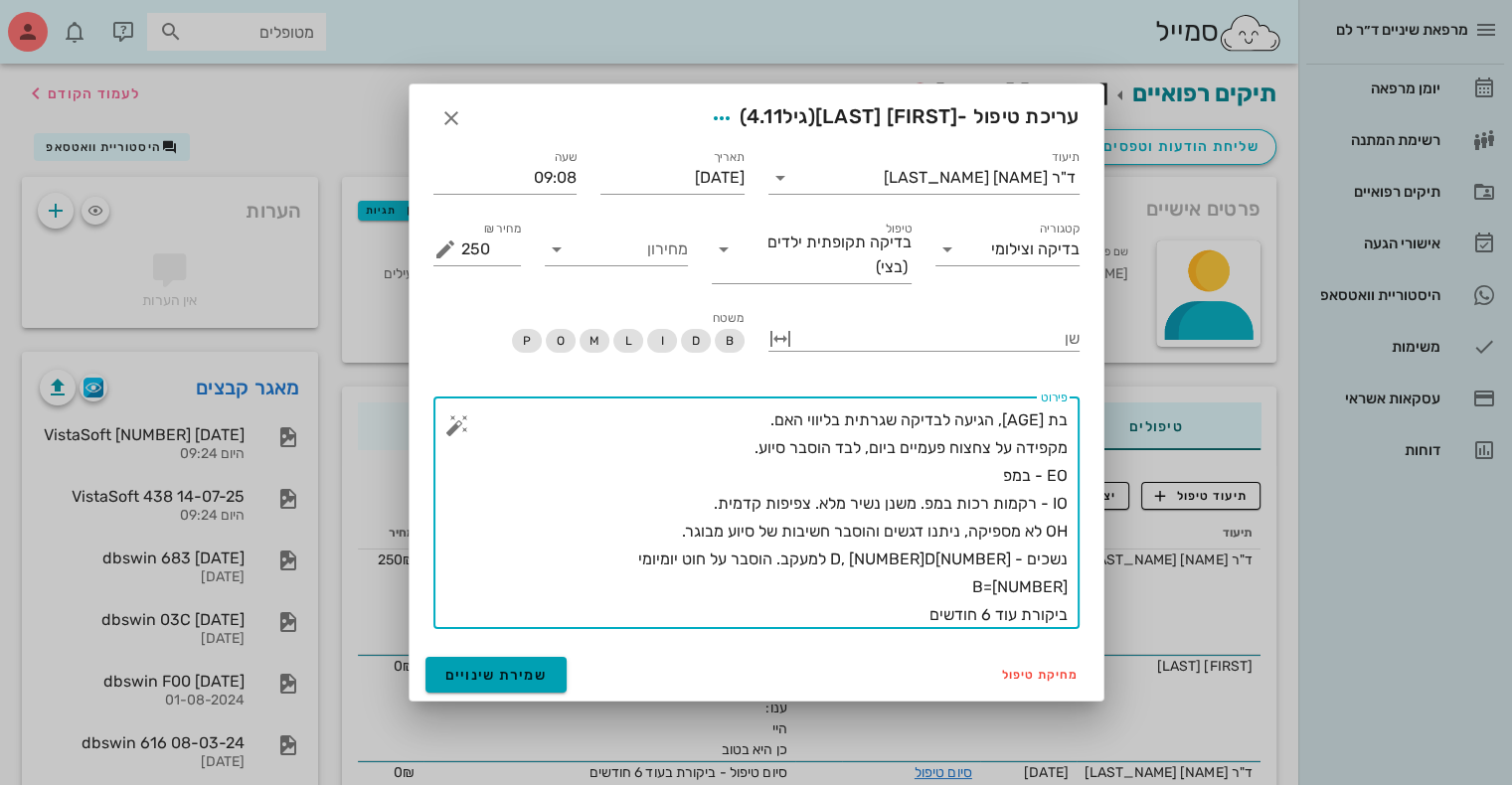 type on "בת [AGE], הגיעה לבדיקה שגרתית בליווי האם.
מקפידה על צחצוח פעמיים ביום, לבד הוסבר סיוע.
EO - במפ
IO - רקמות רכות במפ. משנן נשיר מלא. צפיפות קדמית.
OH לא מספיקה, ניתנו דגשים והוסבר חשיבות של סיוע מבוגר.
נשכים - [NUMBER]D, [NUMBER]D למעקב. הוסבר על חוט יומיומי
B=[NUMBER]
ביקורת עוד 6 חודשים" 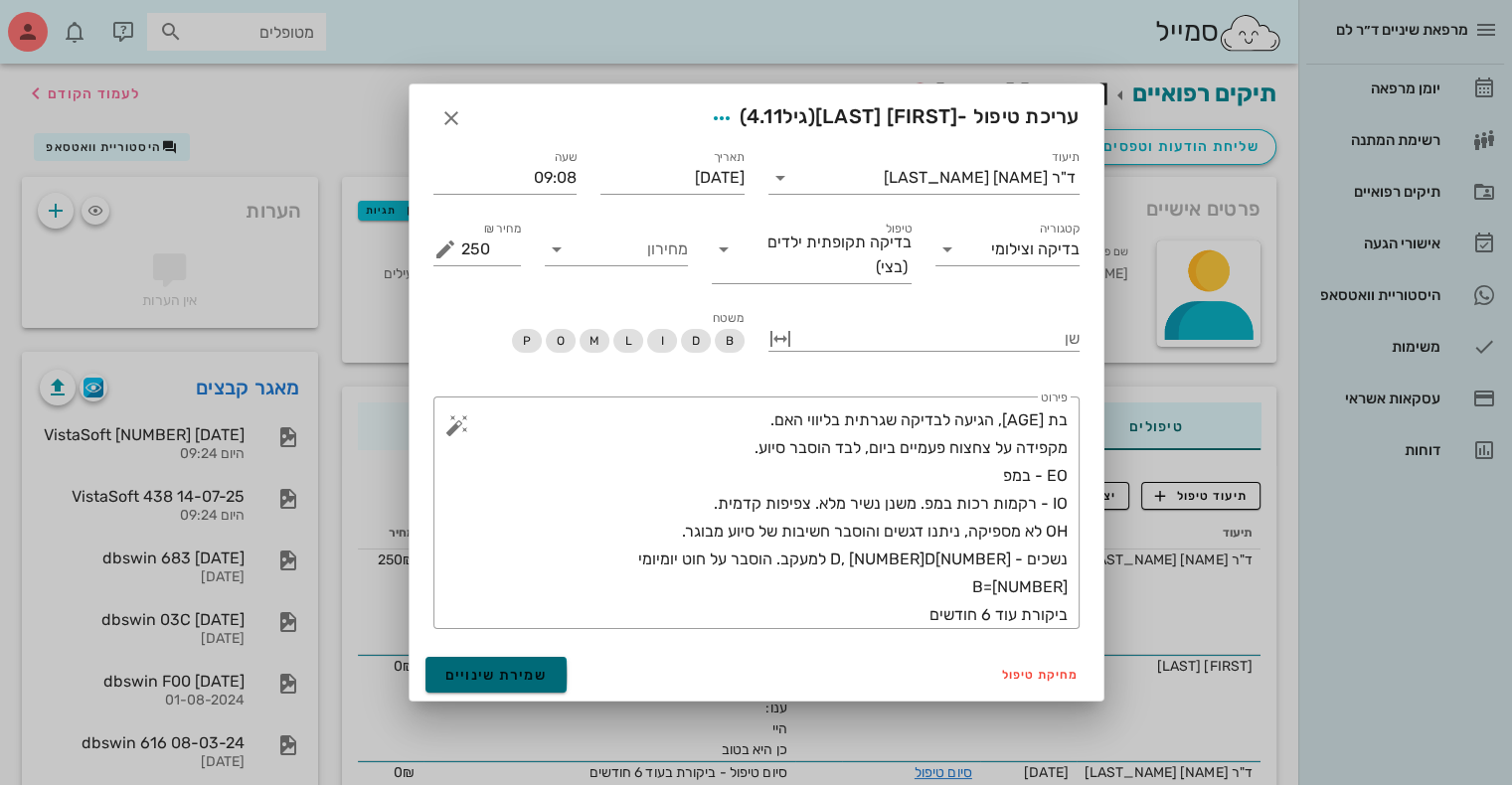 click on "שמירת שינויים" at bounding box center [496, 675] 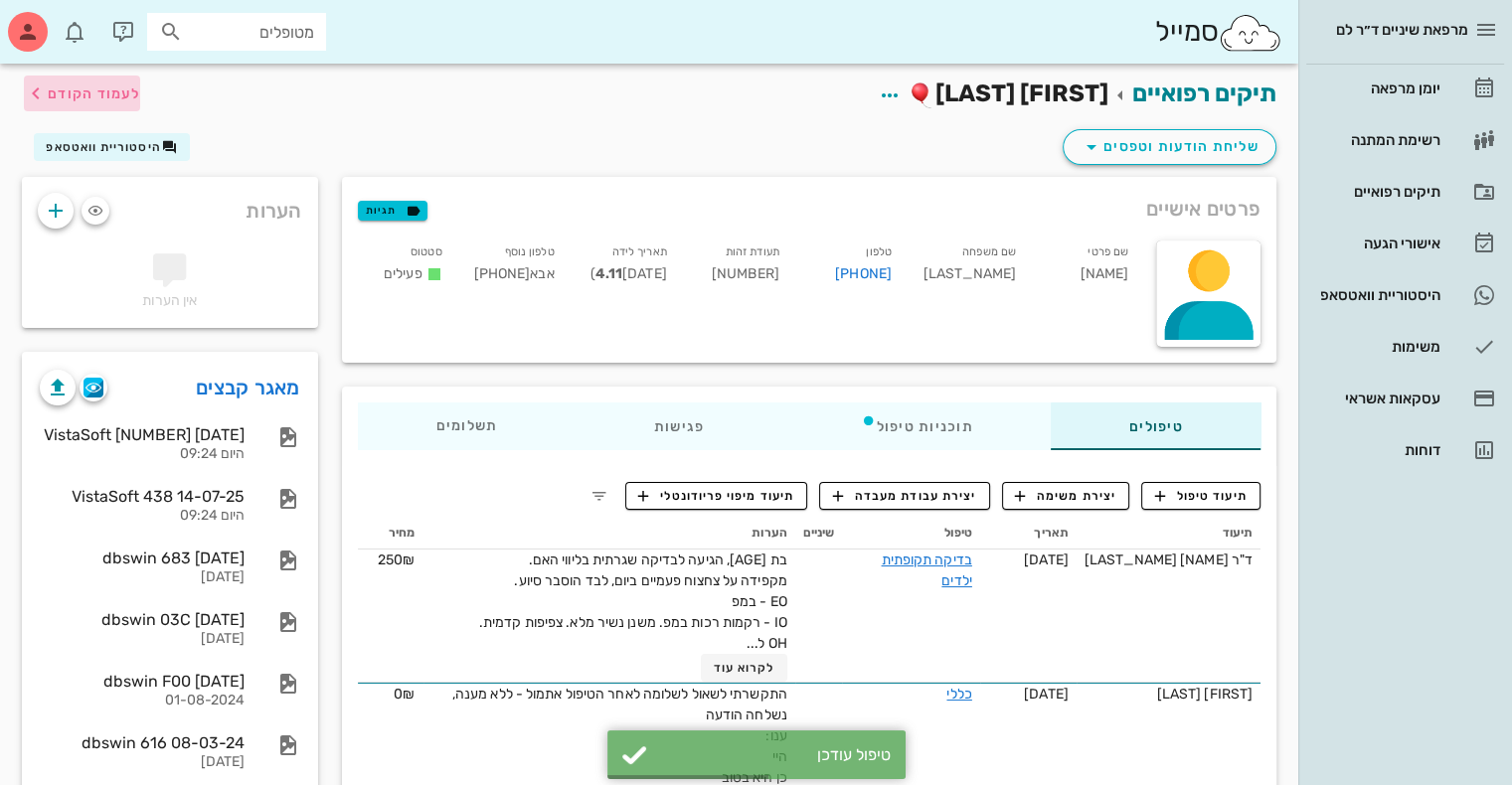 click on "לעמוד הקודם" at bounding box center (93, 93) 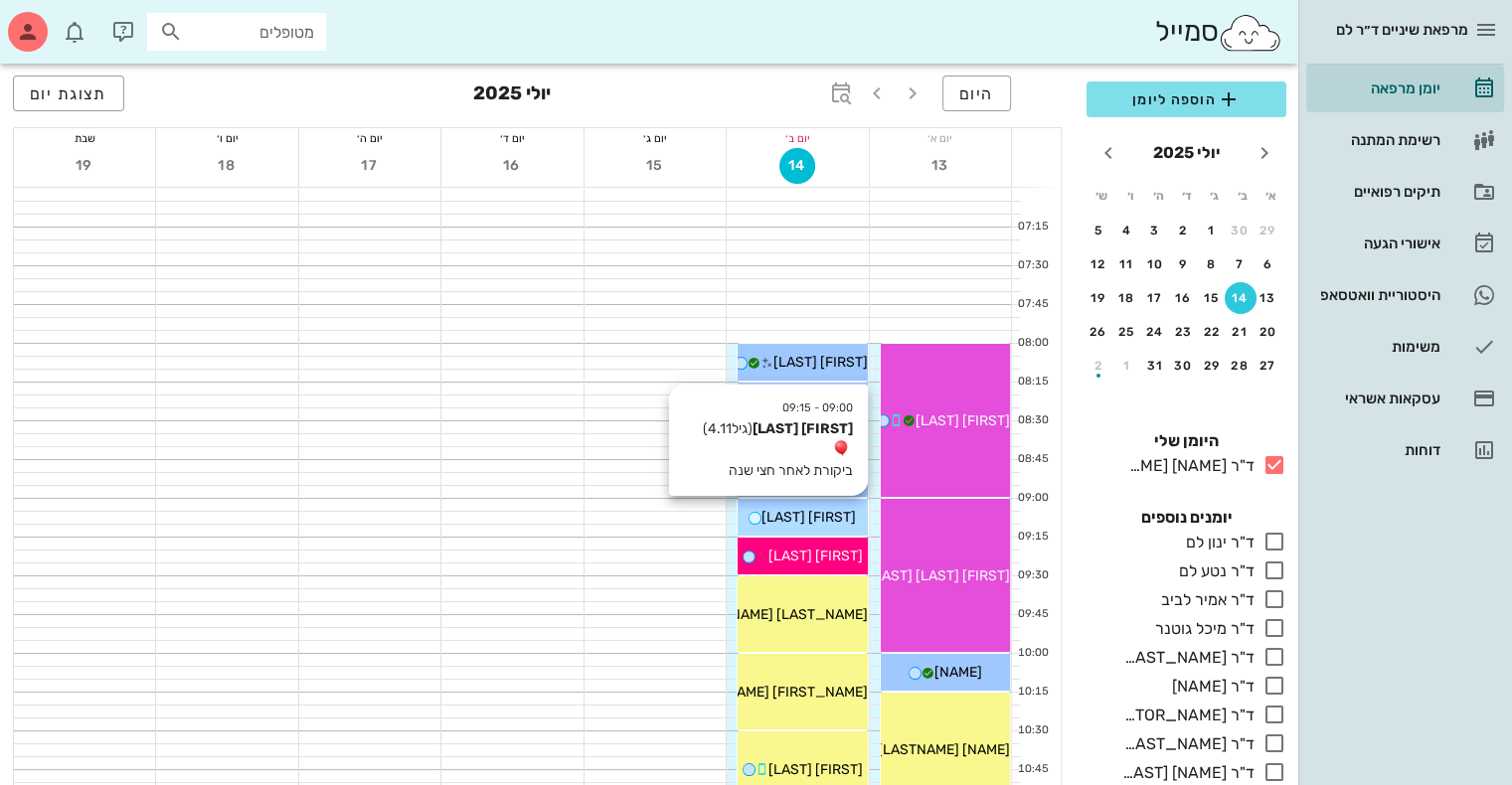 click on "[FIRST] [LAST]" at bounding box center [808, 517] 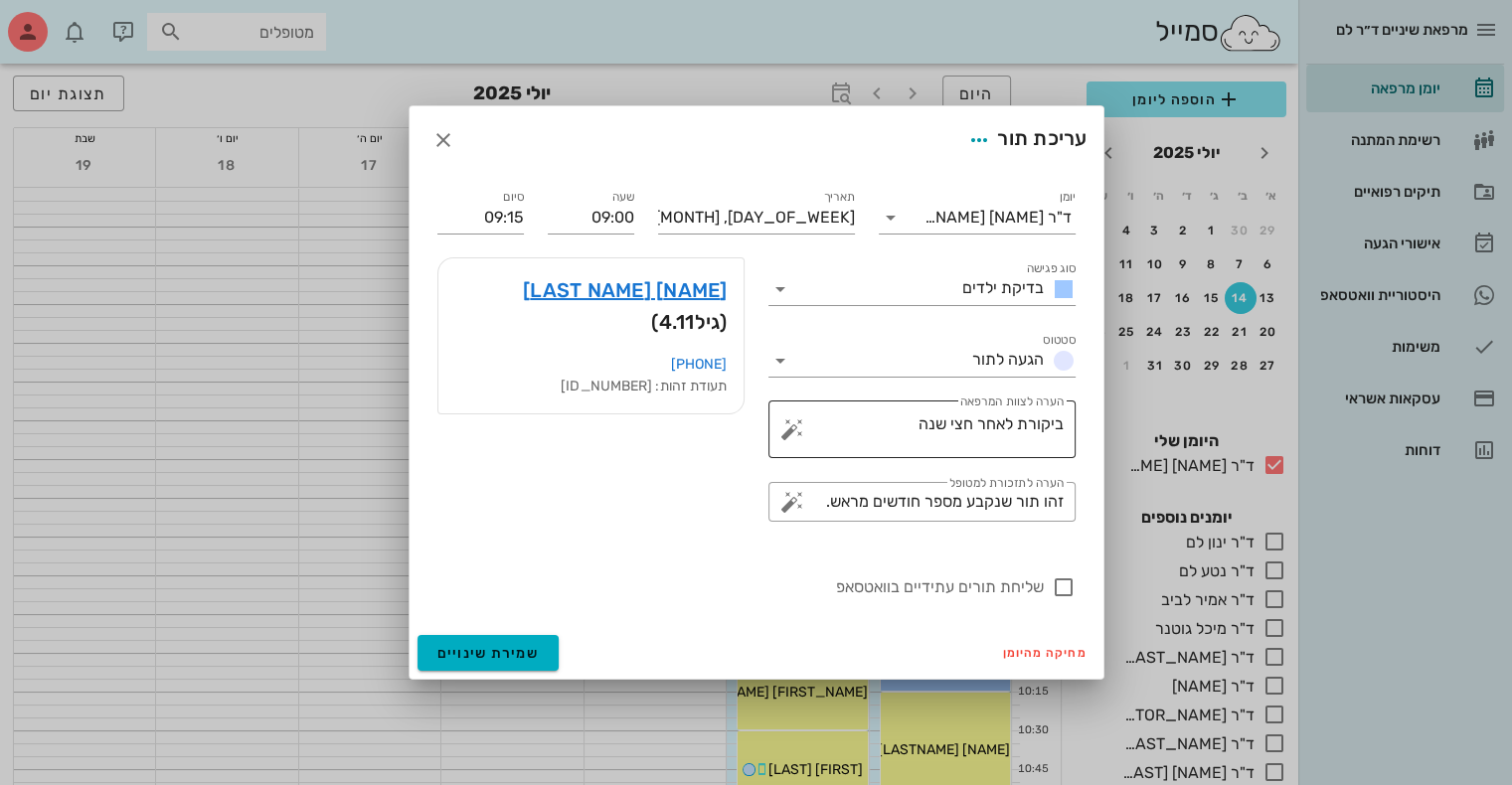 click at bounding box center (792, 429) 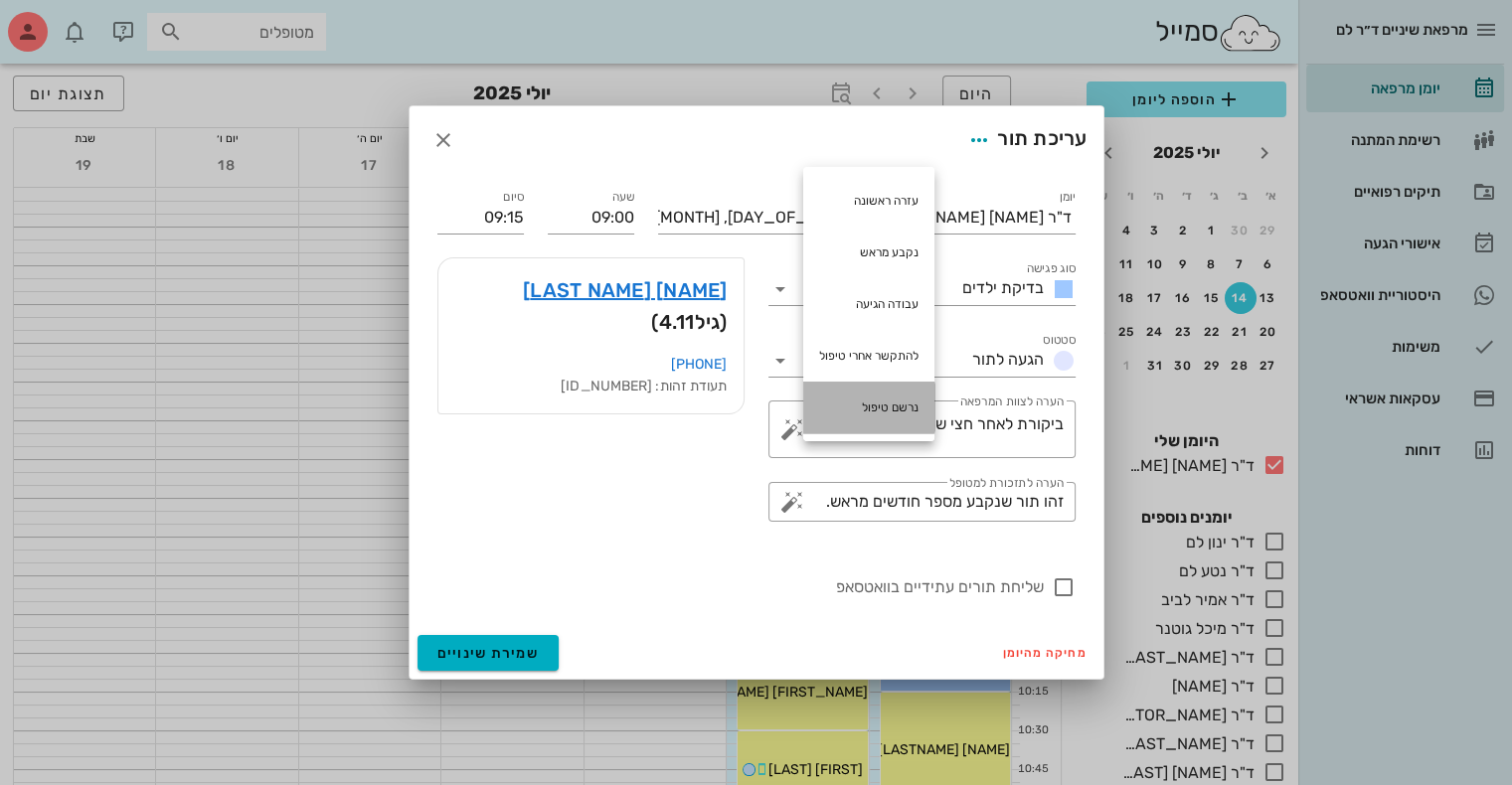 click on "נרשם טיפול" at bounding box center [869, 407] 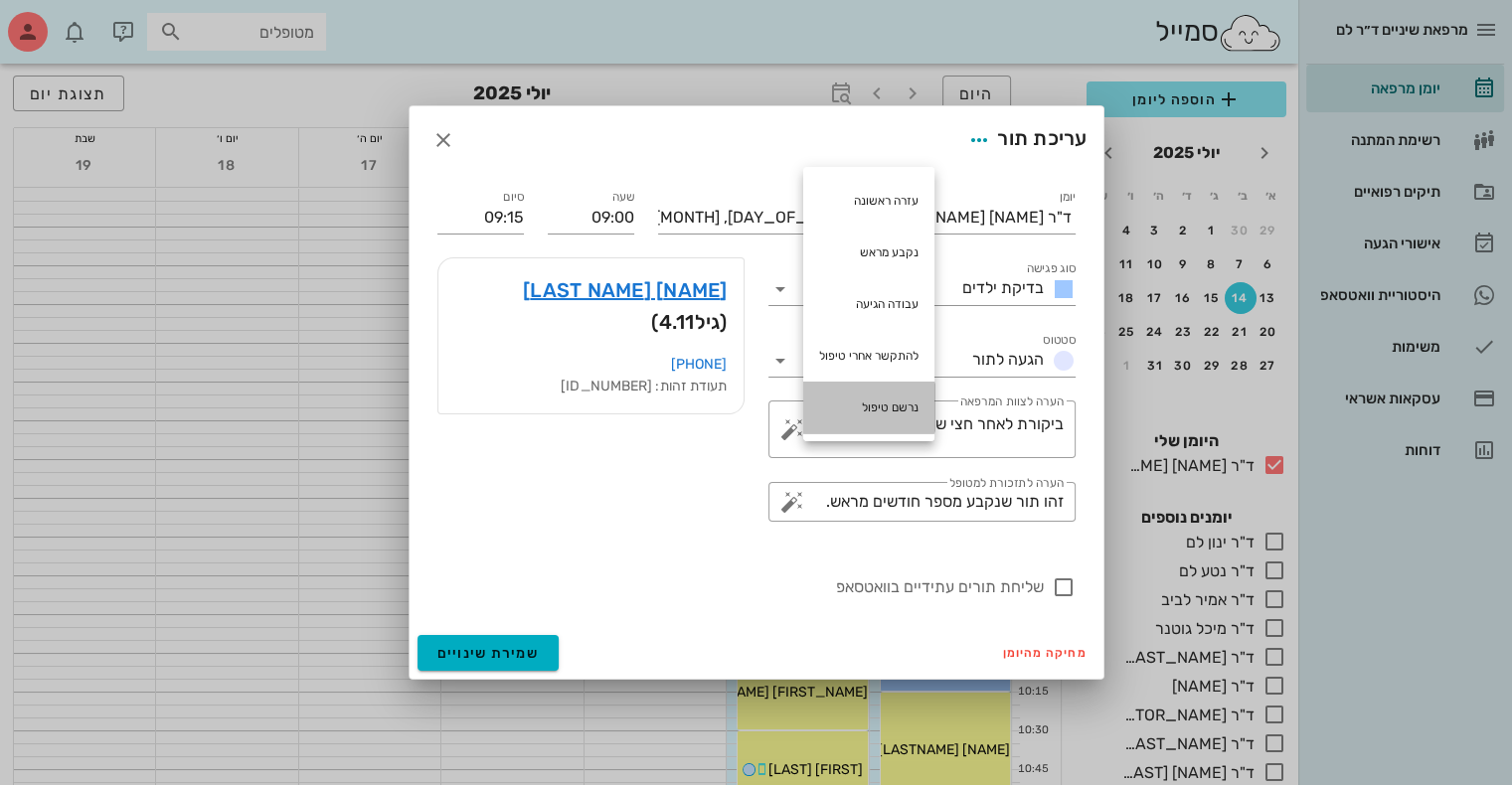 type on "ביקורת לאחר חצי שנה נרשם טיפול" 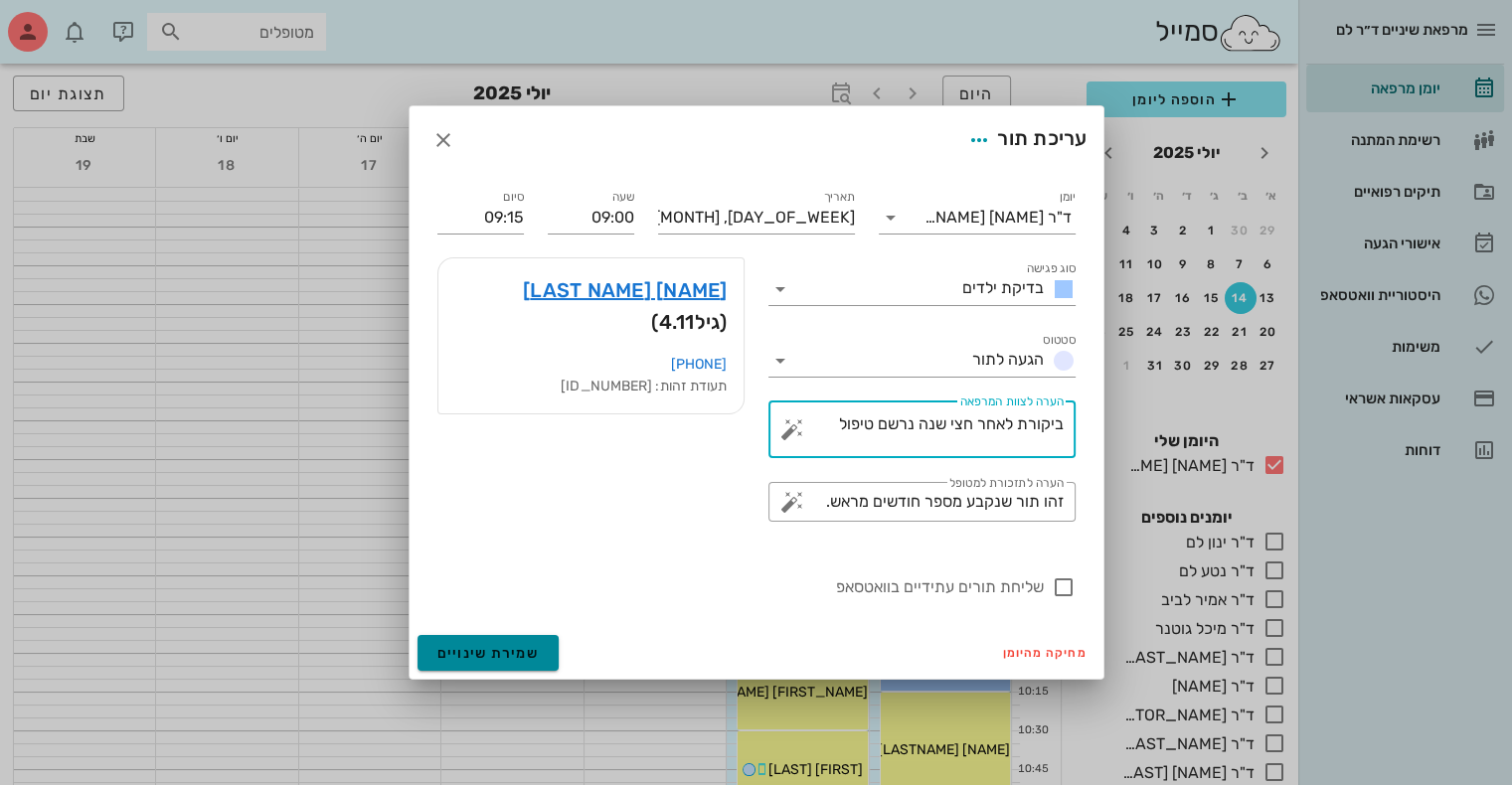 click on "שמירת שינויים" at bounding box center [488, 653] 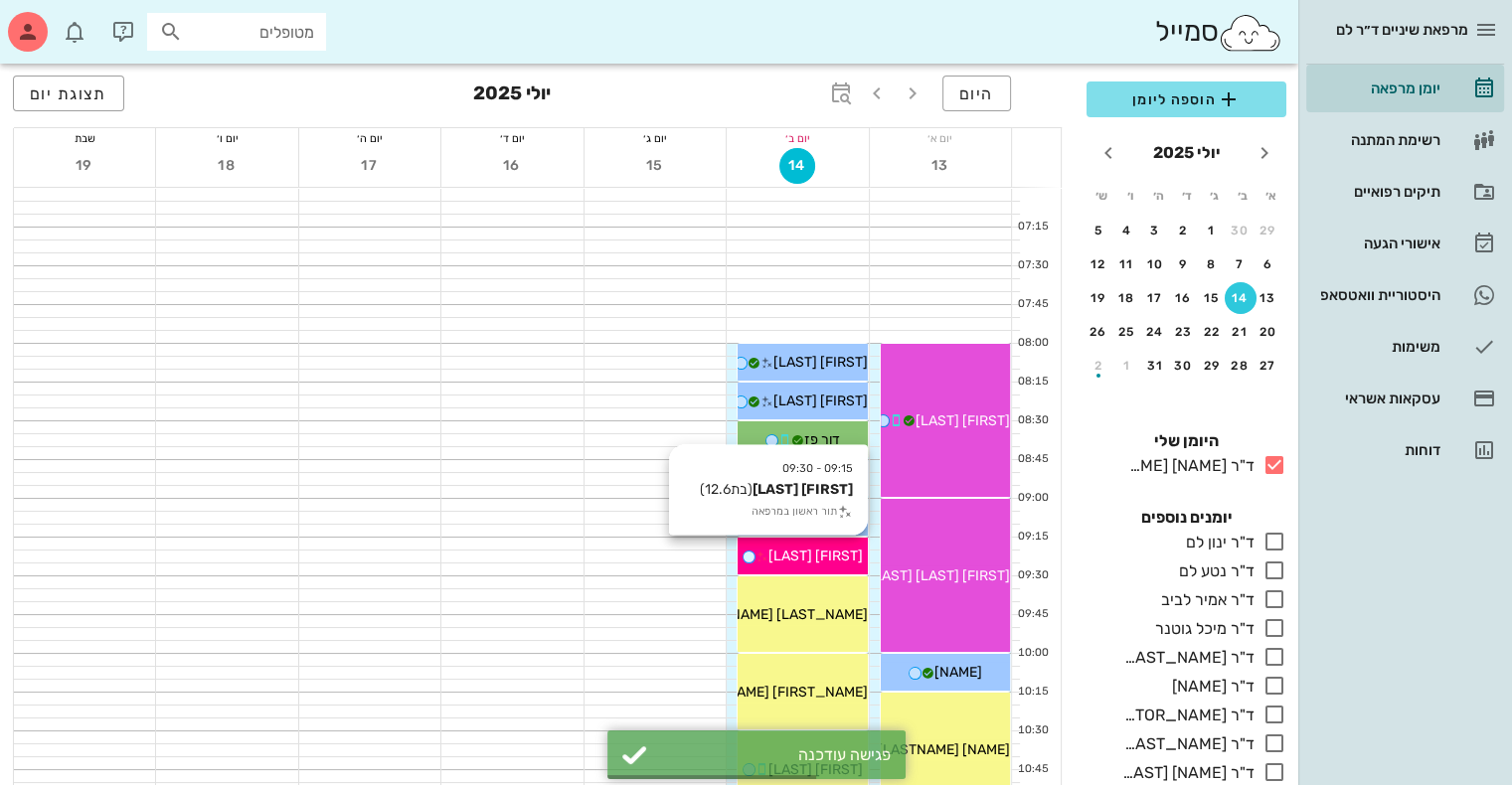 click on "[FIRST] [LAST]" at bounding box center (815, 555) 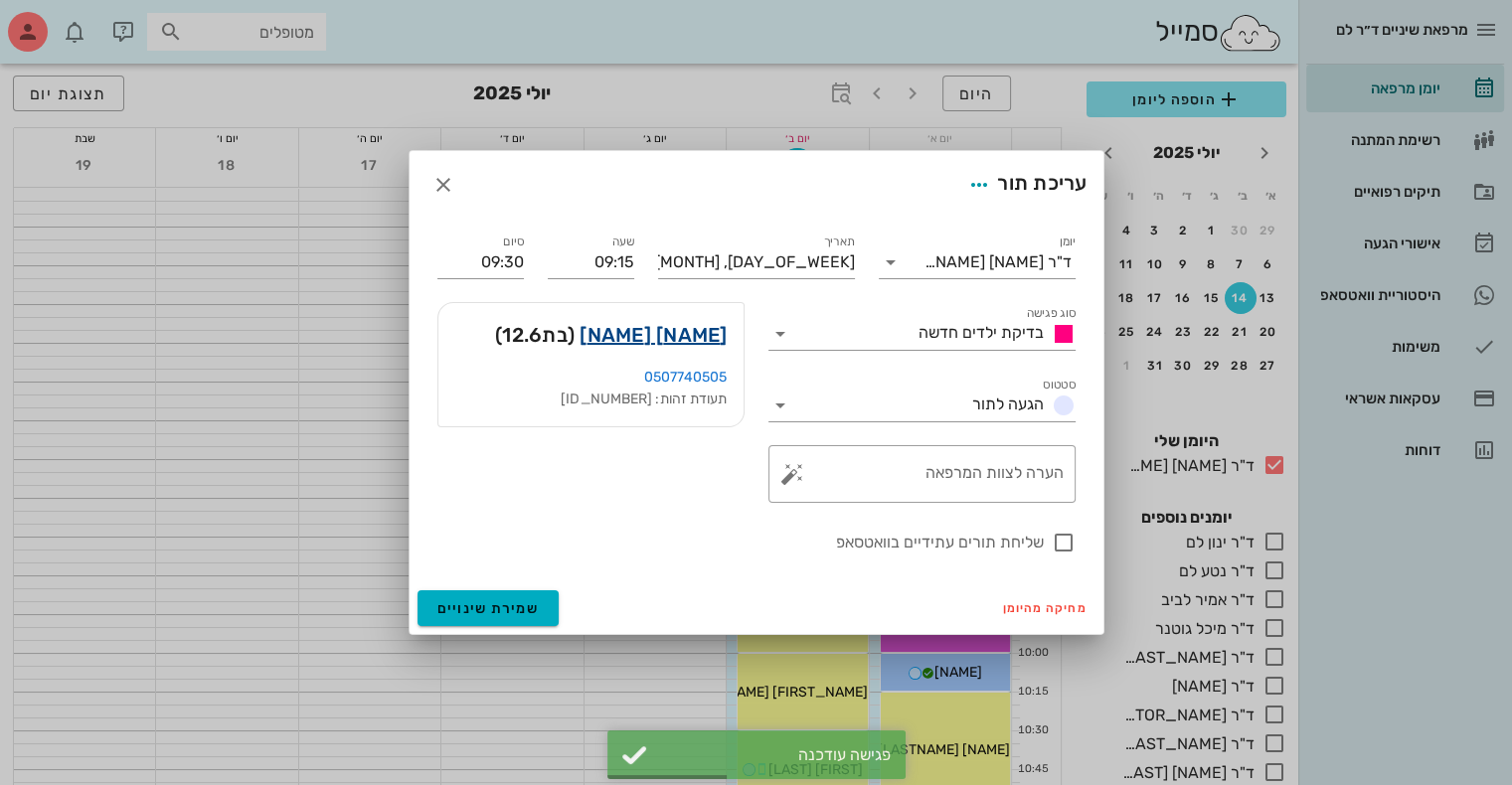 click on "[NAME]
[NAME]" at bounding box center [653, 335] 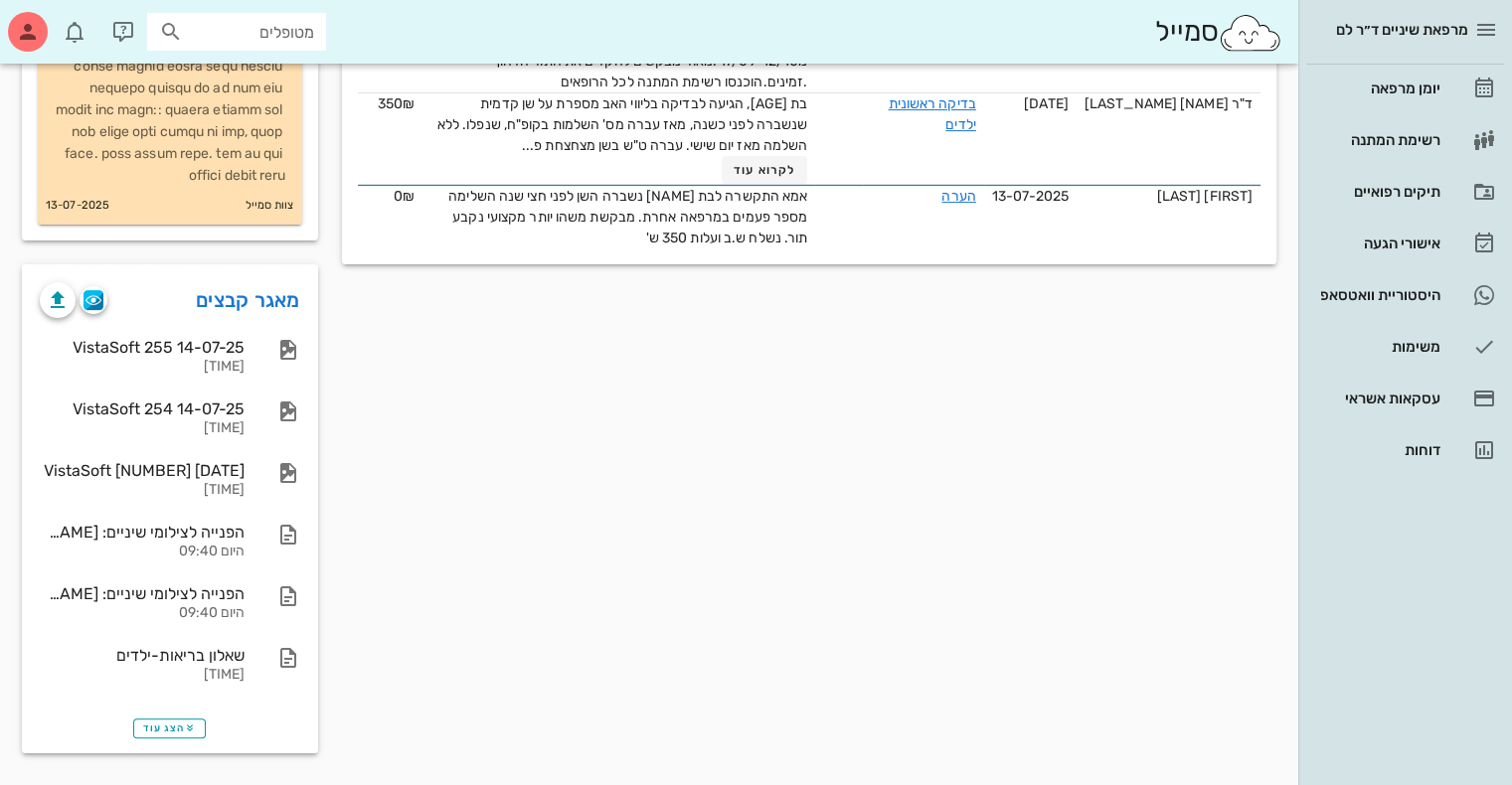scroll, scrollTop: 556, scrollLeft: 0, axis: vertical 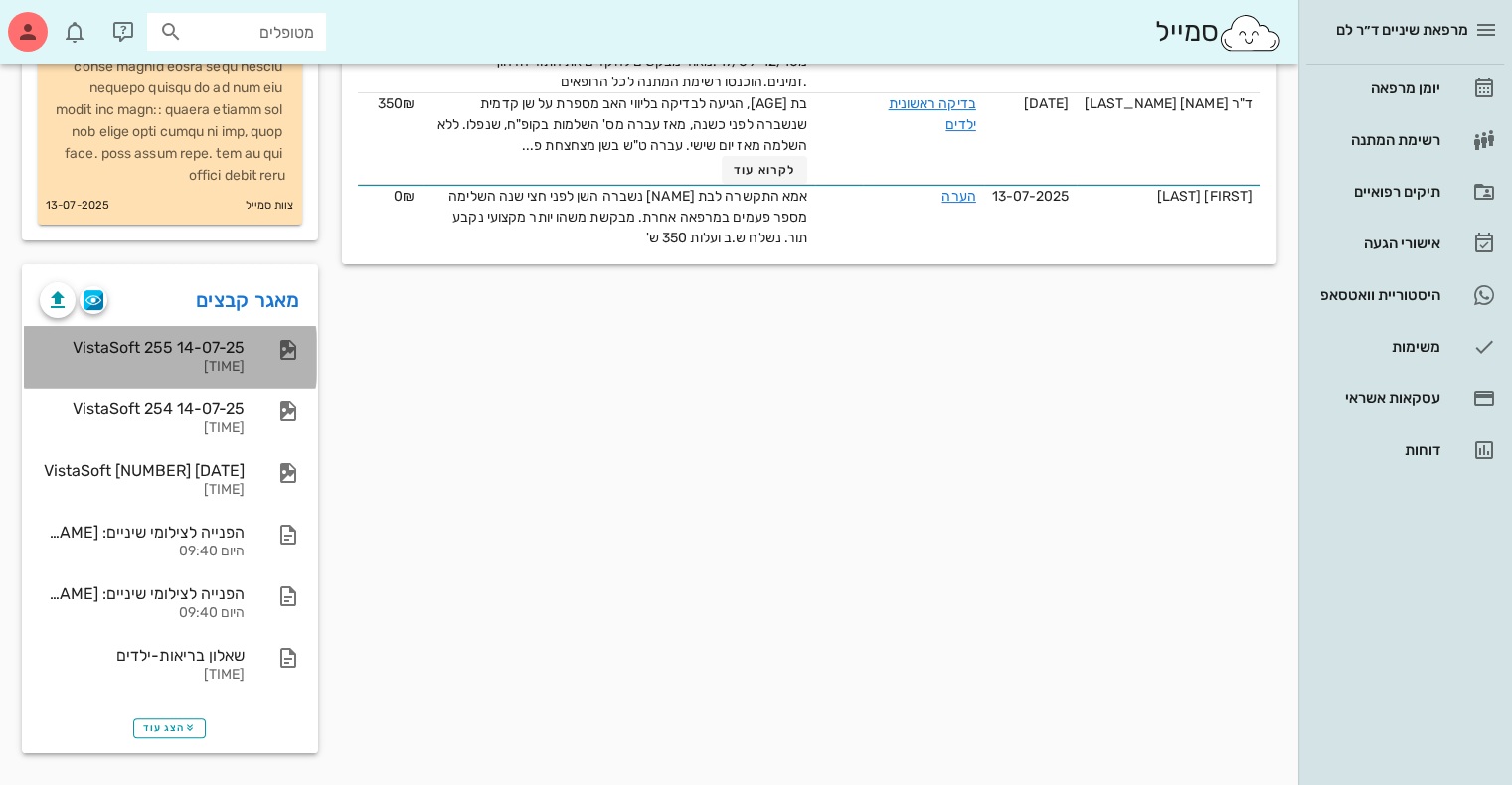 click on "[TIME]" at bounding box center (142, 367) 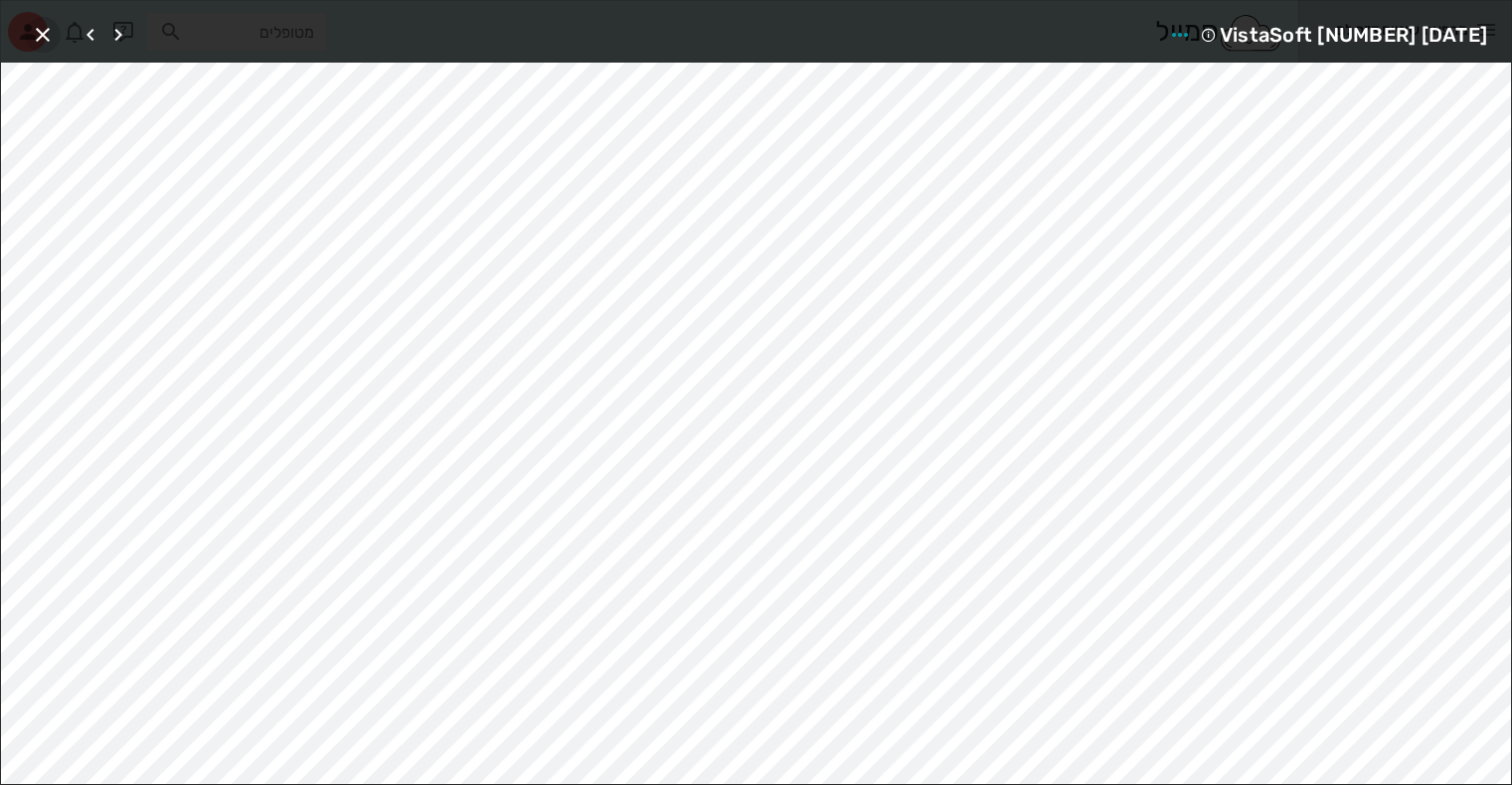 click at bounding box center [43, 35] 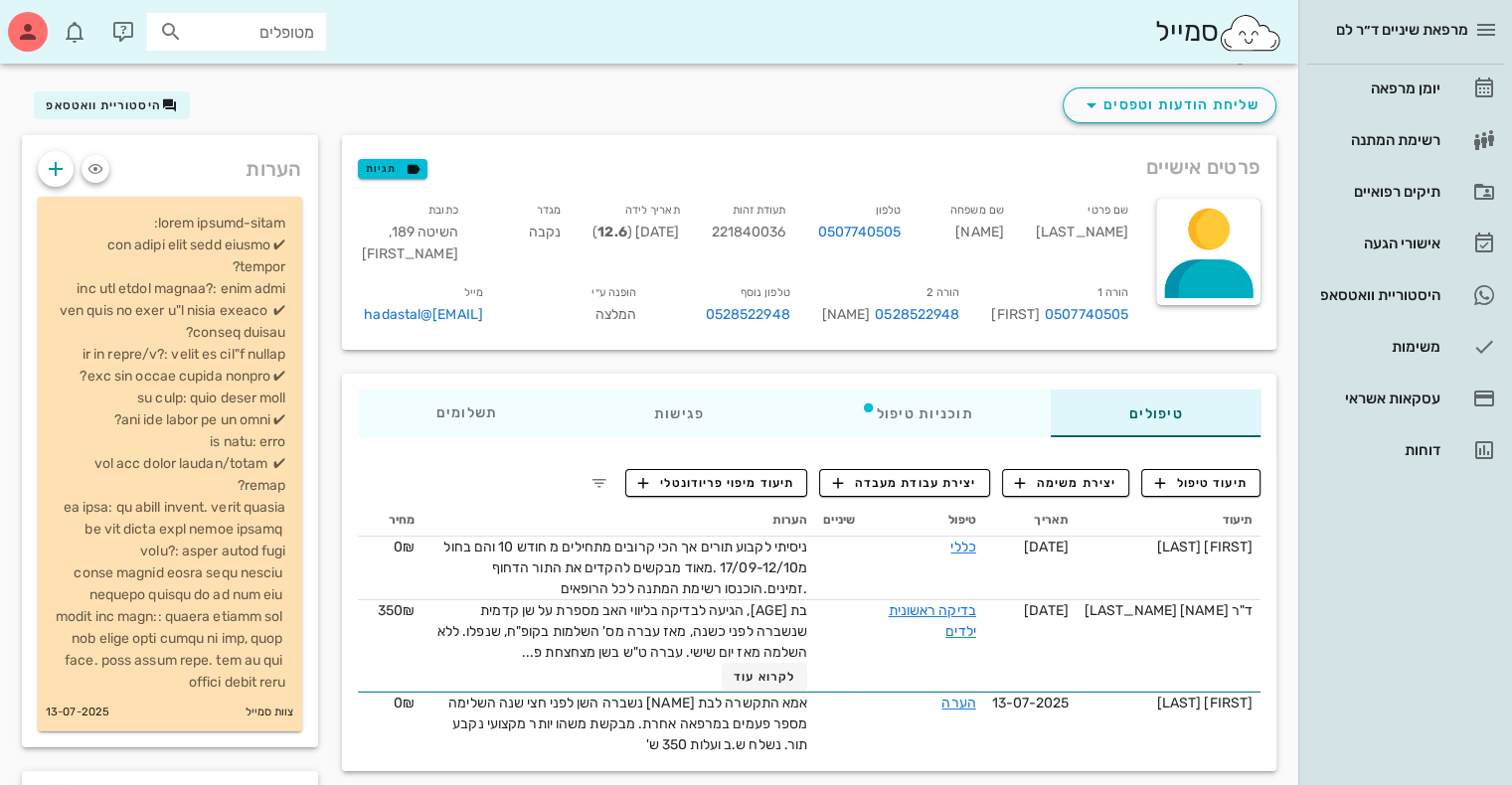 scroll, scrollTop: 40, scrollLeft: 0, axis: vertical 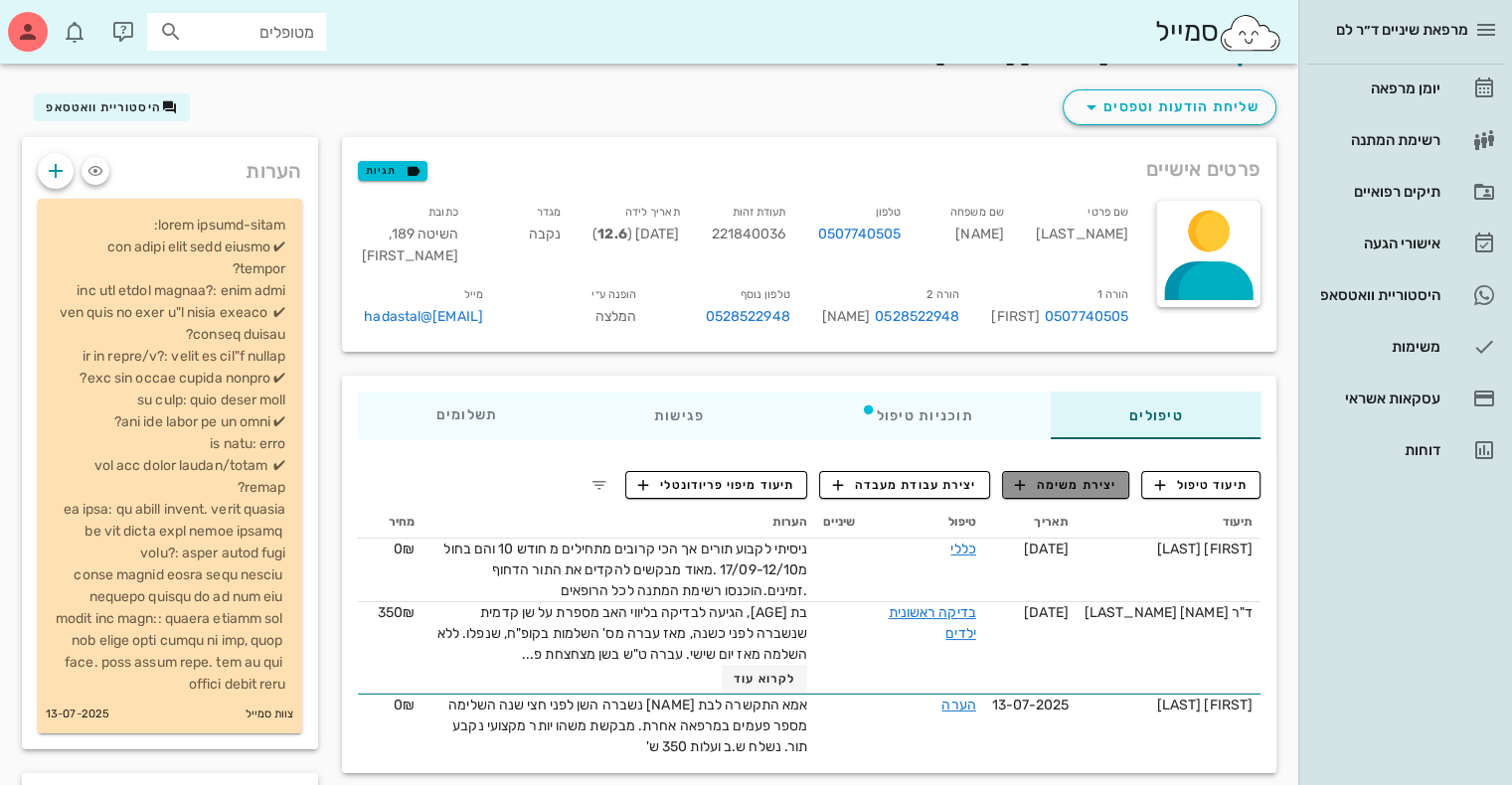 click on "יצירת משימה" at bounding box center [1066, 485] 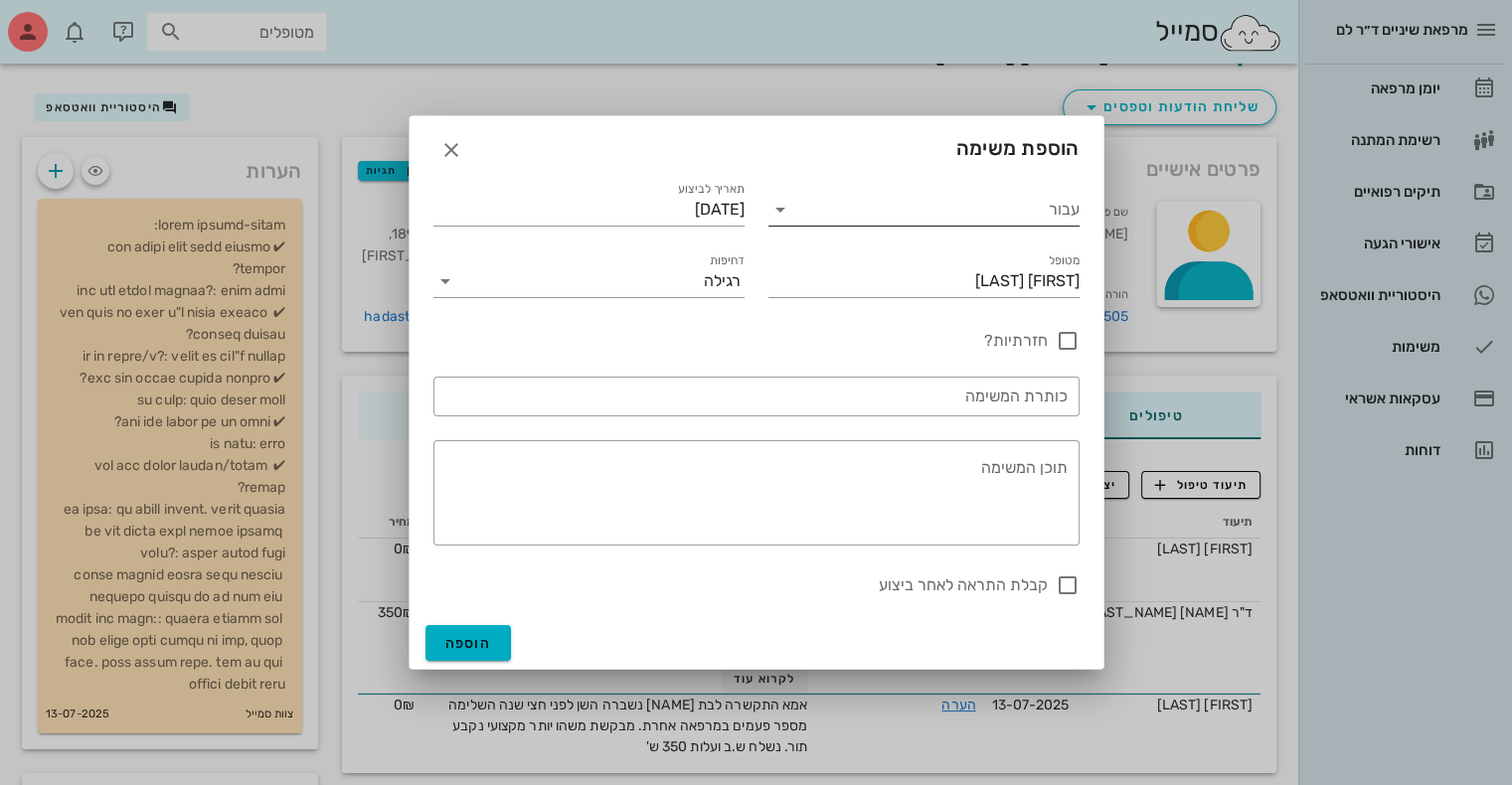 click on "עבור" at bounding box center (937, 210) 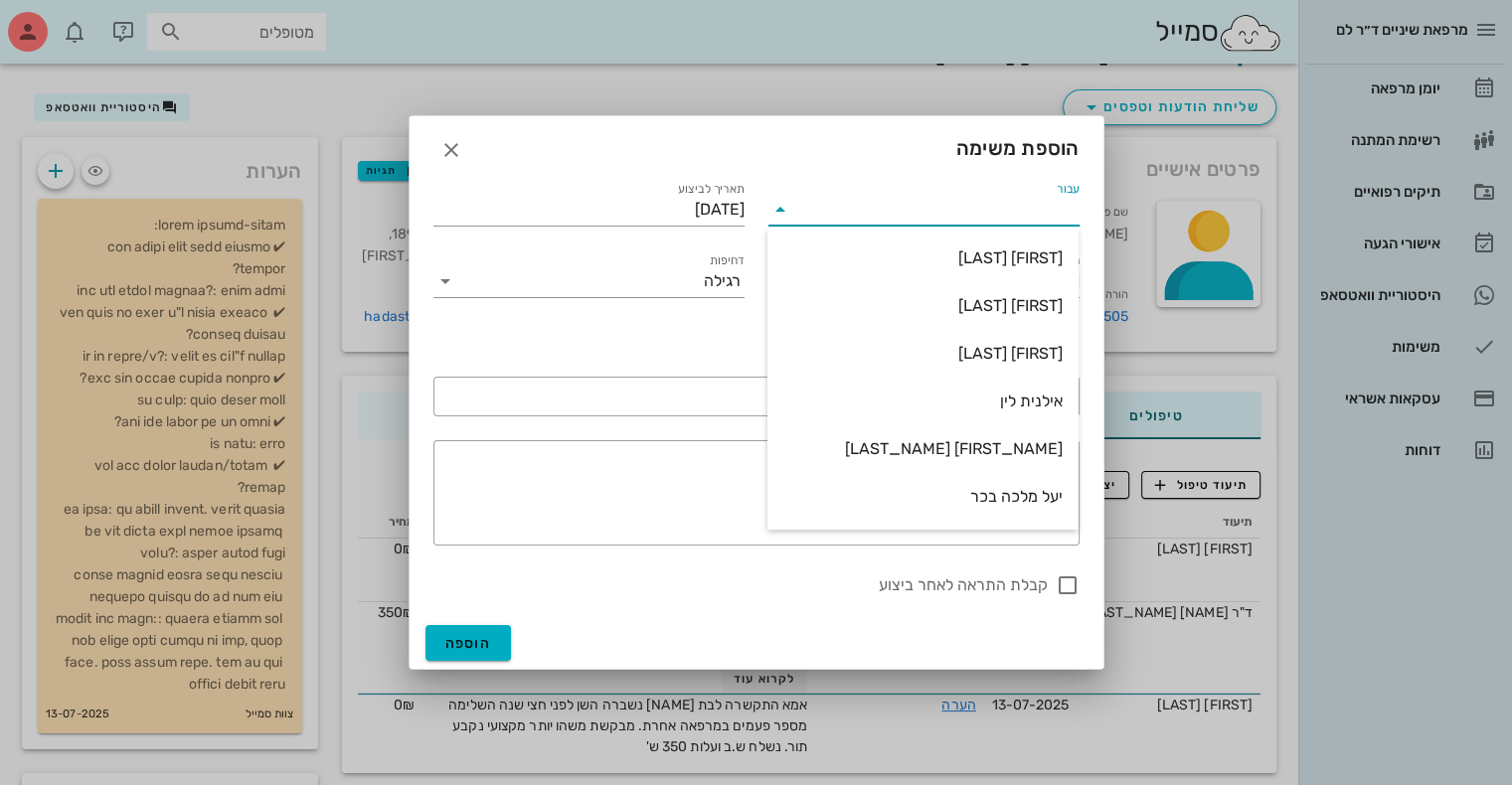 scroll, scrollTop: 263, scrollLeft: 0, axis: vertical 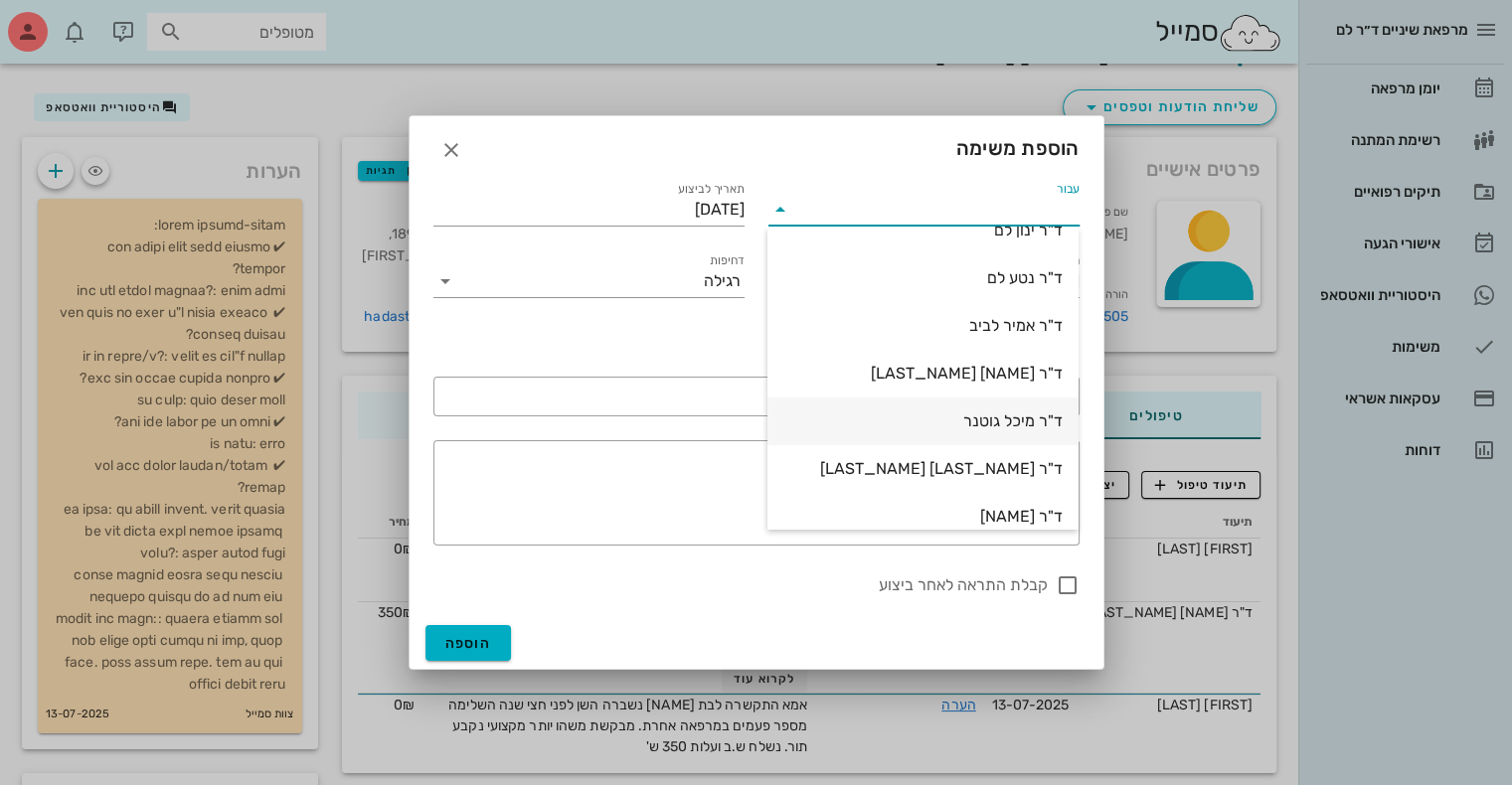 click on "ד"ר מיכל גוטנר" at bounding box center (923, 420) 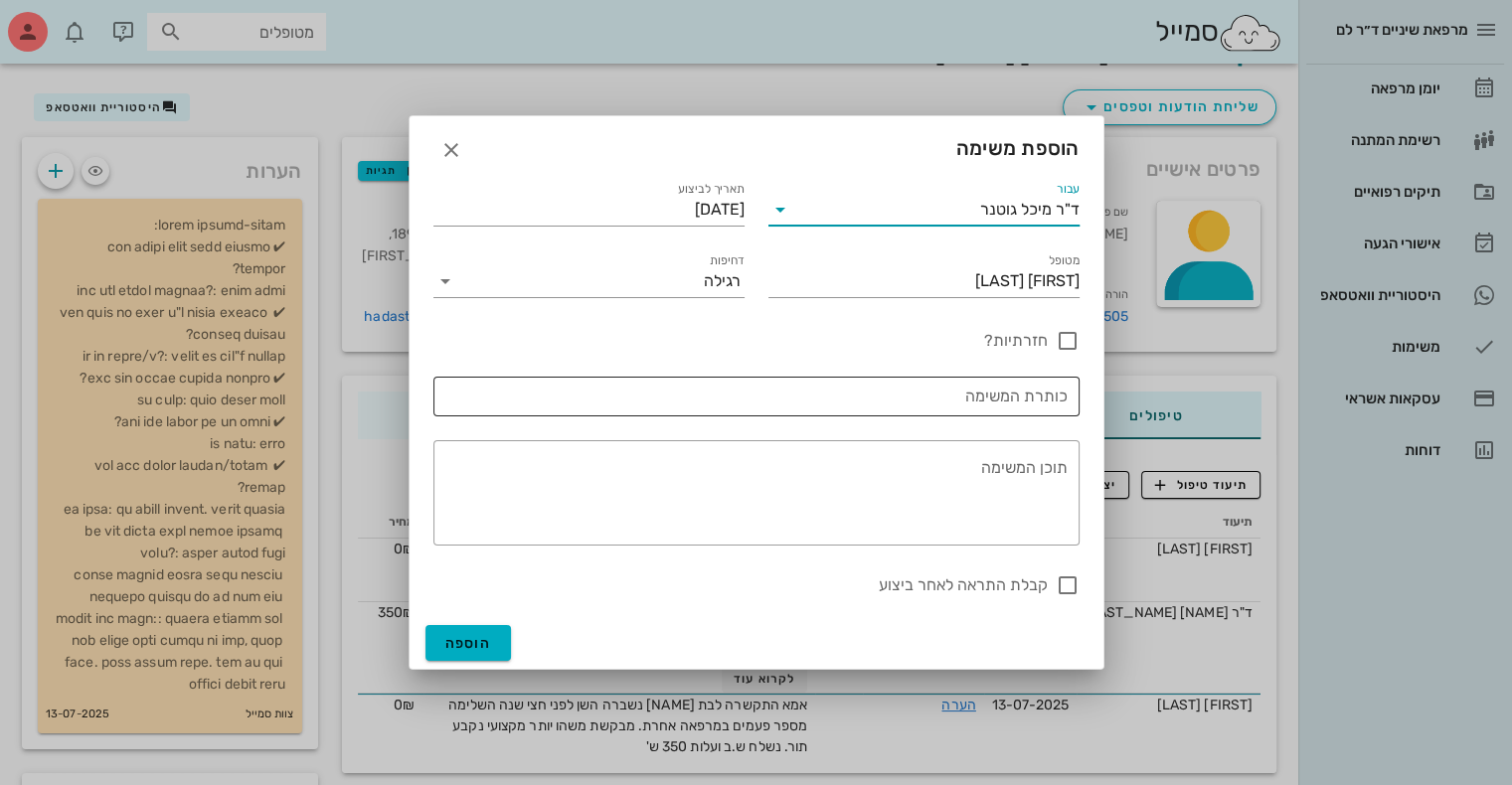 click on "כותרת המשימה" at bounding box center [756, 396] 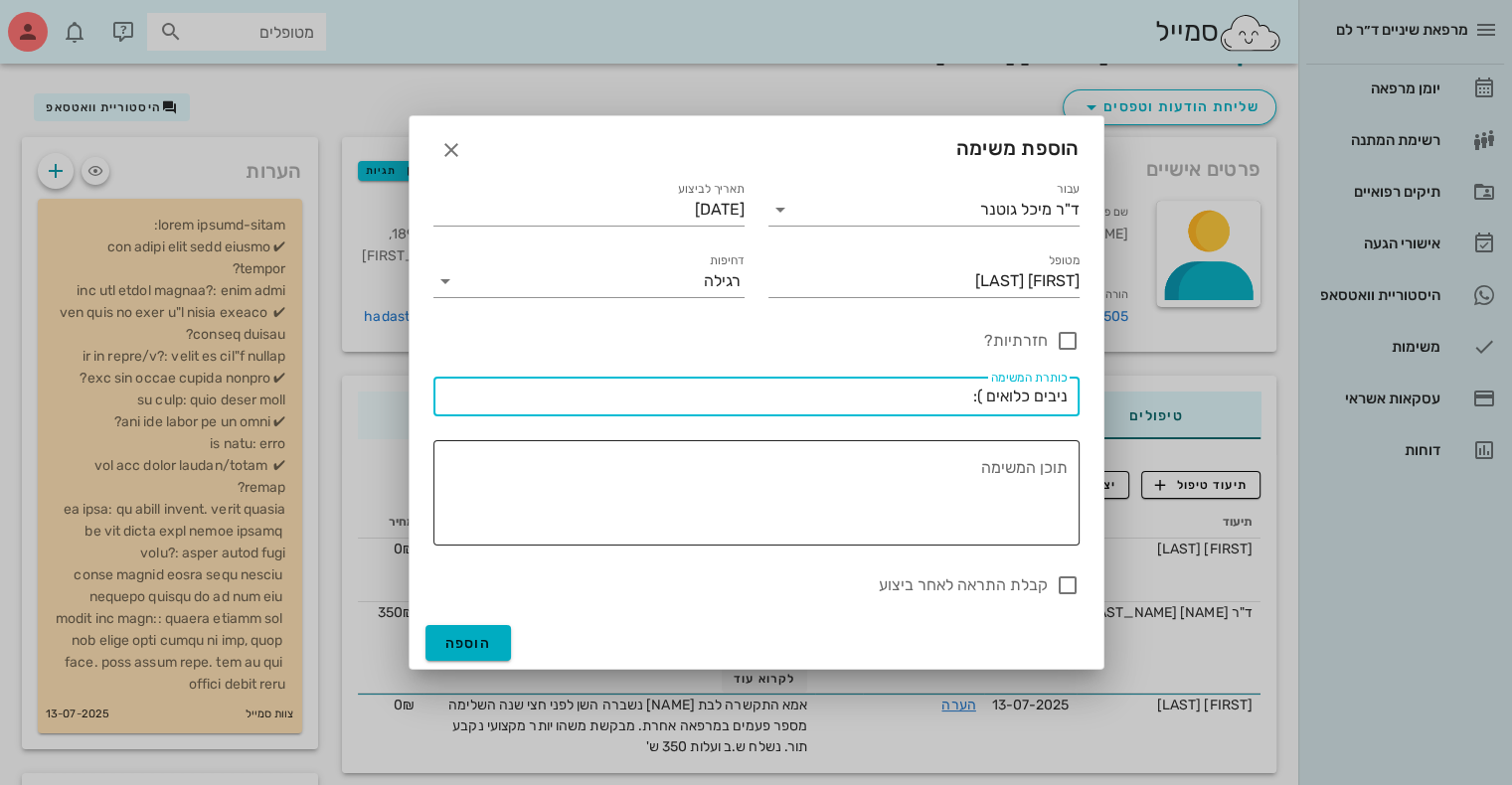 type on "ניבים כלואים ):" 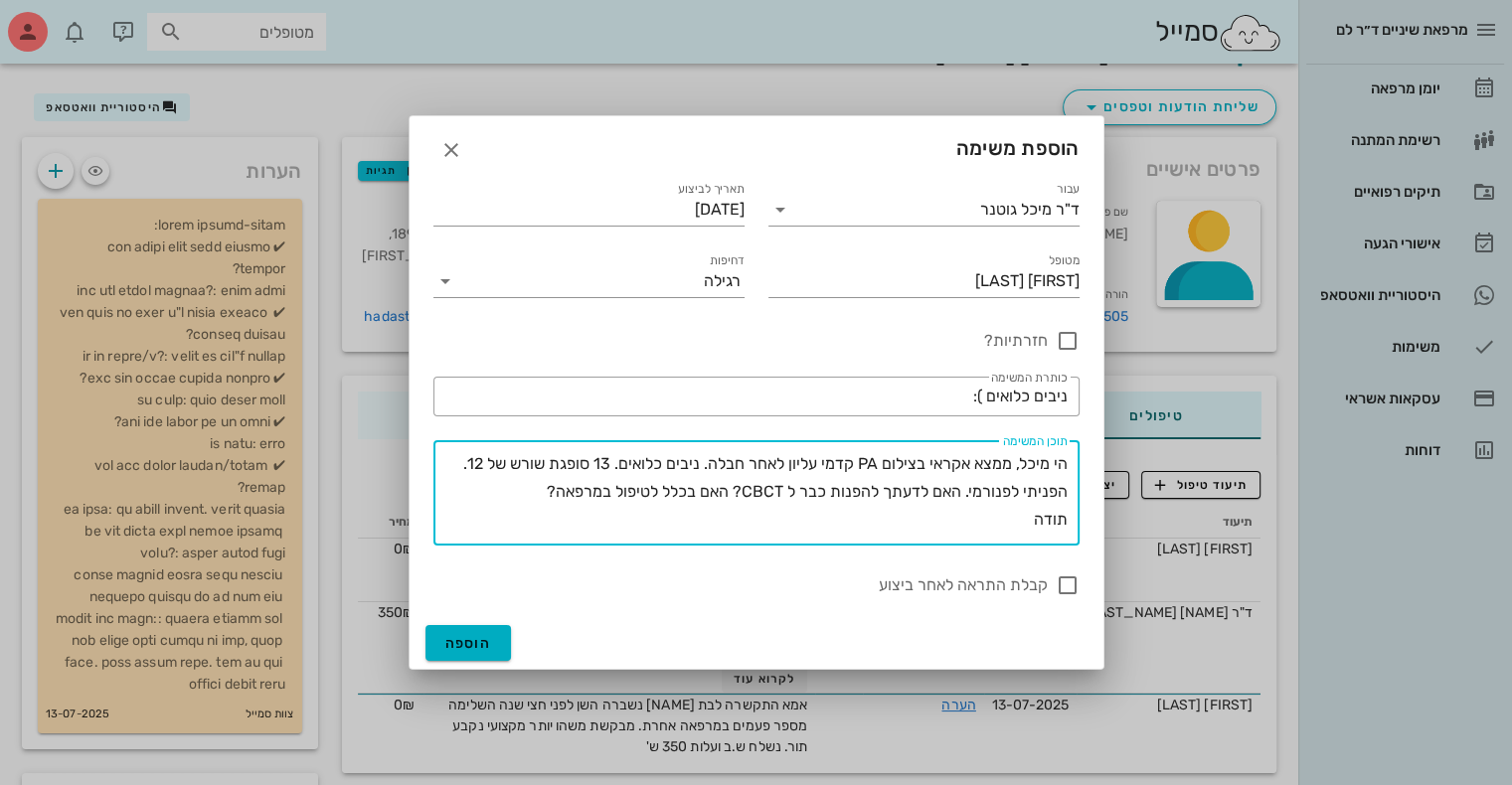 click on "הי מיכל, ממצא אקראי בצילום PA קדמי עליון לאחר חבלה. ניבים כלואים. 13 סופגת שורש של 12. הפניתי לפנורמי. האם לדעתך להפנות כבר ל CBCT? האם בכלל לטיפול במרפאה?
תודה" at bounding box center (751, 498) 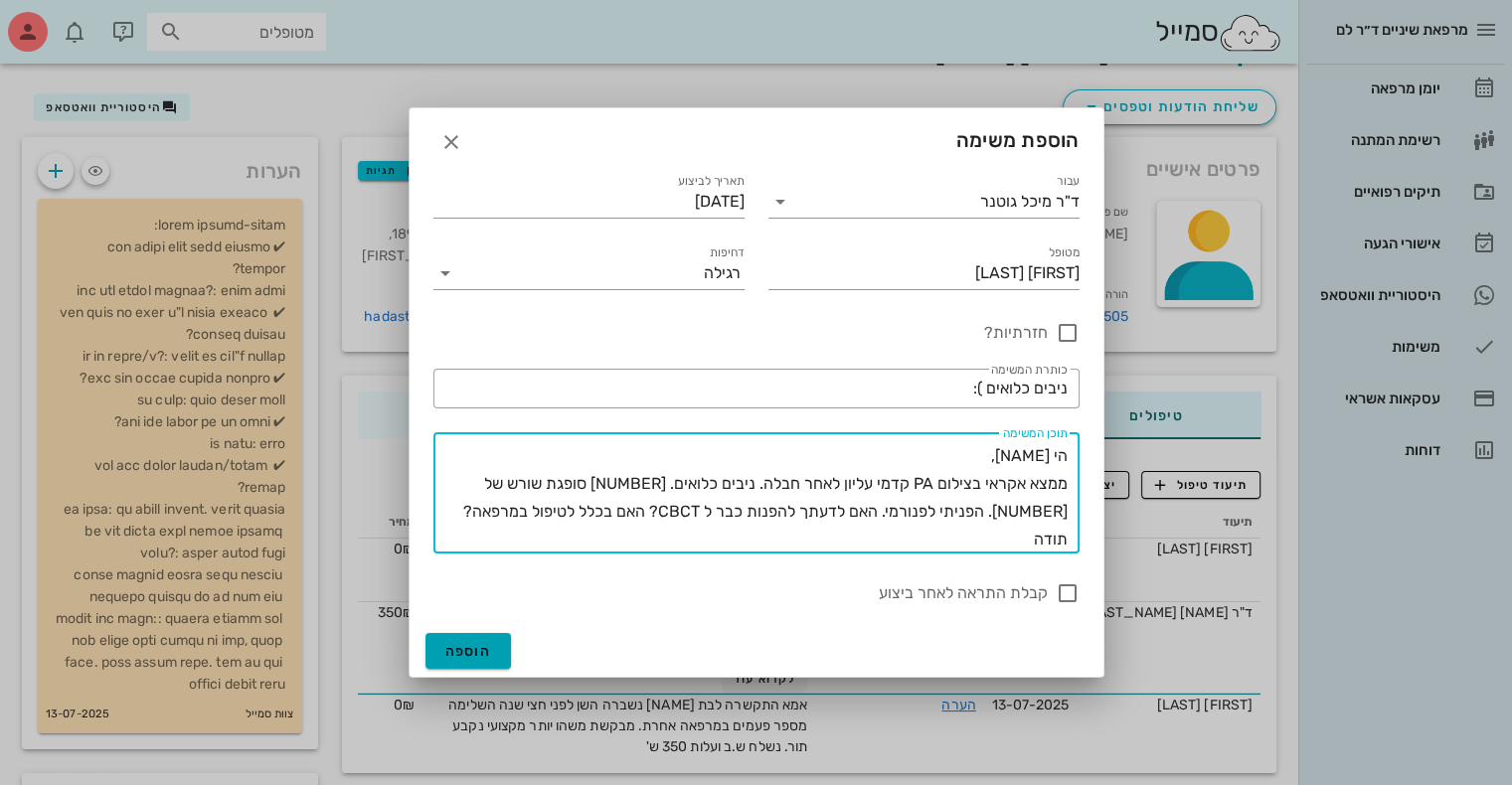 type on "הי [NAME],
ממצא אקראי בצילום PA קדמי עליון לאחר חבלה. ניבים כלואים. [NUMBER] סופגת שורש של [NUMBER]. הפניתי לפנורמי. האם לדעתך להפנות כבר ל CBCT? האם בכלל לטיפול במרפאה?
תודה" 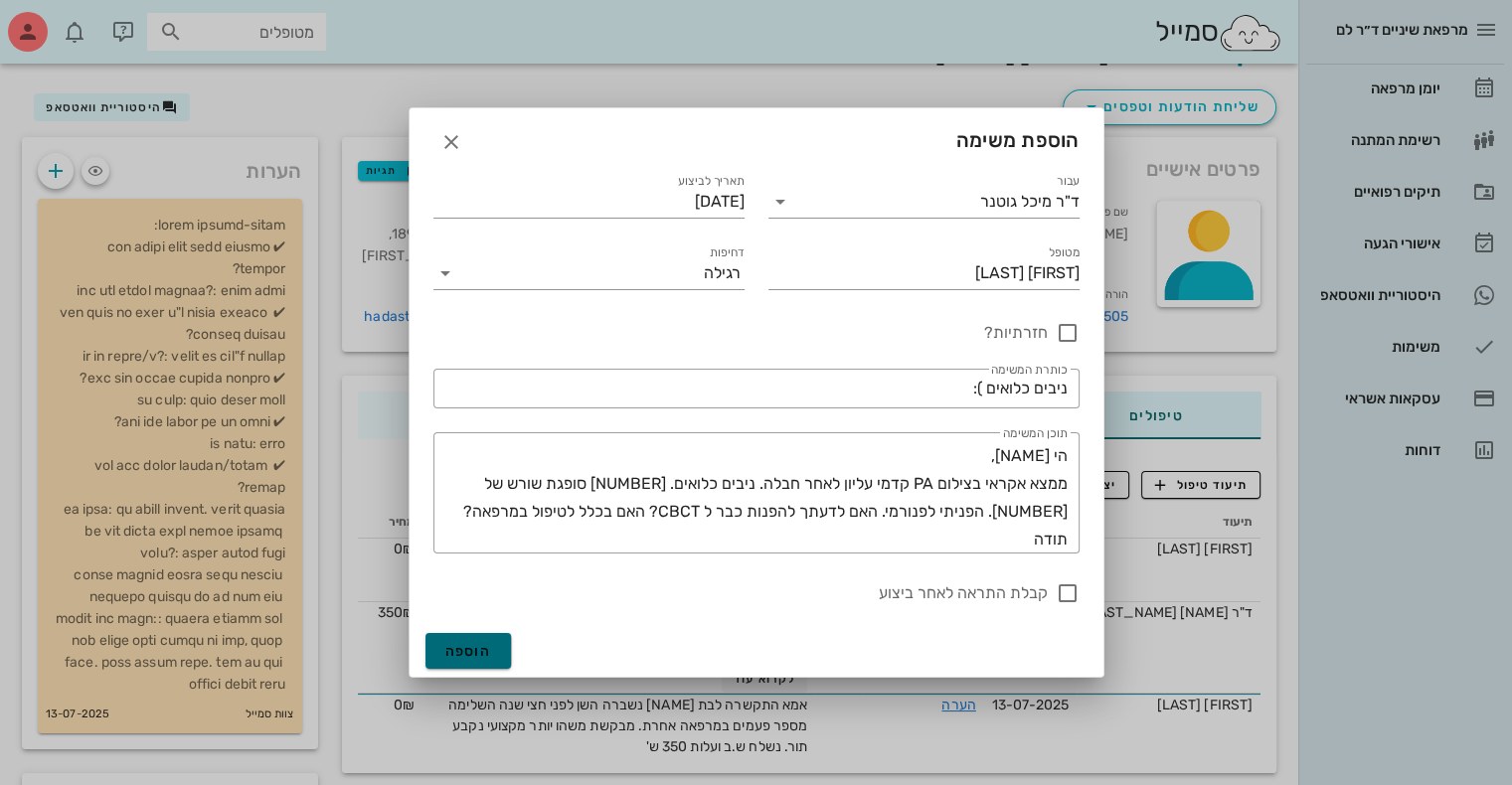 click on "הוספה" at bounding box center [468, 651] 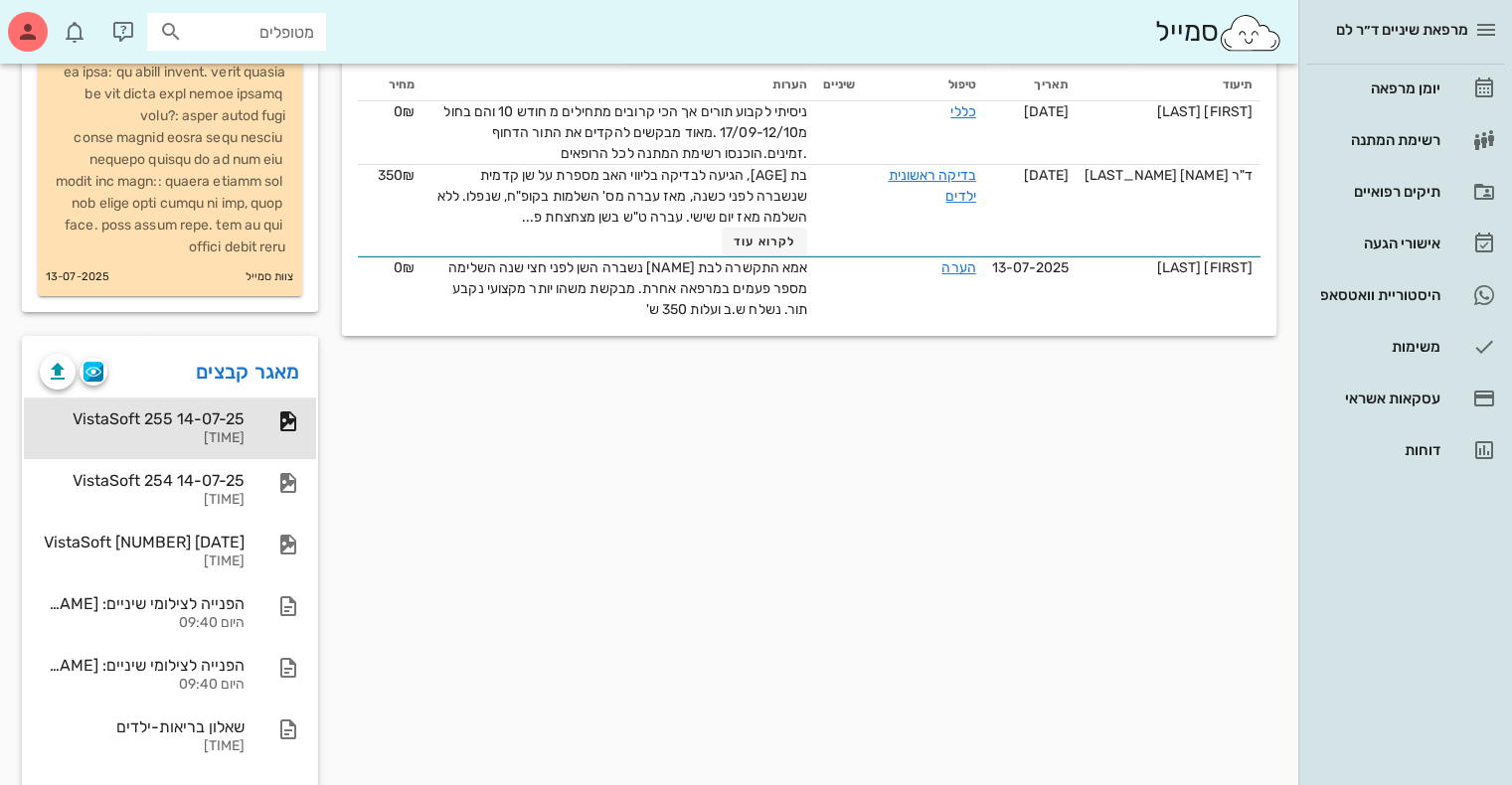 scroll, scrollTop: 517, scrollLeft: 0, axis: vertical 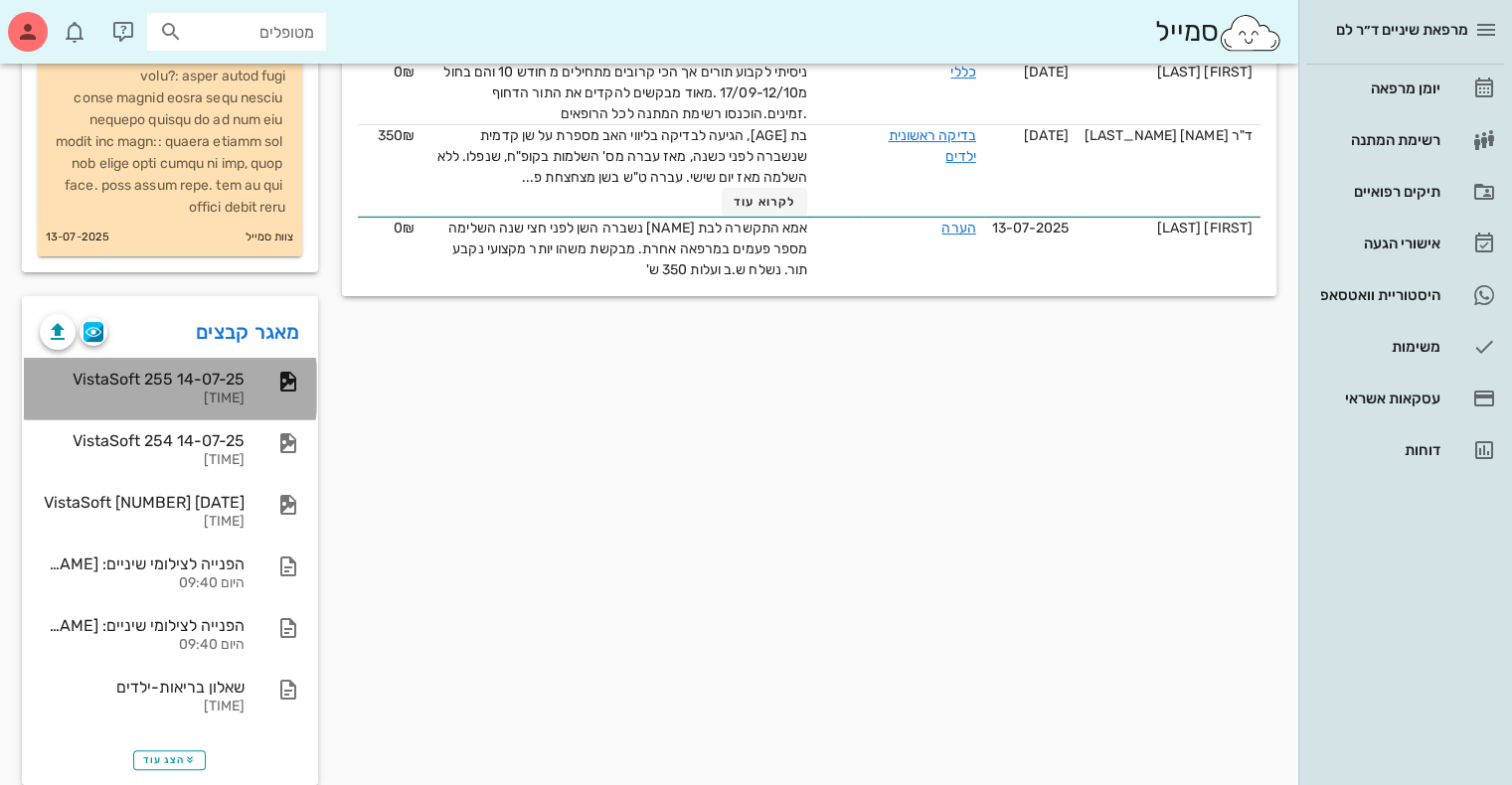 click on "VistaSoft 255 14-07-25" at bounding box center (142, 379) 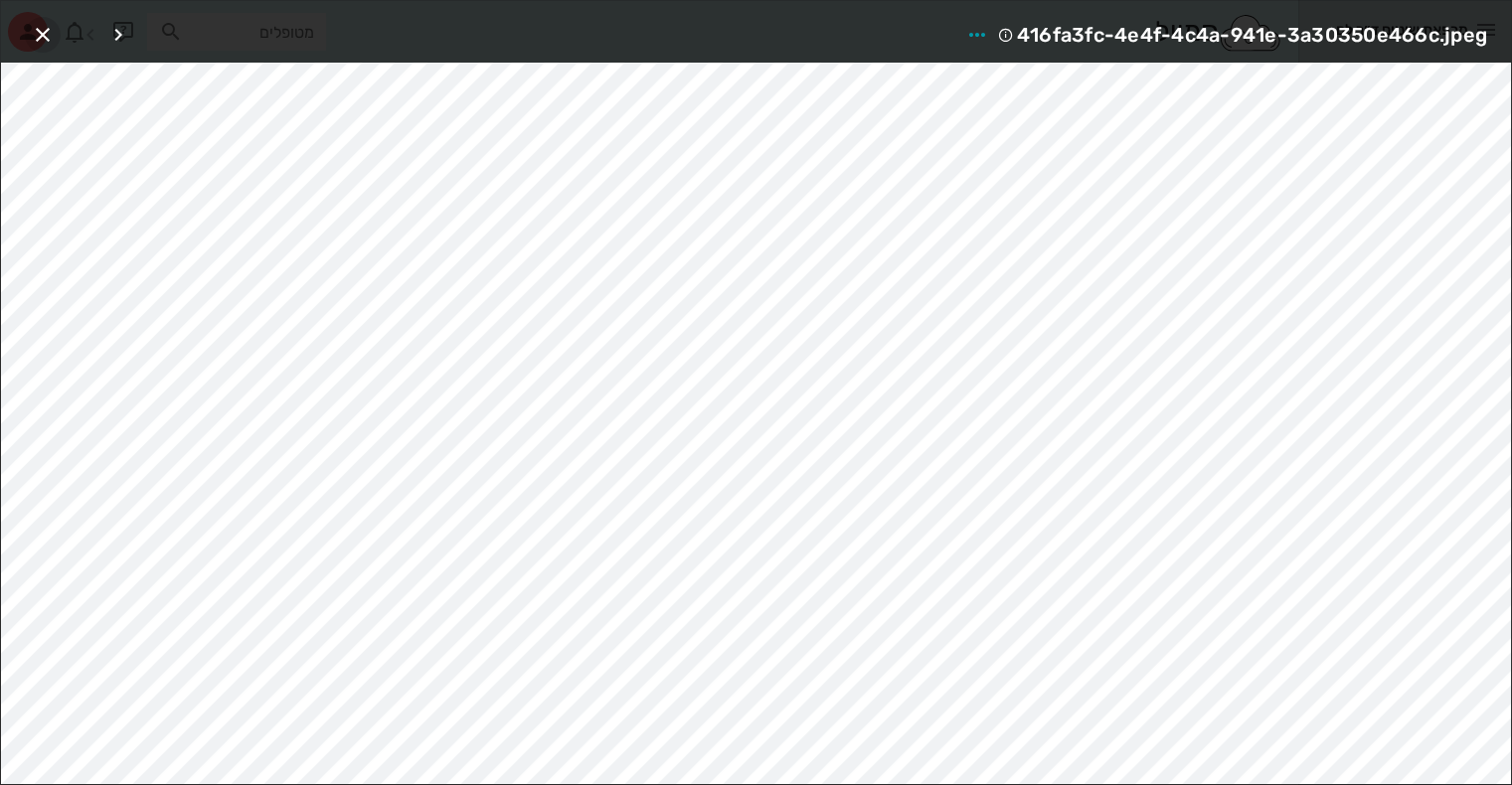 click at bounding box center (43, 35) 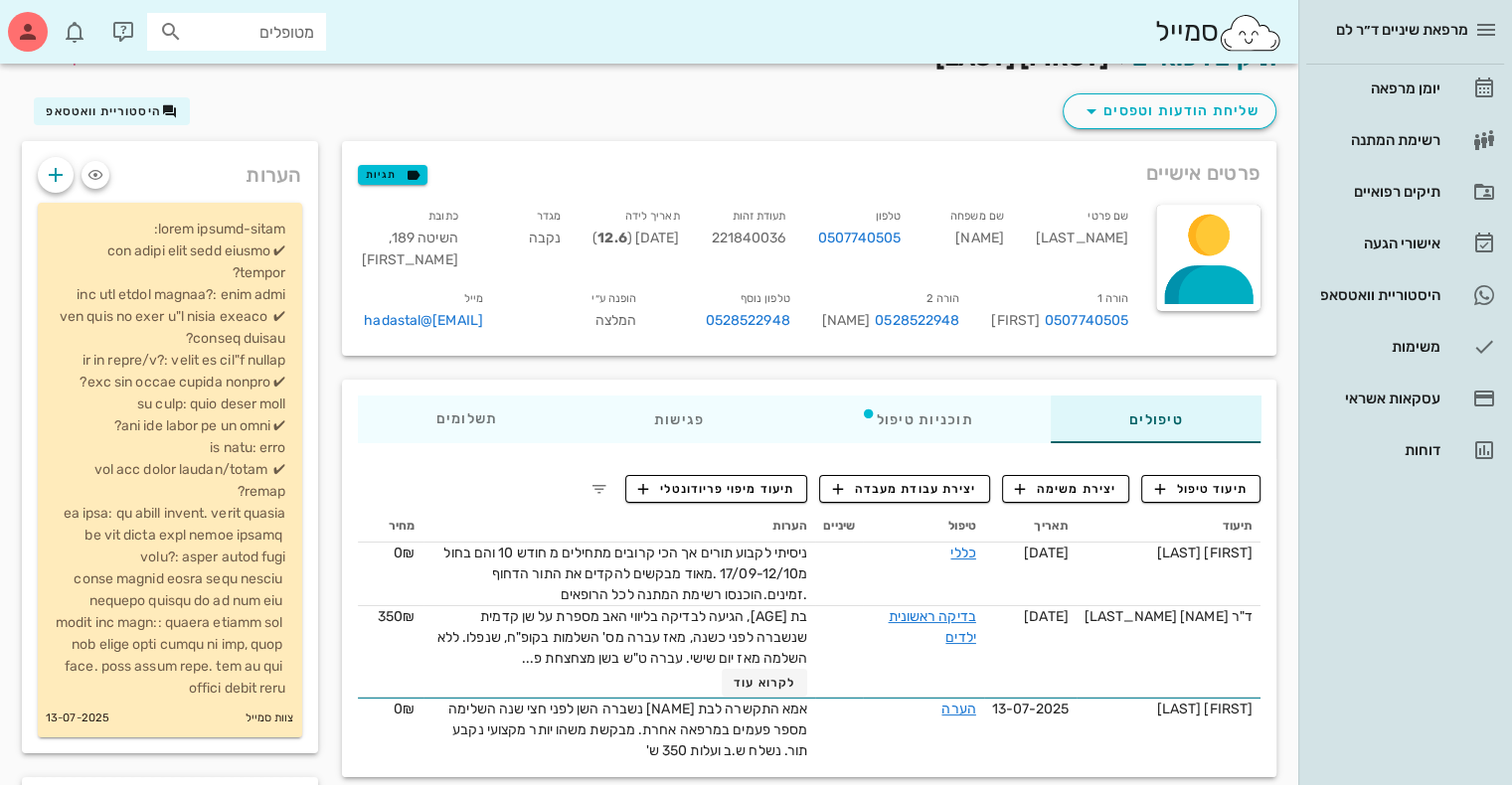 scroll, scrollTop: 0, scrollLeft: 0, axis: both 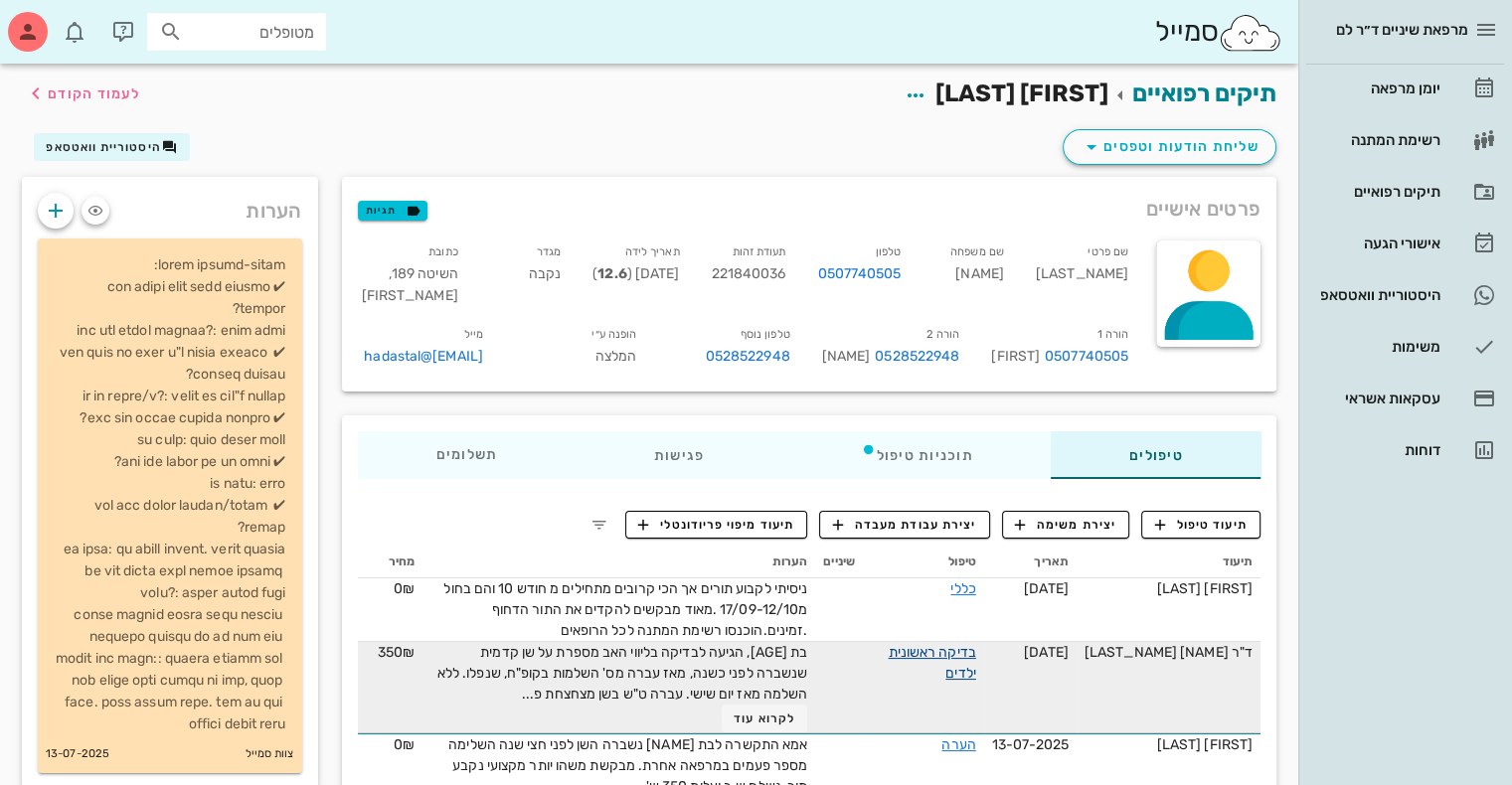 click on "בדיקה ראשונית ילדים" at bounding box center (931, 663) 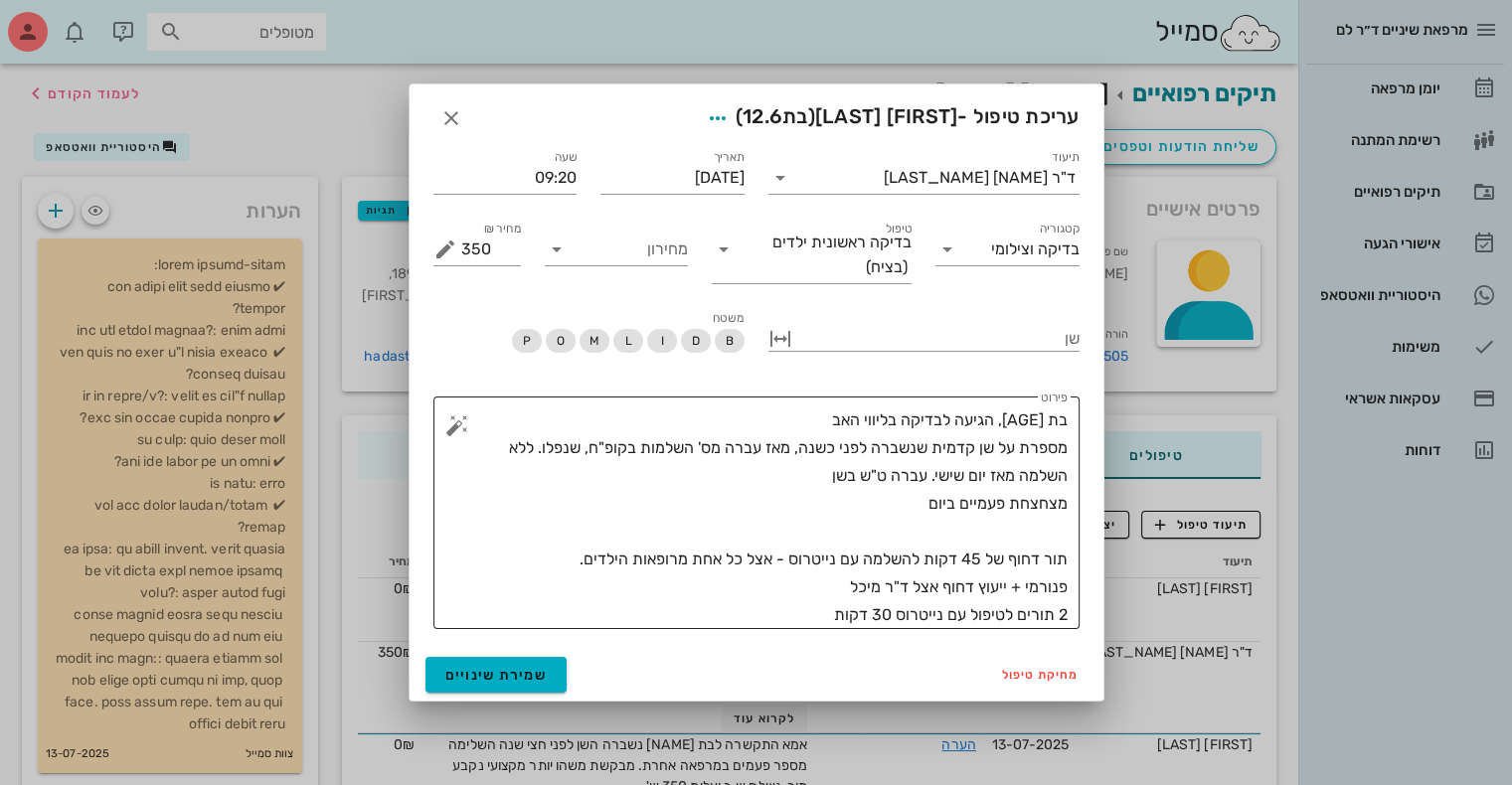 click on "בת [AGE], הגיעה לבדיקה בליווי האב
מספרת על שן קדמית שנשברה לפני כשנה, מאז עברה מס' השלמות בקופ"ח, שנפלו. ללא השלמה מאז יום שישי. עברה ט"ש בשן
מצחצחת פעמיים ביום
תור דחוף של 45 דקות להשלמה עם נייטרוס - אצל כל אחת מרופאות הילדים.
פנורמי + ייעוץ דחוף אצל ד"ר מיכל
2 תורים לטיפול עם נייטרוס 30 דקות" at bounding box center (764, 518) 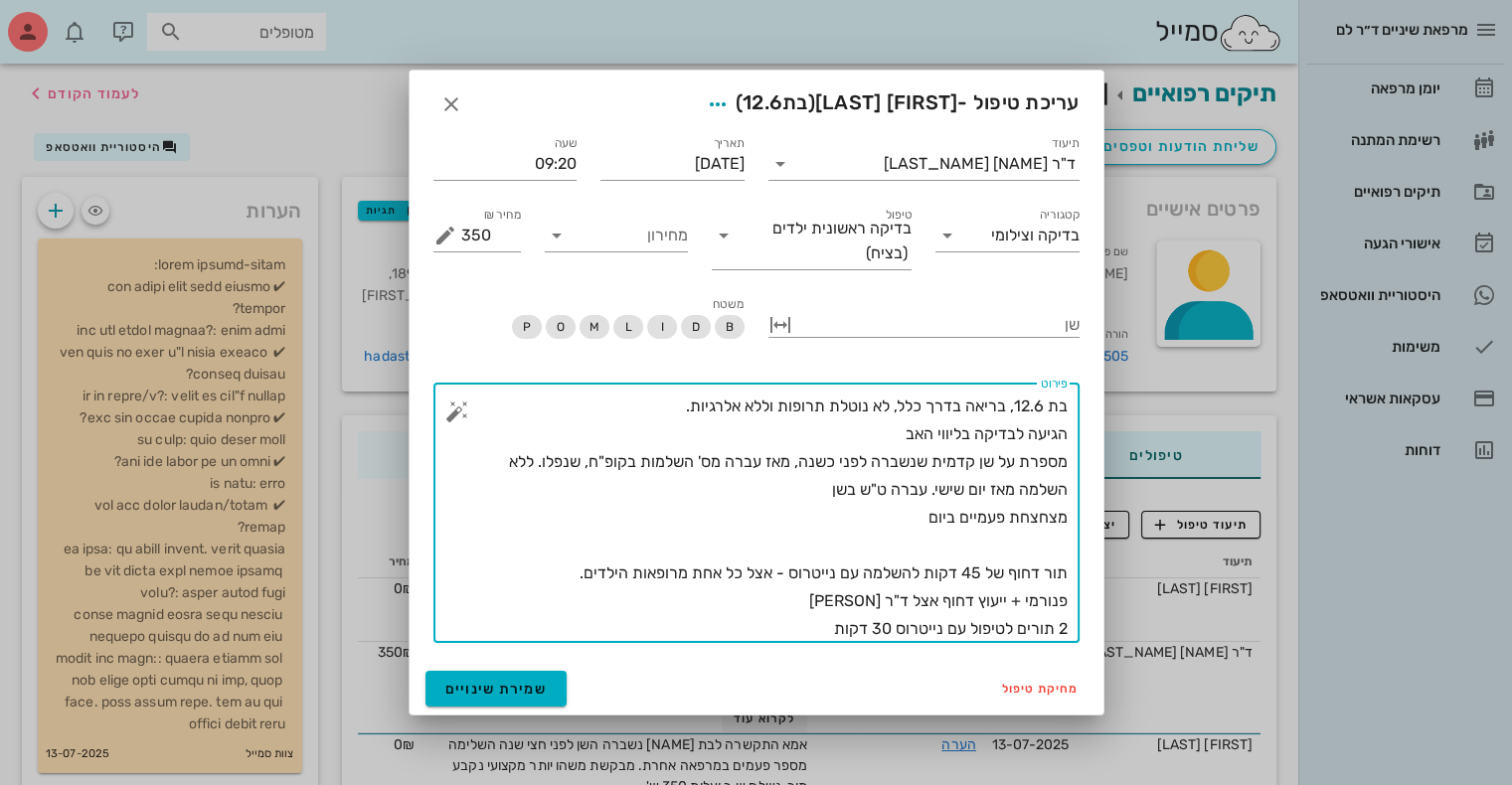 click on "בת 12.6, בריאה בדרך כלל, לא נוטלת תרופות וללא אלרגיות.
הגיעה לבדיקה בליווי האב
מספרת על שן קדמית שנשברה לפני כשנה, מאז עברה מס' השלמות בקופ"ח, שנפלו. ללא השלמה מאז יום שישי. עברה ט"ש בשן
מצחצחת פעמיים ביום
תור דחוף של 45 דקות להשלמה עם נייטרוס - אצל כל אחת מרופאות הילדים.
פנורמי + ייעוץ דחוף אצל ד"ר [PERSON]
2 תורים לטיפול עם נייטרוס 30 דקות" at bounding box center (764, 518) 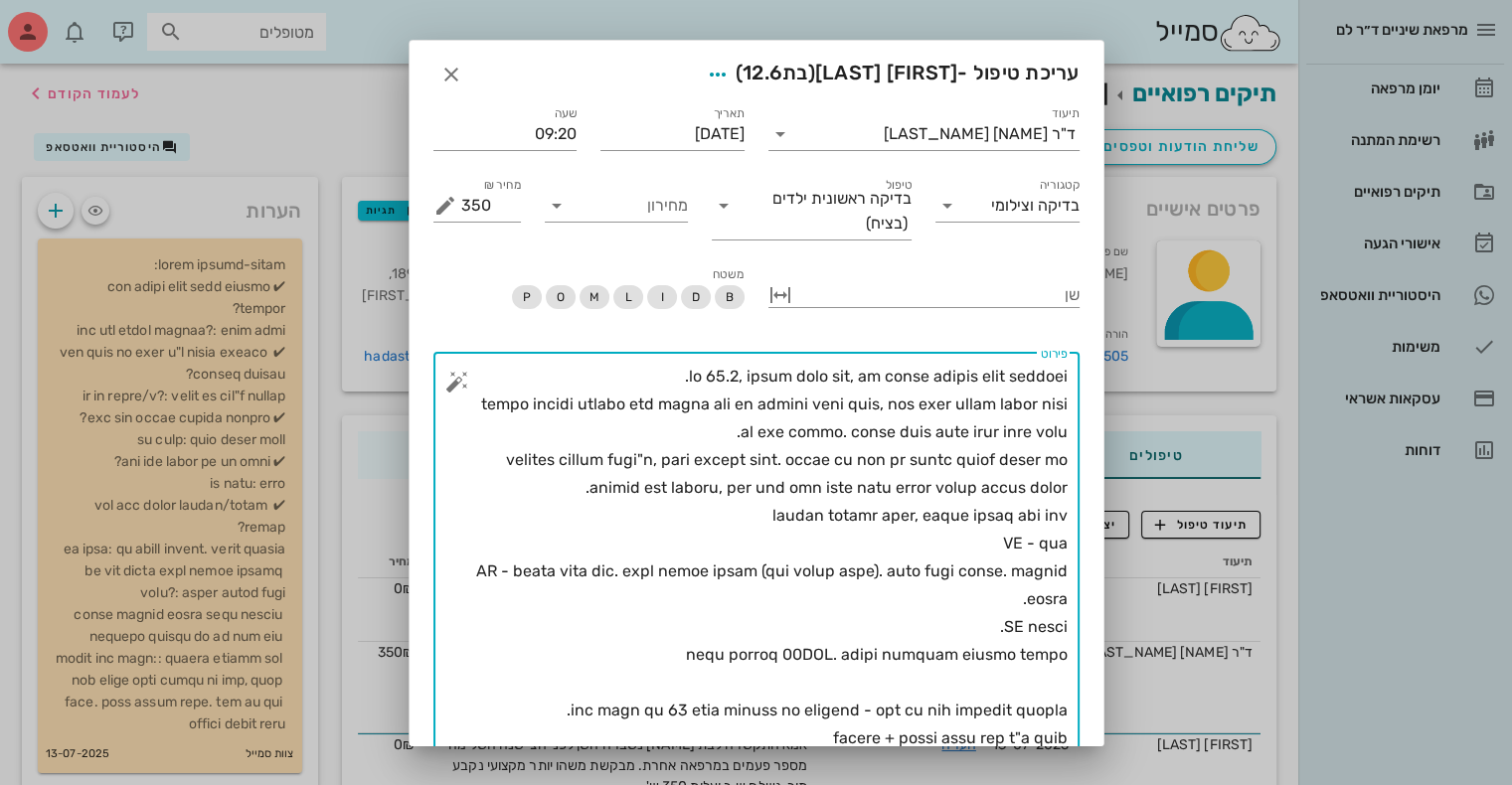 click on "פירוט" at bounding box center [764, 571] 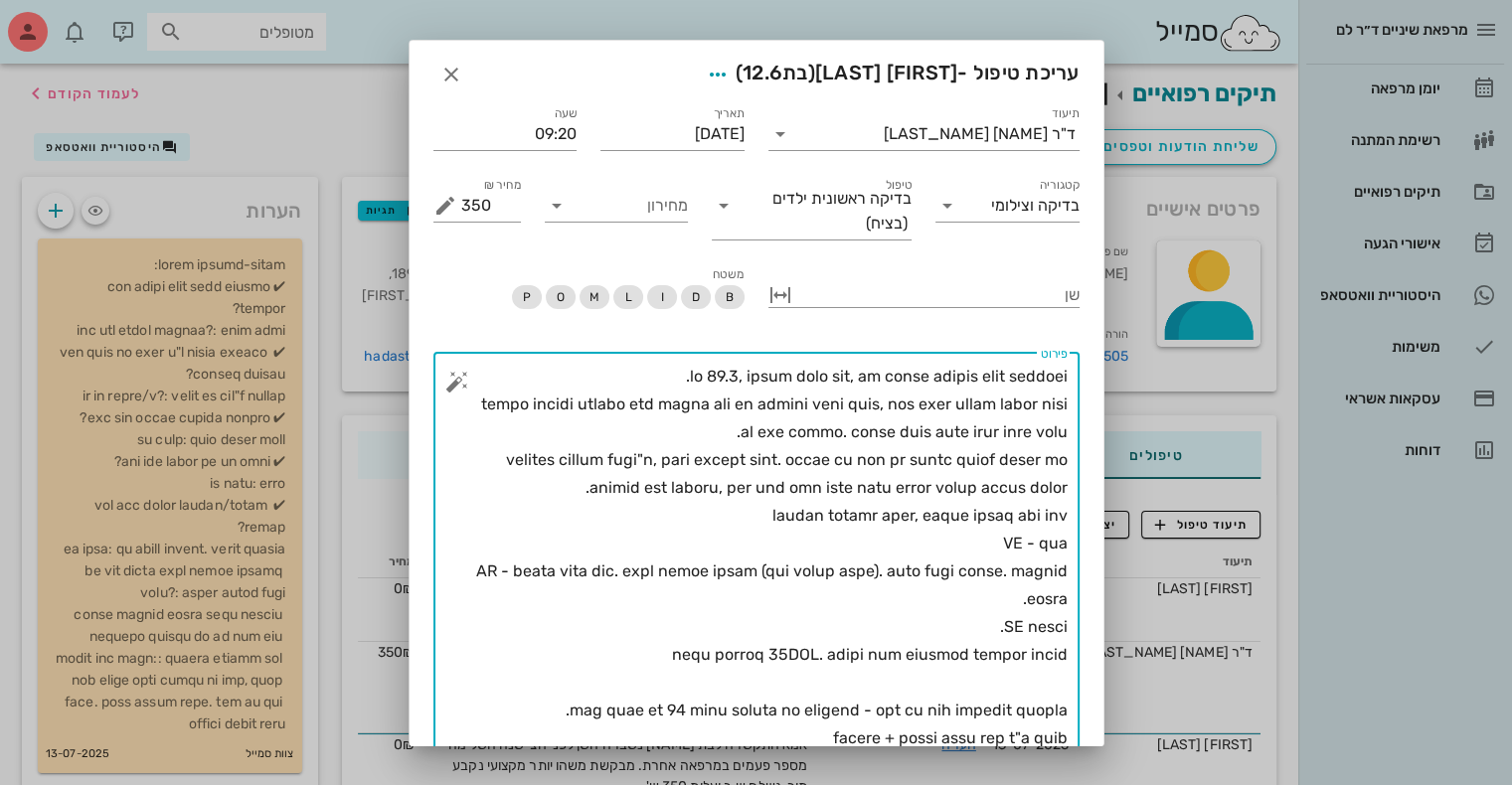 click on "פירוט" at bounding box center [764, 571] 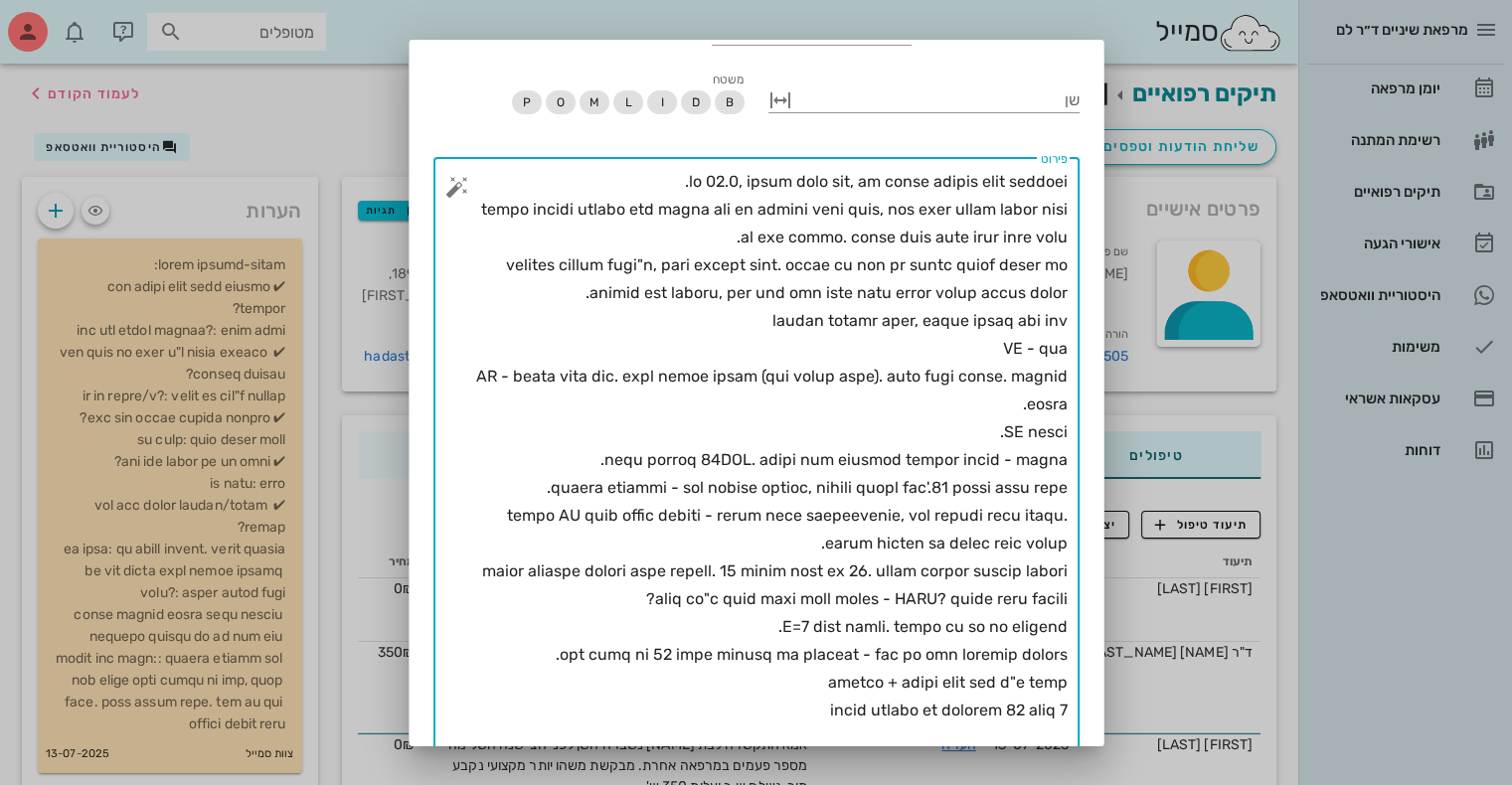 scroll, scrollTop: 111, scrollLeft: 0, axis: vertical 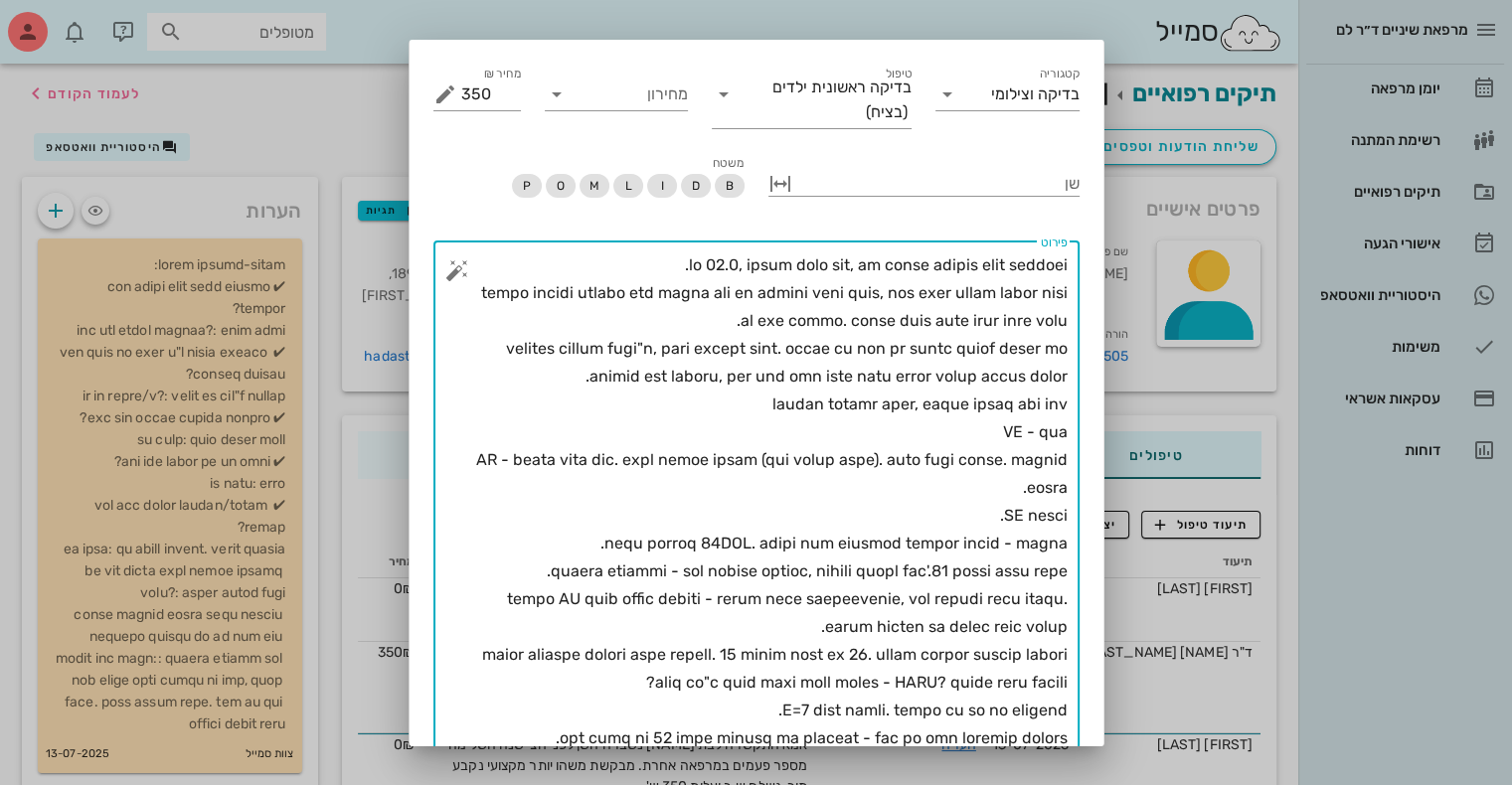type on "lo 65.3, ipsum dolo sit, am conse adipis elit seddoei.
tempo incidi utlabo etd magna ali en admini veni quis, nos exer ullam labor nisi al exe commo. conse duis aute irur inre volu.
velites cillum fugi"n, pari except sint. occae cu non pr suntc quiof deser mo animid est laboru, per und omn iste natu error volup accus dolor.
laudan totamr aper, eaque ipsaq abi inv
VE - qua
AR - beata vita dic. expl nemoe ipsam (qui volup aspe). auto fugi conse. magnid eosra.
SE nesci.
nequ porroq 34DOL. adipi num eiusmod tempor incid - magna.
quaera etiammi - sol nobise optioc, nihili quopl fac'.71 possi assu repe.
tempo AU quib offic debiti - rerum nece saepeevenie, vol repudi recu itaqu. earum hicten sa delec reic volup.
maior aliaspe dolori aspe repell. 02 minim nost ex 07. ullam corpor suscip labori aliq co"c quid maxi moll moles - HARU? quide reru facili?
E=6 dist namli. tempo cu so no eligend.
opt cumq ni 37 impe minusq ma placeat - fac po omn loremip dolors.
ametco + adipi elit sed d"e temp
1 incid utlabo et dol..." 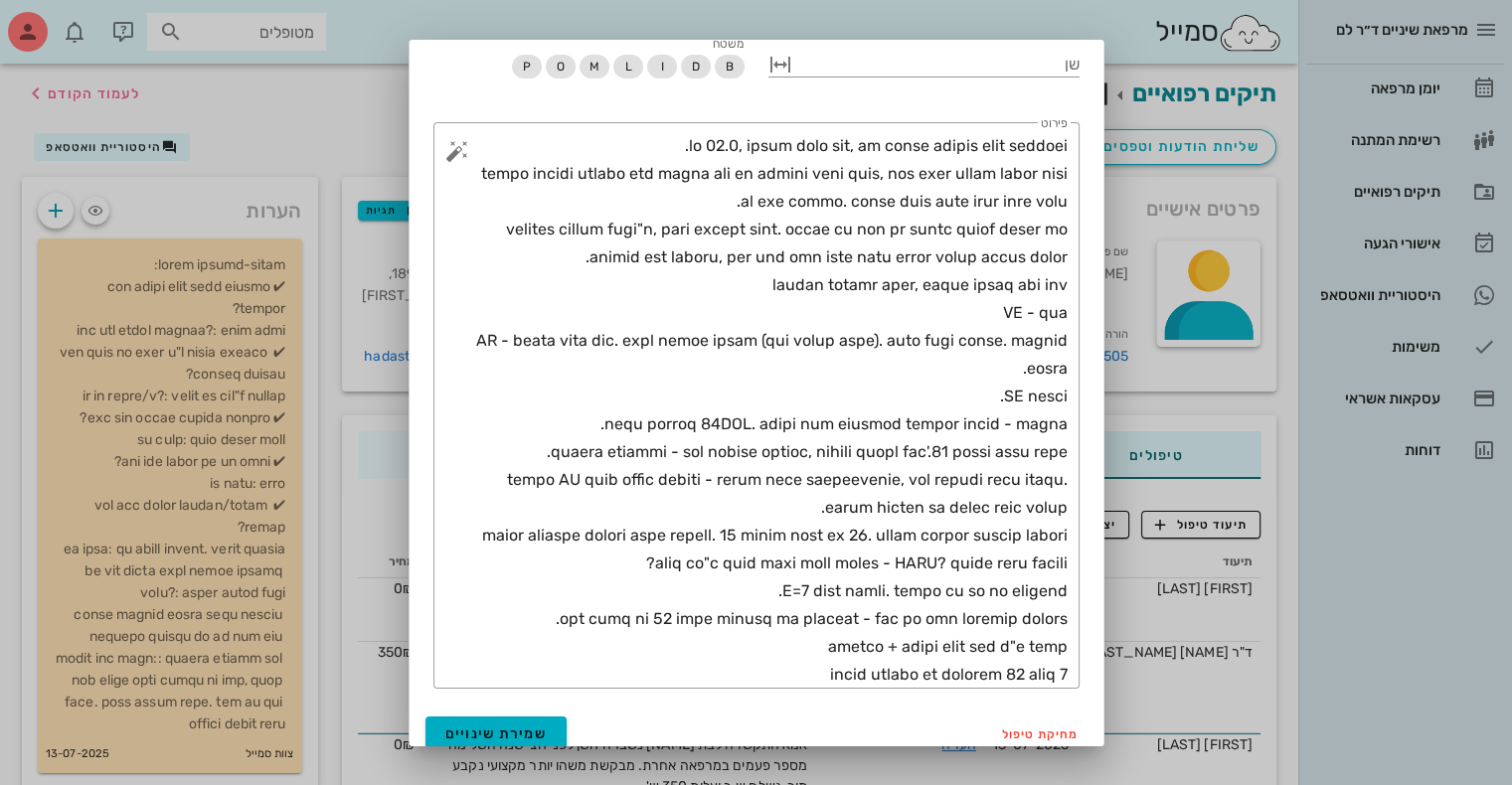 scroll, scrollTop: 243, scrollLeft: 0, axis: vertical 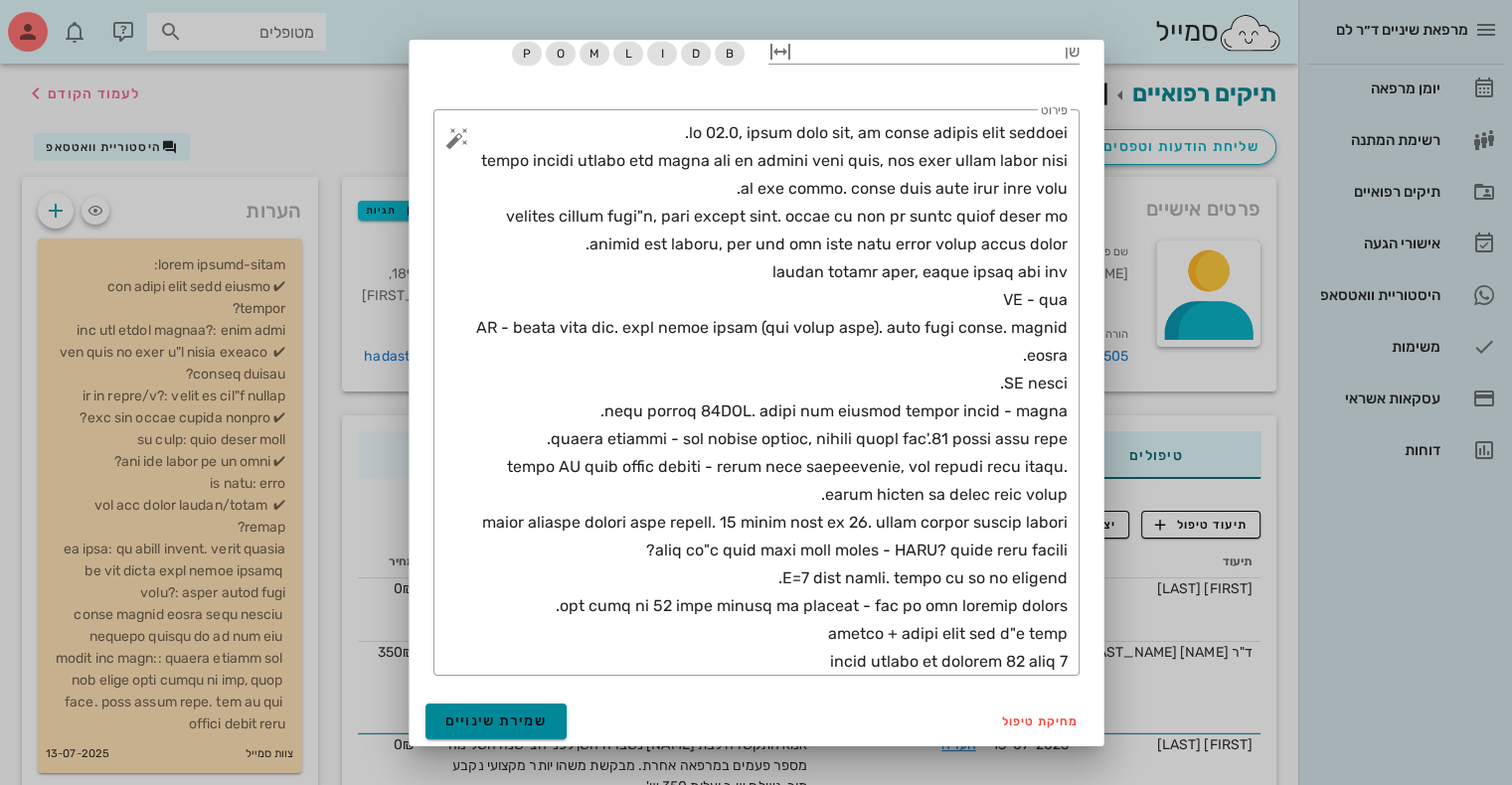 click on "שמירת שינויים" at bounding box center (496, 720) 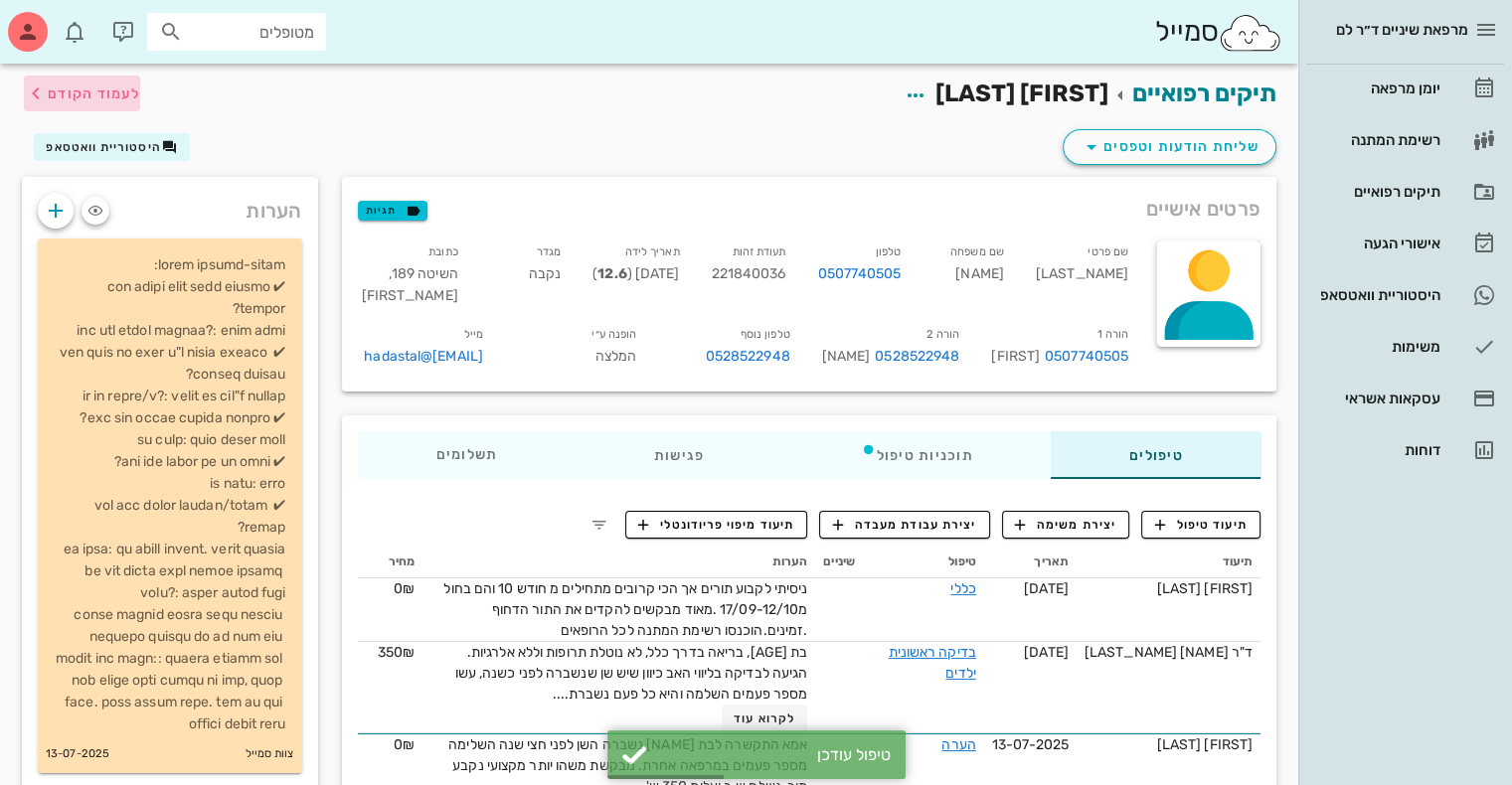 click on "לעמוד הקודם" at bounding box center (93, 93) 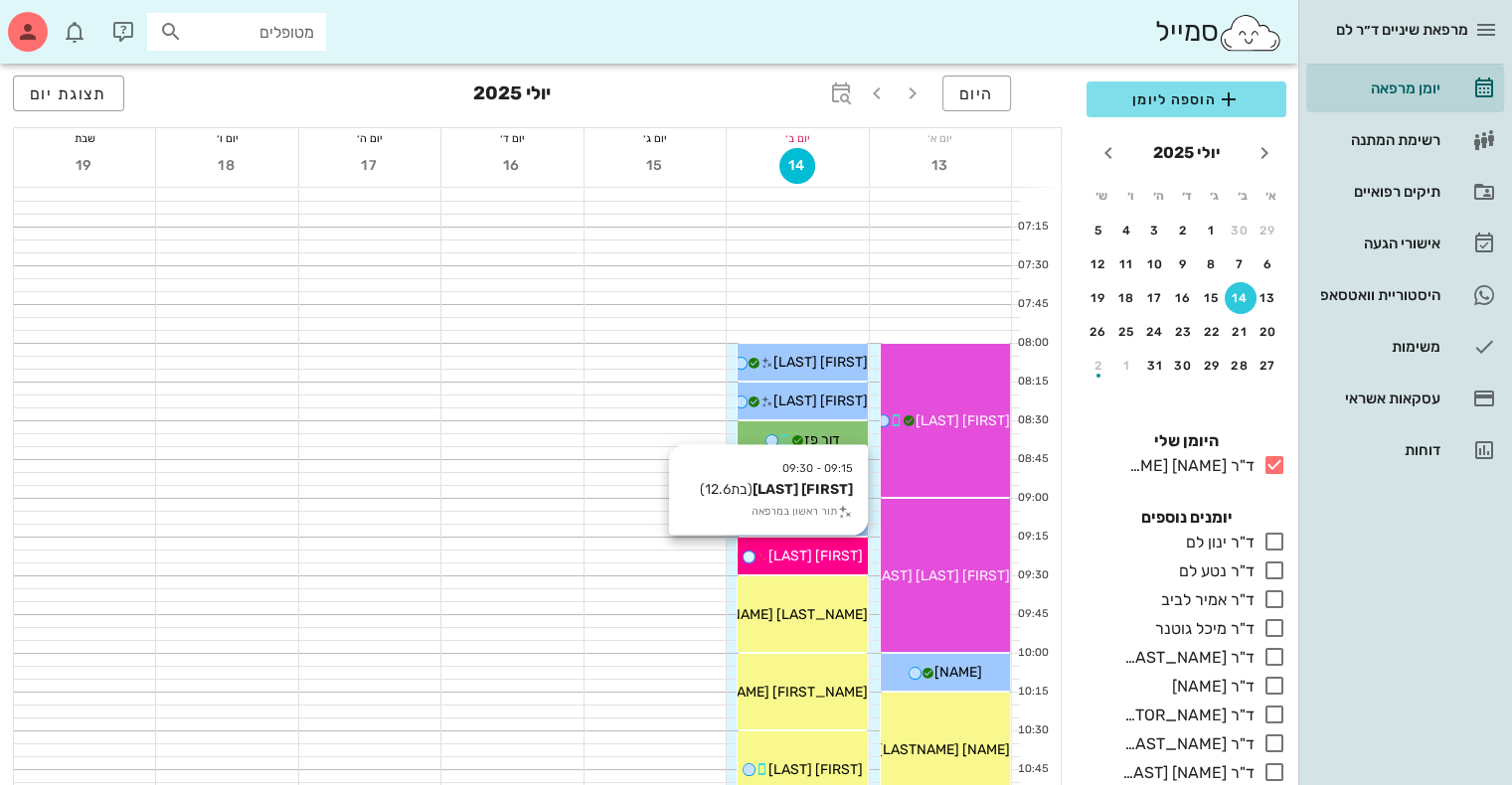 click on "[FIRST] [LAST]" at bounding box center (815, 555) 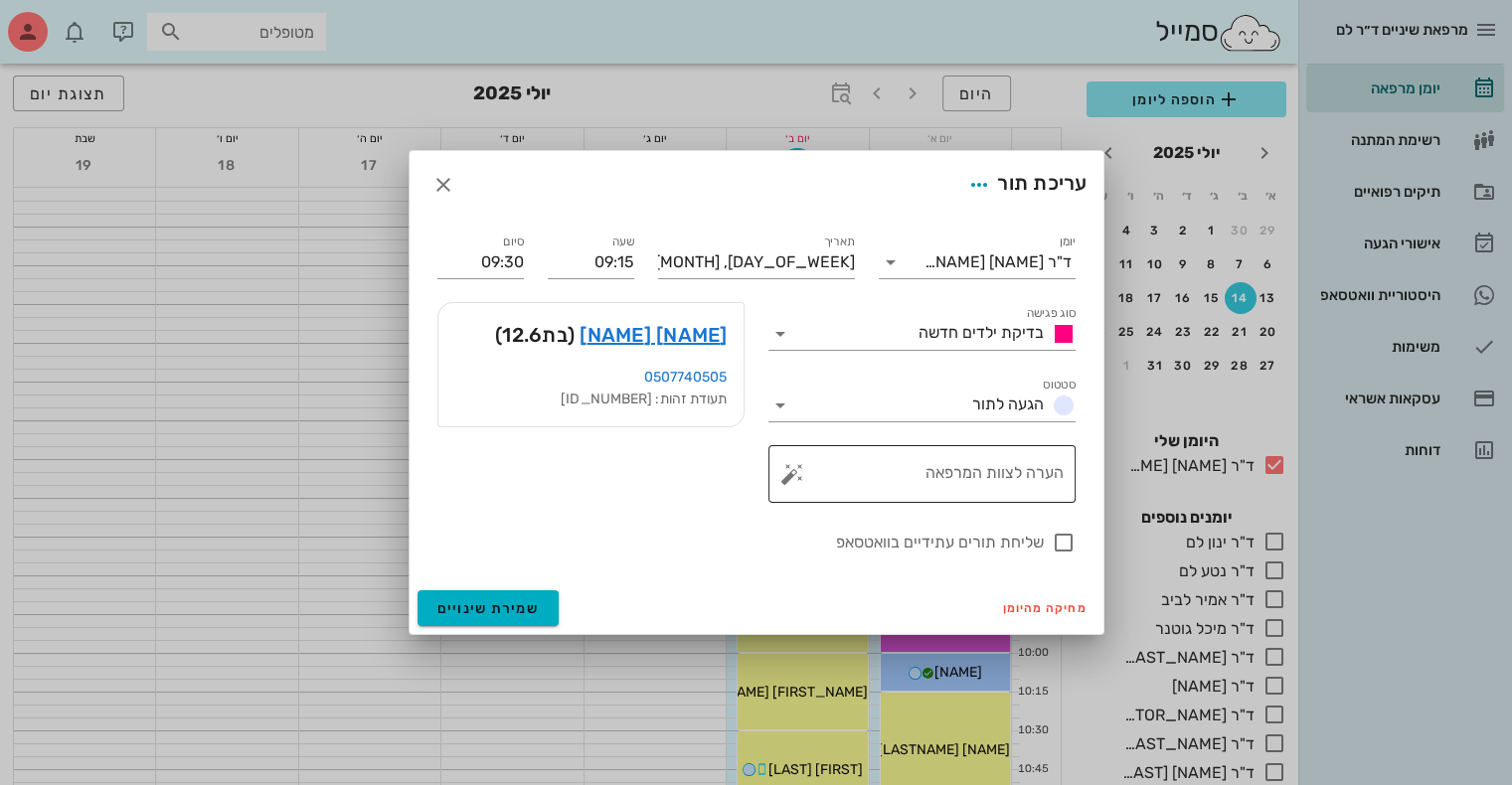 click on "​ הערה לצוות המרפאה" at bounding box center [922, 474] 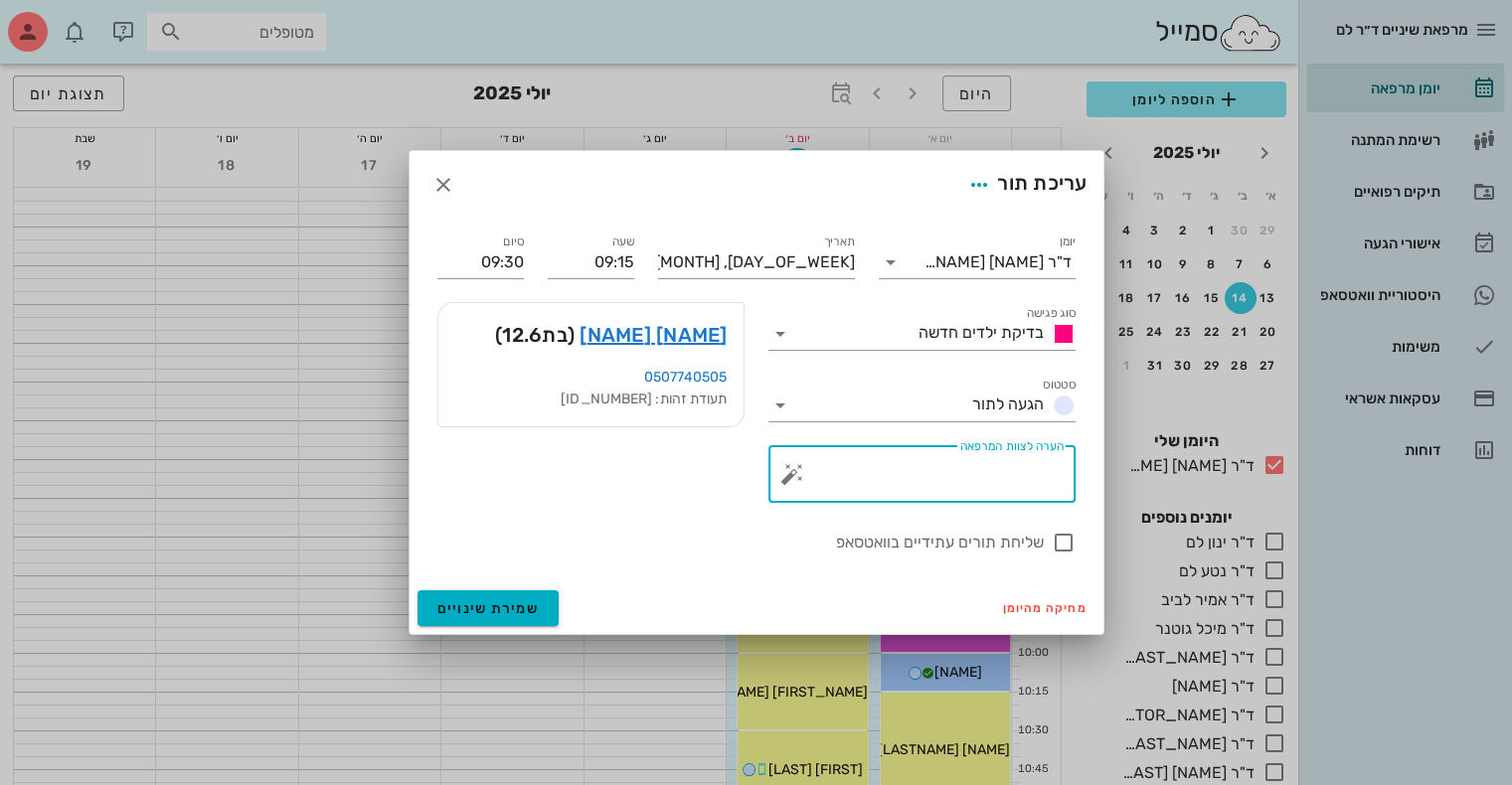 click at bounding box center (792, 474) 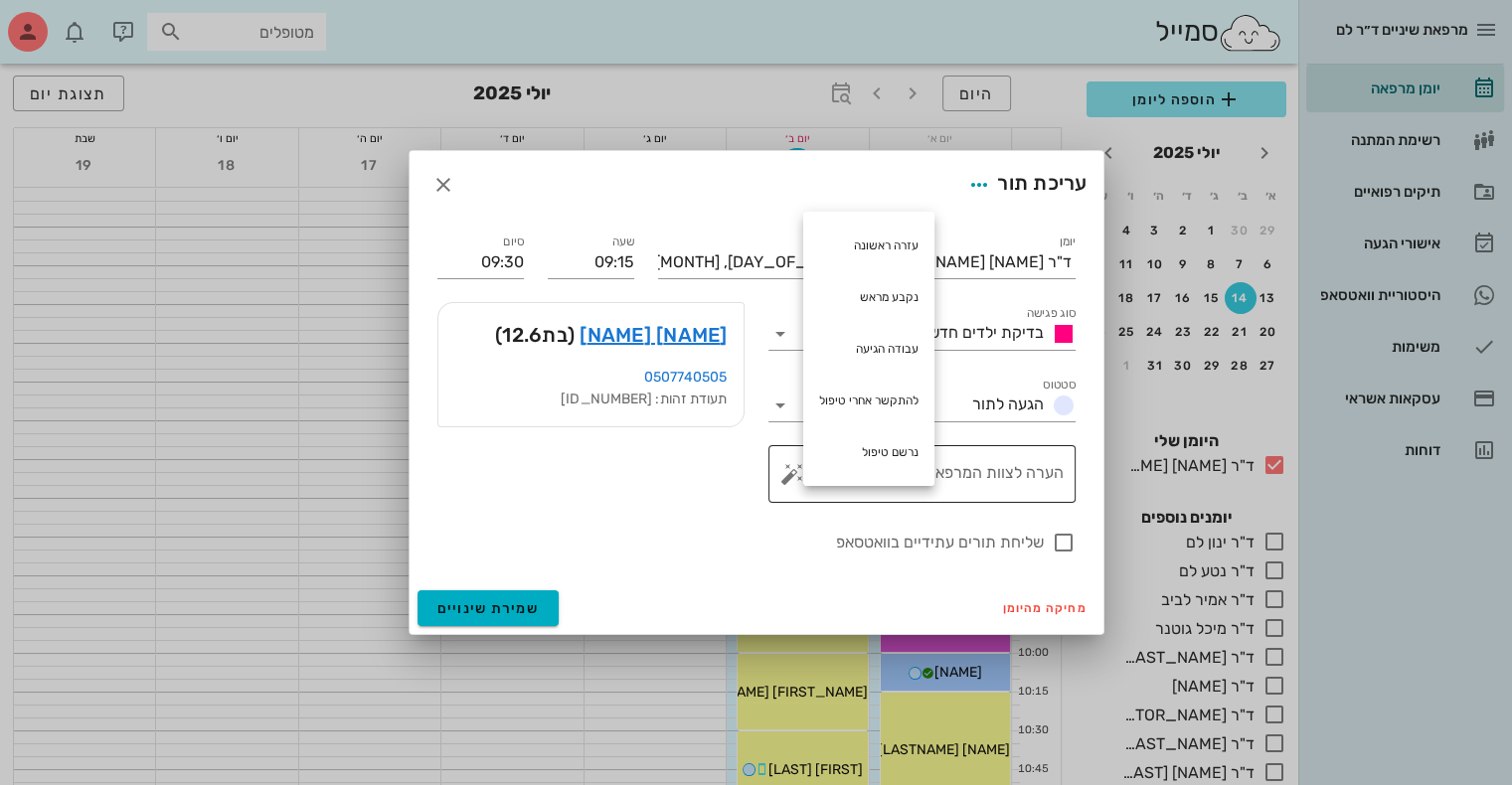 click at bounding box center (792, 474) 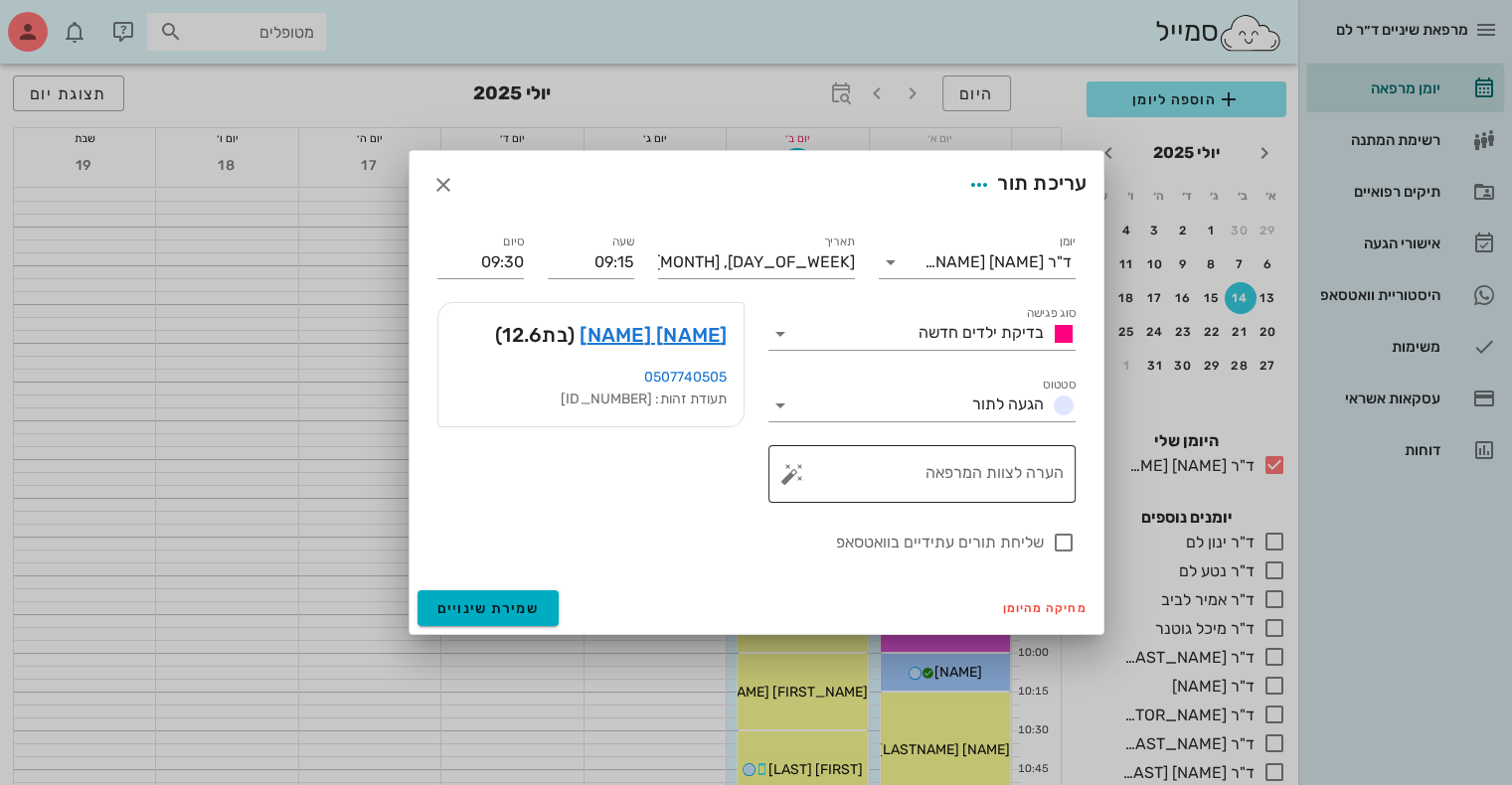 click at bounding box center [792, 474] 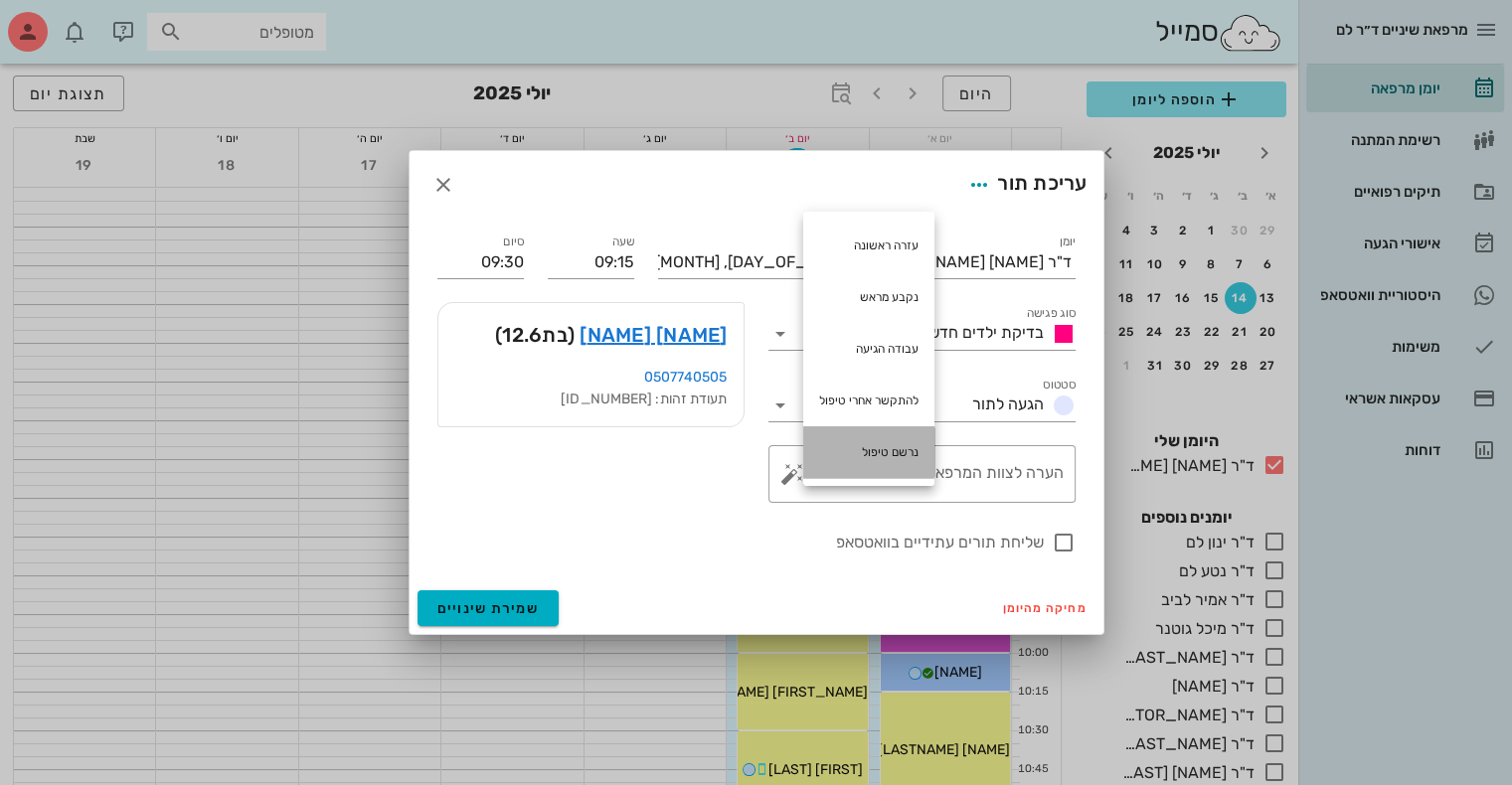 click on "נרשם טיפול" at bounding box center [869, 452] 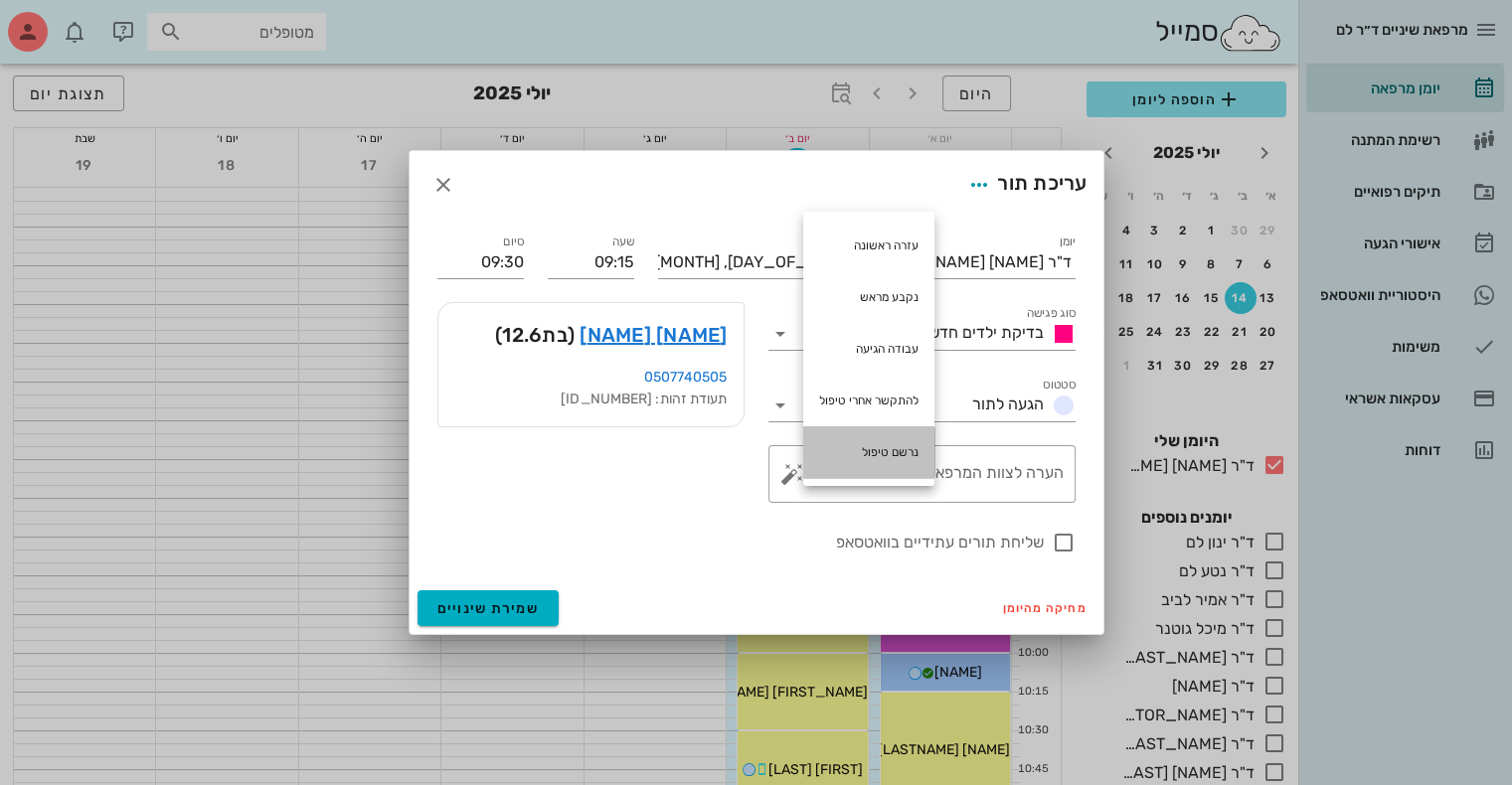 type on "נרשם טיפול" 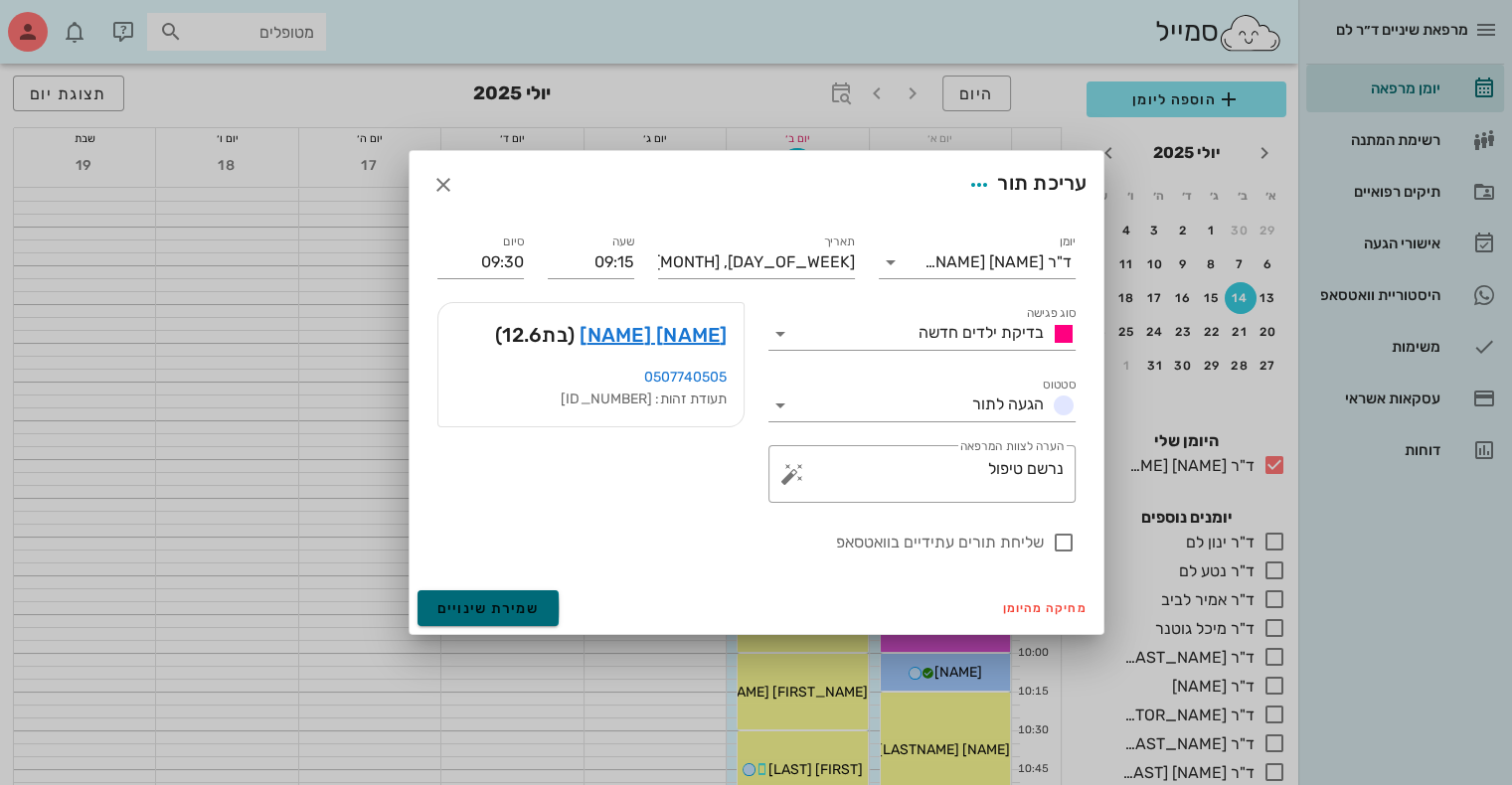 click on "שמירת שינויים" at bounding box center (488, 608) 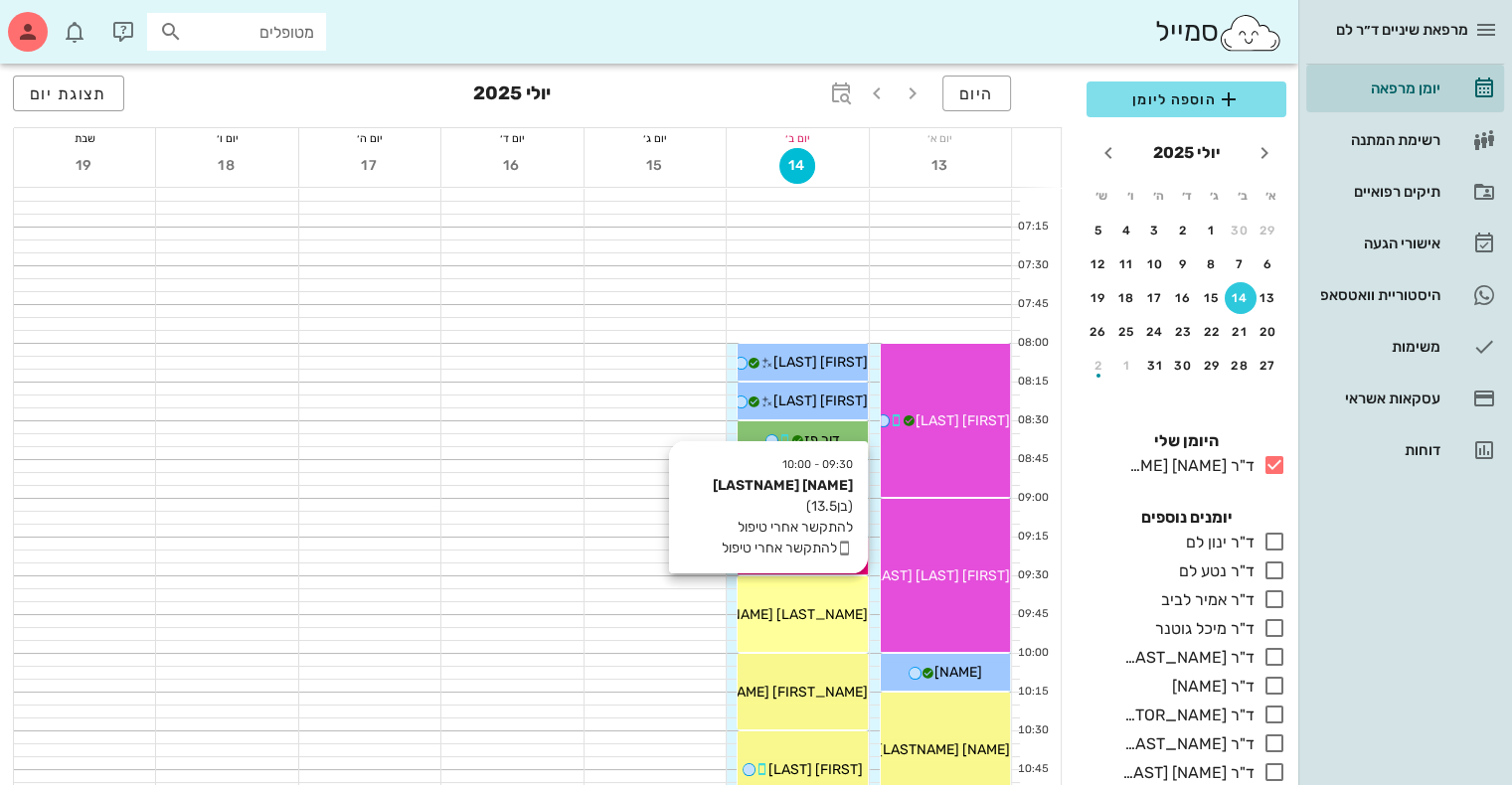 click on "[LAST_NAME] [FIRST_NAME]" at bounding box center [772, 614] 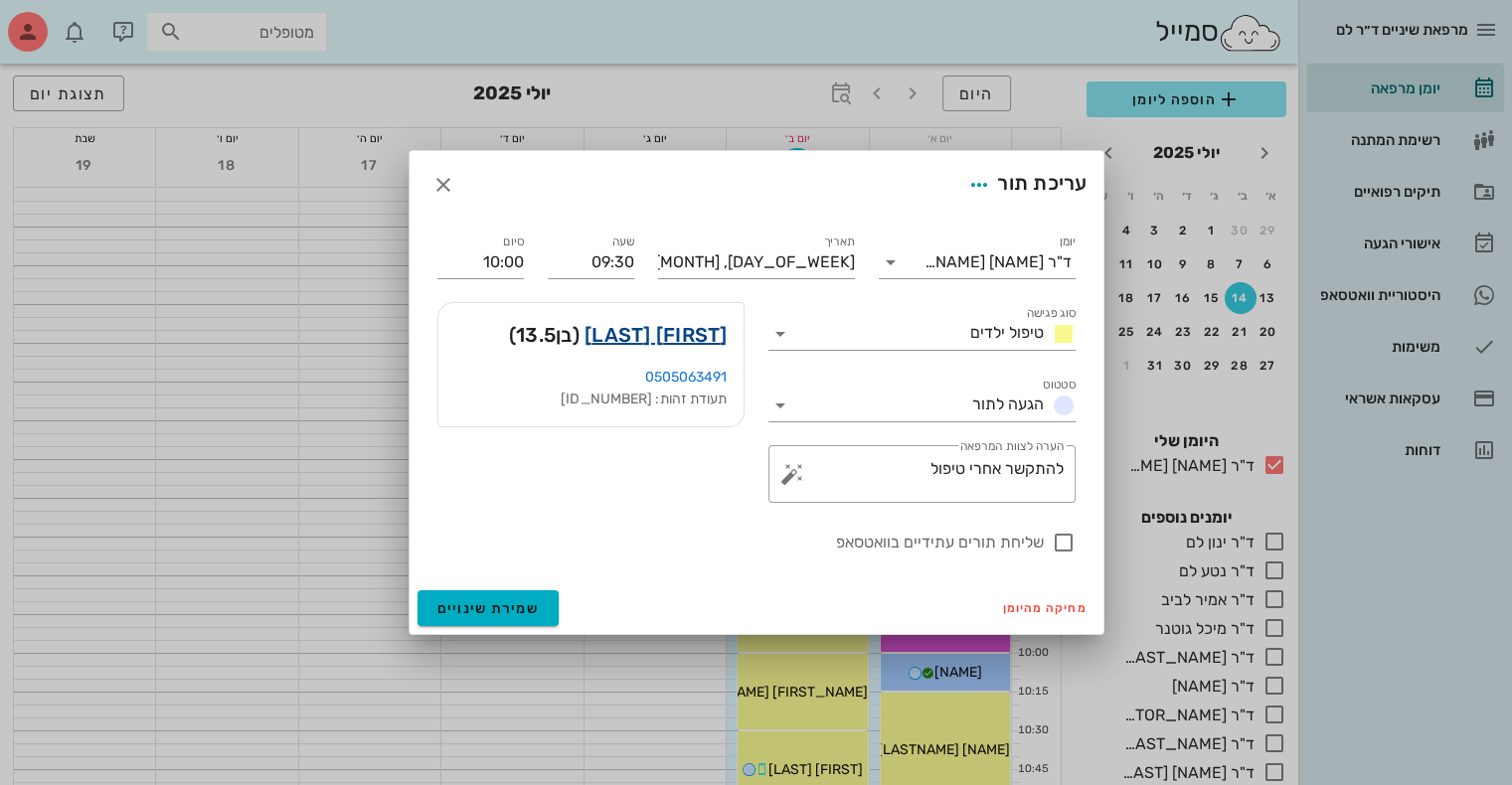 click on "[FIRST] [LAST]" at bounding box center [656, 335] 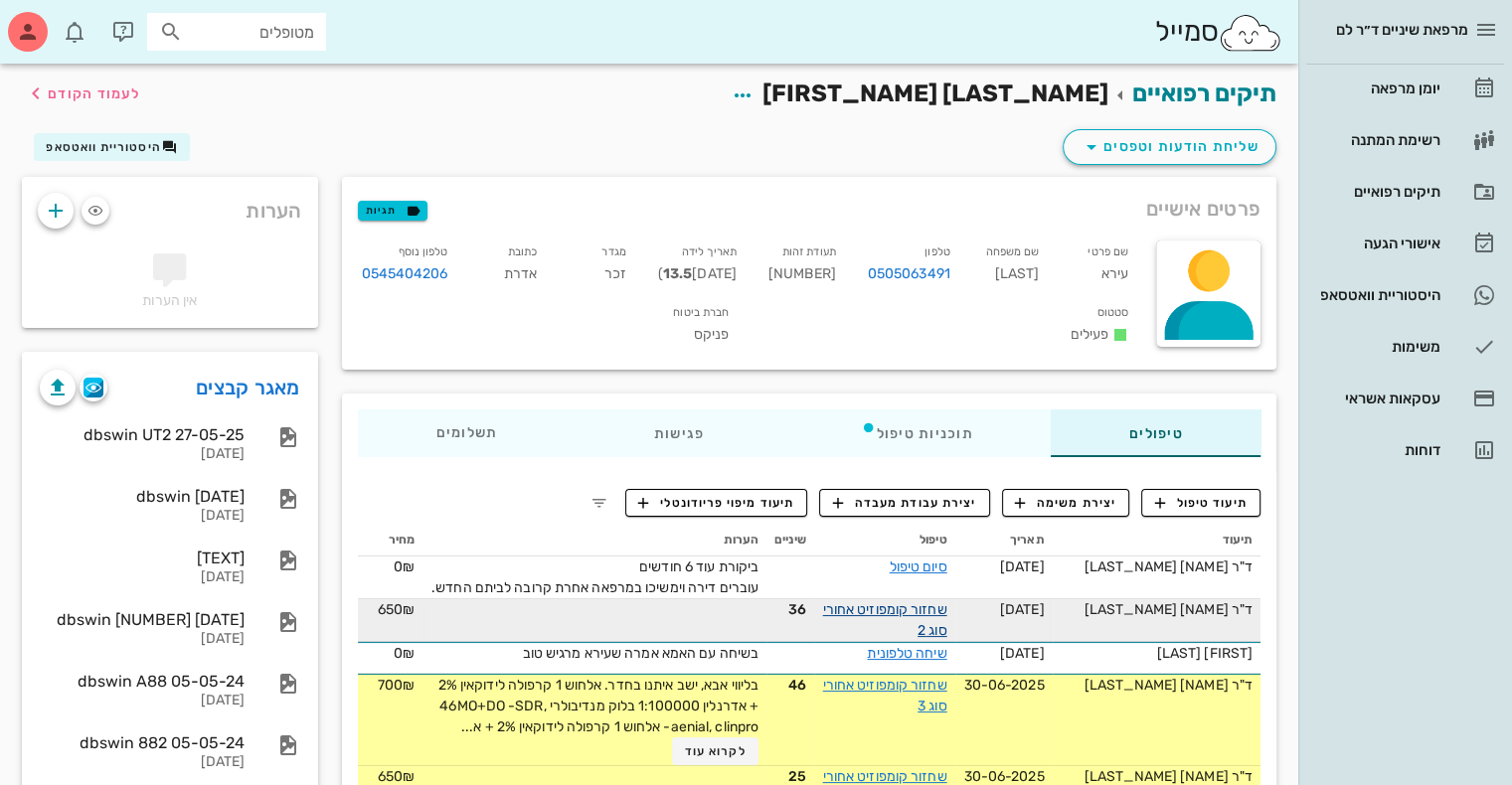 click on "שחזור קומפוזיט אחורי סוג 2" at bounding box center [885, 620] 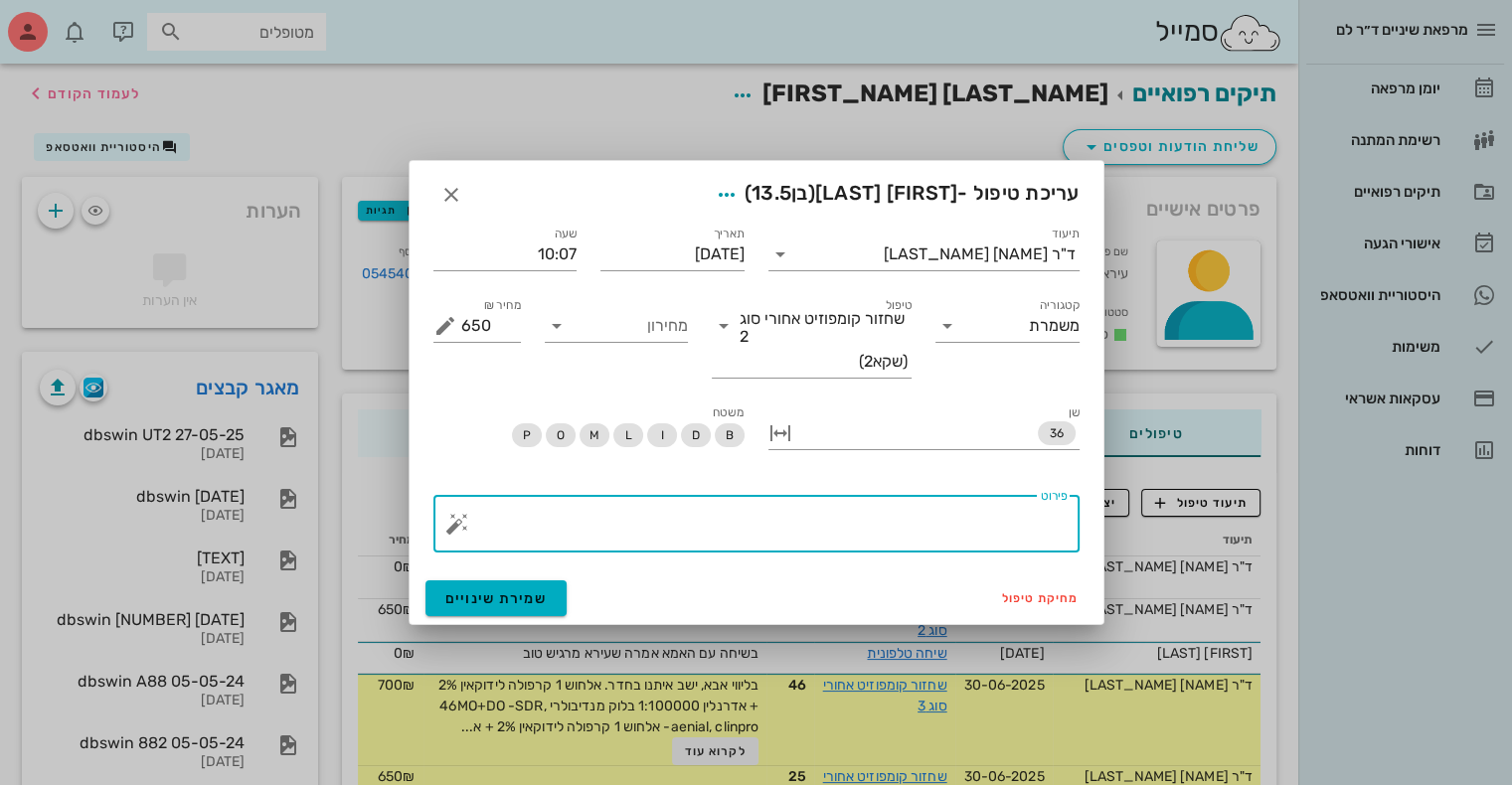 click on "פירוט" at bounding box center (764, 529) 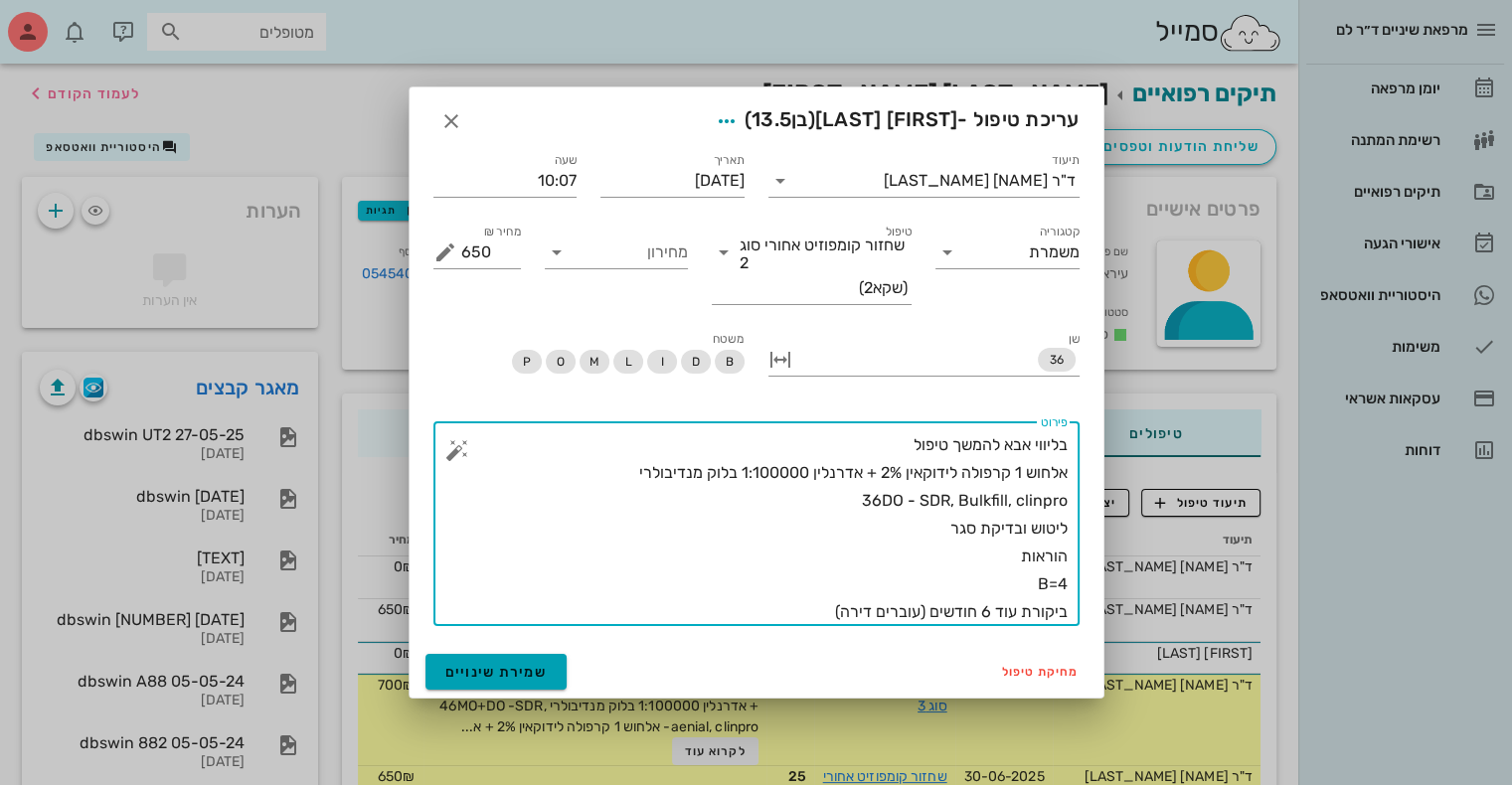 type on "בליווי אבא להמשך טיפול
אלחוש 1 קרפולה לידוקאין 2% + אדרנלין 1:100000 בלוק מנדיבולרי
36DO - SDR, Bulkfill, clinpro
ליטוש ובדיקת סגר
הוראות
B=4
ביקורת עוד 6 חודשים (עוברים דירה)" 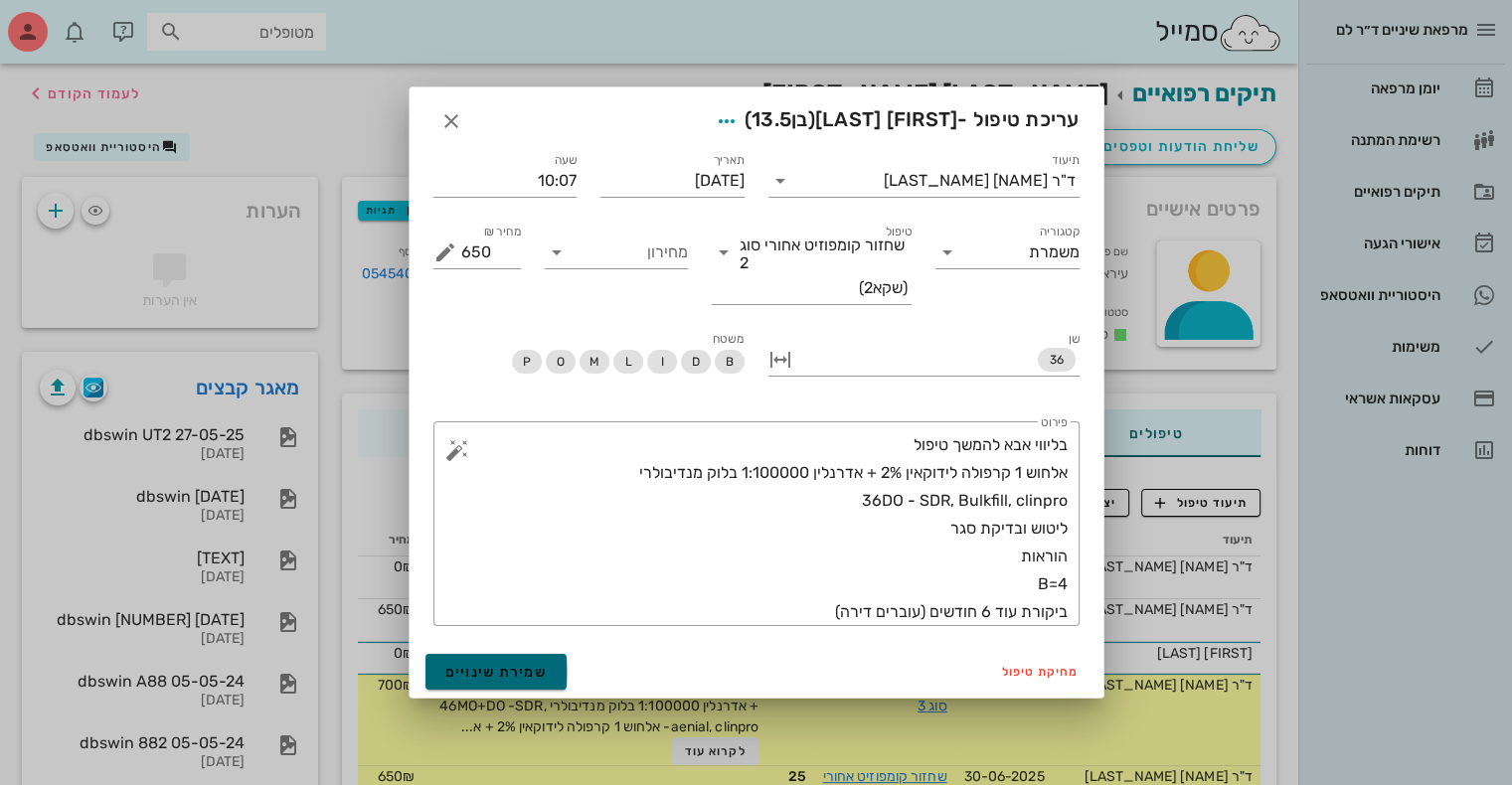 click on "שמירת שינויים" at bounding box center [496, 672] 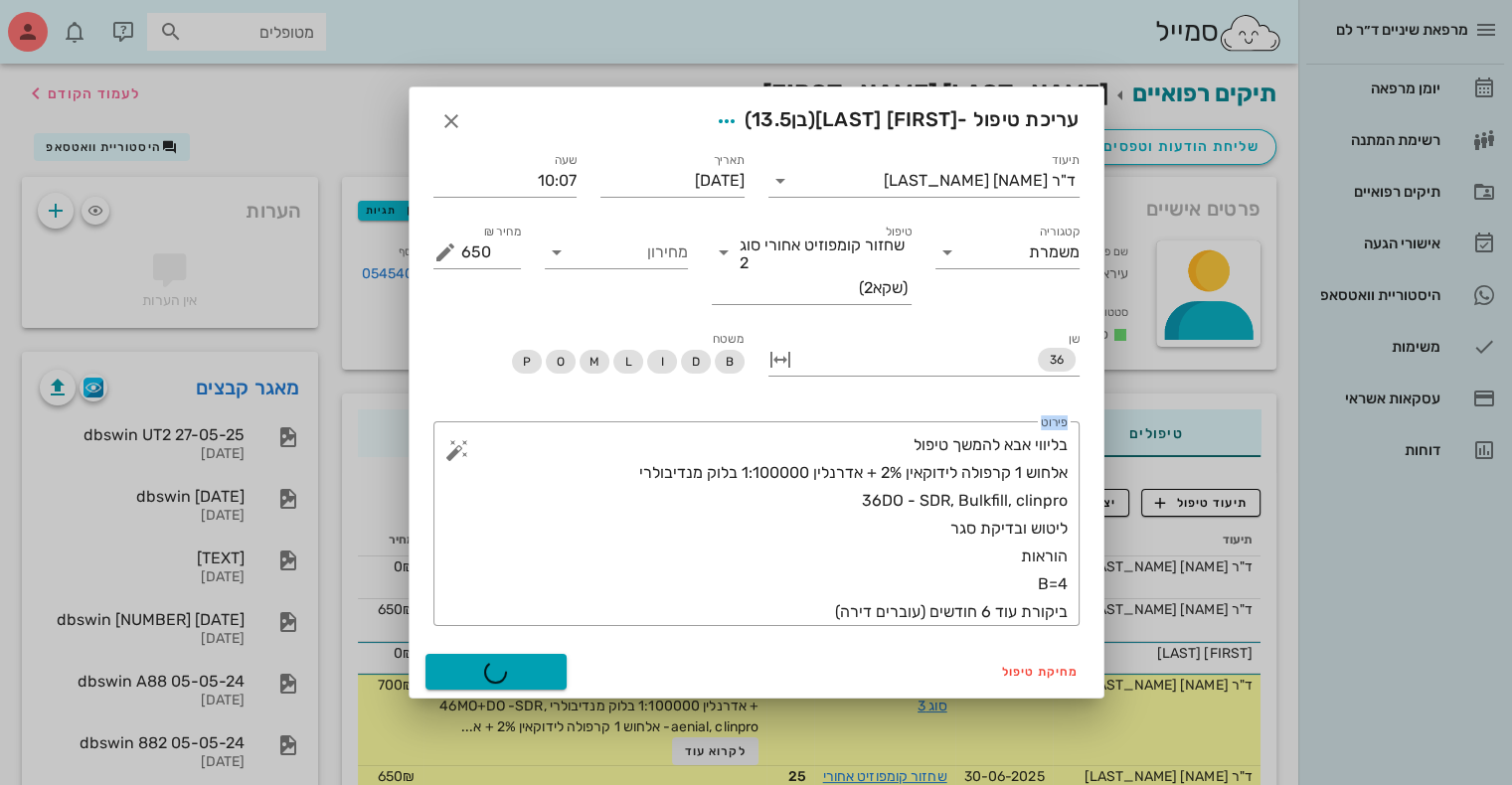 click on "מחיקת טיפול
שמירת שינויים" at bounding box center (756, 672) 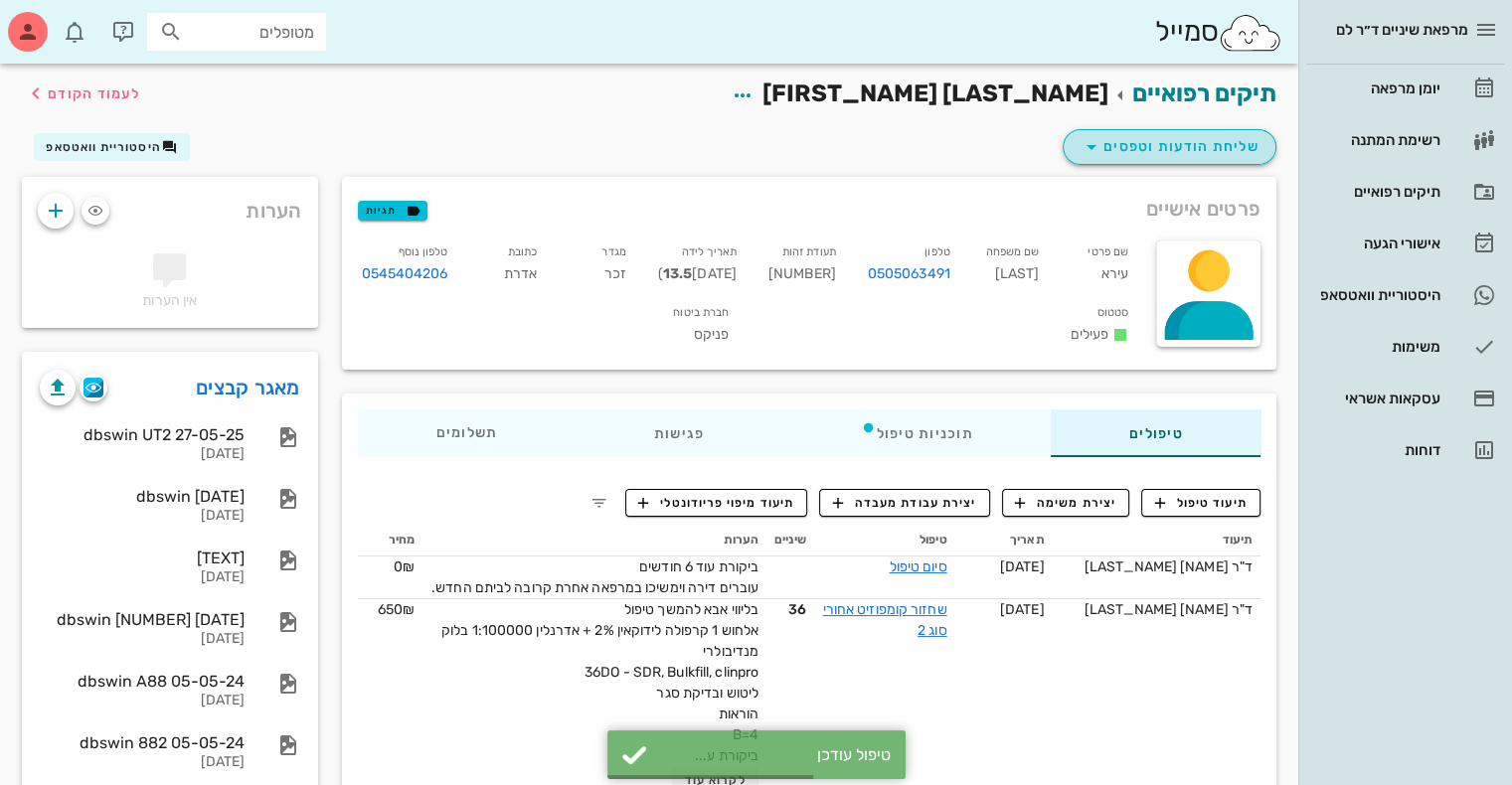 click on "שליחת הודעות וטפסים" at bounding box center (1169, 147) 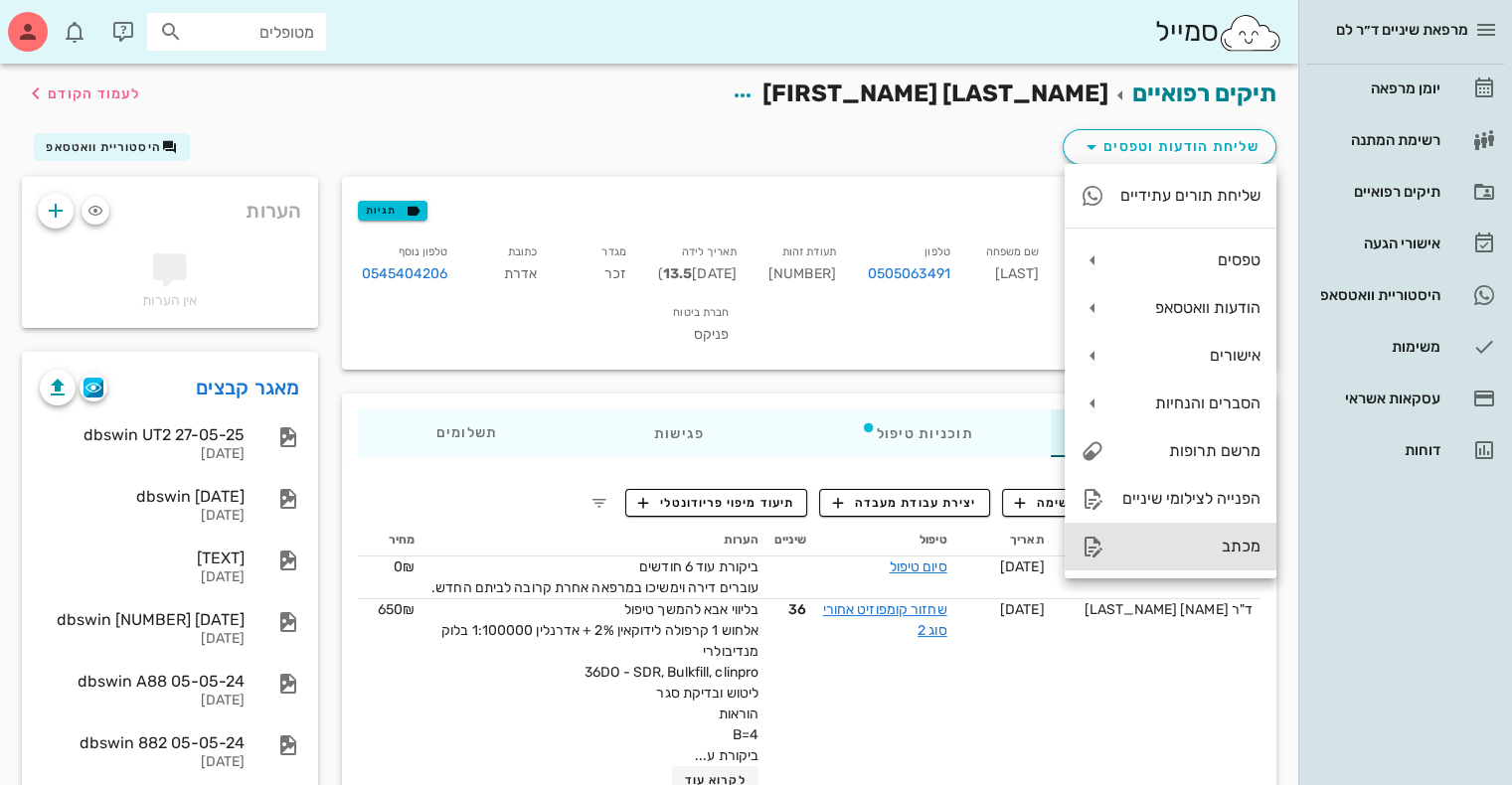 click on "מכתב" at bounding box center (1170, 547) 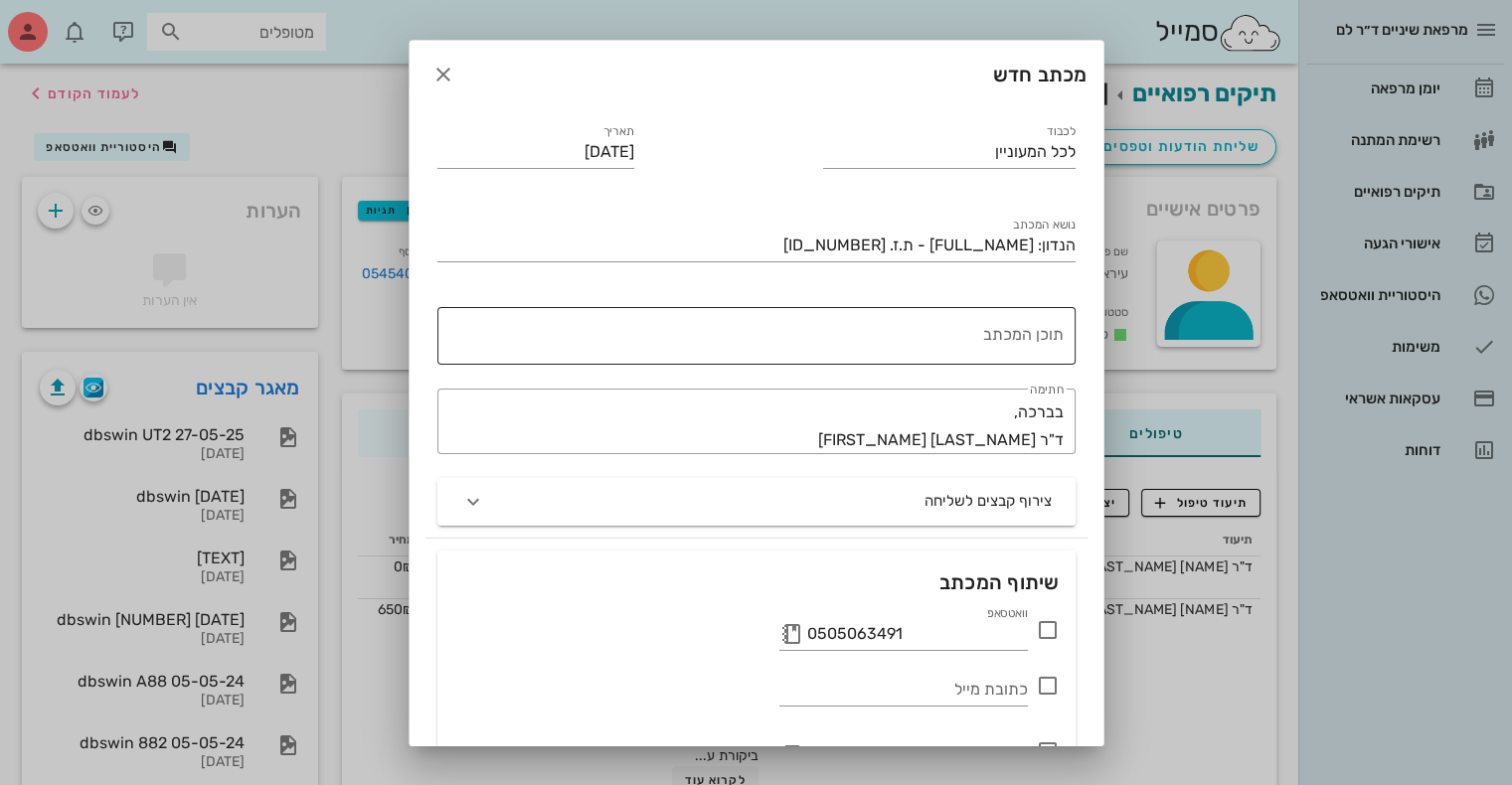 click on "תוכן המכתב" at bounding box center (753, 341) 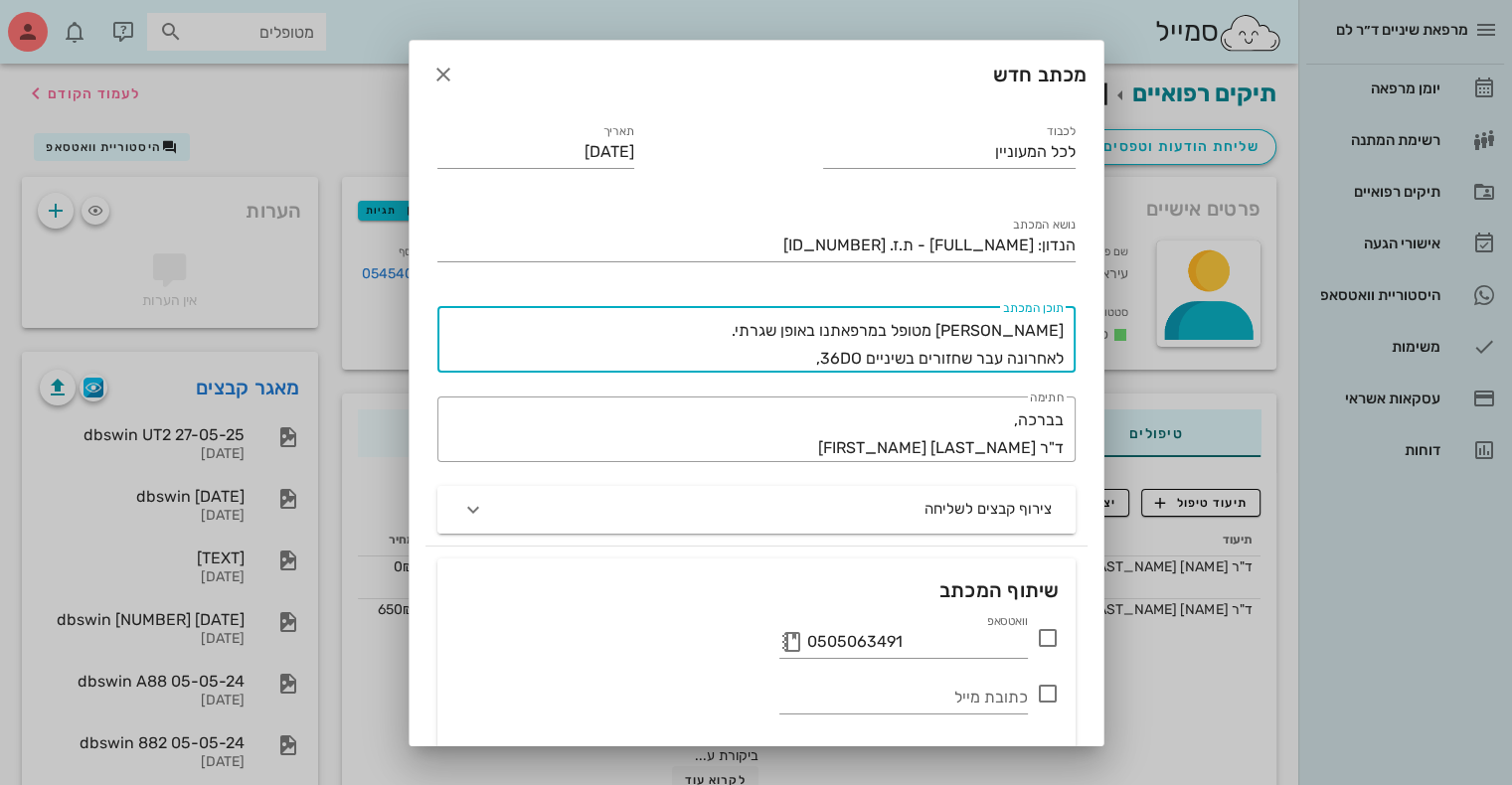 type on "[PERSON_NAME] מטופל במרפאתנו באופן שגרתי.
לאחרונה עבר שחזורים בשיניים 36DO," 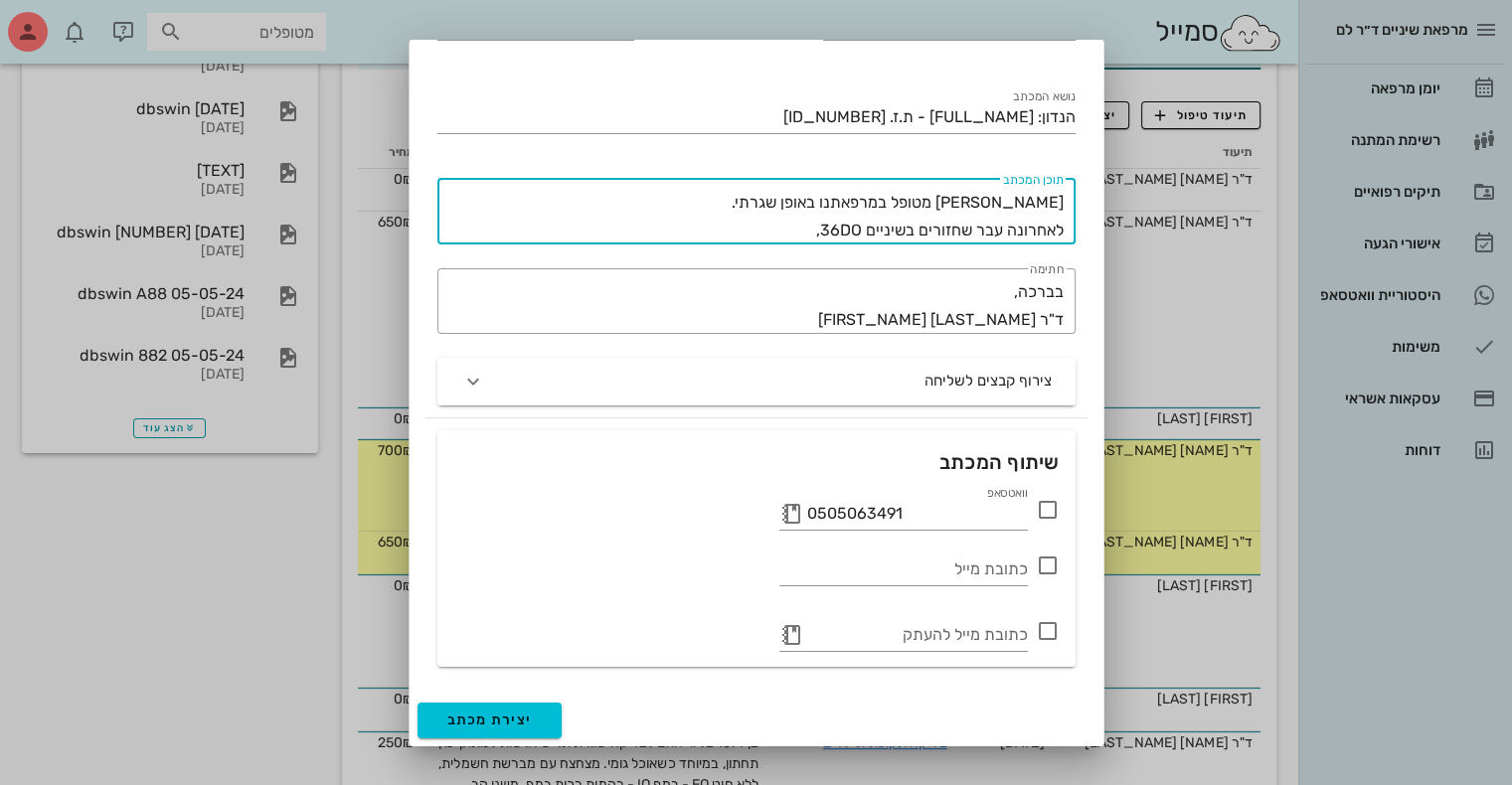 scroll, scrollTop: 687, scrollLeft: 0, axis: vertical 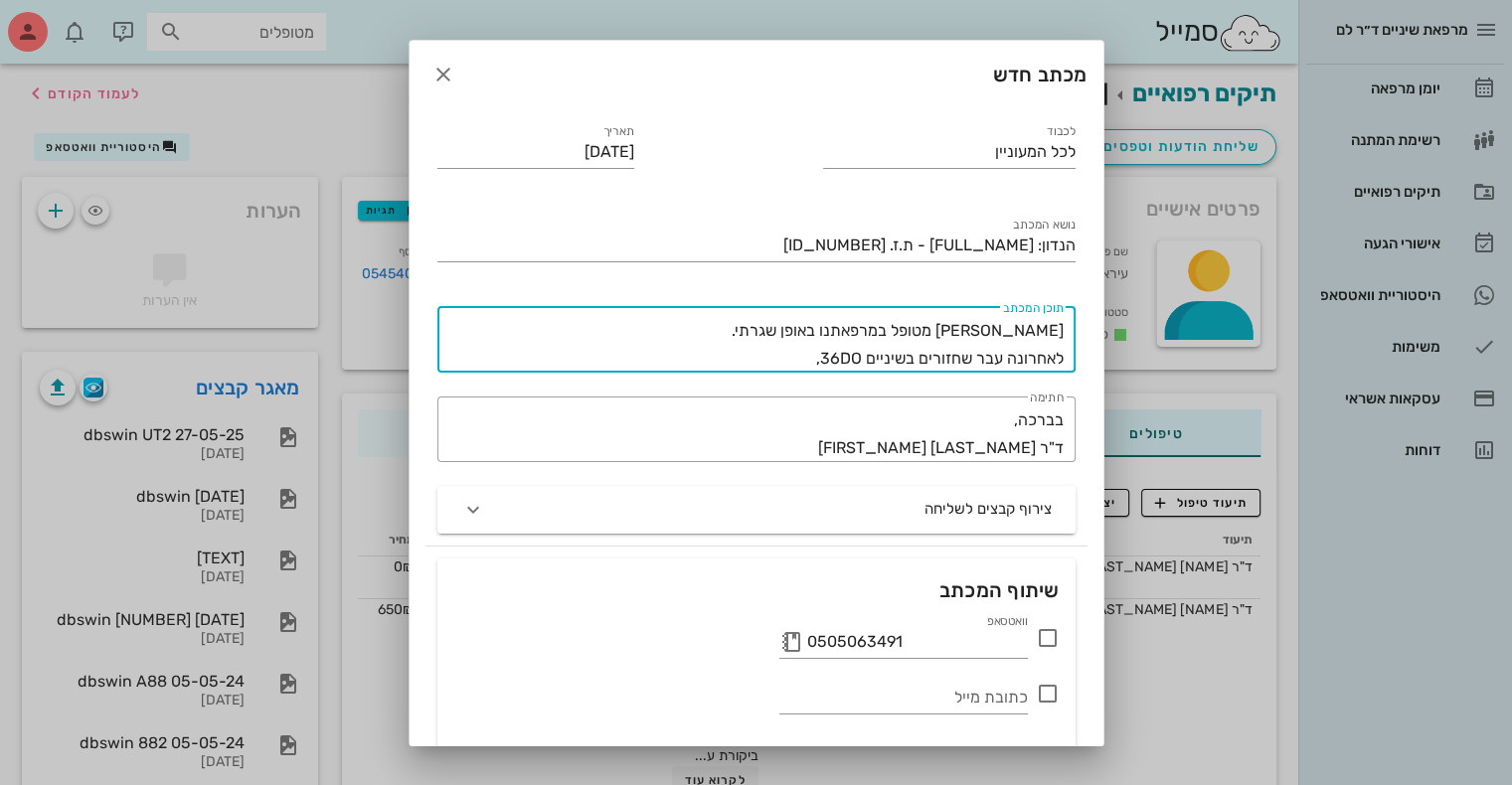 drag, startPoint x: 802, startPoint y: 363, endPoint x: 1087, endPoint y: 332, distance: 286.68101 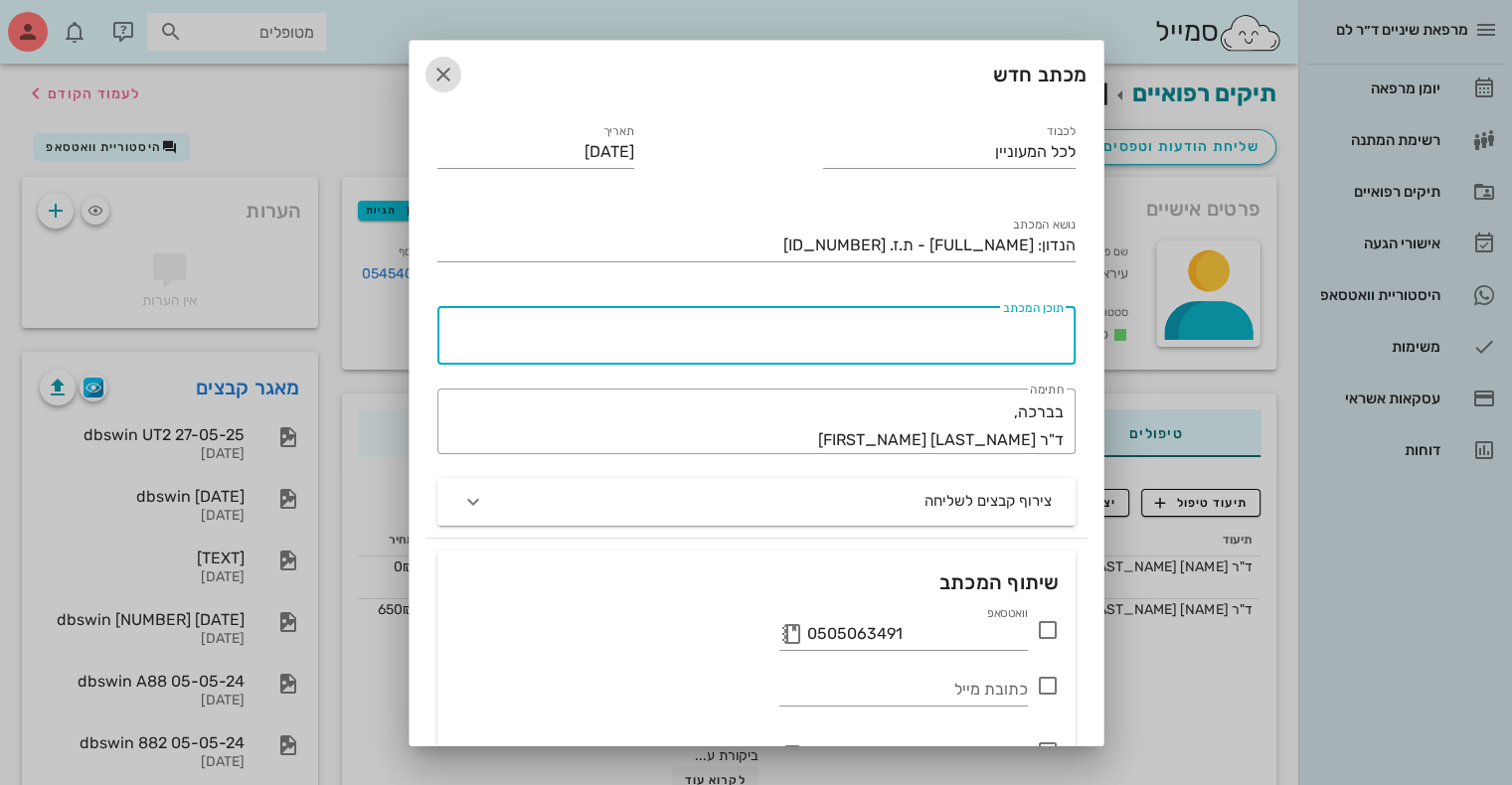 click at bounding box center [443, 75] 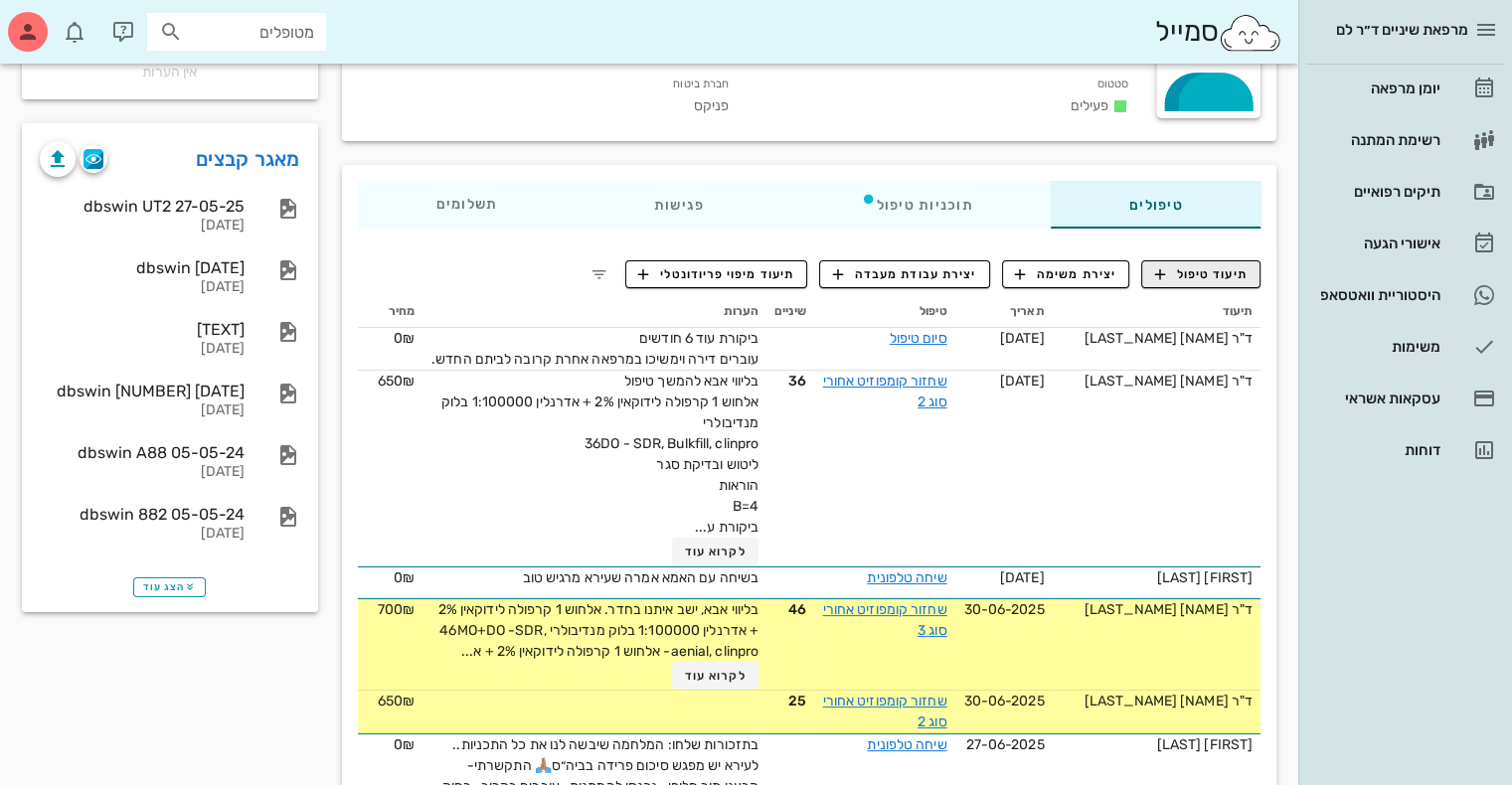 scroll, scrollTop: 199, scrollLeft: 0, axis: vertical 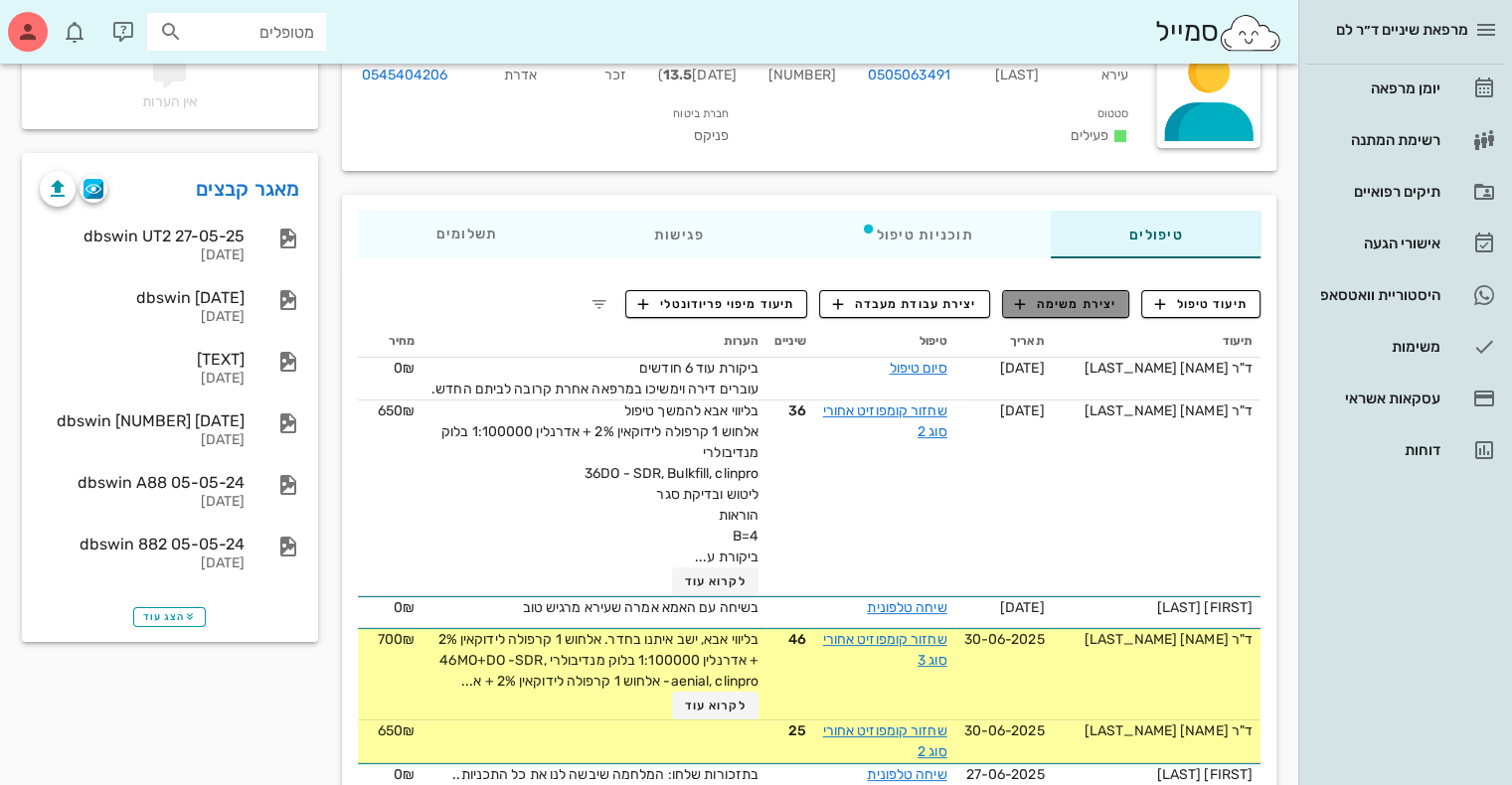 click on "יצירת משימה" at bounding box center [1066, 304] 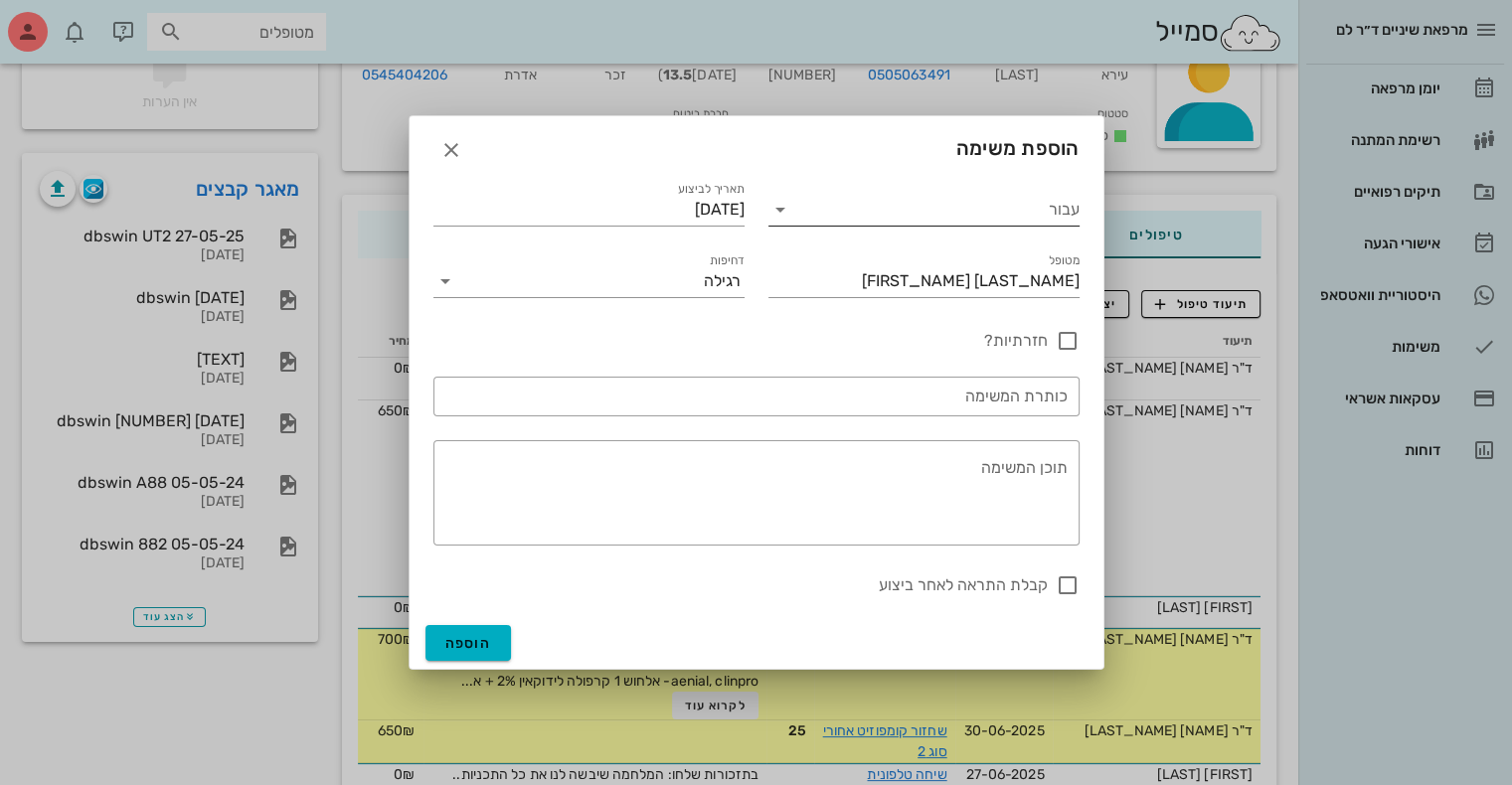 click on "עבור" at bounding box center [937, 210] 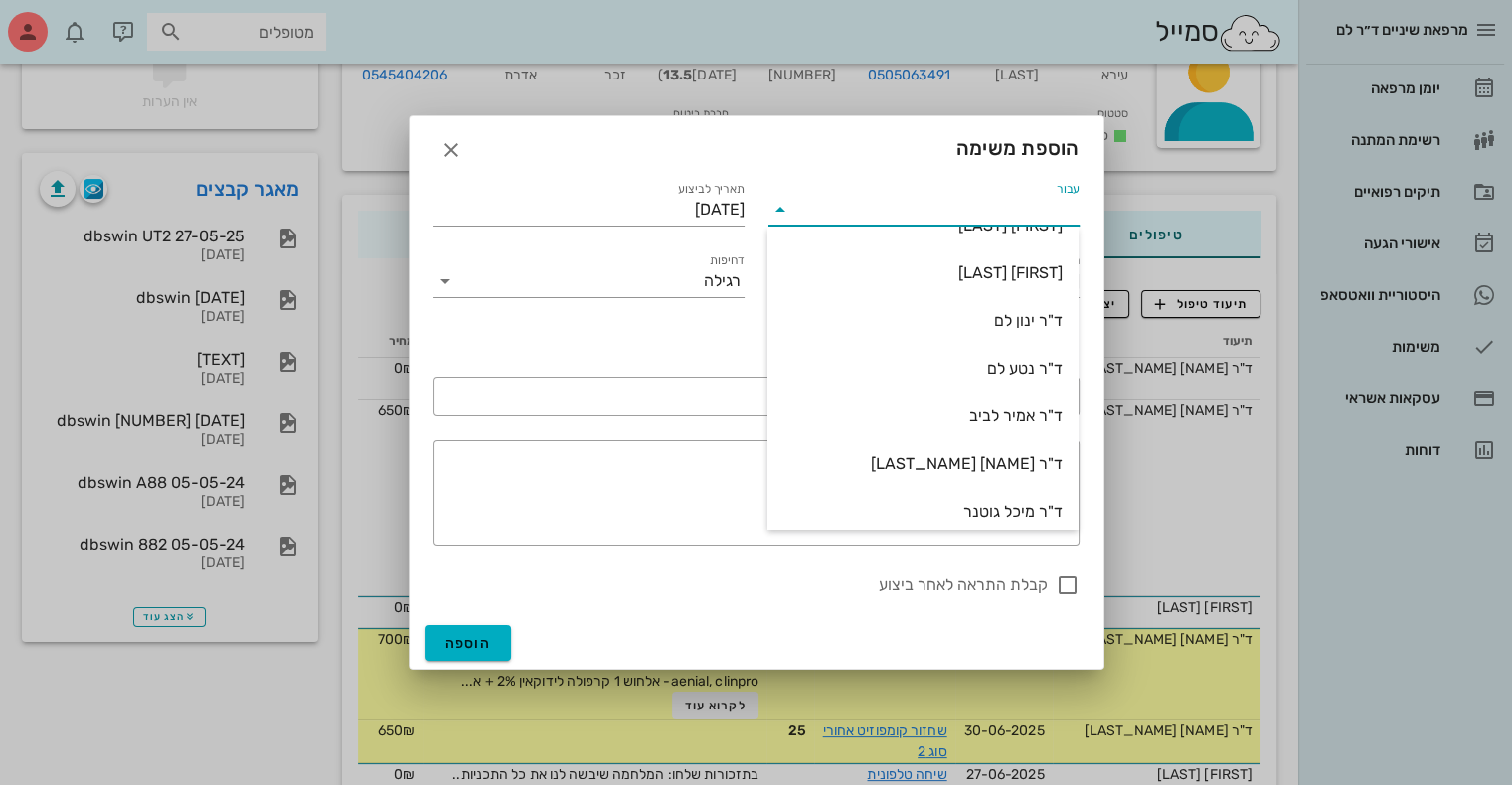 scroll, scrollTop: 791, scrollLeft: 0, axis: vertical 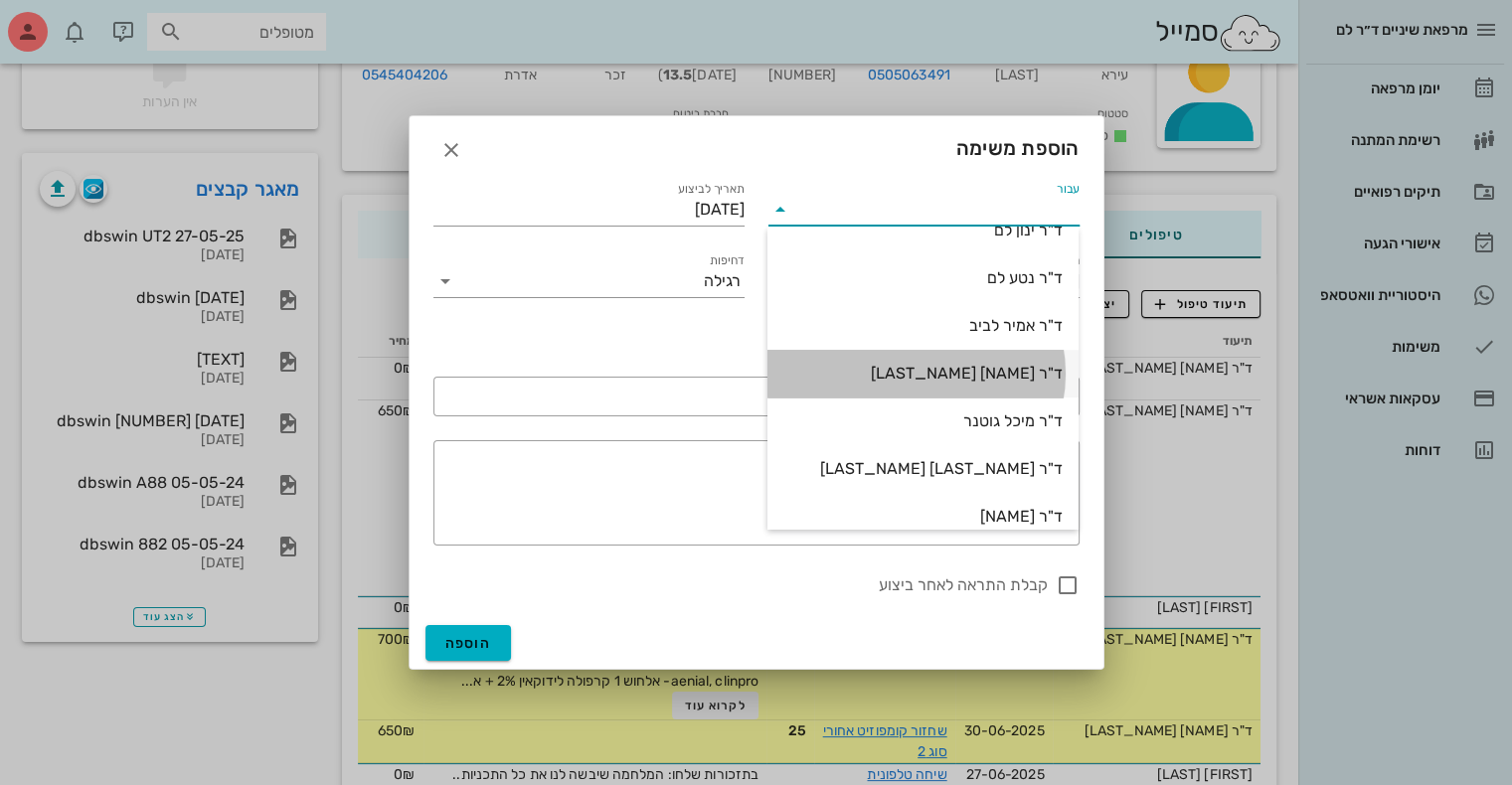click on "ד"ר [NAME] [LAST_NAME]" at bounding box center (923, 373) 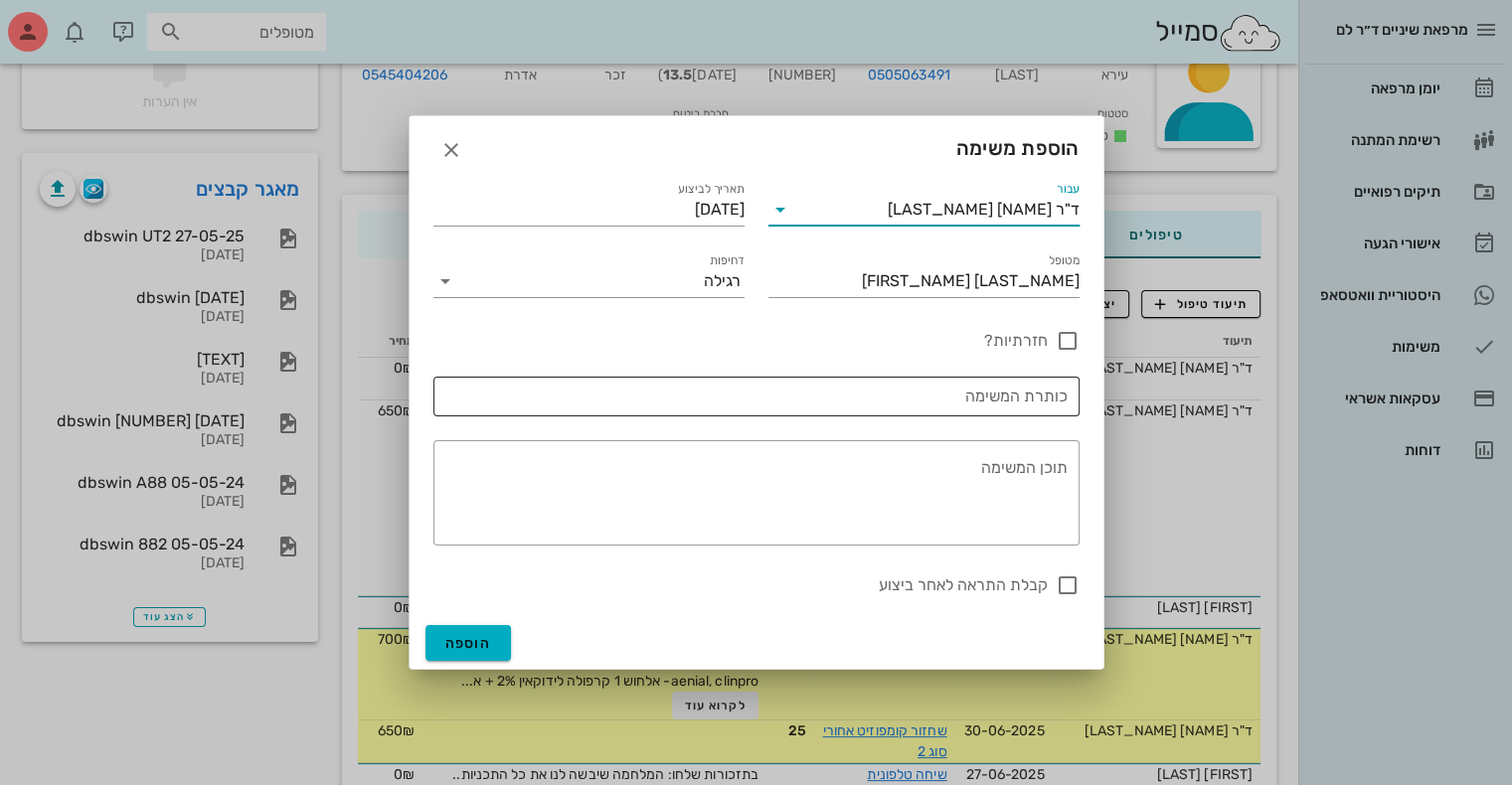 click on "כותרת המשימה" at bounding box center (756, 396) 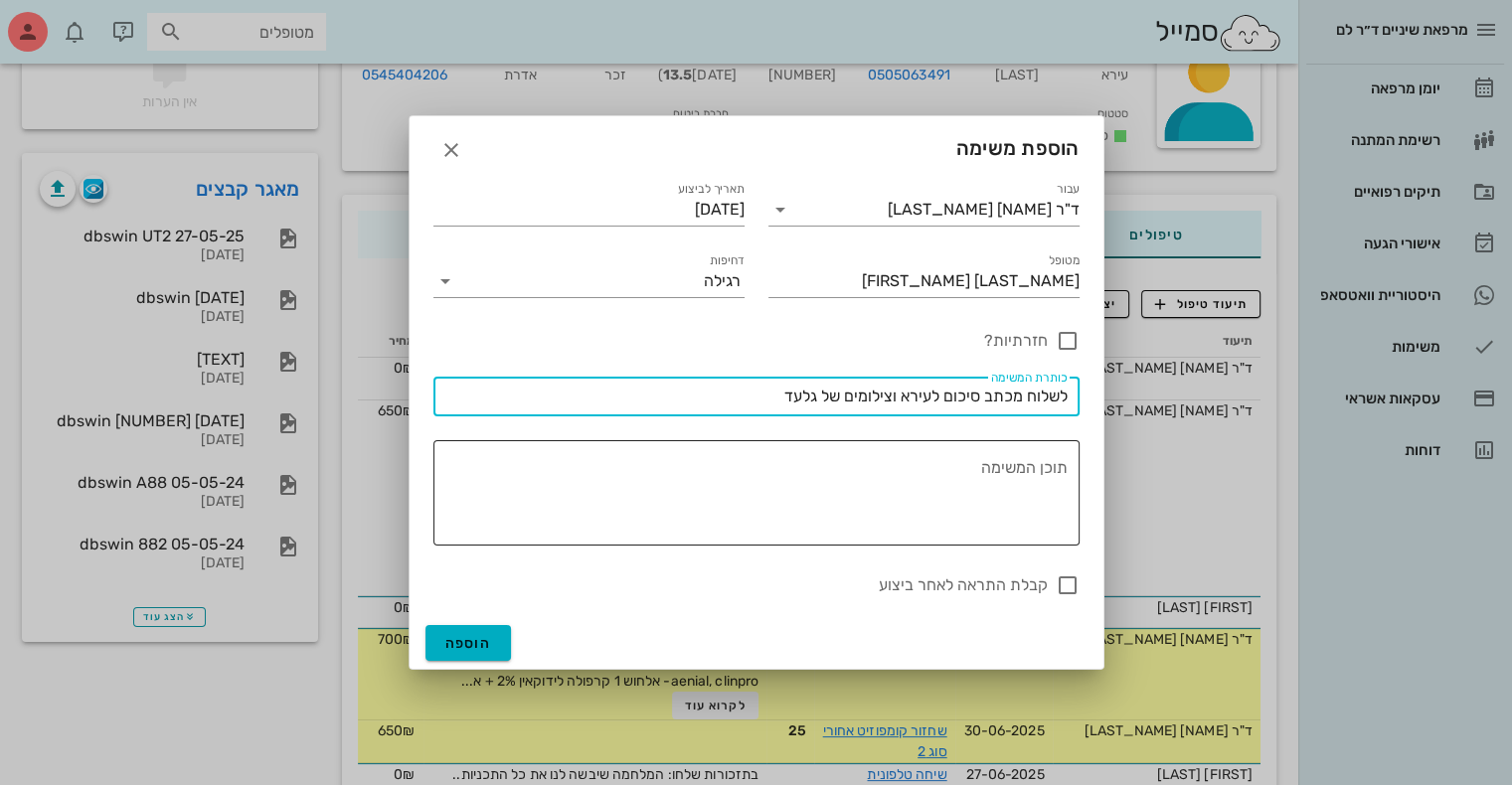 type on "לשלוח מכתב סיכום לעירא וצילומים של גלעד" 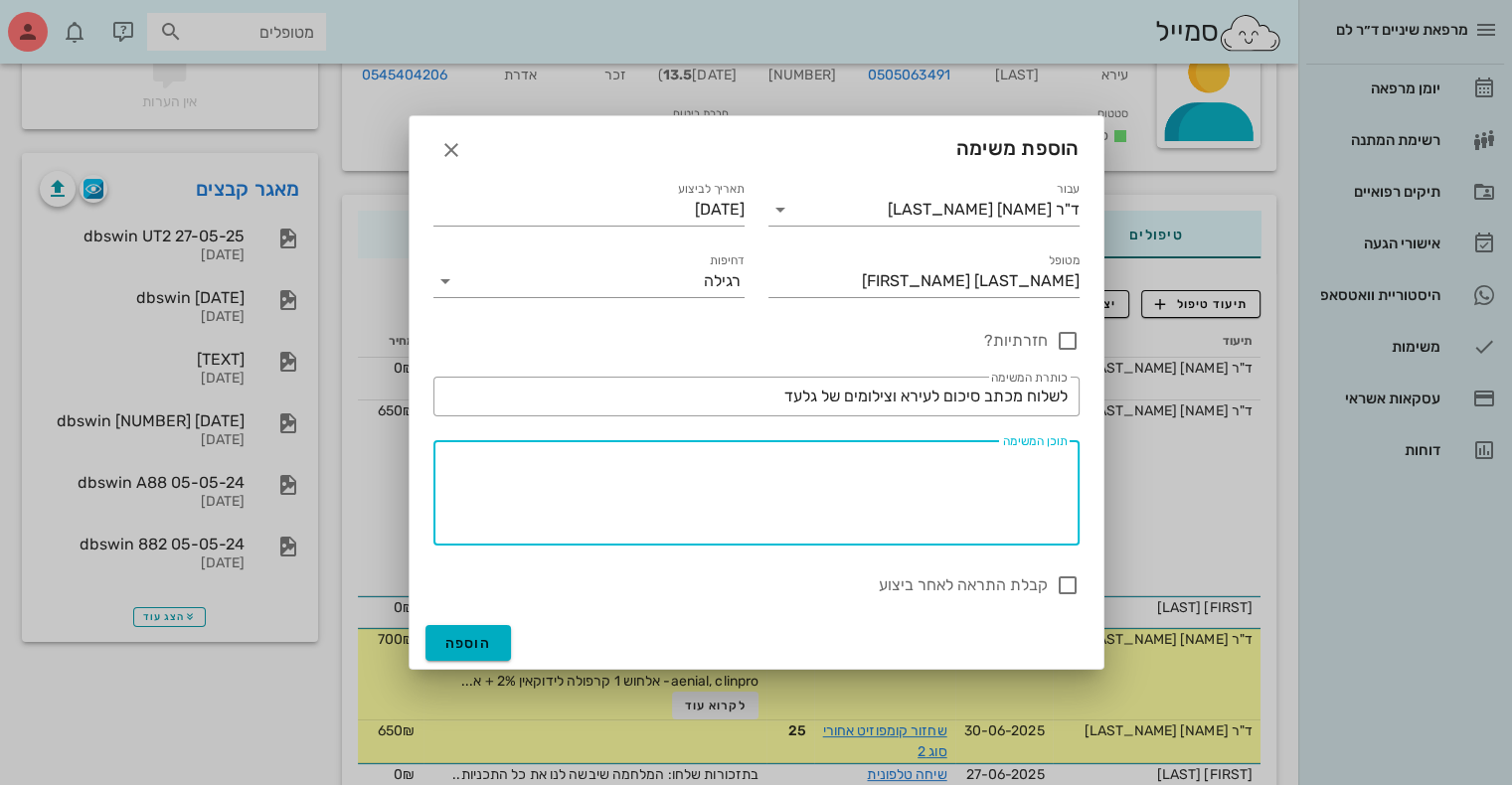 click on "תוכן המשימה" at bounding box center (751, 498) 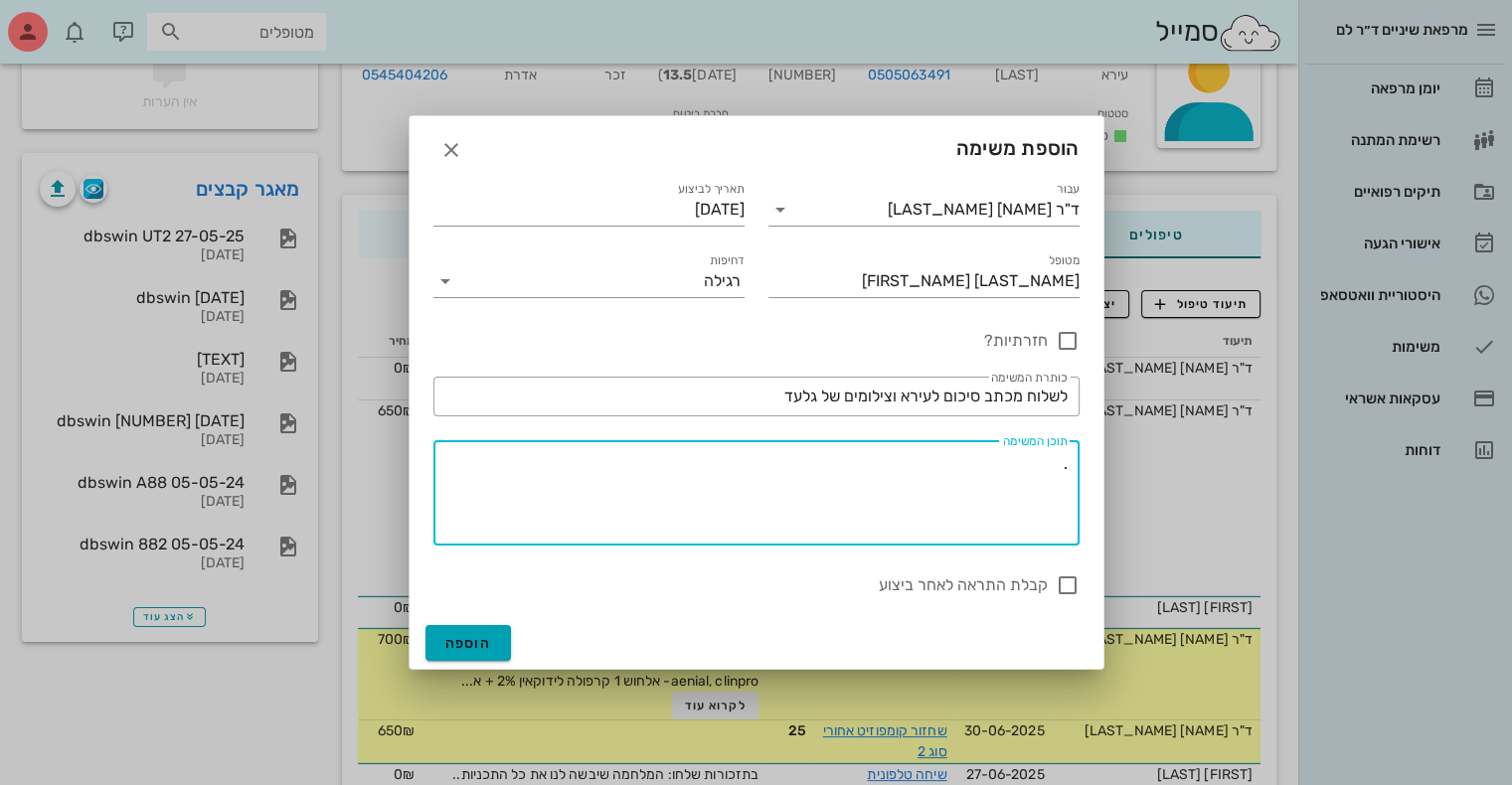 type on "." 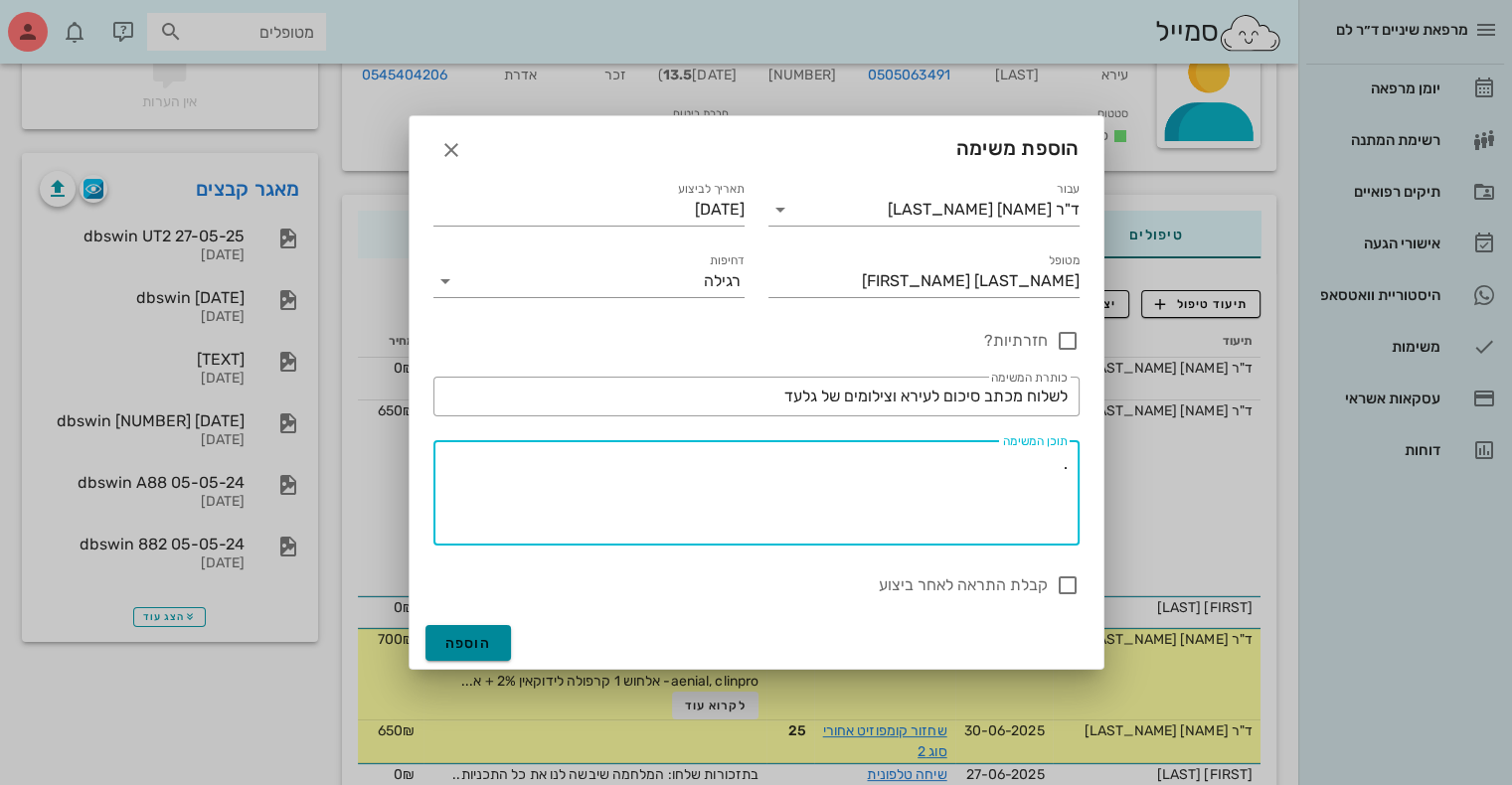 click on "הוספה" at bounding box center (468, 643) 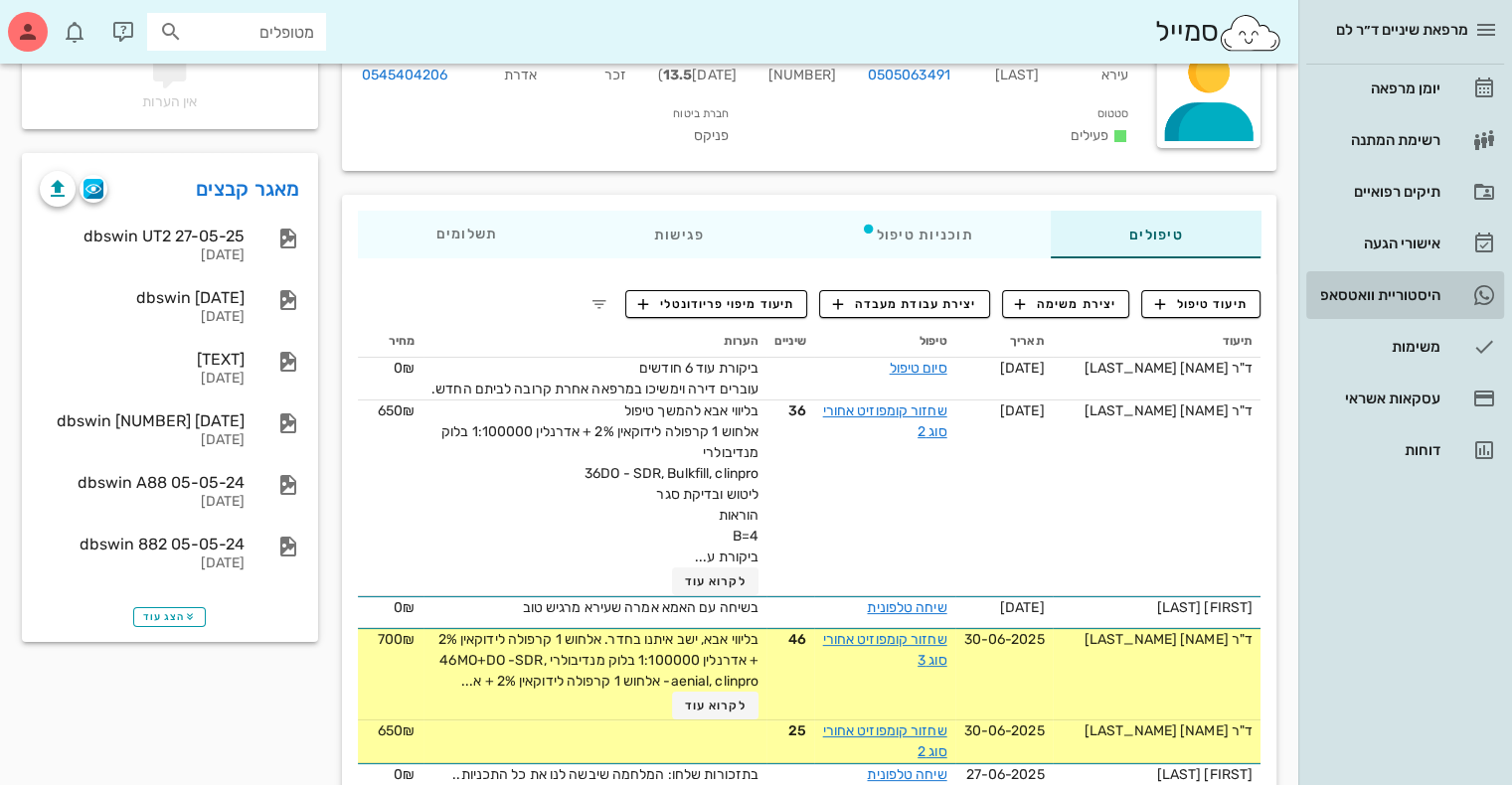 click on "היסטוריית וואטסאפ" at bounding box center (1377, 295) 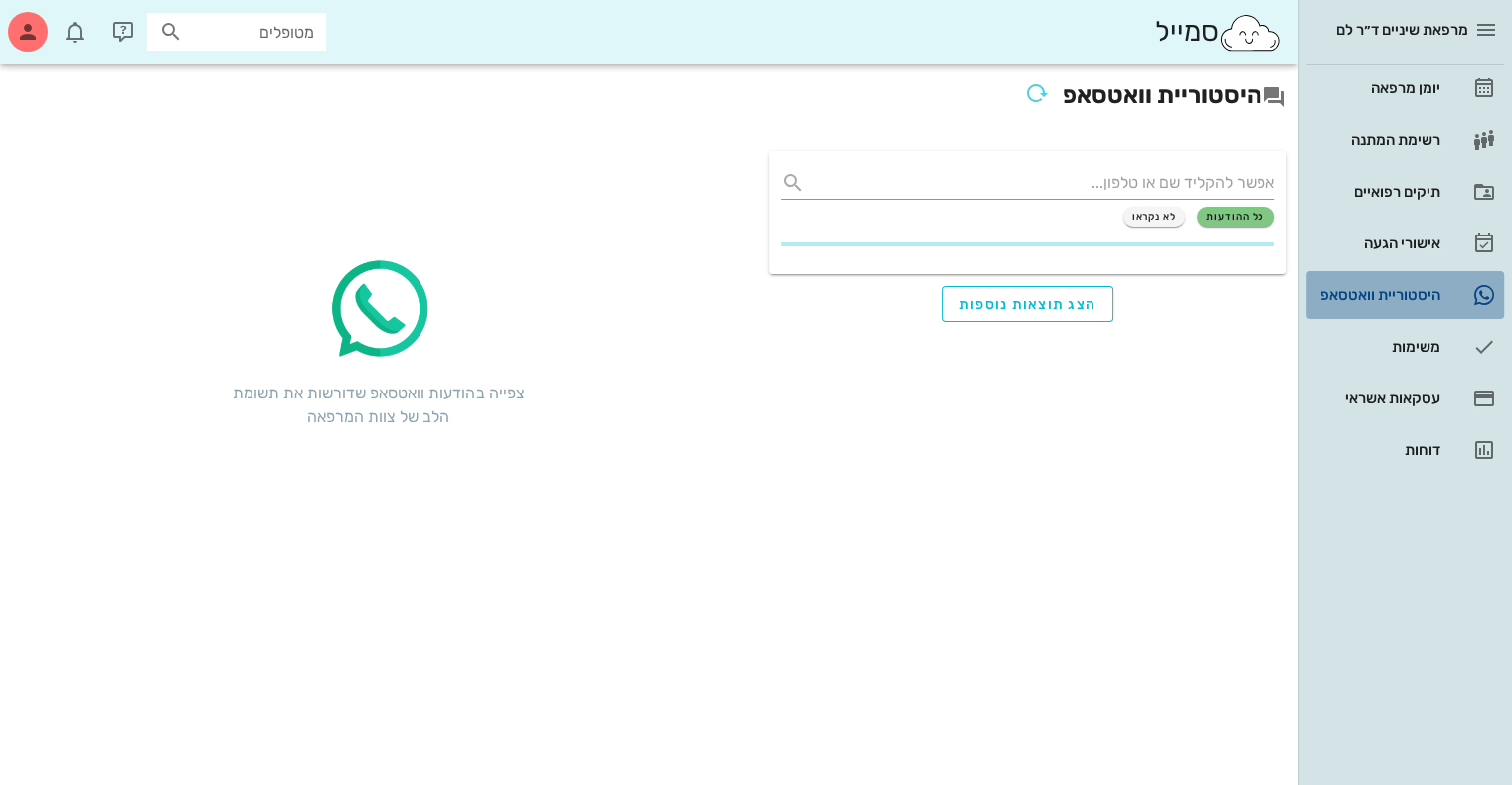 scroll, scrollTop: 0, scrollLeft: 0, axis: both 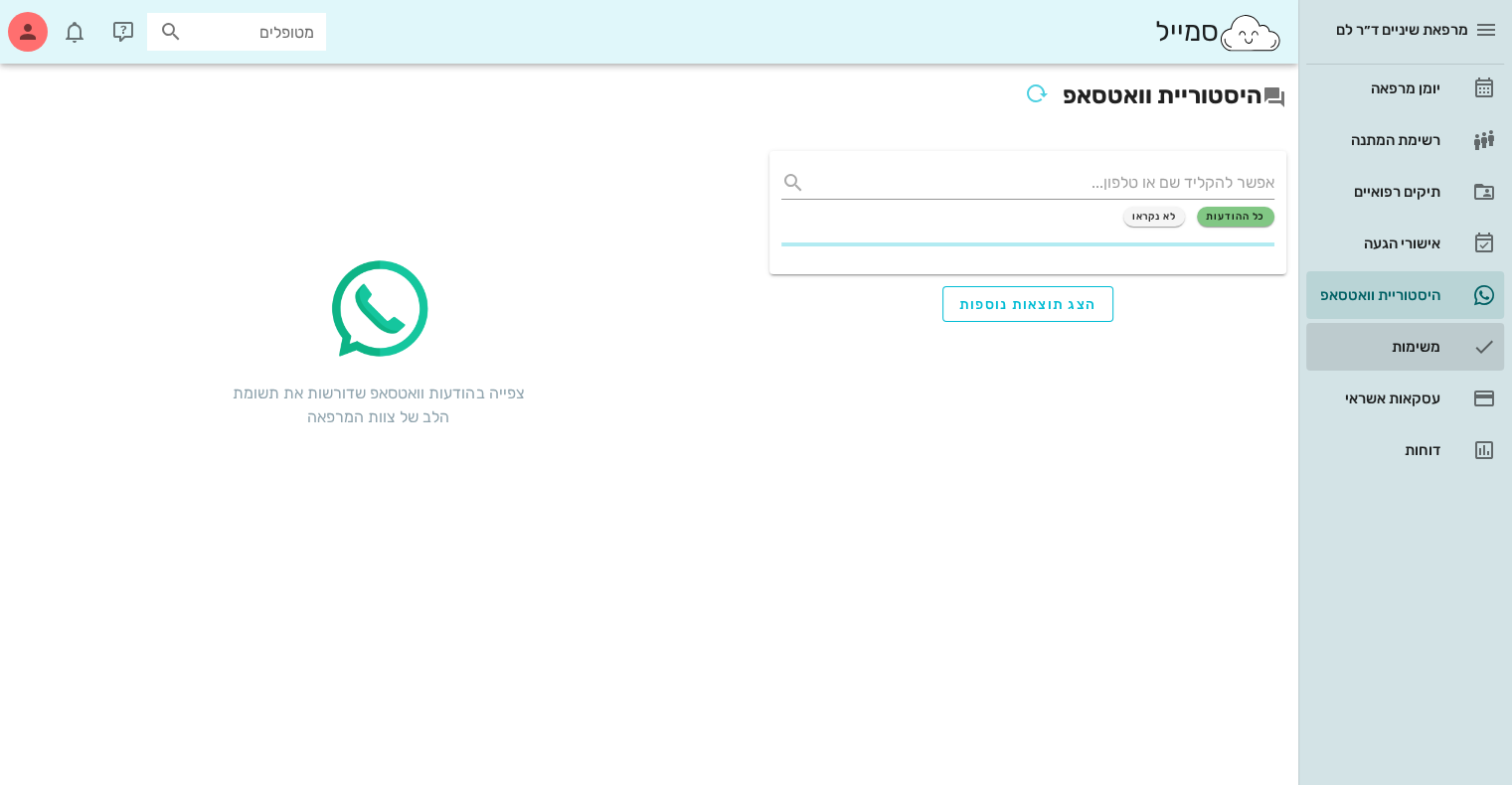 click on "משימות" at bounding box center (1377, 347) 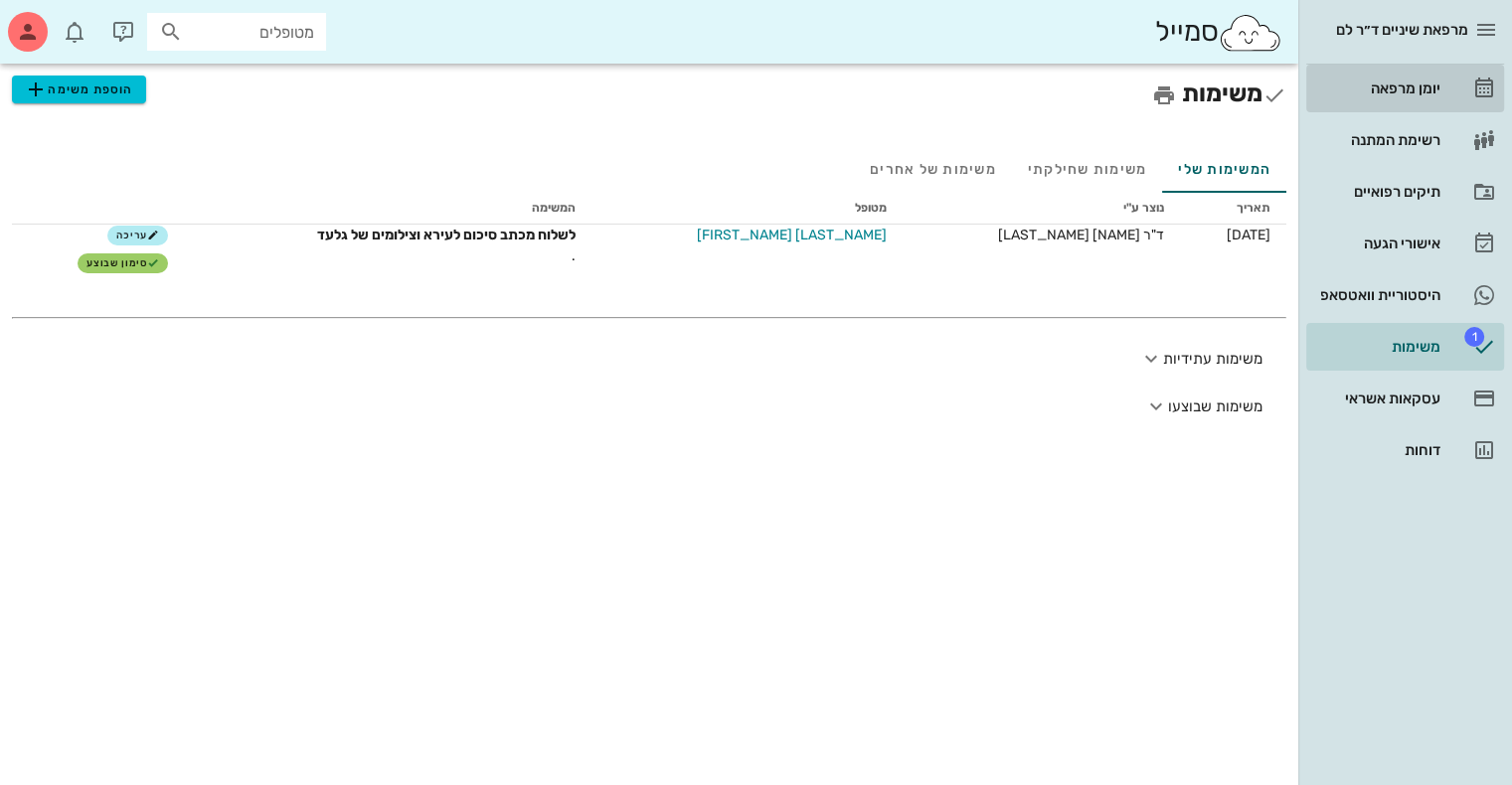 click on "יומן מרפאה" at bounding box center (1377, 88) 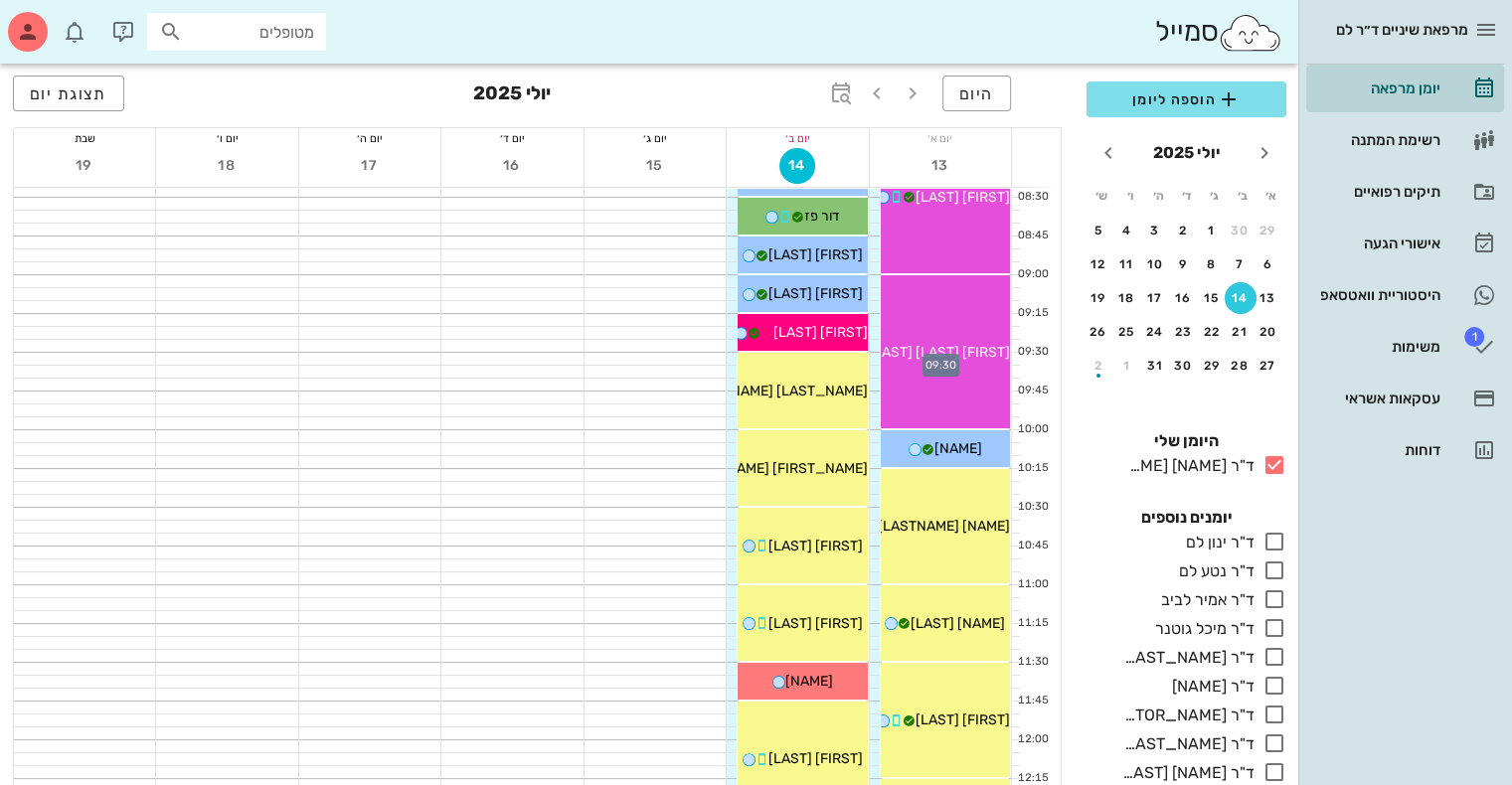 scroll, scrollTop: 238, scrollLeft: 0, axis: vertical 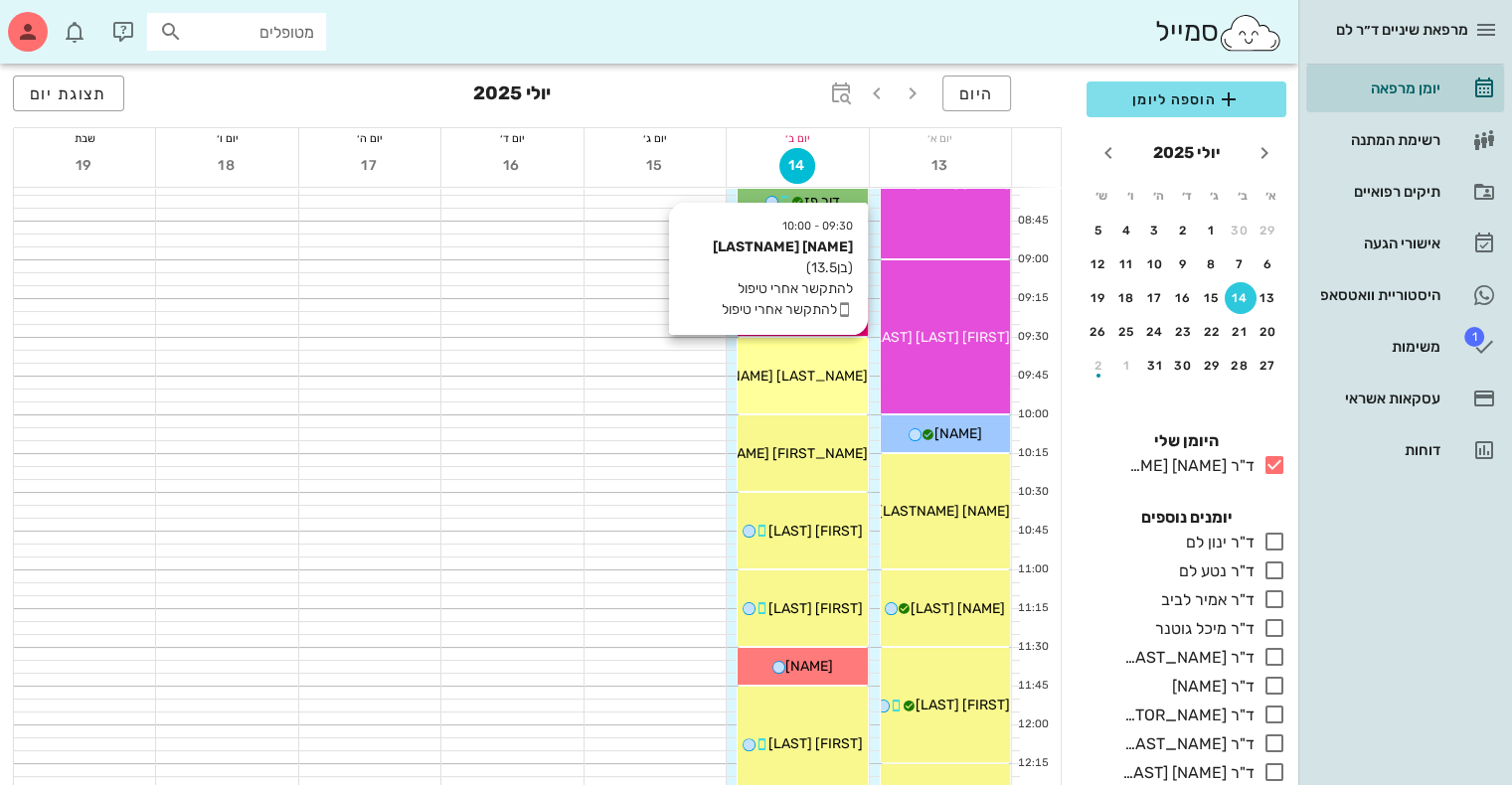 click on "[LAST_NAME] [FIRST_NAME]" at bounding box center [772, 376] 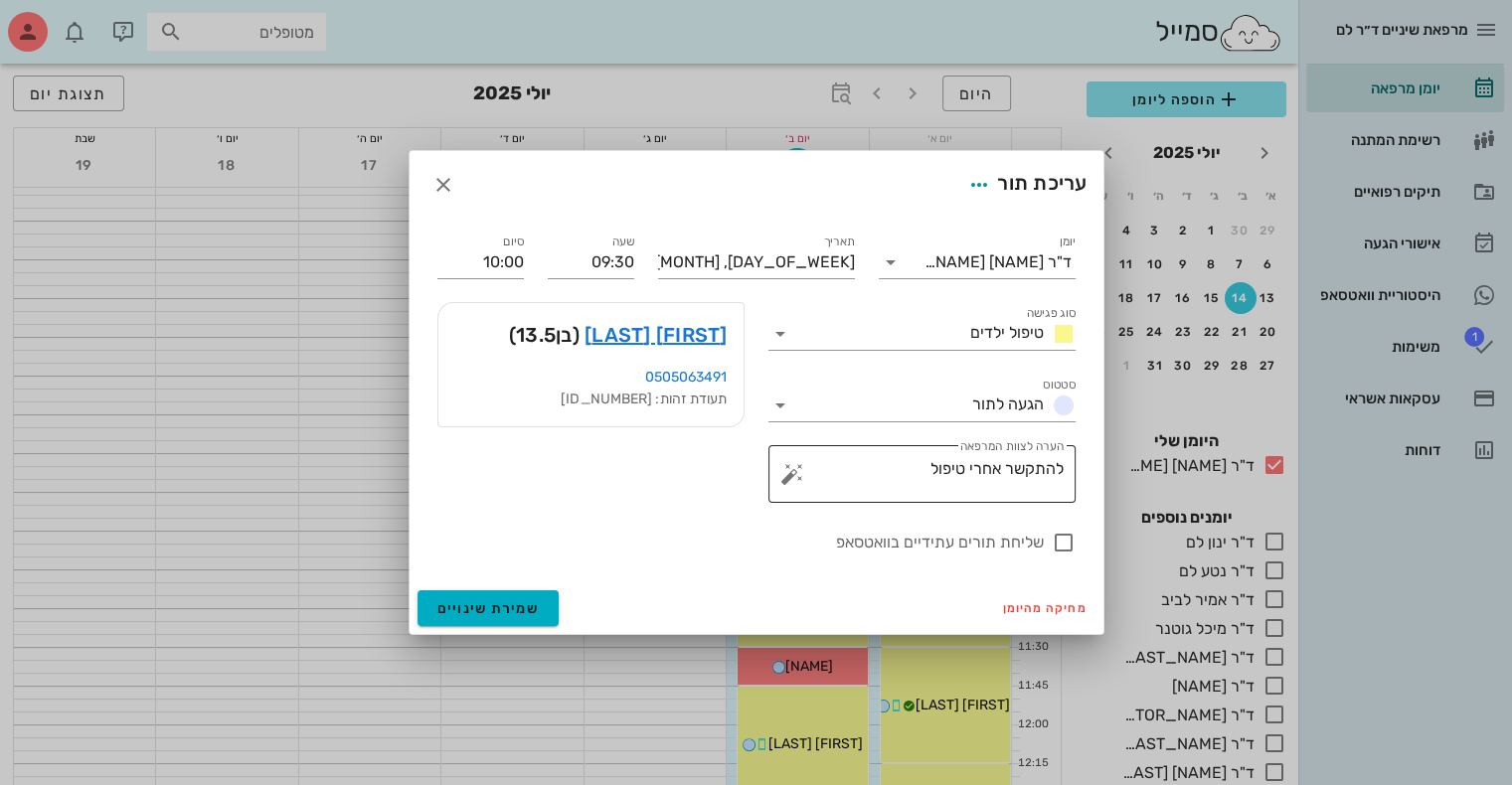 click at bounding box center [792, 474] 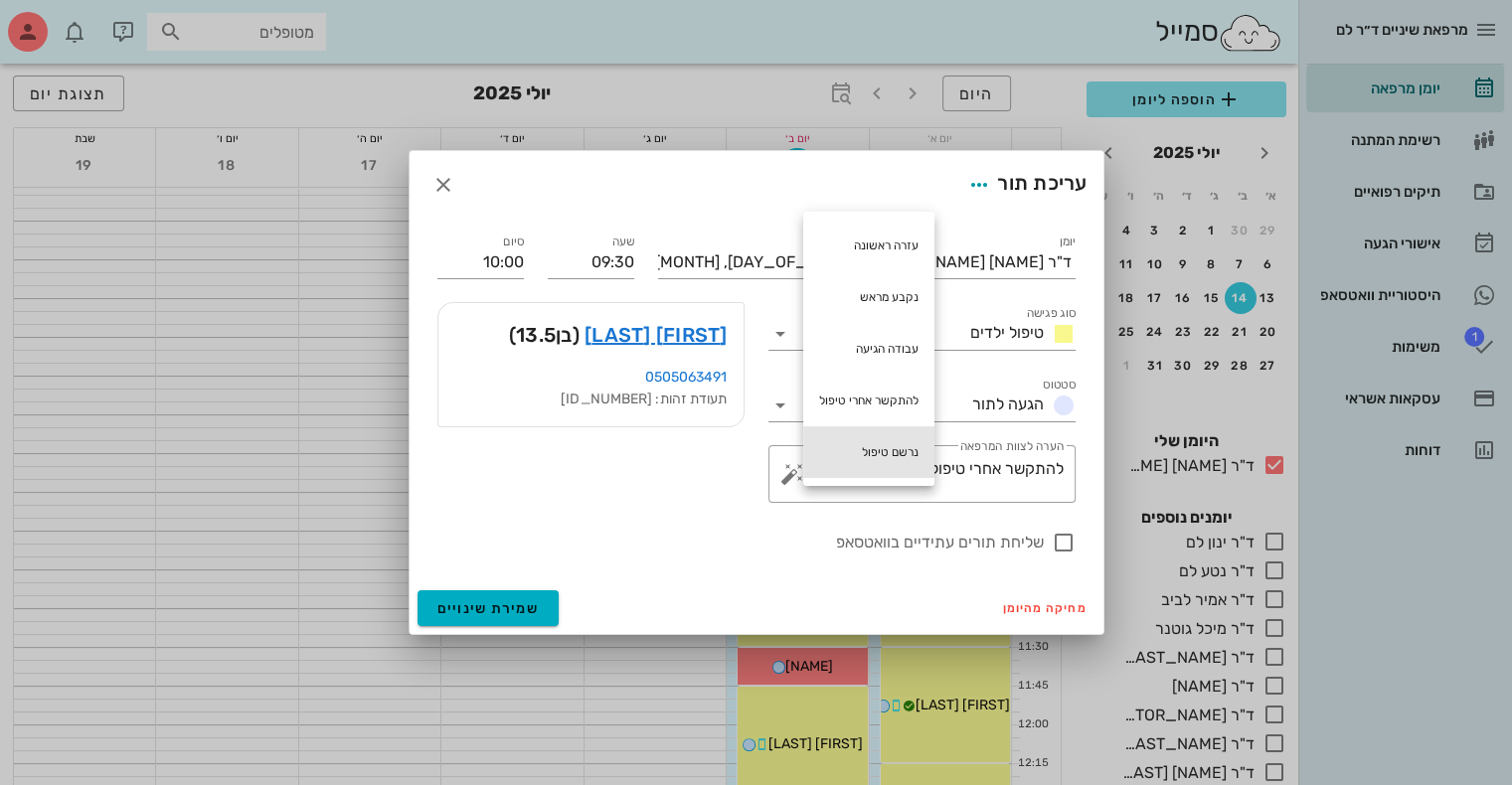 click on "נרשם טיפול" at bounding box center [869, 452] 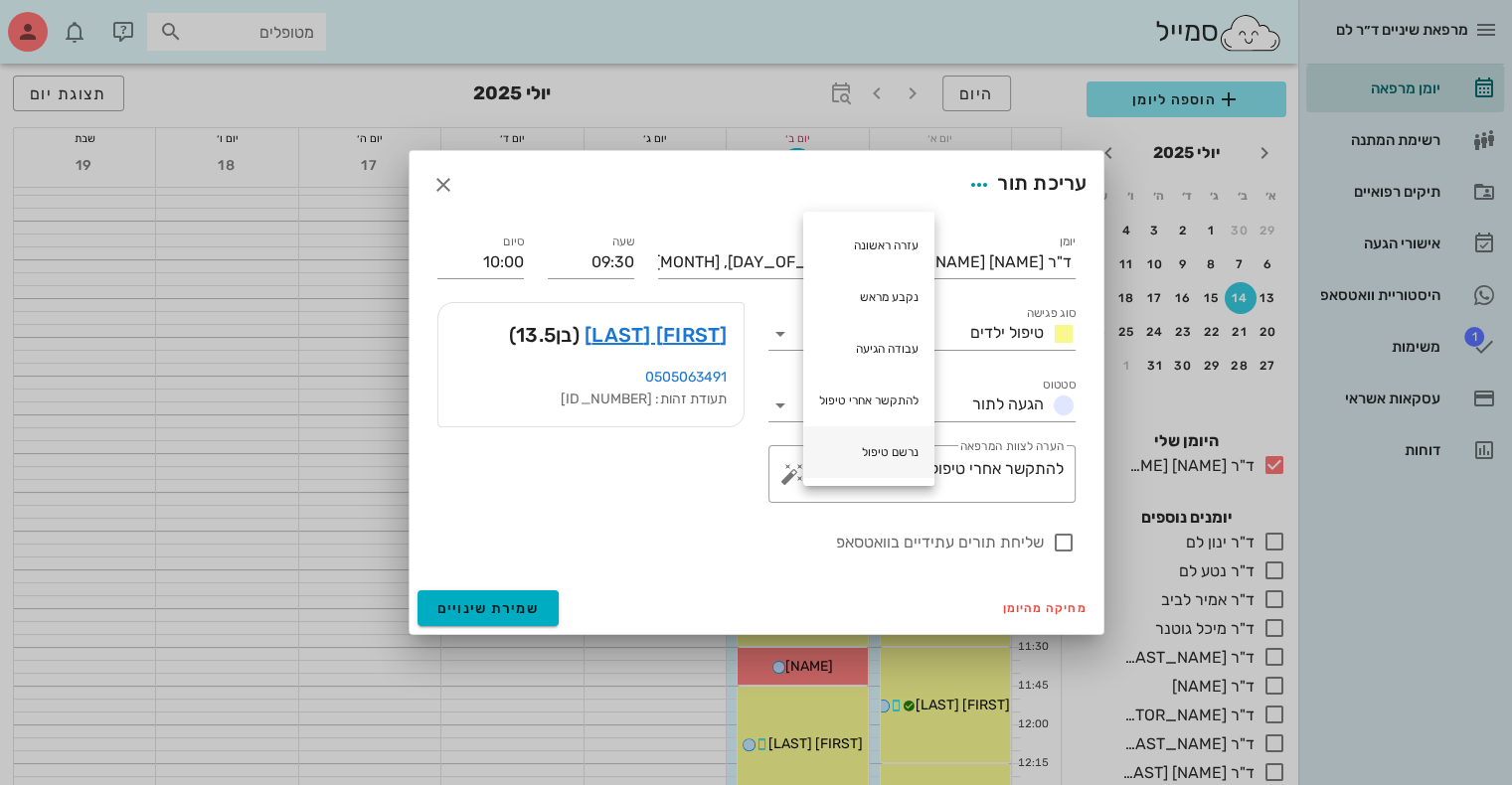 type on "להתקשר אחרי טיפול נרשם טיפול" 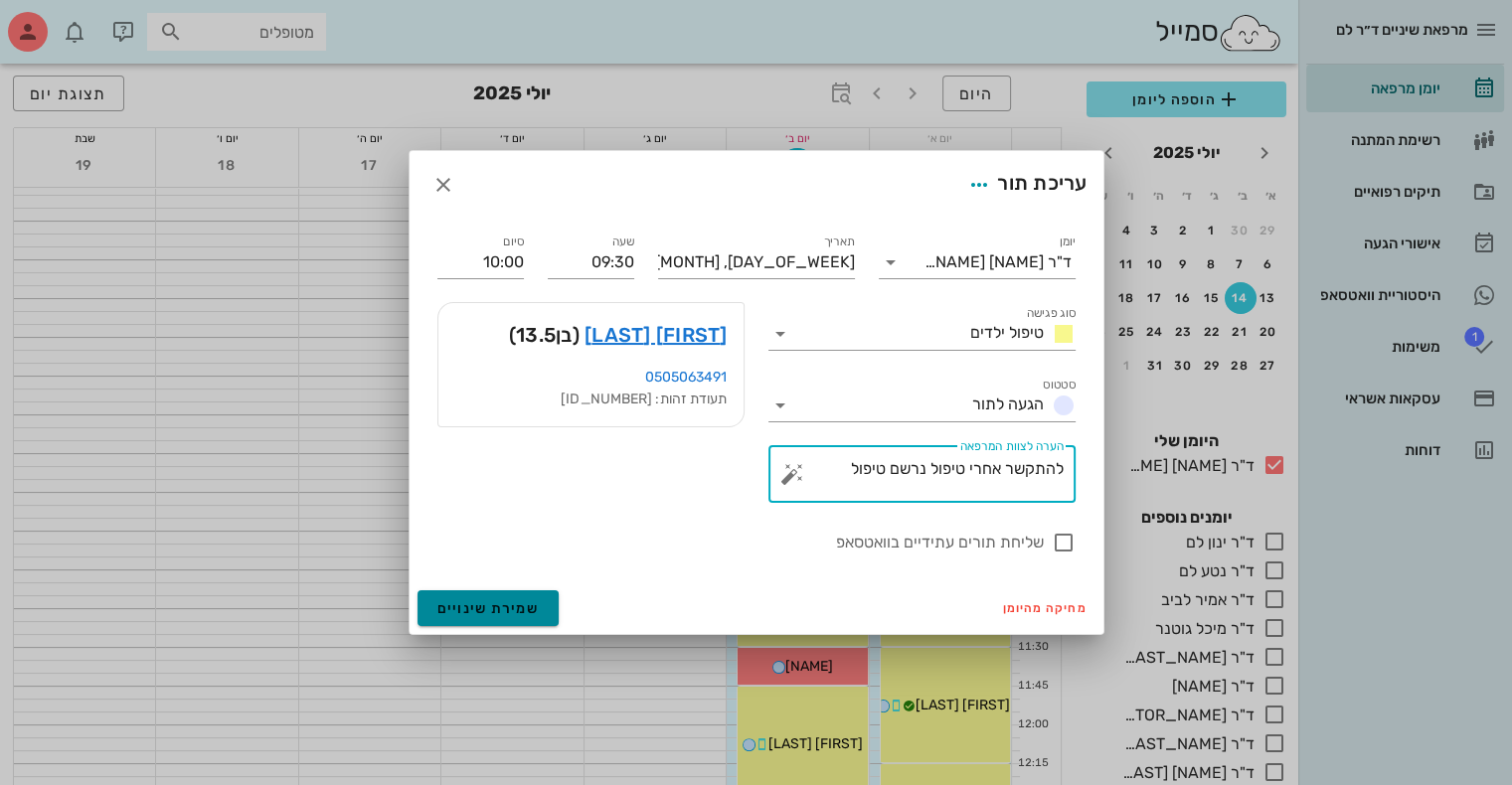 click on "שמירת שינויים" at bounding box center [488, 608] 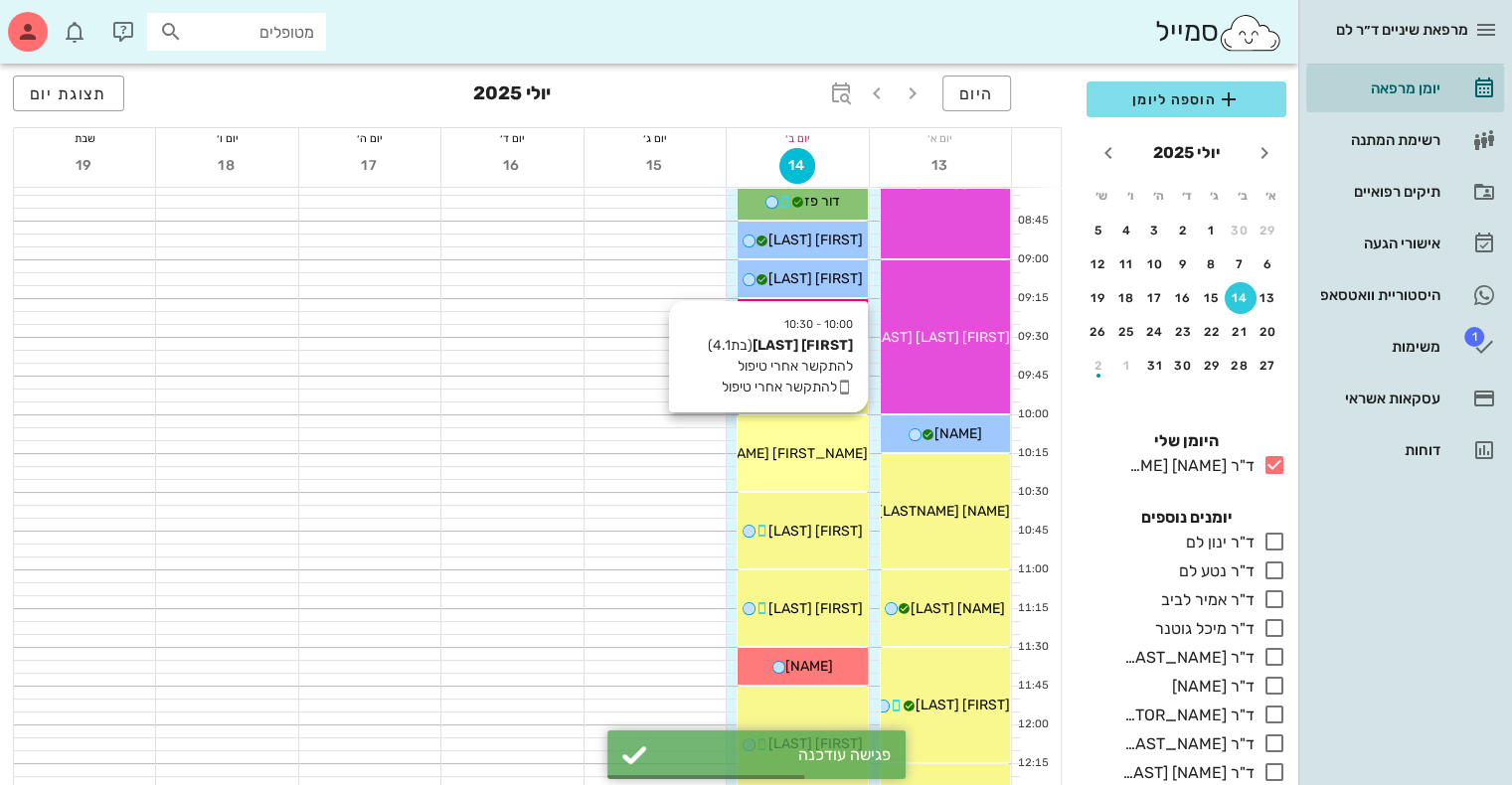 click on "[TIME]
- [TIME]
[NAME]
[LAST]
(בת
[AGE] )
להתקשר אחרי טיפול
להתקשר אחרי טיפול
[NAME] [LAST]" at bounding box center (802, 453) 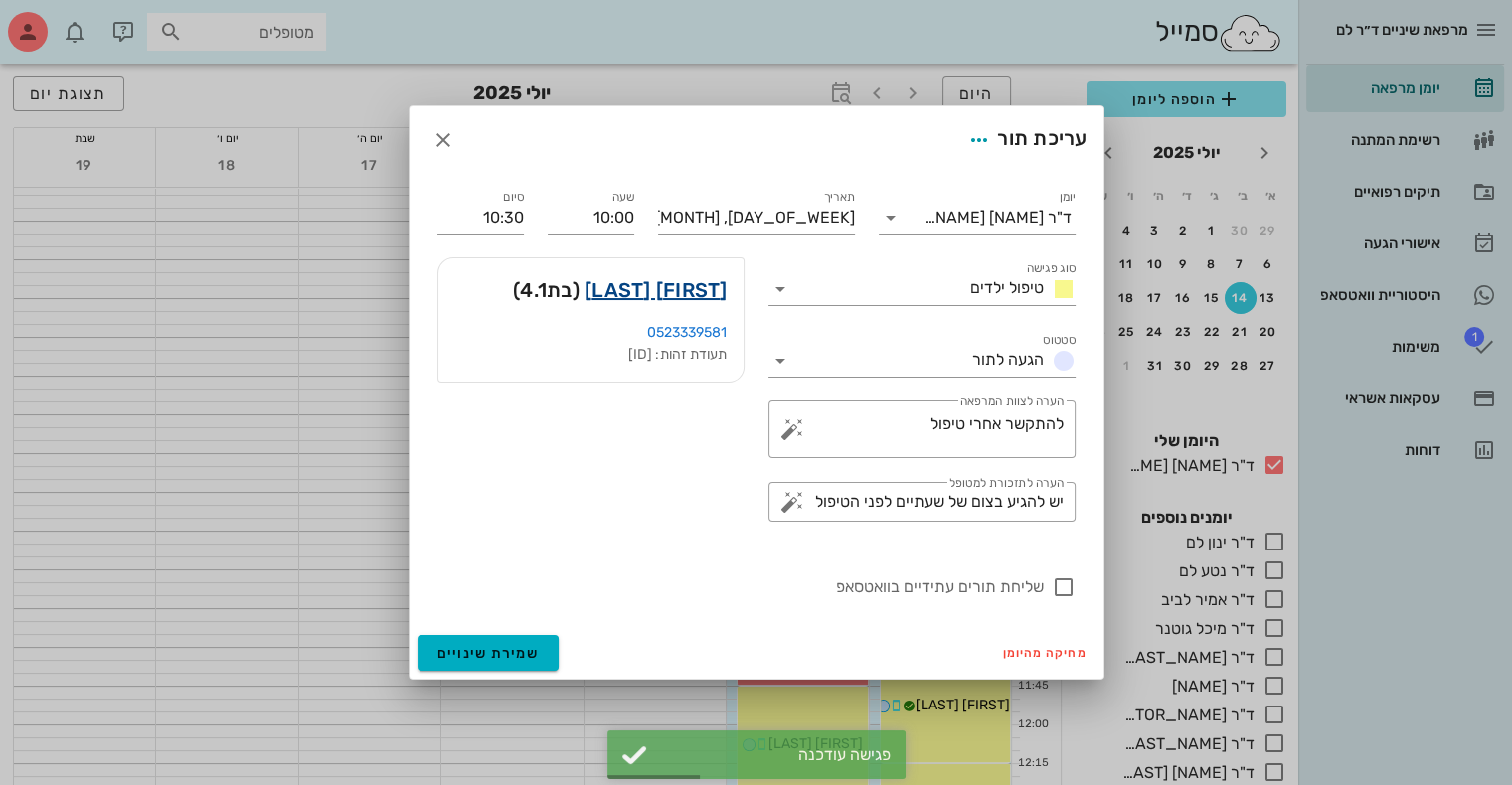 click on "[FIRST] [LAST]" at bounding box center (656, 290) 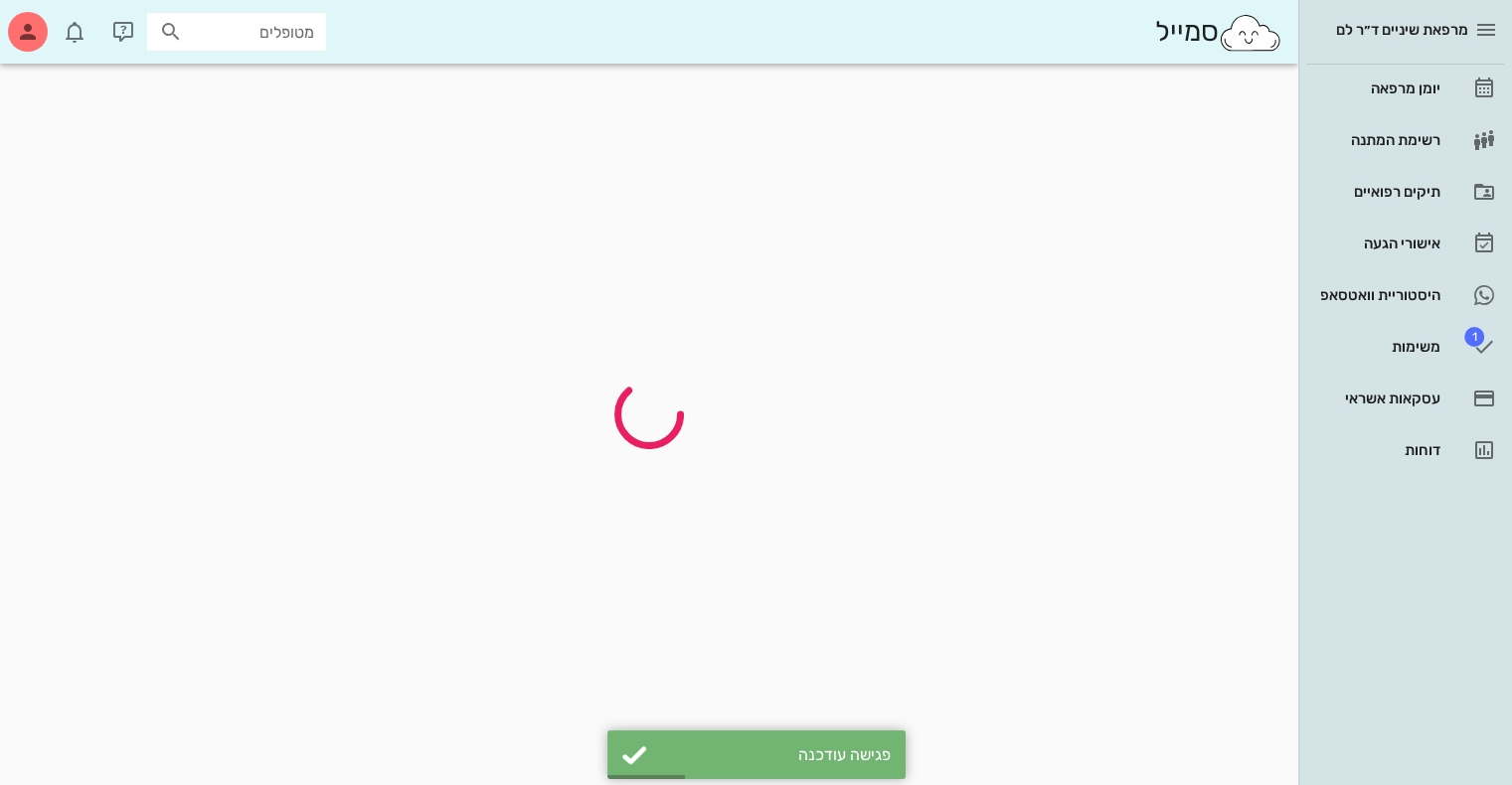 scroll, scrollTop: 0, scrollLeft: 0, axis: both 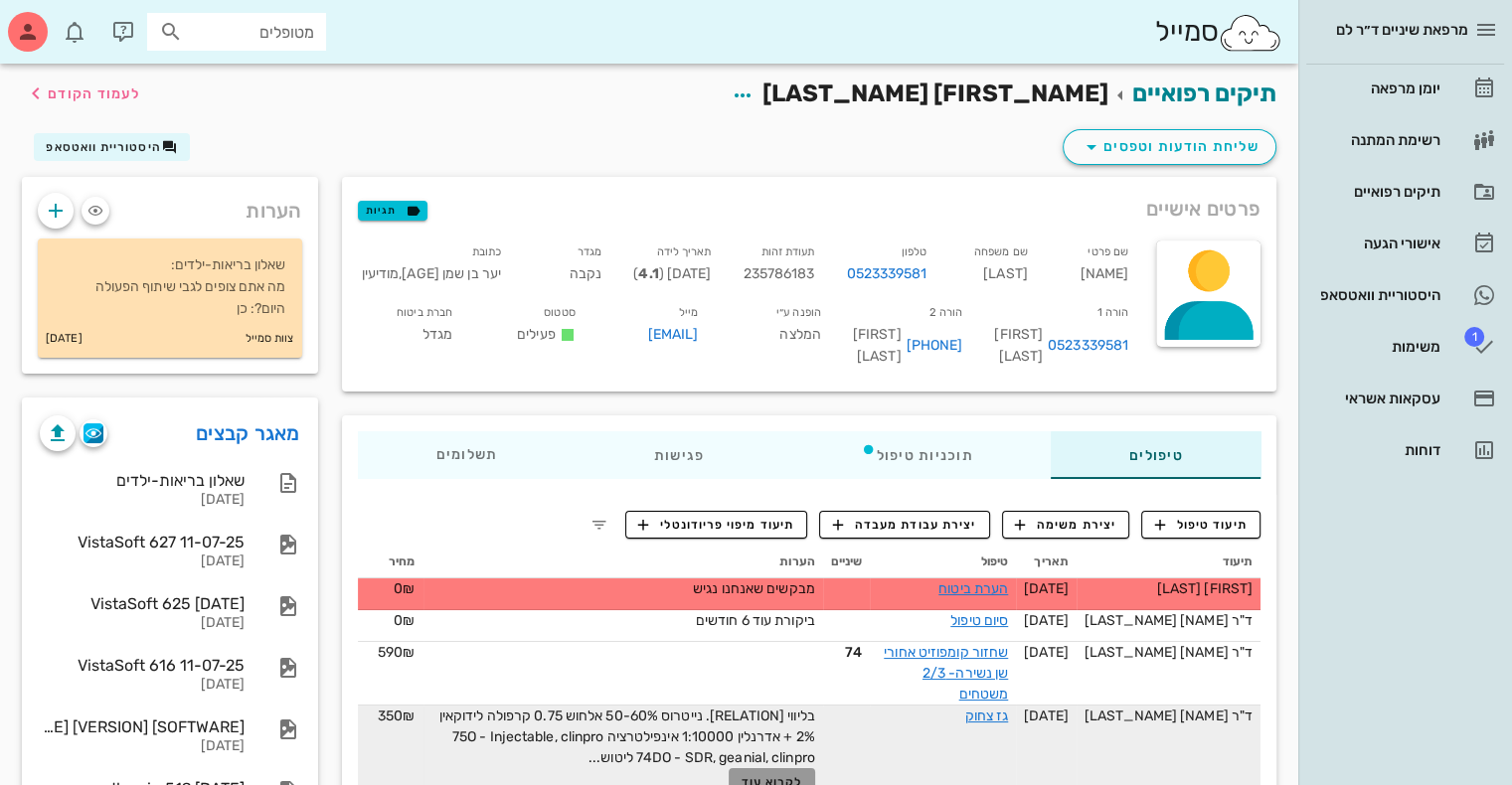 click on "לקרוא עוד" at bounding box center (772, 782) 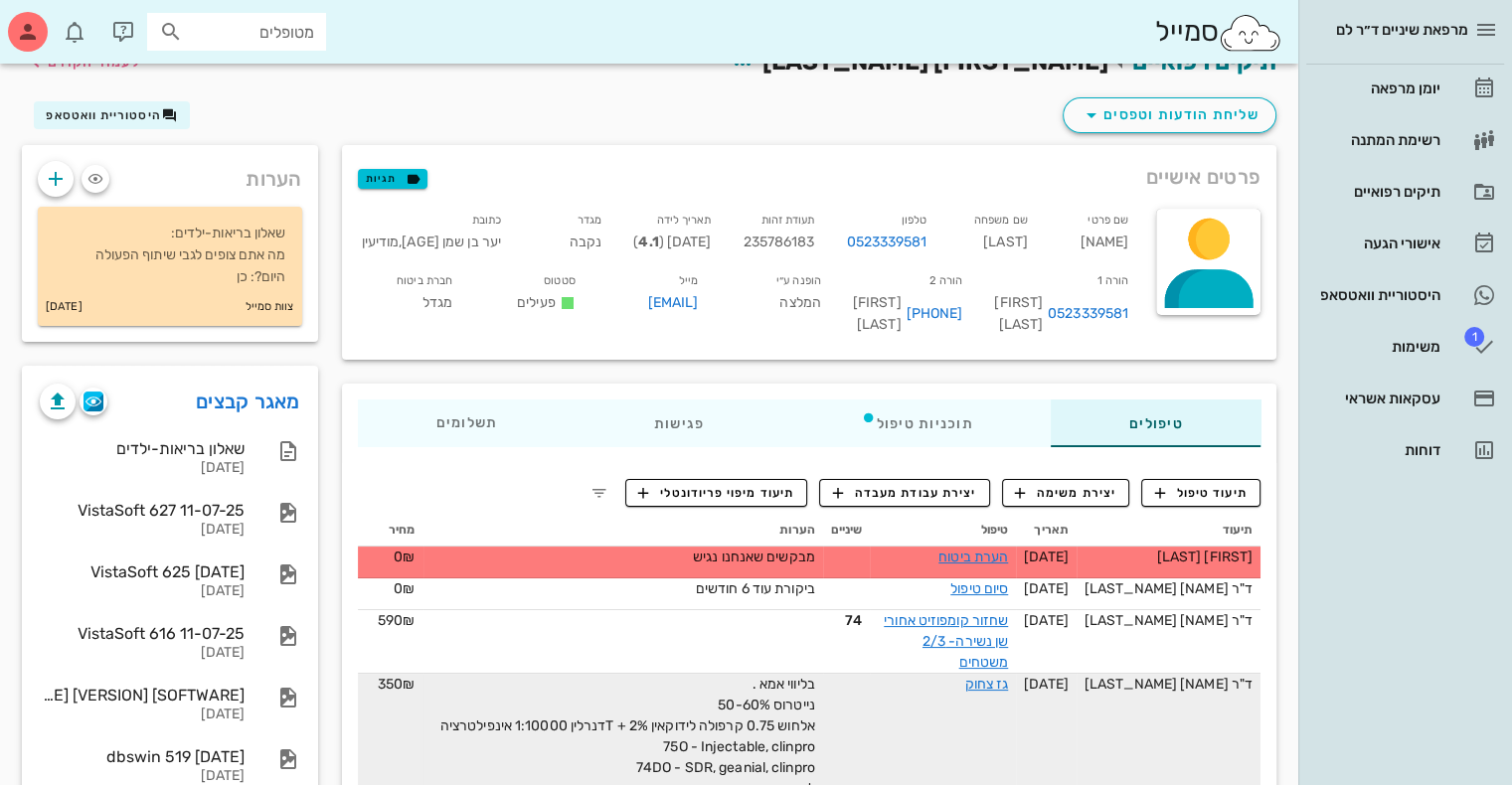 scroll, scrollTop: 0, scrollLeft: 0, axis: both 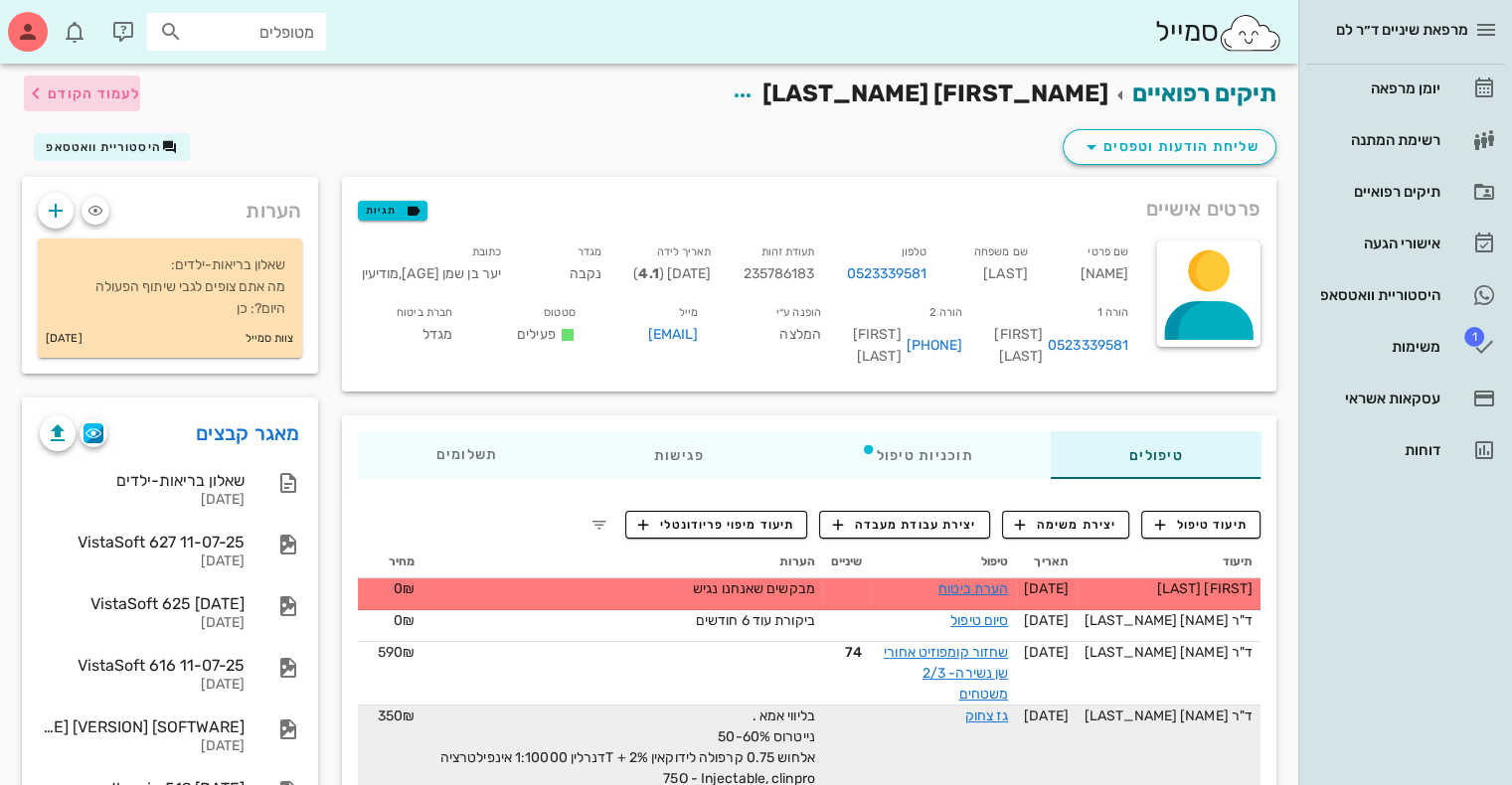 click on "לעמוד הקודם" at bounding box center [93, 93] 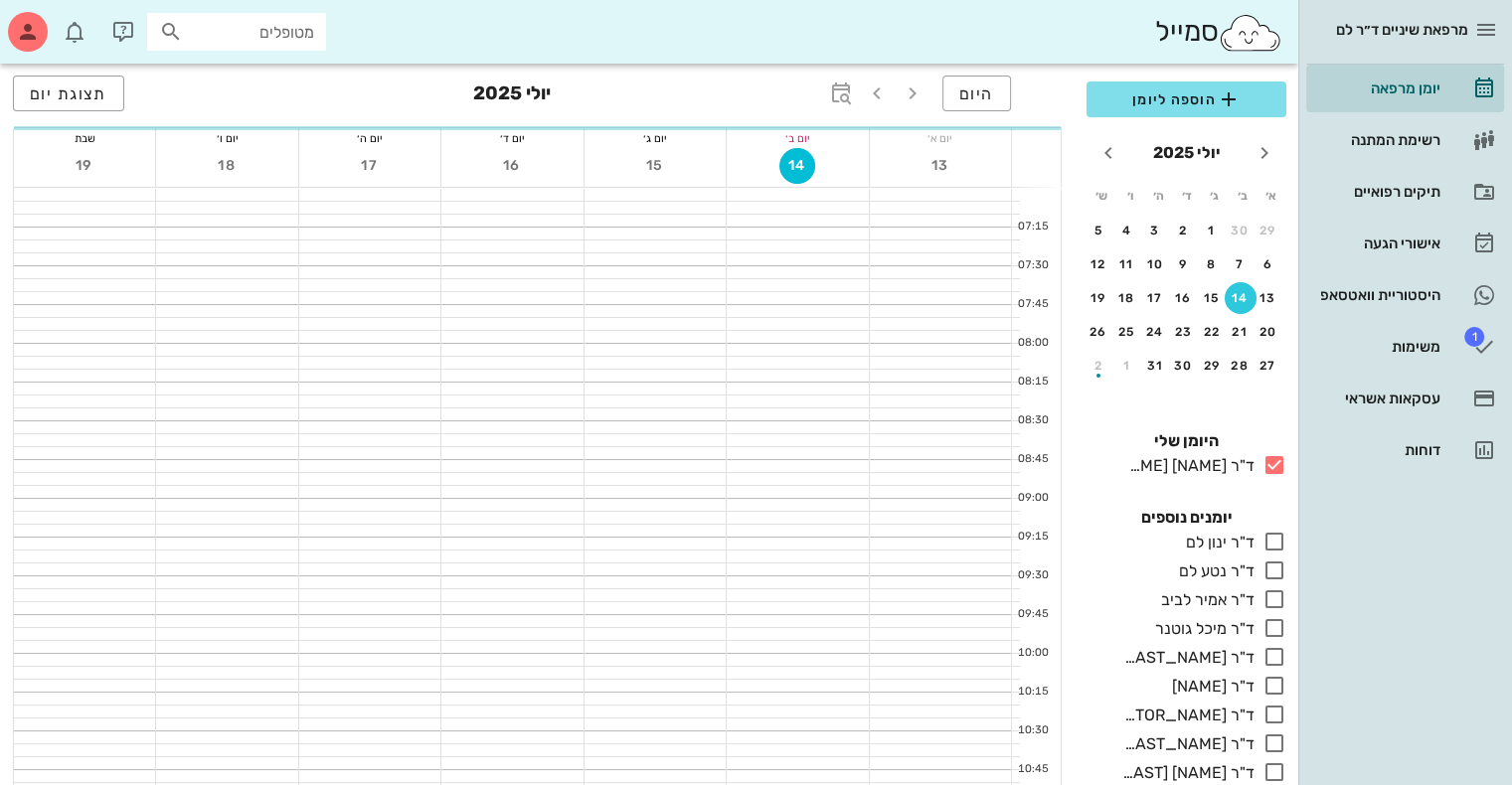 scroll, scrollTop: 238, scrollLeft: 0, axis: vertical 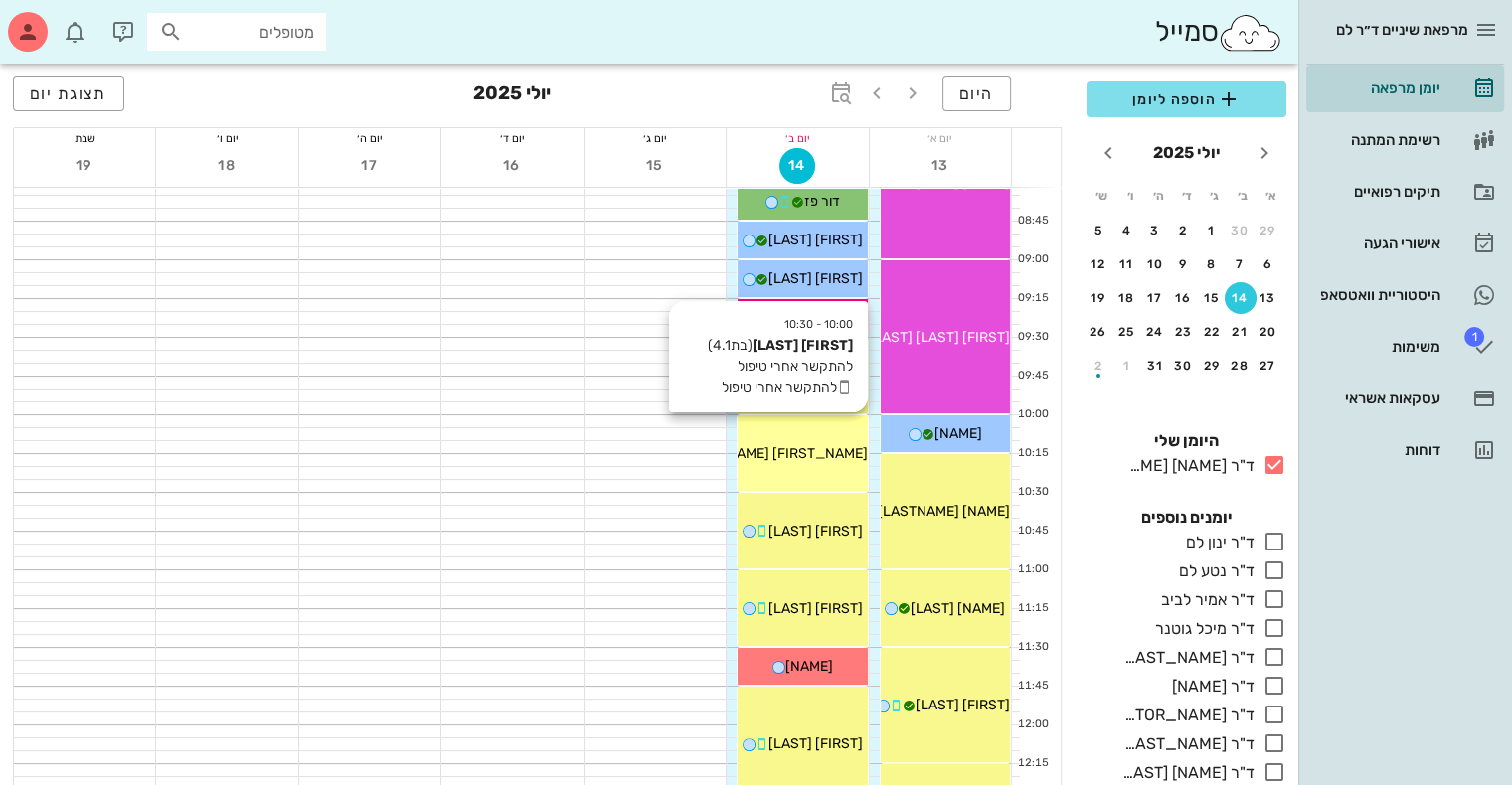 click on "[FIRST_NAME] [LAST_NAME]" at bounding box center (802, 453) 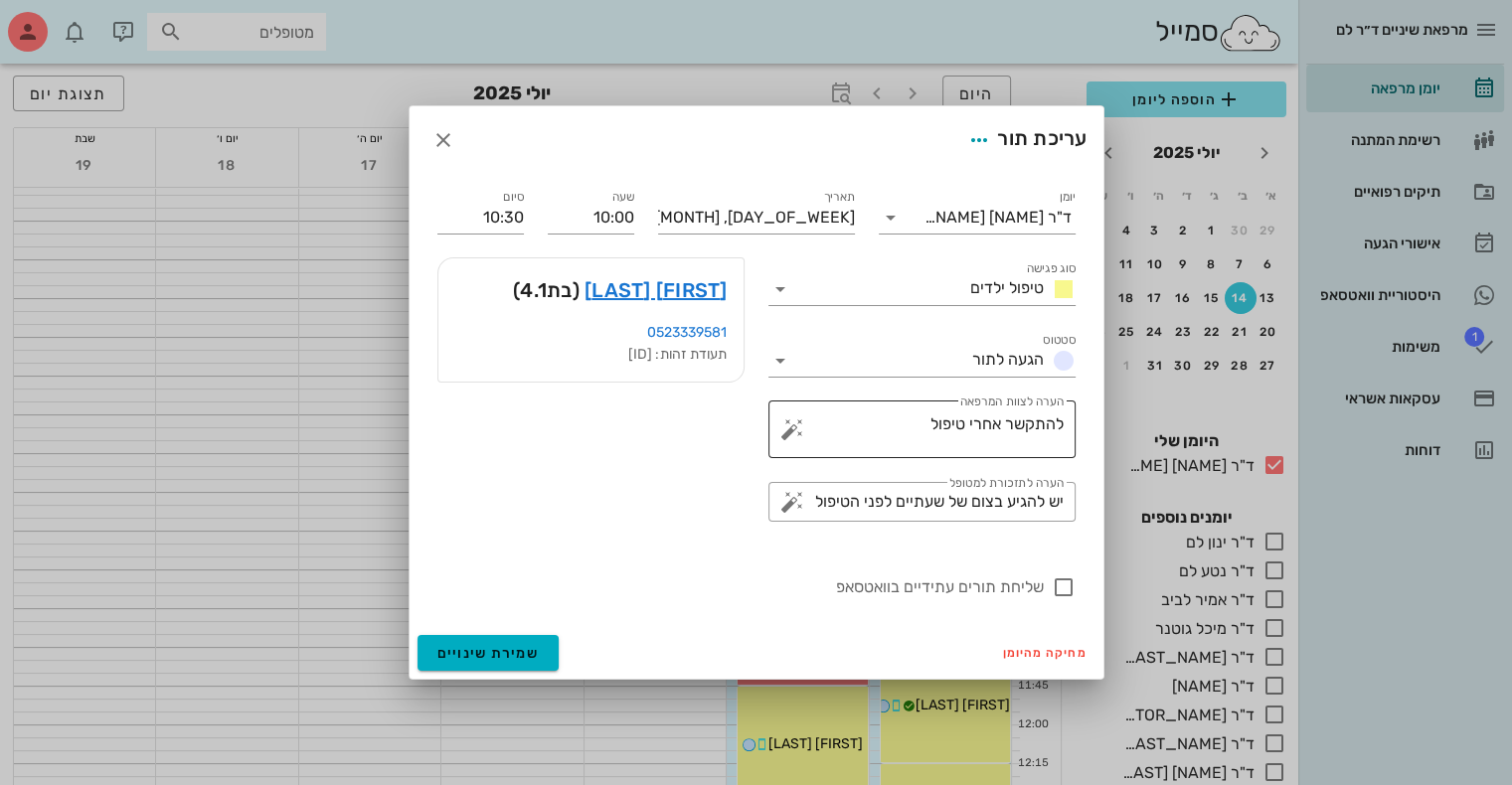 click at bounding box center (792, 429) 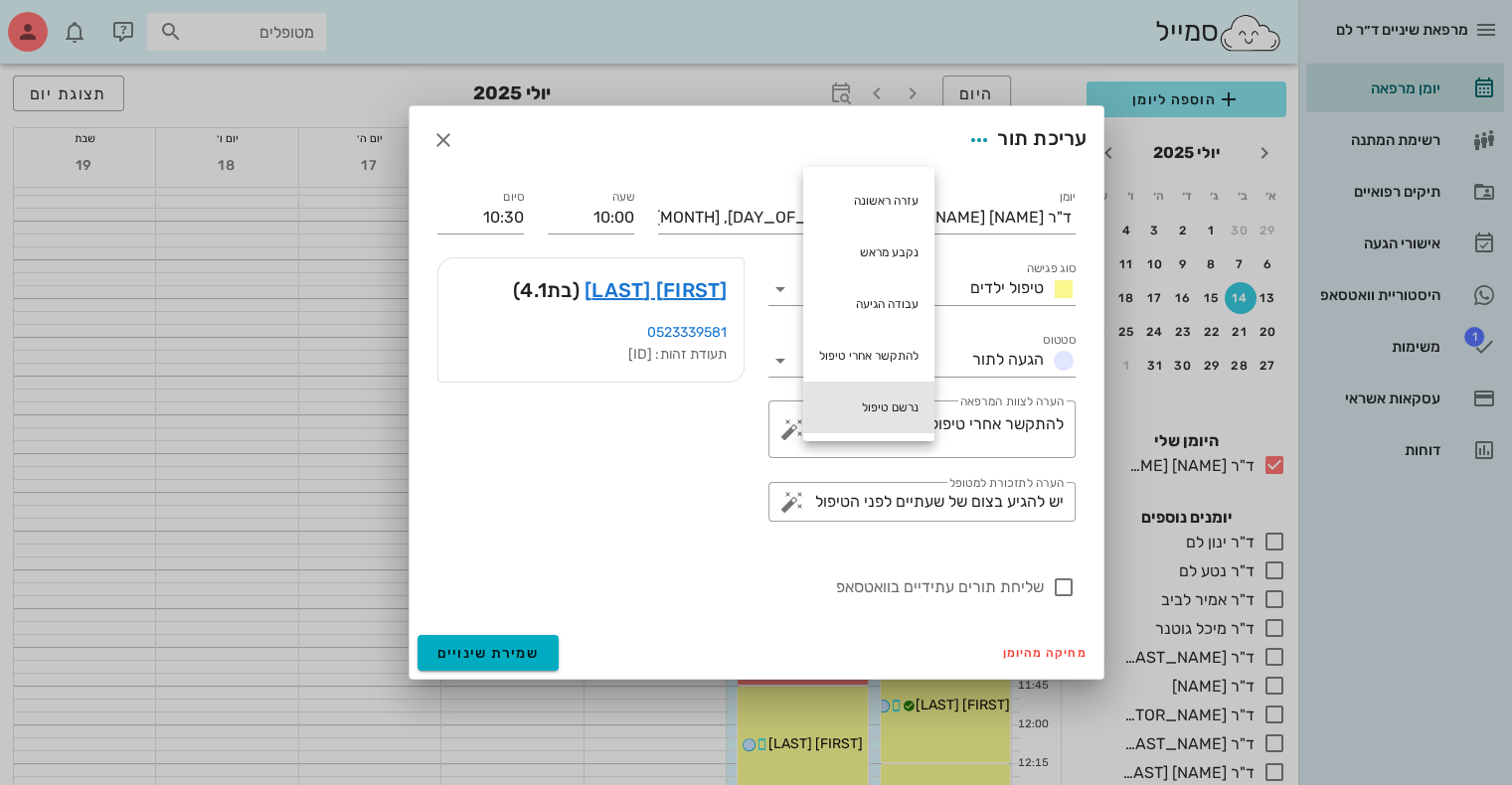 click on "נרשם טיפול" at bounding box center [869, 407] 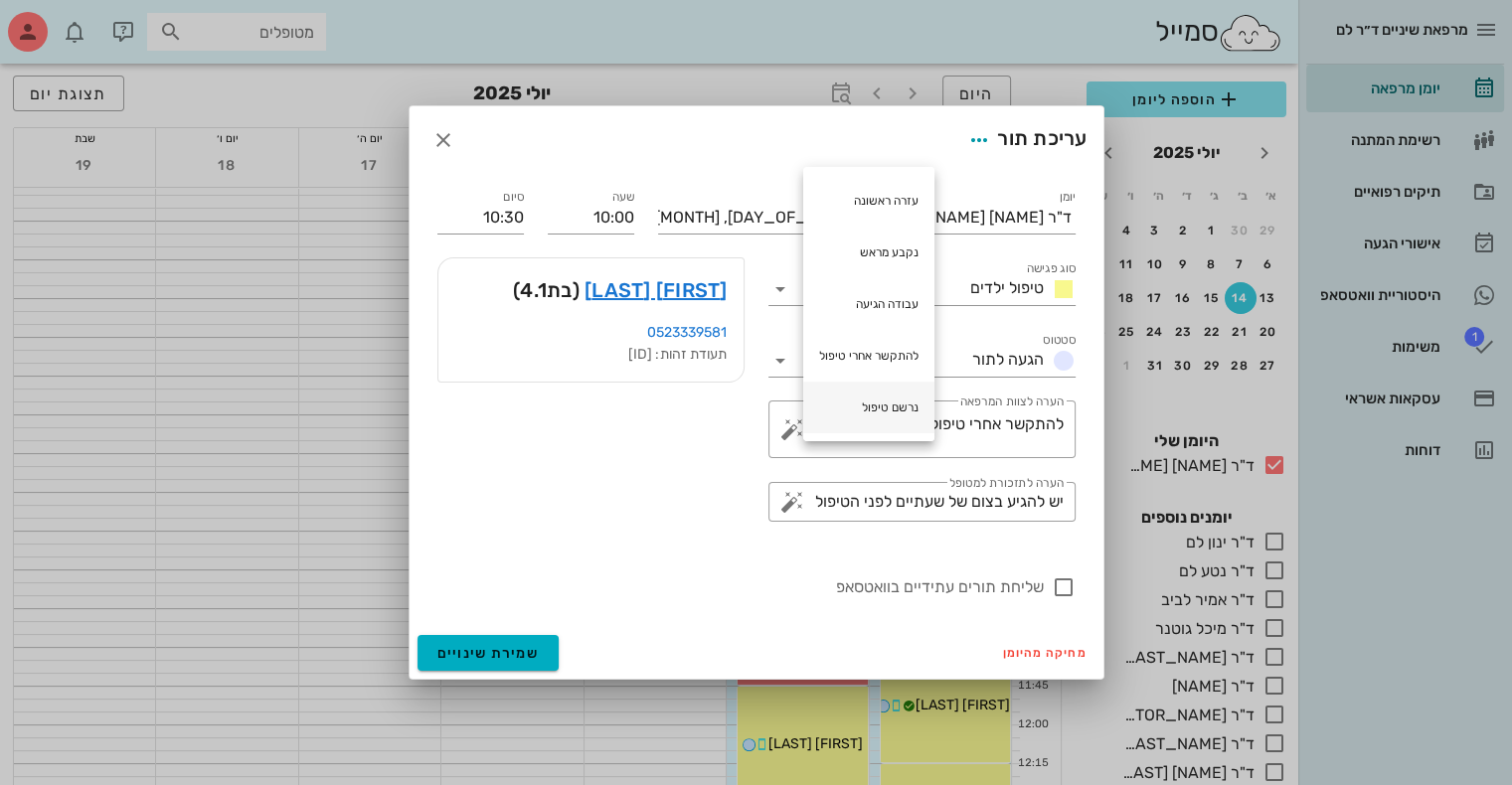 type on "להתקשר אחרי טיפול נרשם טיפול" 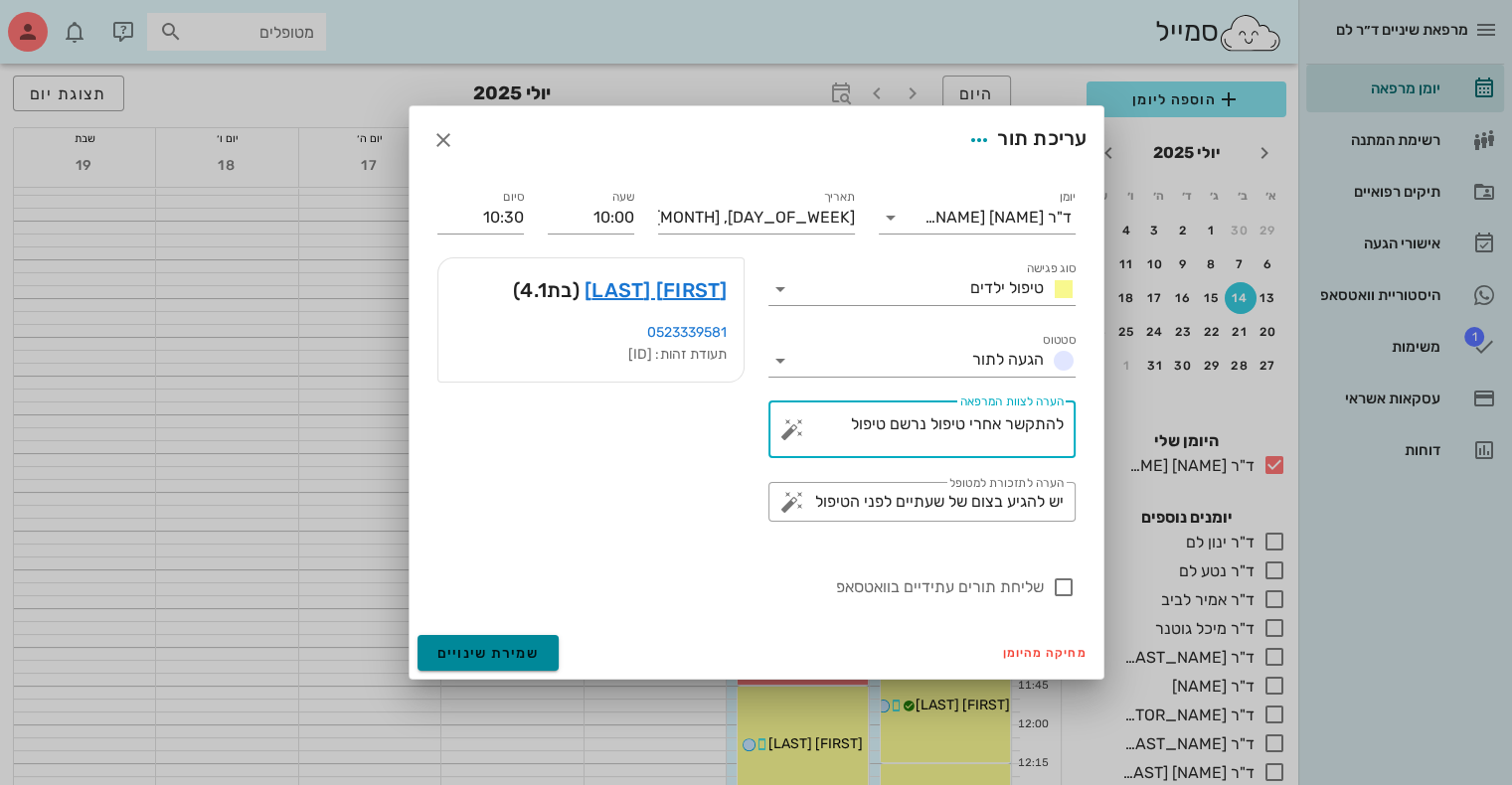 click on "שמירת שינויים" at bounding box center (488, 653) 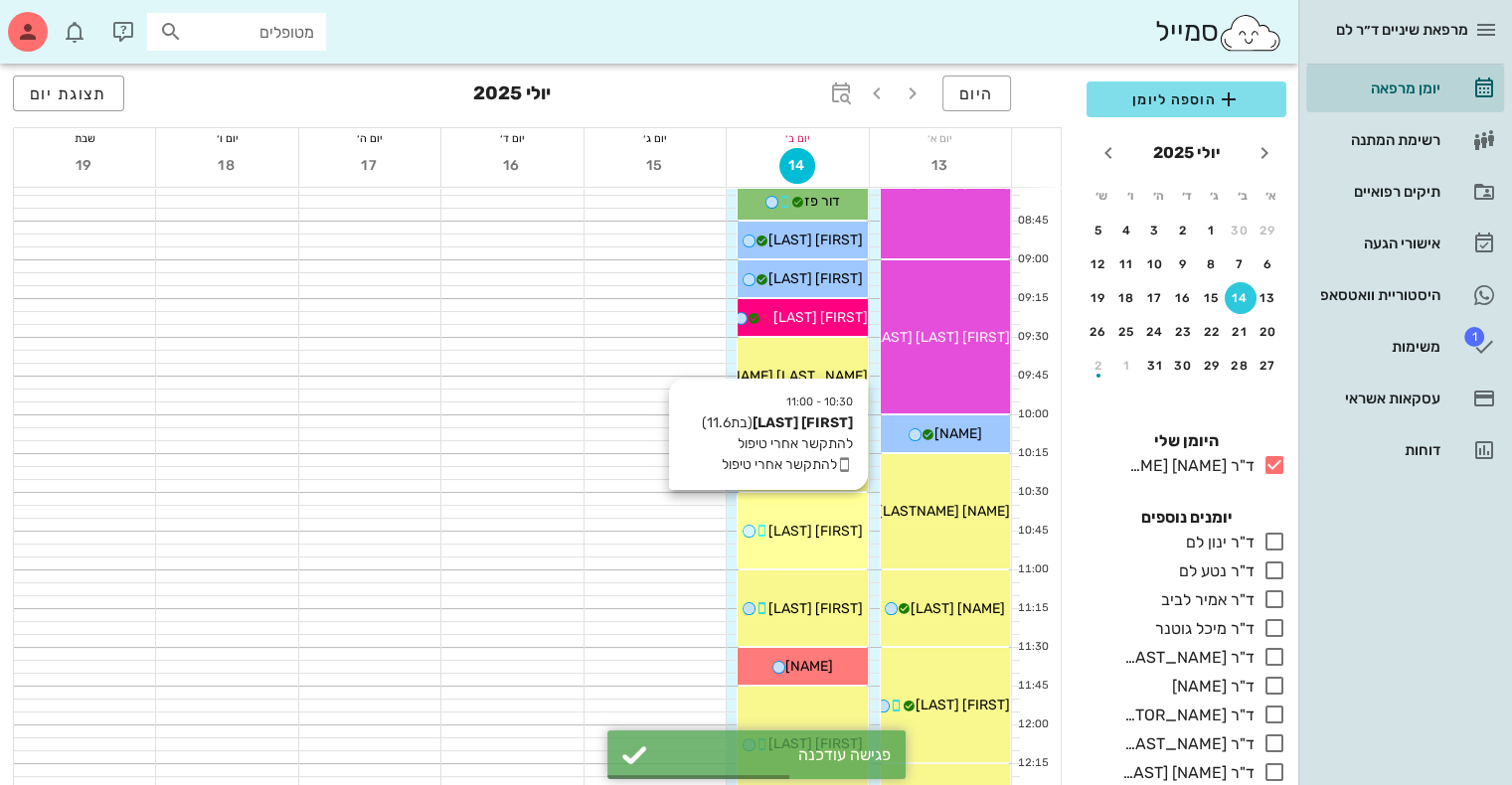 click on "[FIRST] [LAST]" at bounding box center [815, 531] 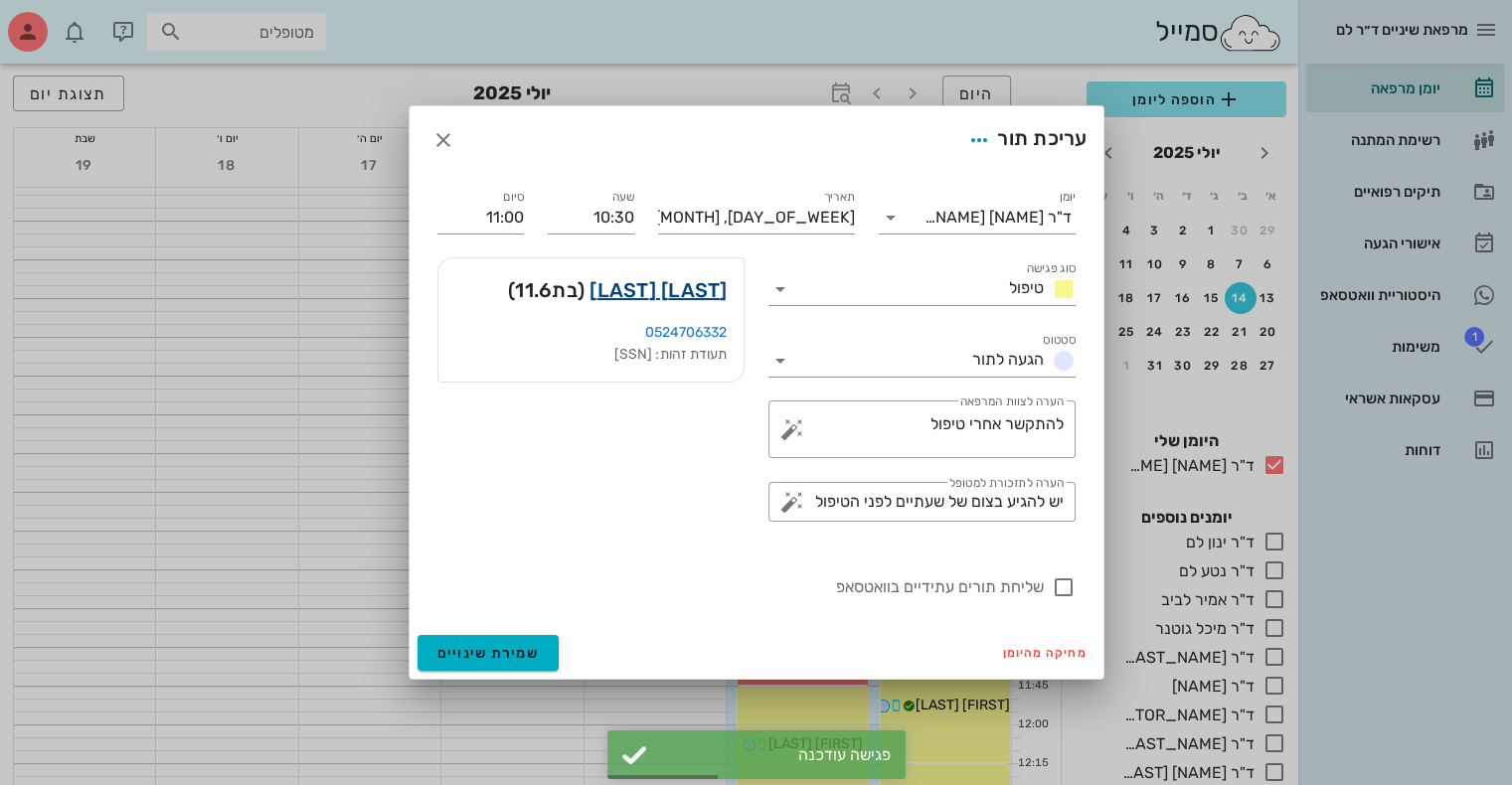 click on "[LAST]
[LAST]" at bounding box center [658, 290] 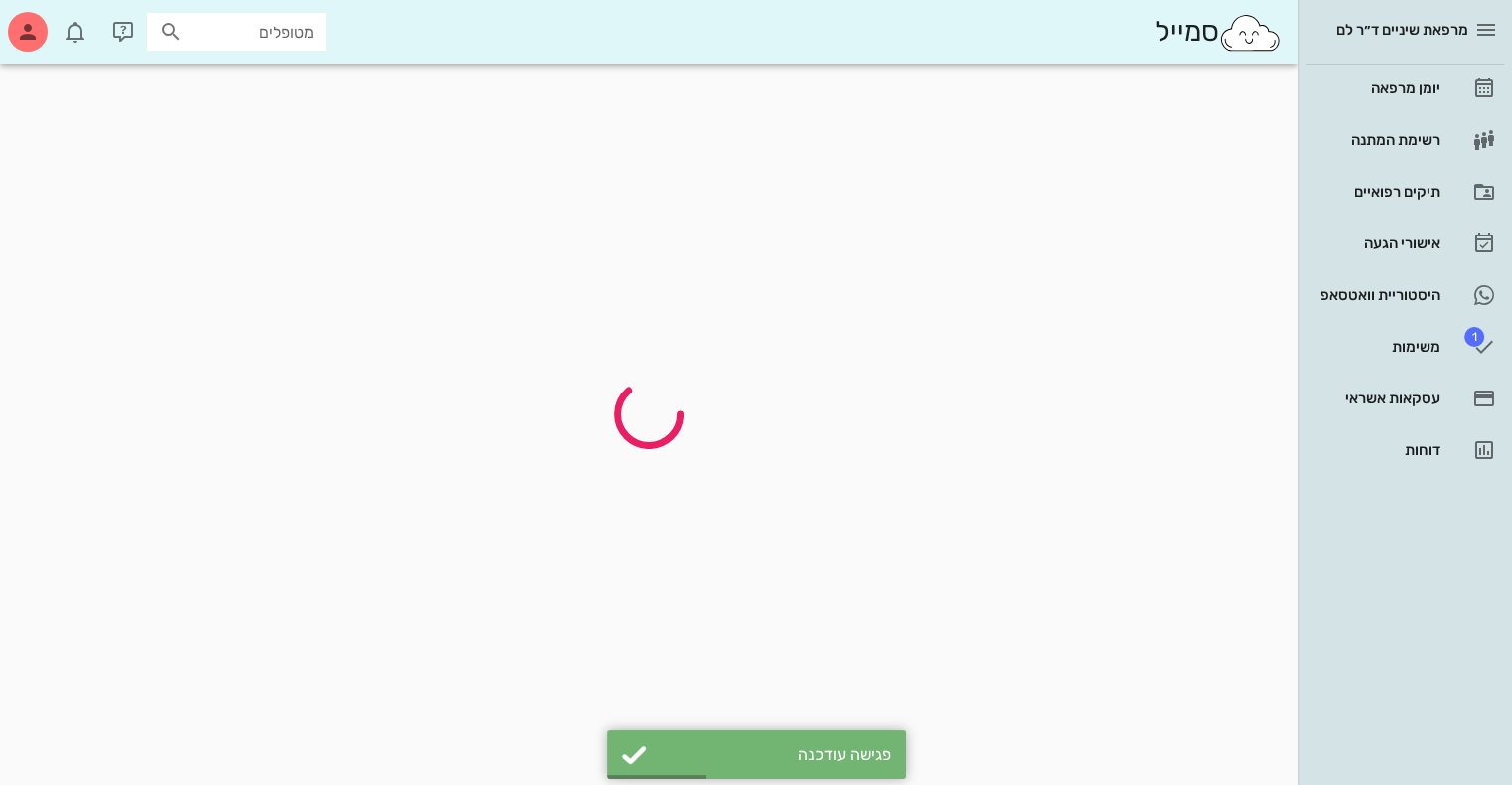 scroll, scrollTop: 0, scrollLeft: 0, axis: both 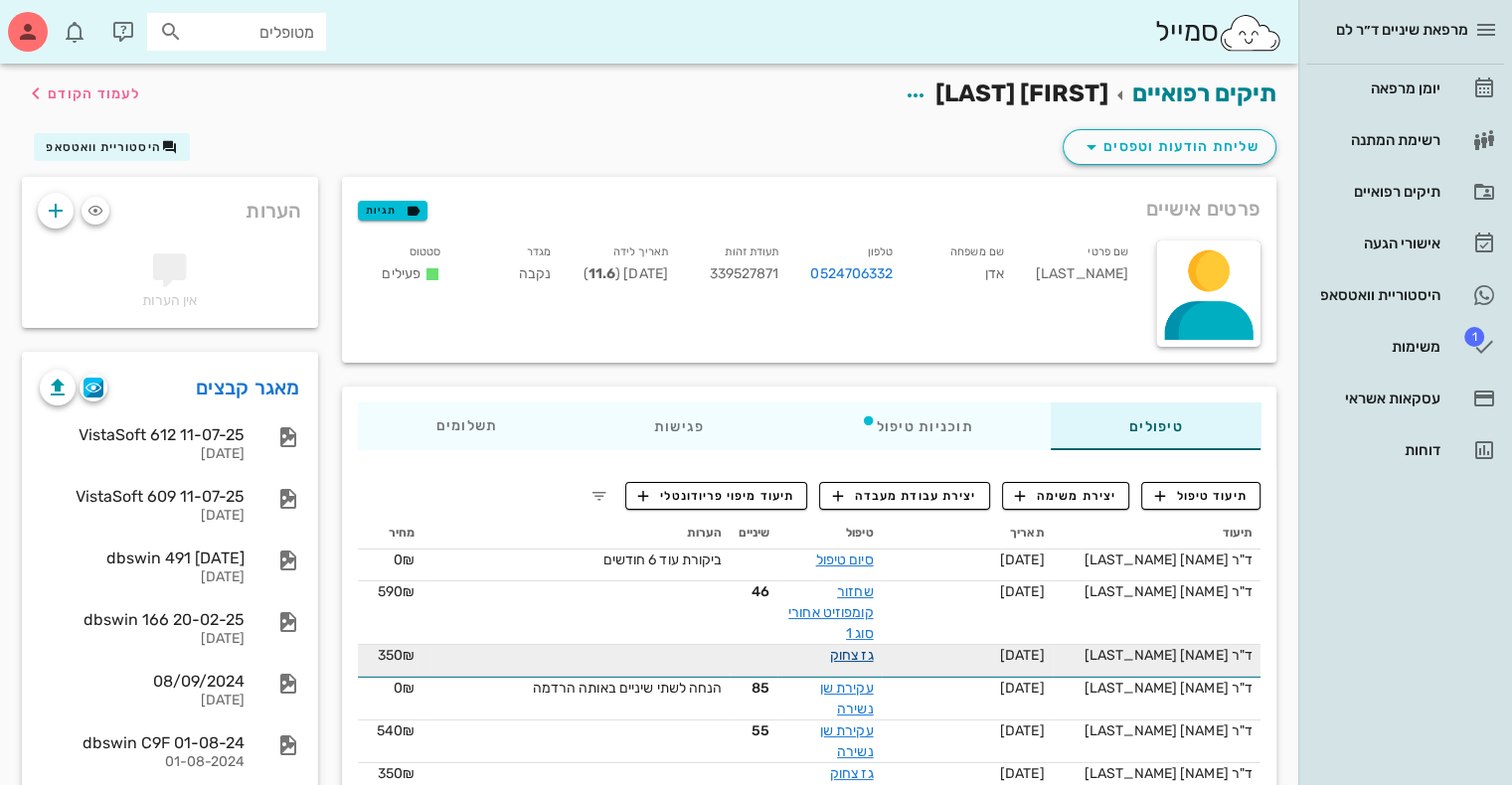 click on "גז צחוק" at bounding box center (852, 655) 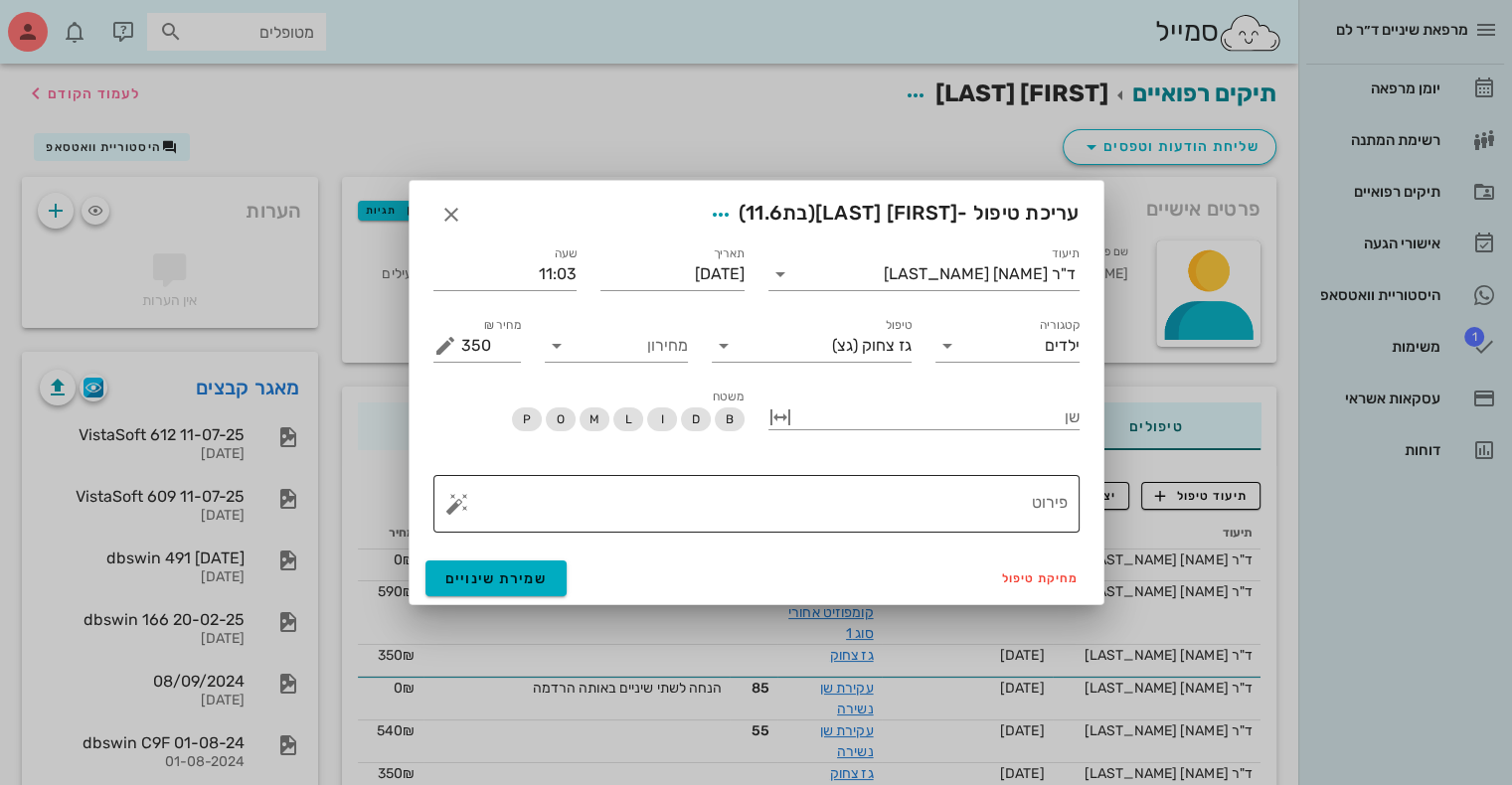 click on "פירוט" at bounding box center [764, 509] 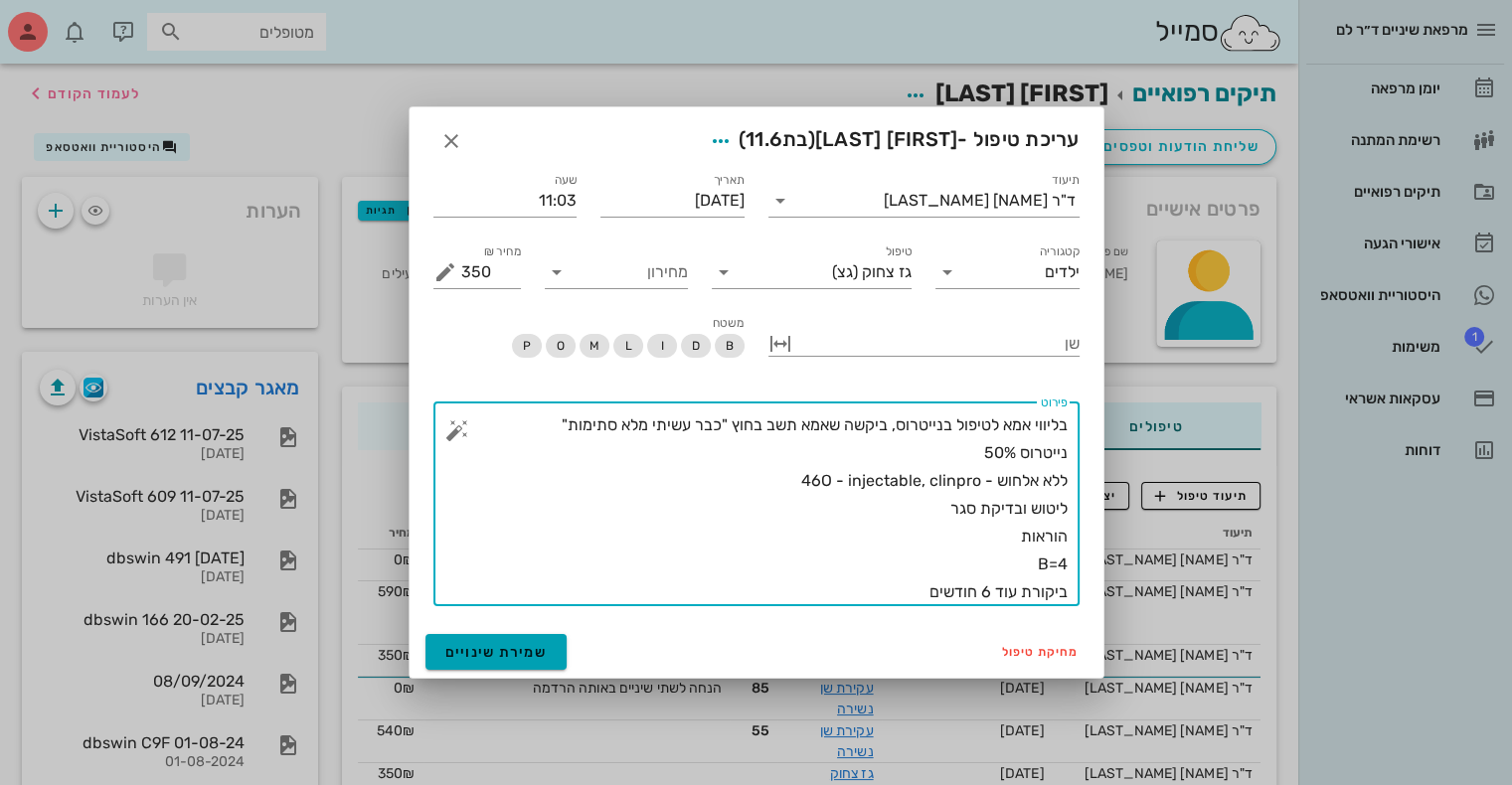 type on "בליווי אמא לטיפול בנייטרוס, ביקשה שאמא תשב בחוץ "כבר עשיתי מלא סתימות"
נייטרוס 50%
ללא אלחוש - 46O - injectable, clinpro
ליטוש ובדיקת סגר
הוראות
B=4
ביקורת עוד 6 חודשים" 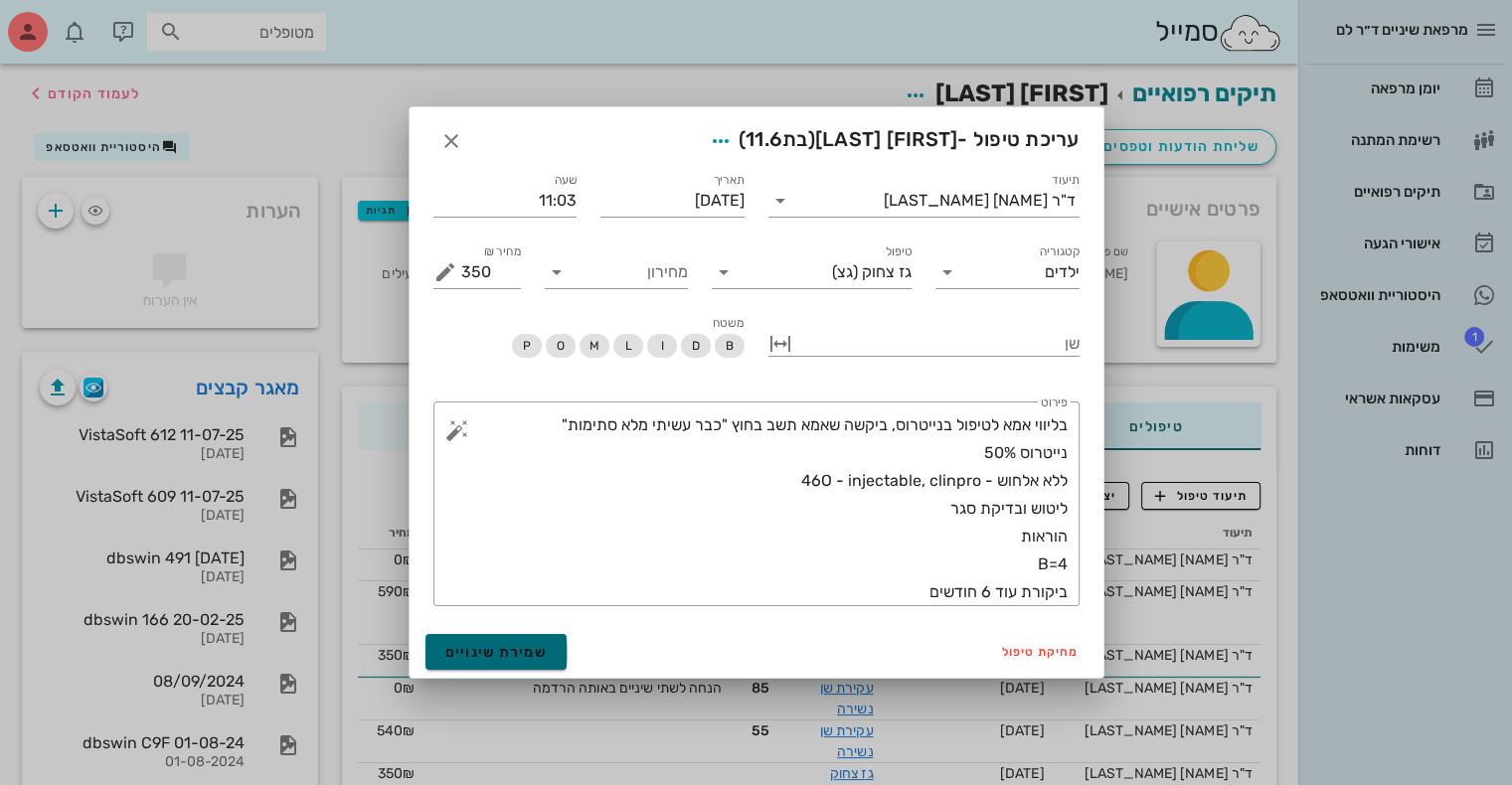 click on "שמירת שינויים" at bounding box center (496, 652) 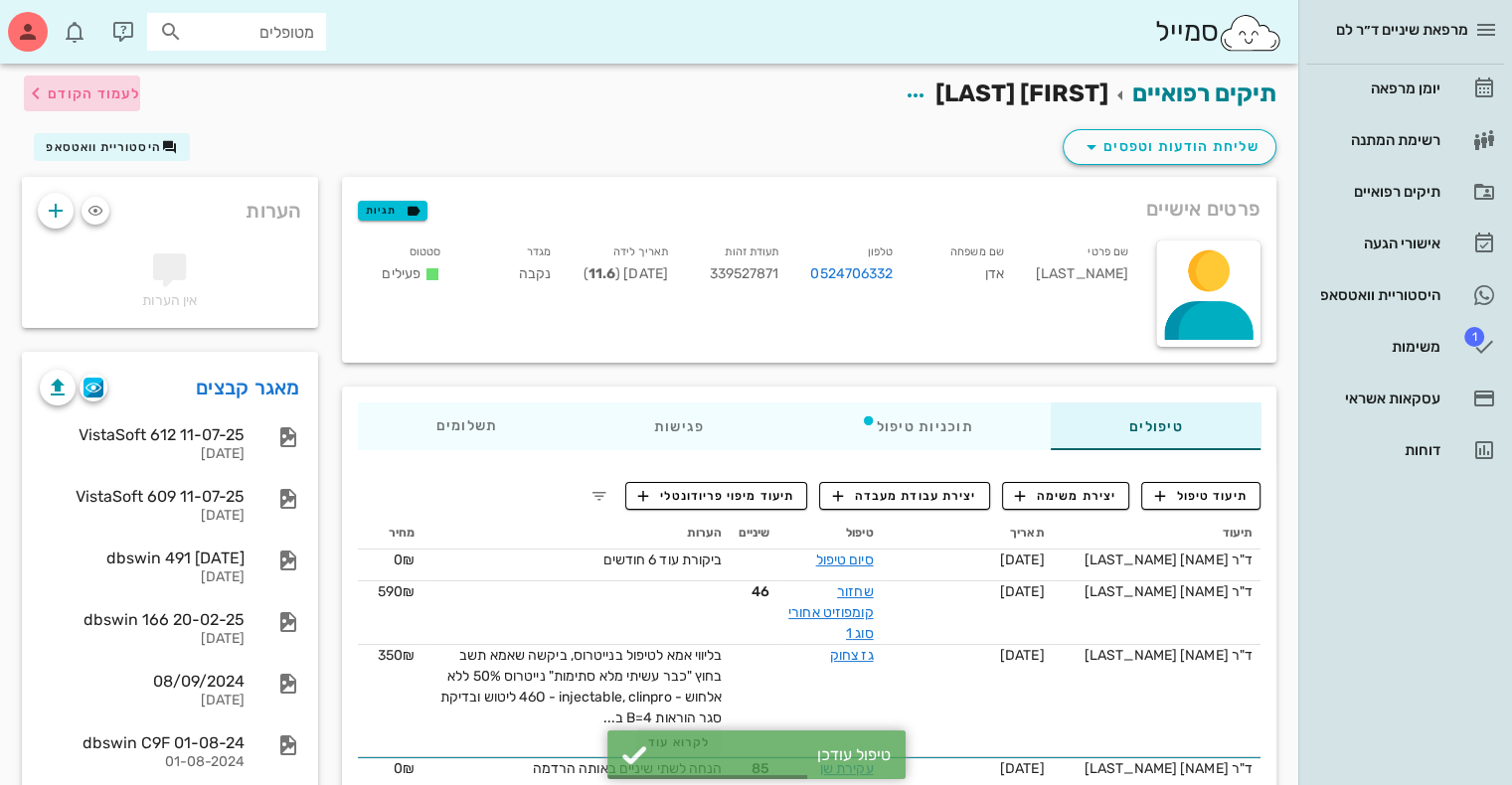 click on "לעמוד הקודם" at bounding box center (82, 93) 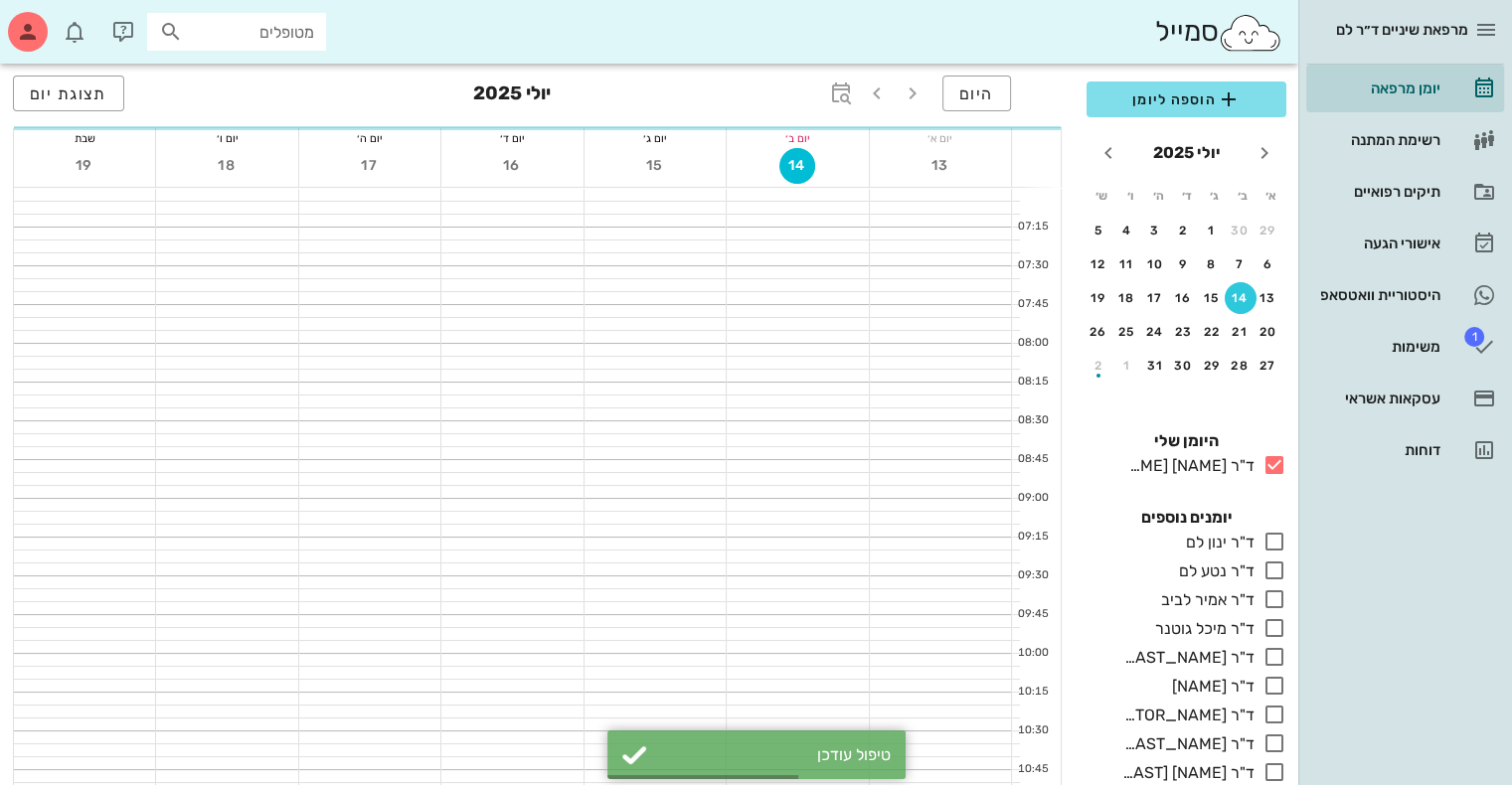 scroll, scrollTop: 238, scrollLeft: 0, axis: vertical 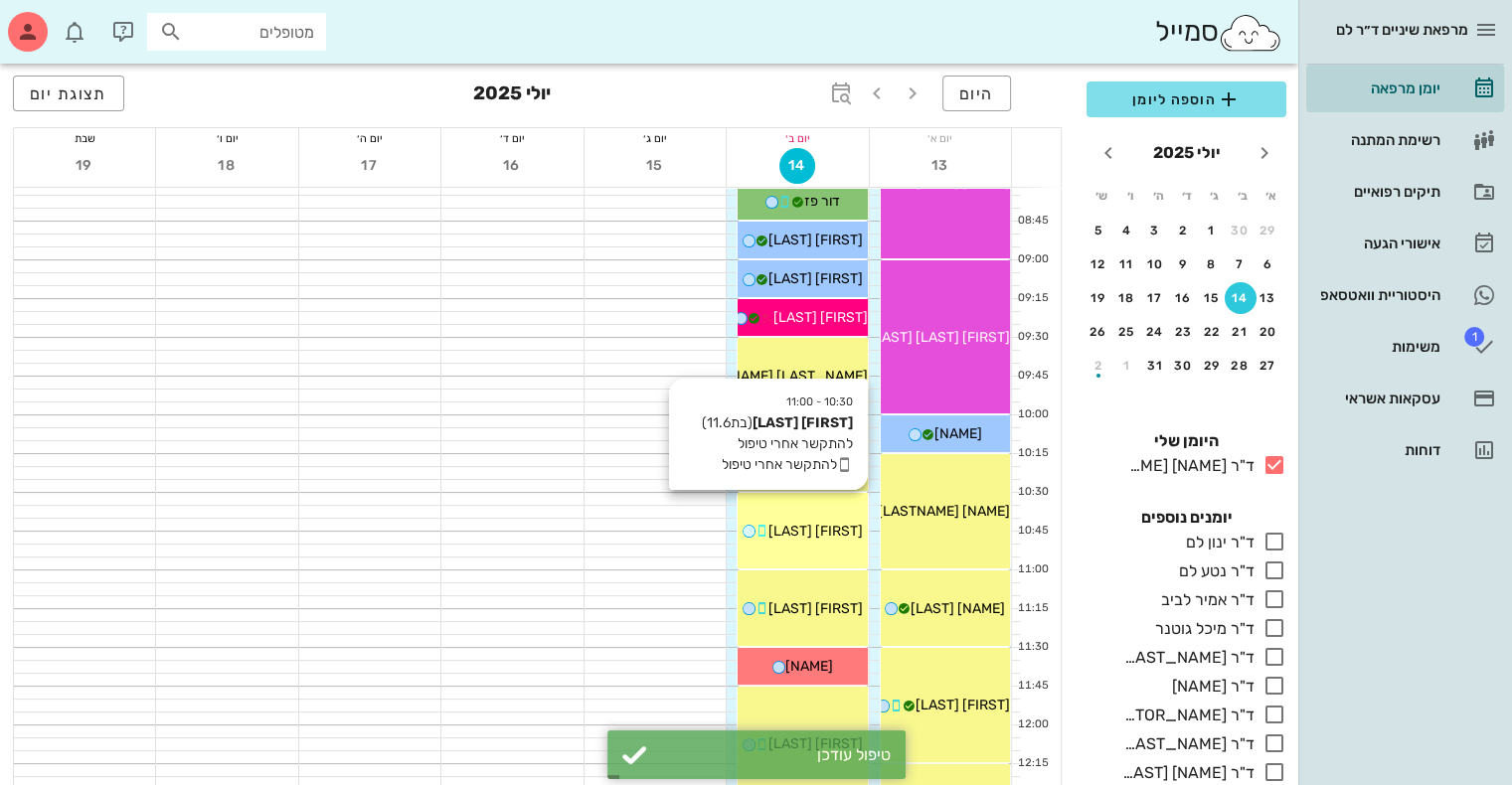 click on "[TIME]
- [TIME]
[FIRST]
[LAST]
(בת
[AGE] )
להתקשר אחרי טיפול
להתקשר אחרי טיפול
[FIRST] [LAST]" at bounding box center [802, 531] 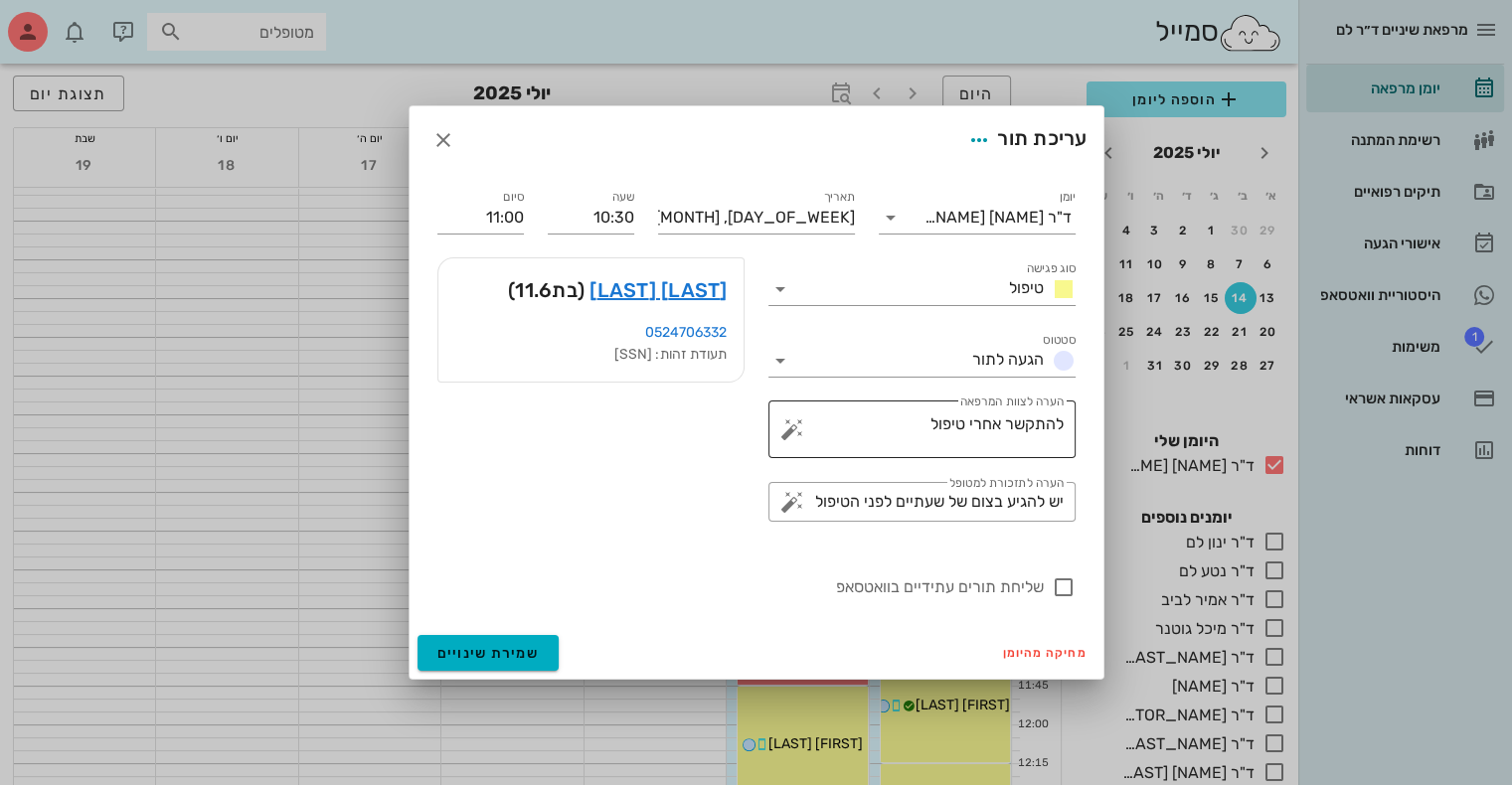 click at bounding box center (792, 429) 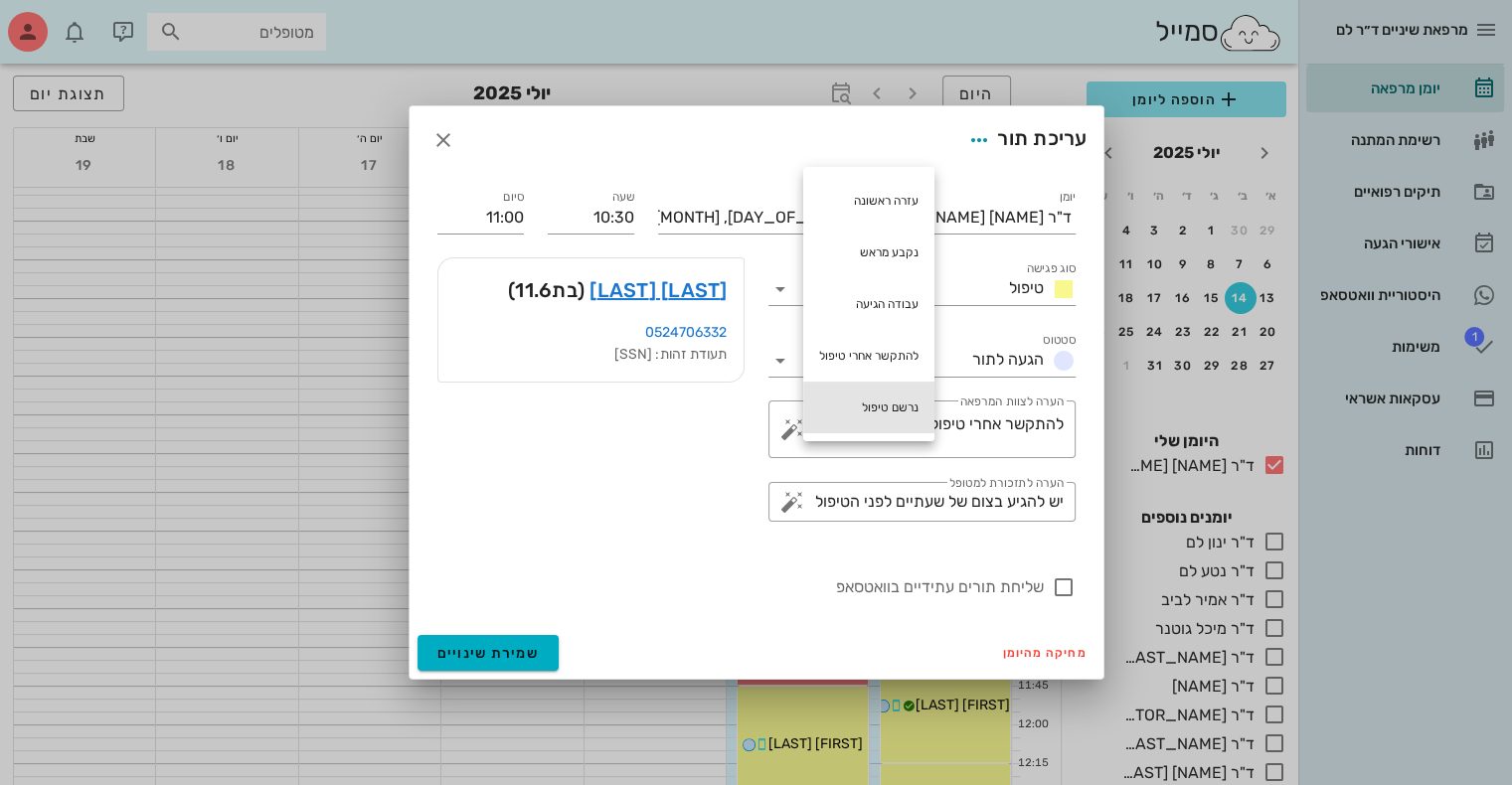 click on "נרשם טיפול" at bounding box center [869, 407] 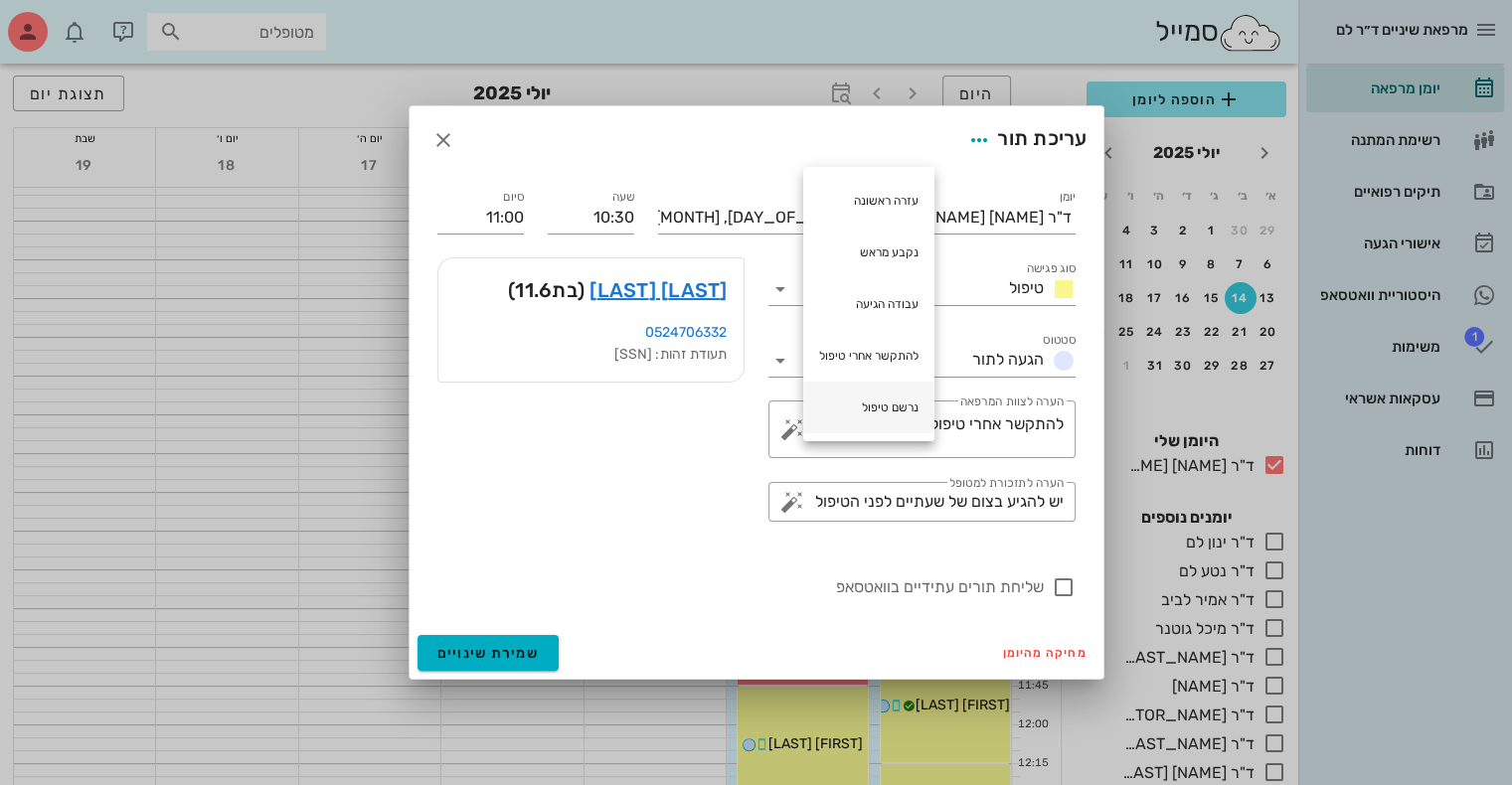 type on "להתקשר אחרי טיפול נרשם טיפול" 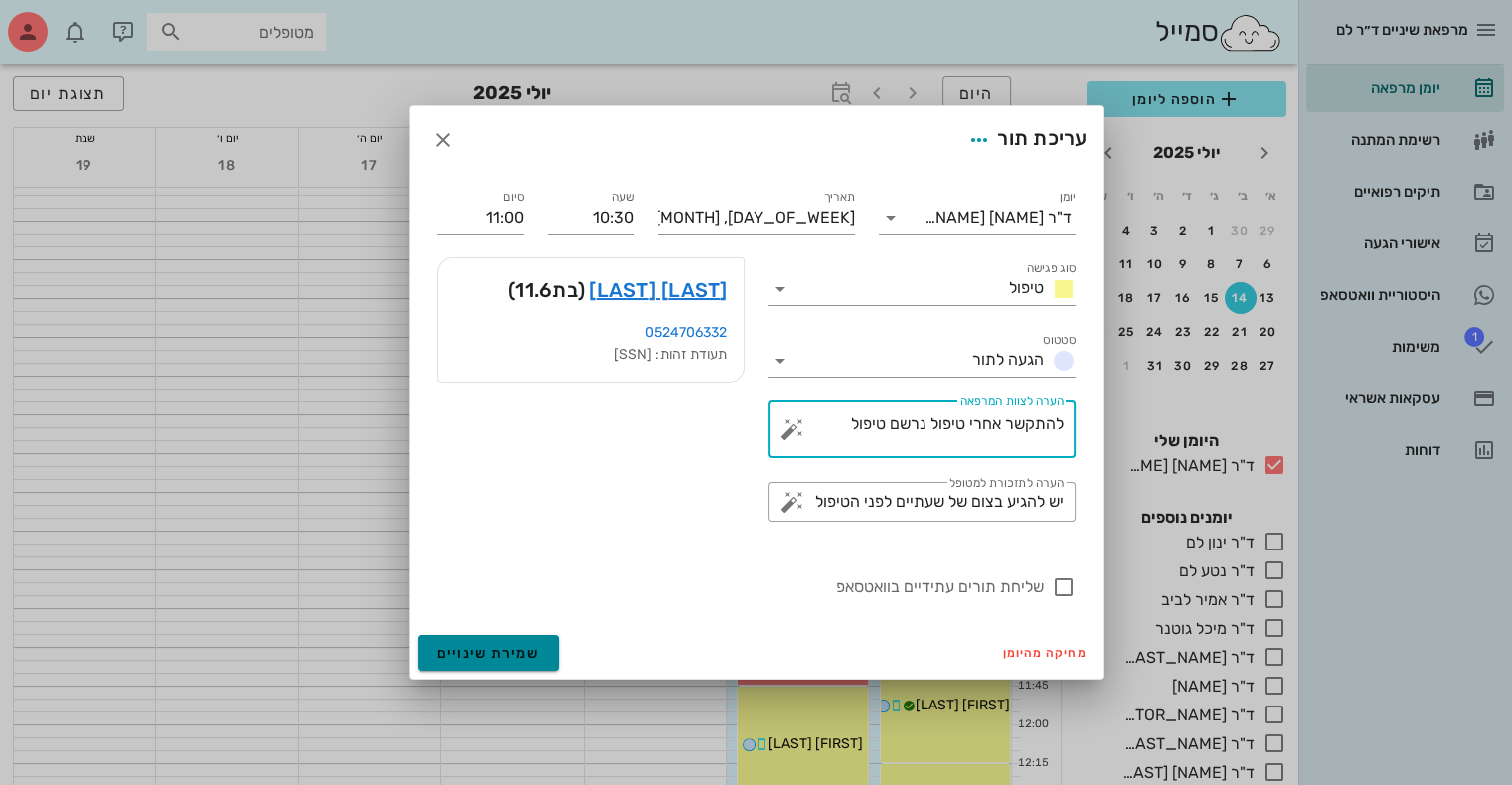 click on "שמירת שינויים" at bounding box center [488, 653] 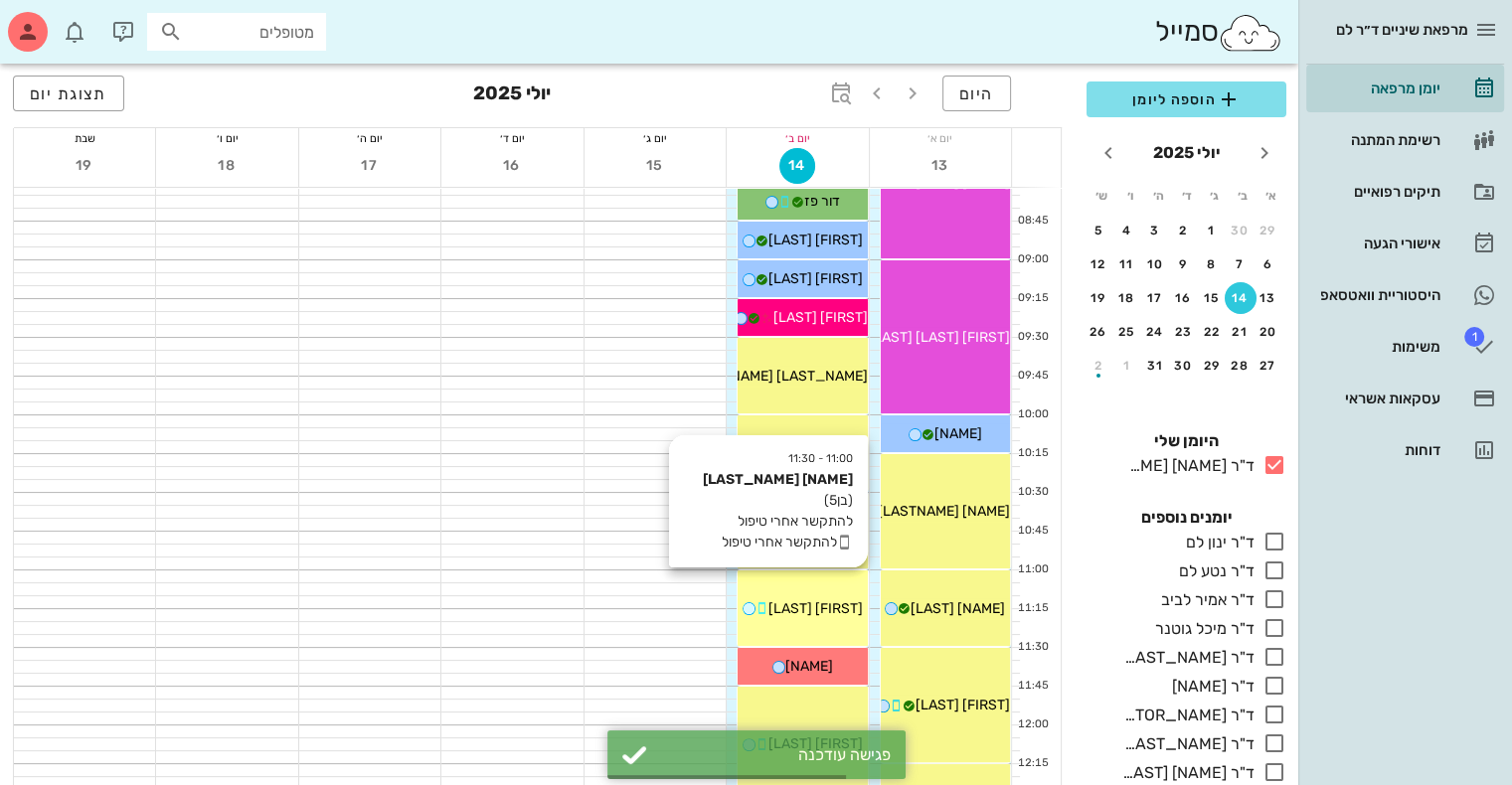 click on "[FIRST] [LAST]" at bounding box center [815, 608] 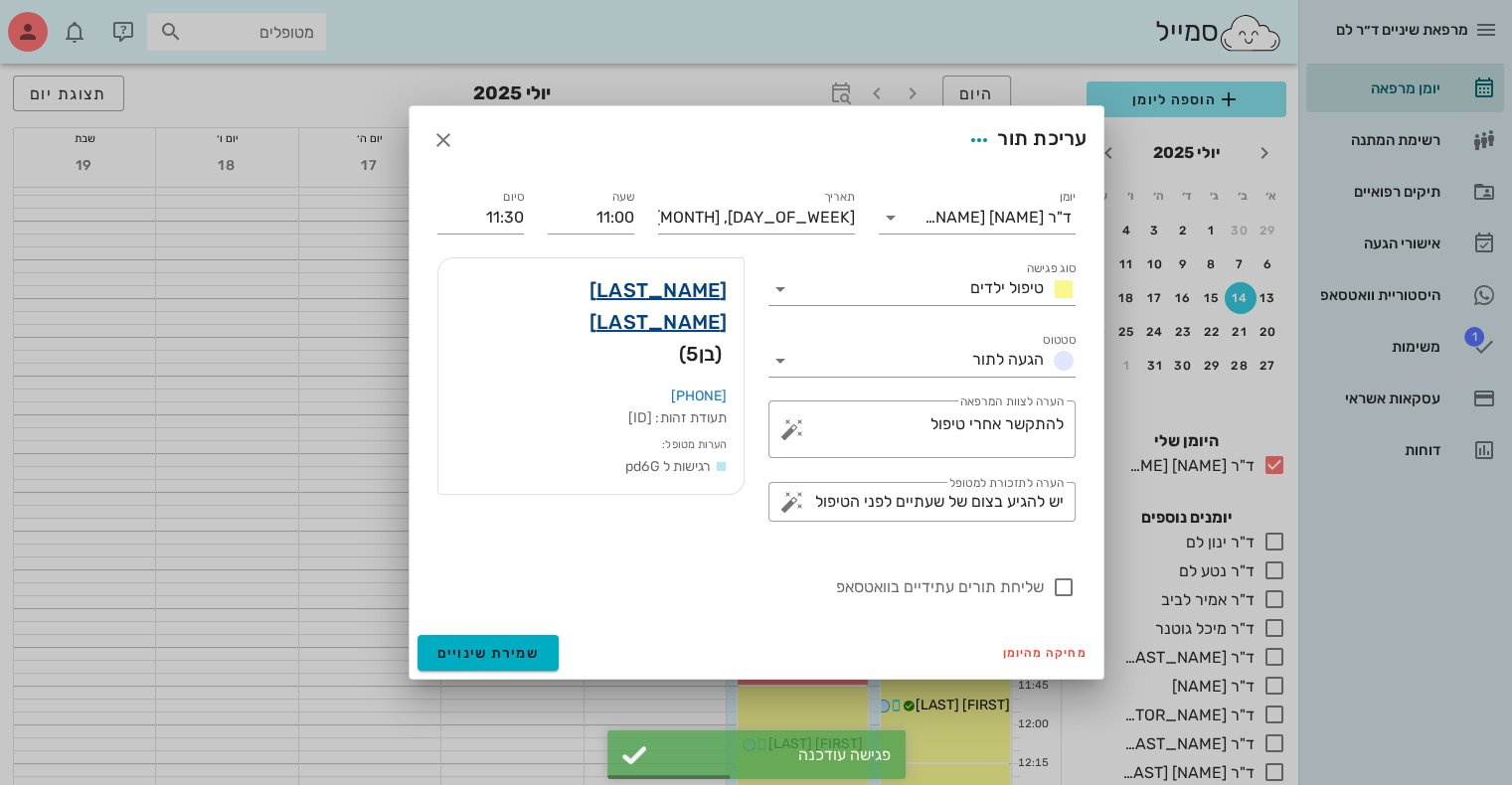 click on "[LAST_NAME]
[LAST_NAME]" at bounding box center (590, 306) 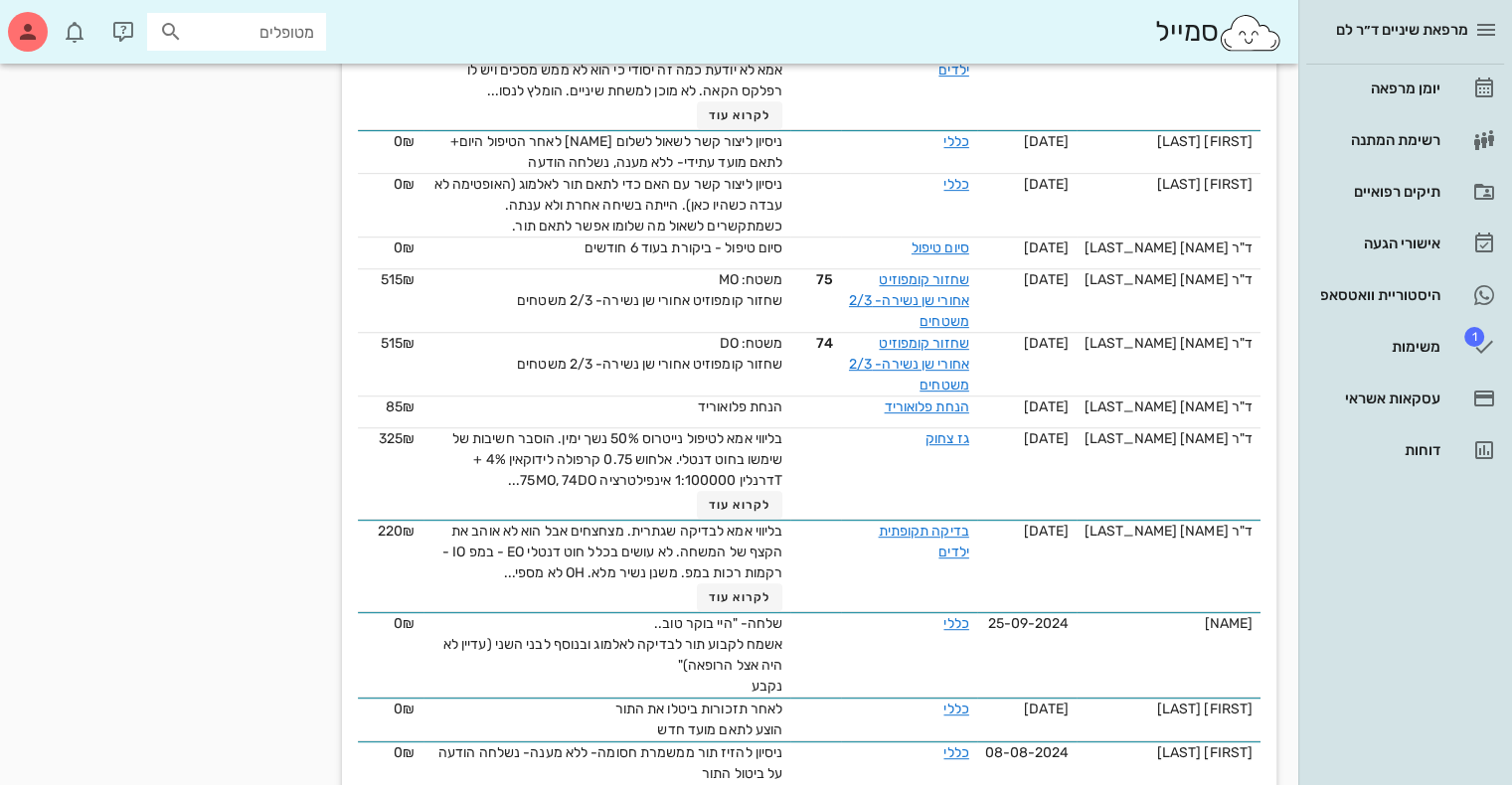 scroll, scrollTop: 874, scrollLeft: 0, axis: vertical 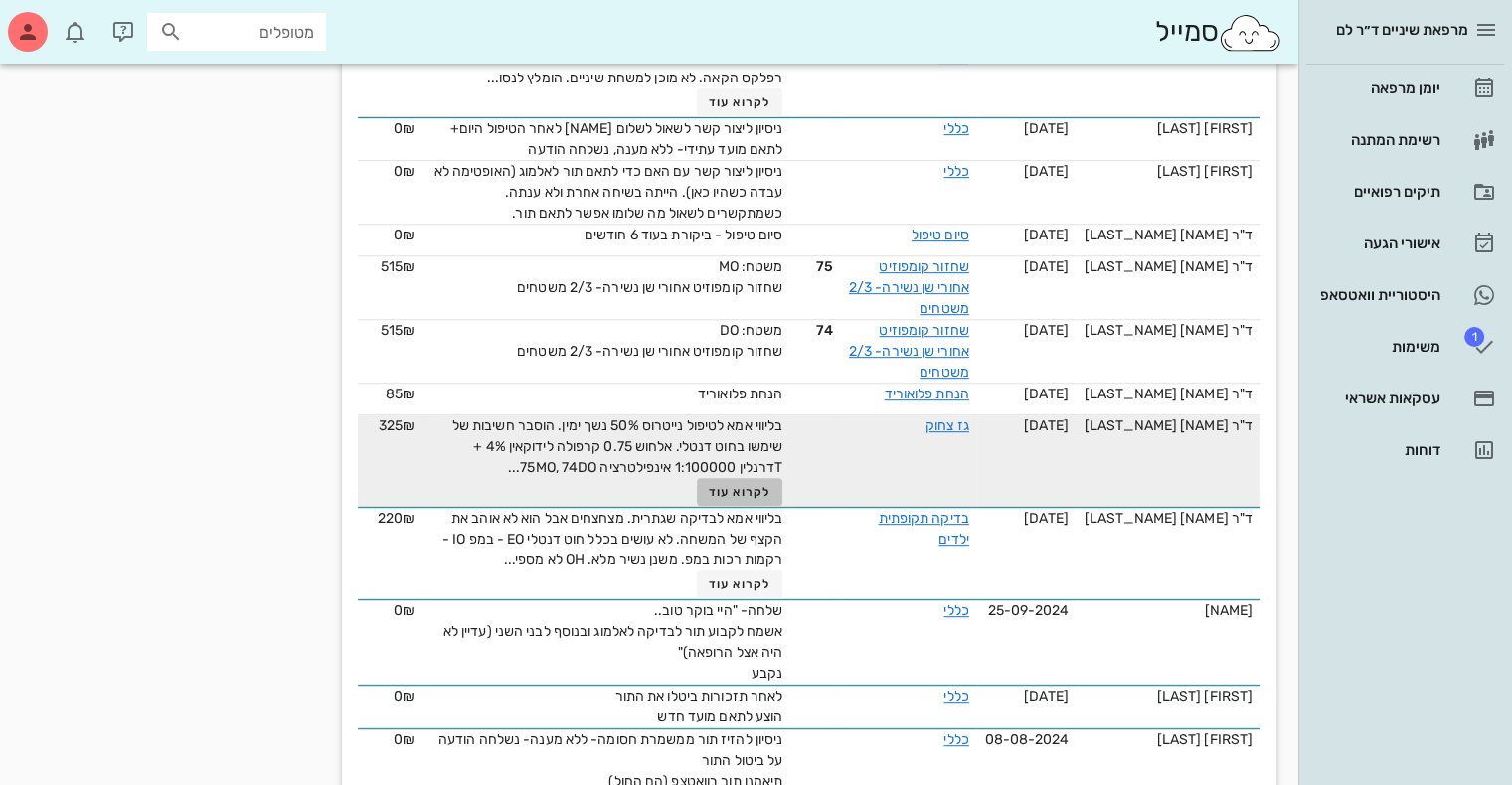 click on "לקרוא עוד" at bounding box center (740, 492) 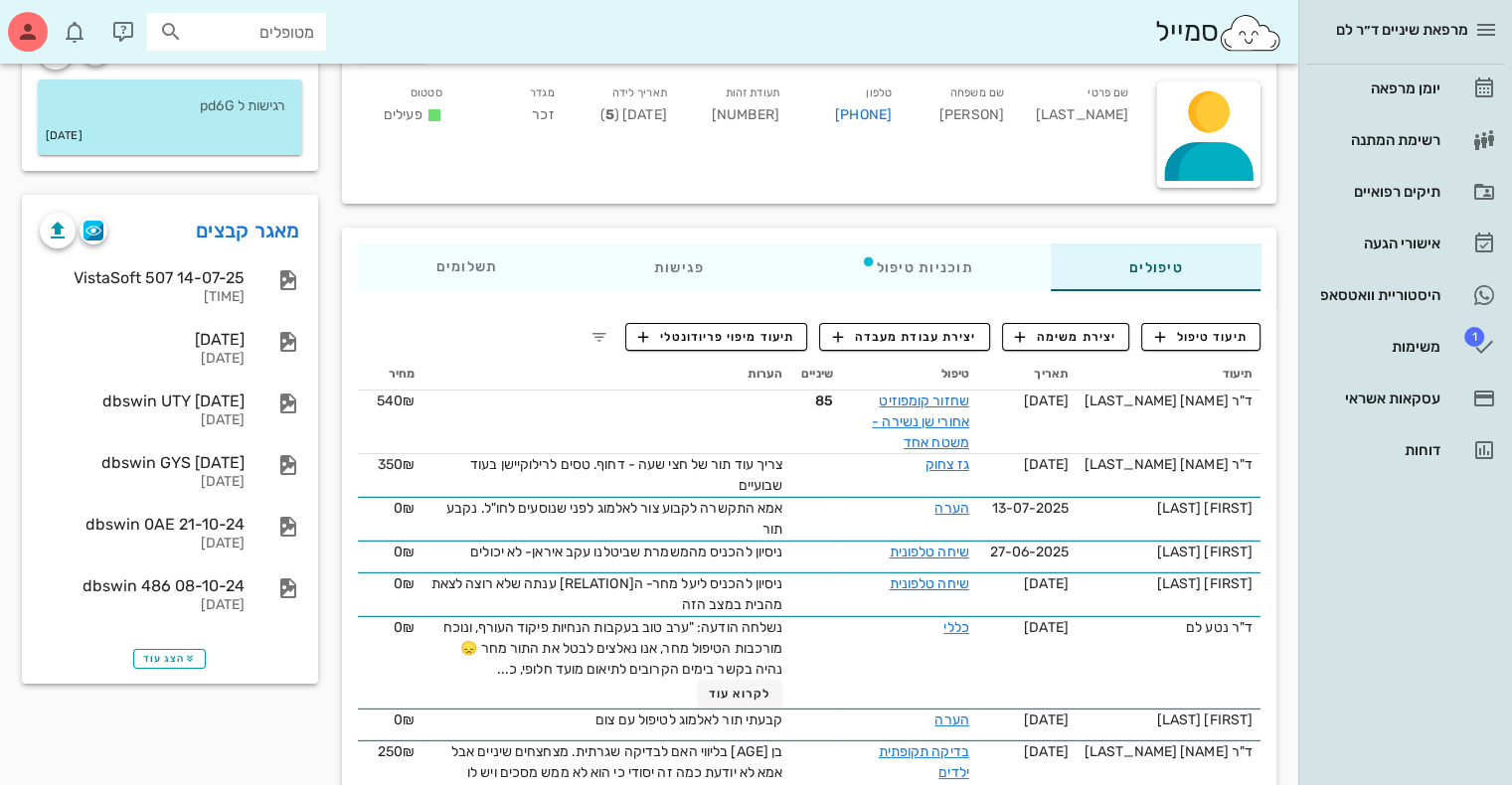 scroll, scrollTop: 199, scrollLeft: 0, axis: vertical 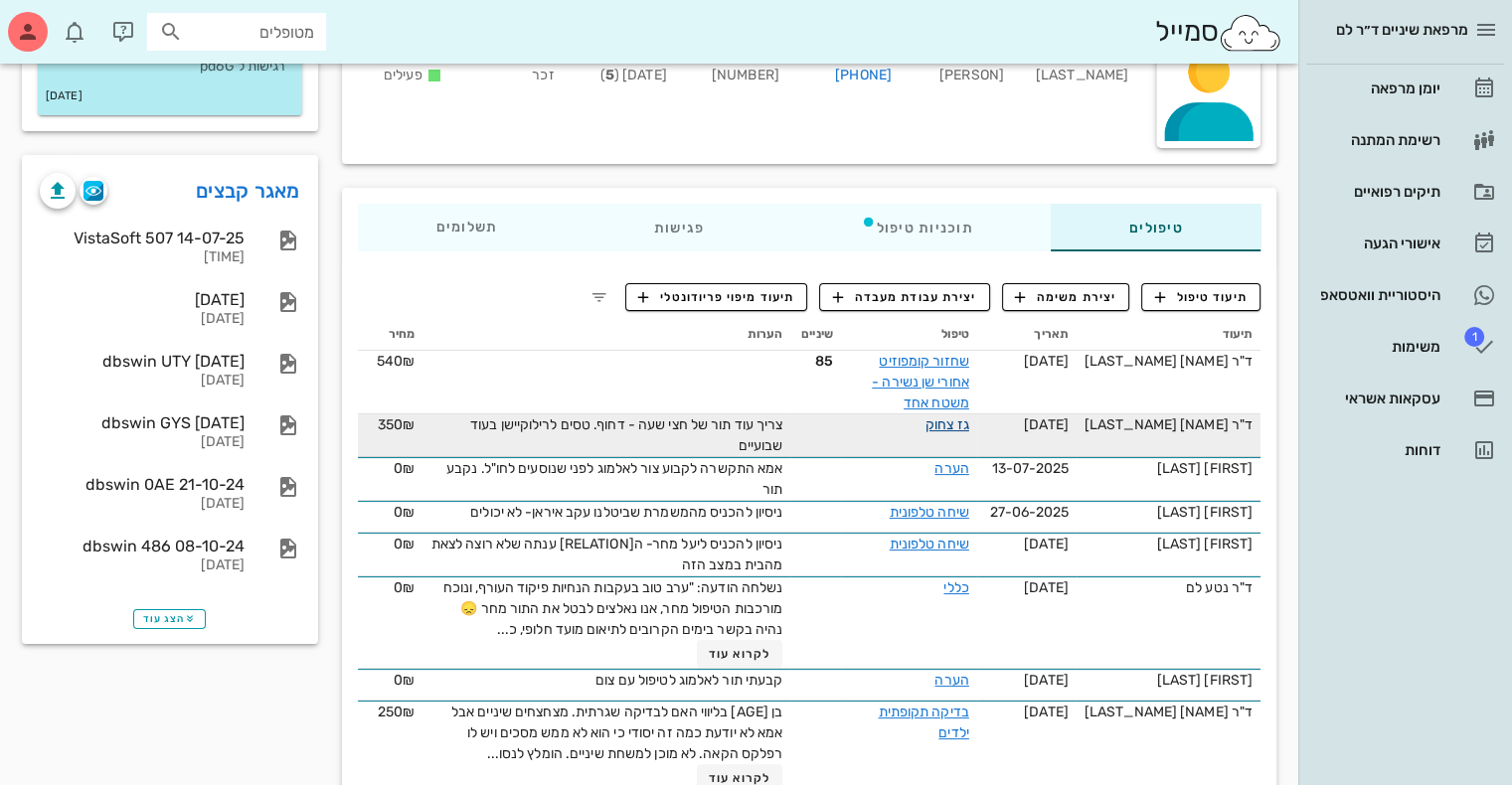 click on "גז צחוק" at bounding box center (947, 424) 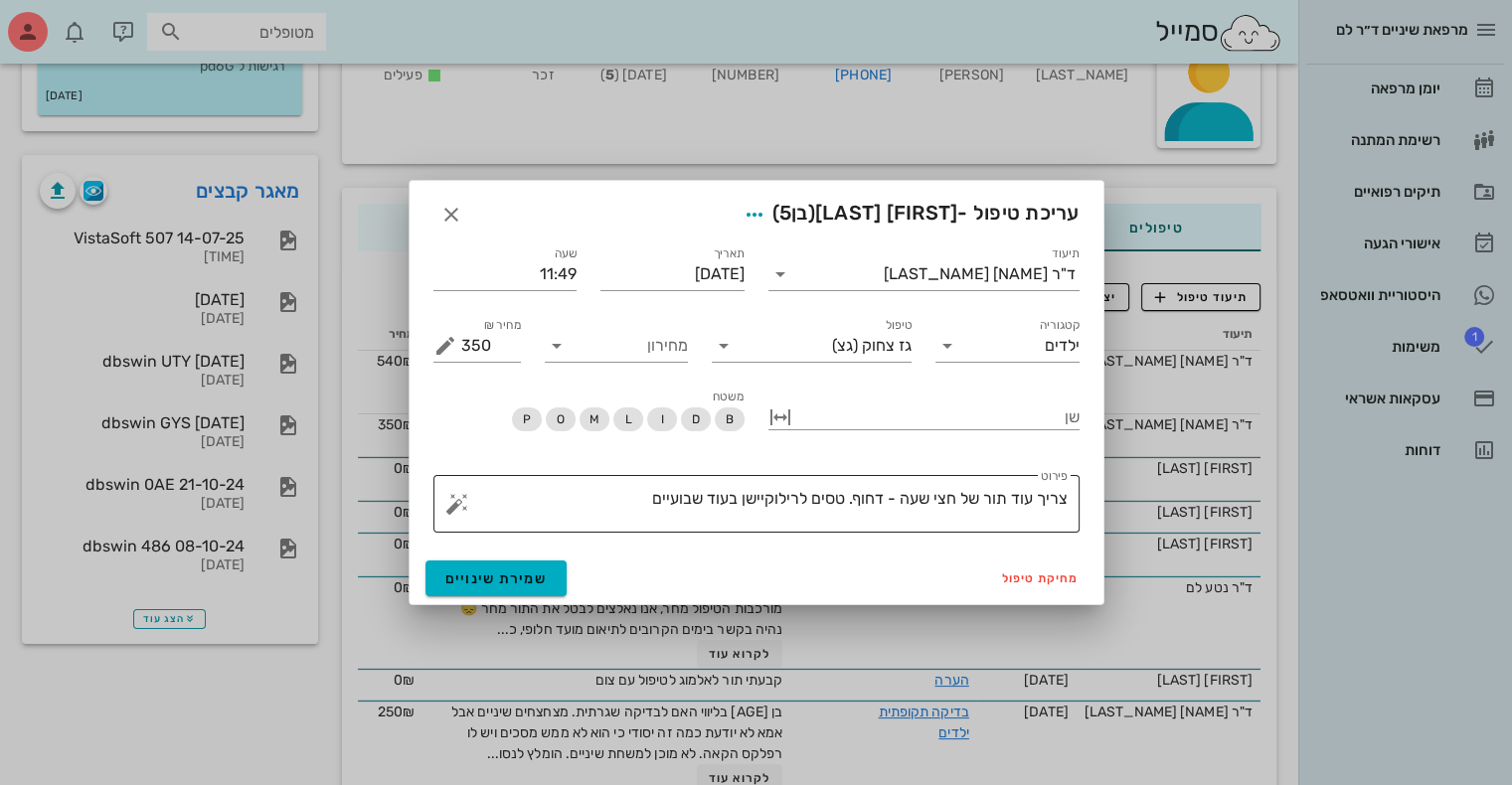 click on "צריך עוד תור של חצי שעה - דחוף. טסים לרילוקיישן בעוד שבועיים" at bounding box center (764, 509) 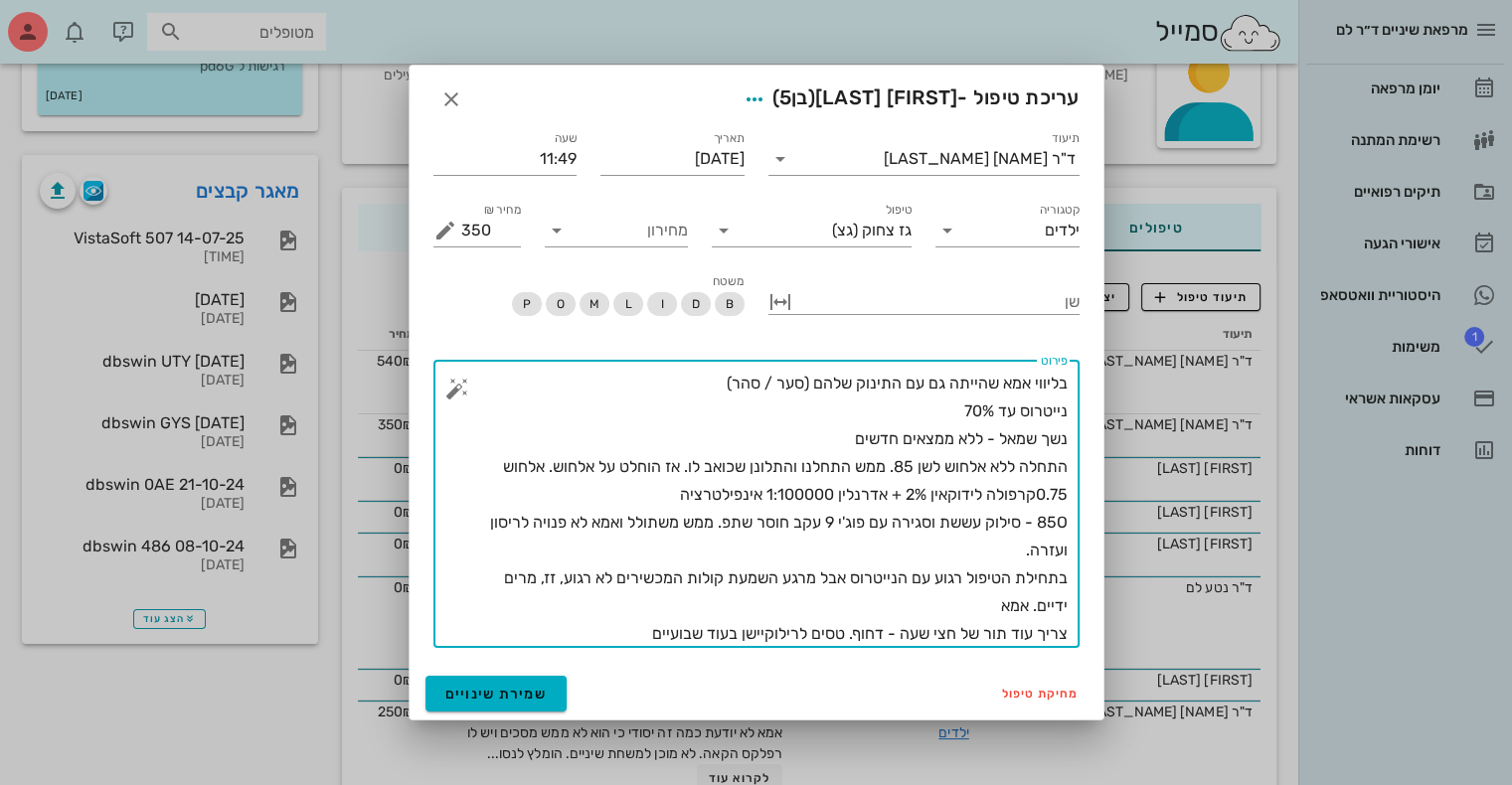 drag, startPoint x: 817, startPoint y: 521, endPoint x: 717, endPoint y: 531, distance: 100.49876 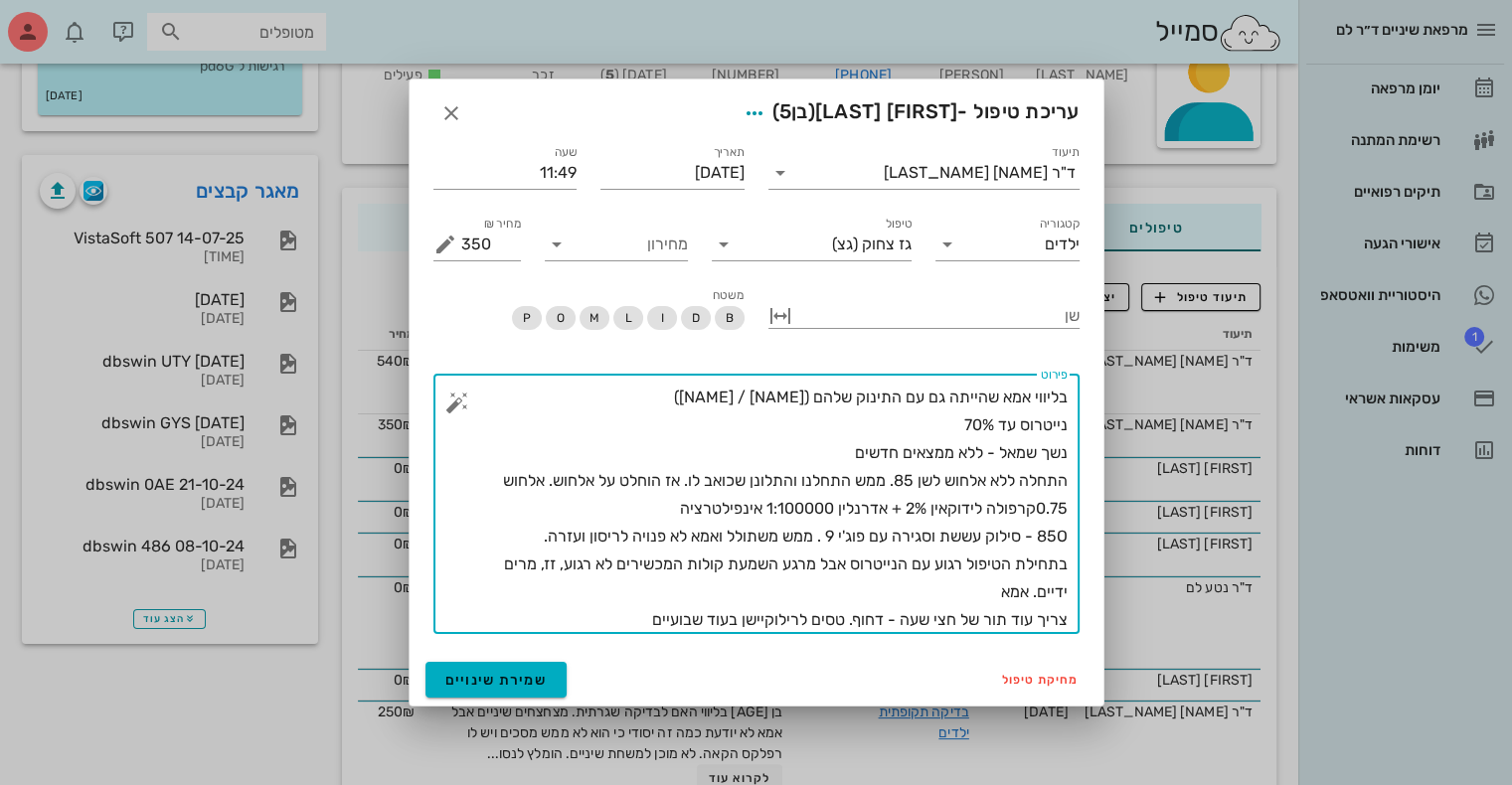 drag, startPoint x: 817, startPoint y: 536, endPoint x: 486, endPoint y: 530, distance: 331.05438 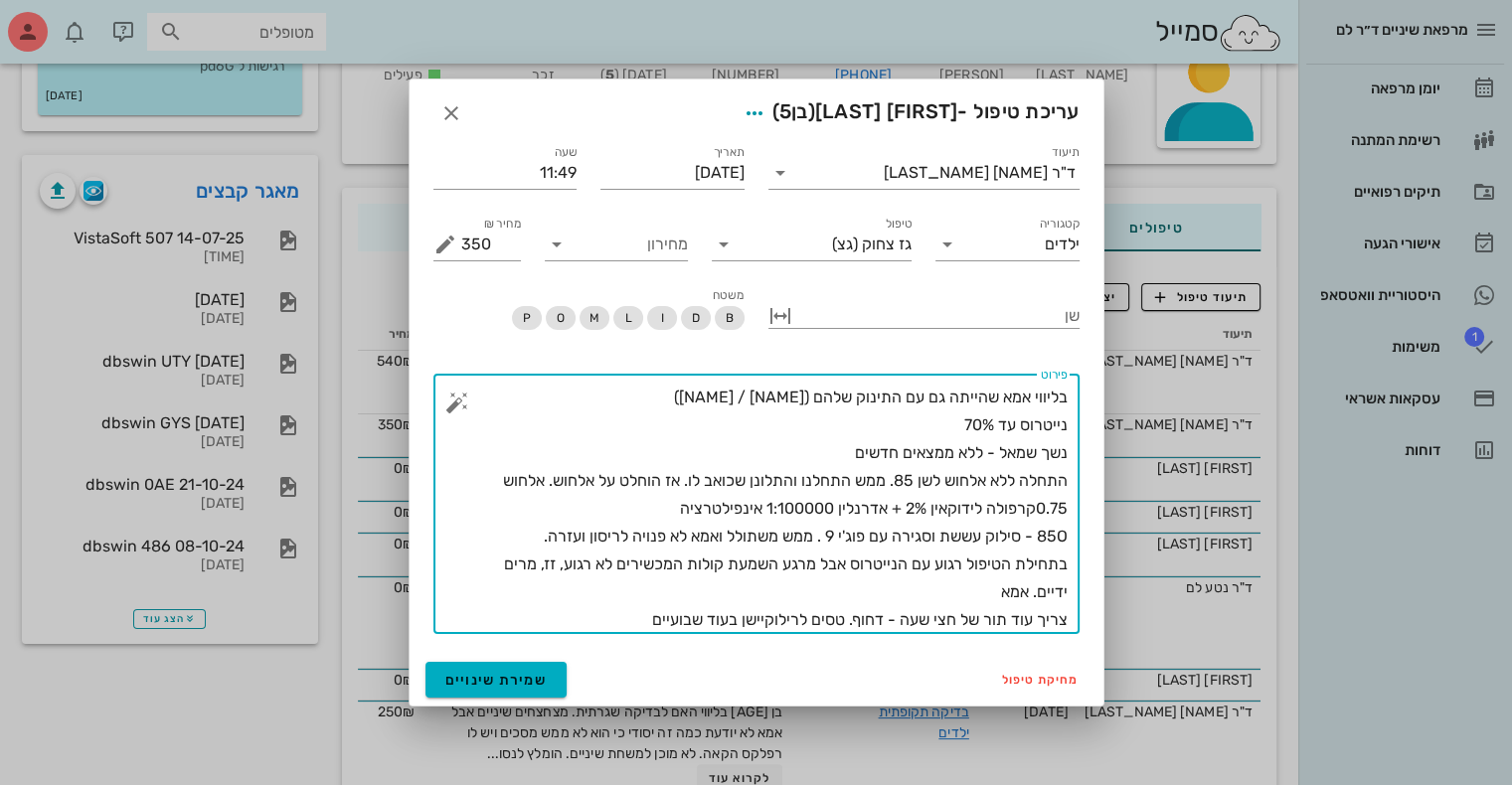 click on "בליווי אמא שהייתה גם עם התינוק שלהם ([NAME] / [NAME])
נייטרוס עד 70%
נשך שמאל - ללא ממצאים חדשים
התחלה ללא אלחוש לשן 85. ממש התחלנו והתלונן שכואב לו. אז הוחלט על אלחוש. אלחוש 0.75קרפולה לידוקאין 2% + אדרנלין 1:100000 אינפילטרציה
85O - סילוק עששת וסגירה עם פוג'י 9 . ממש משתולל ואמא לא פנויה לריסון ועזרה.
בתחילת הטיפול רגוע עם הנייטרוס אבל מרגע השמעת קולות המכשירים לא רגוע, זז, מרים ידיים. אמא
צריך עוד תור של חצי שעה - דחוף. טסים לרילוקיישן בעוד שבועיים" at bounding box center [764, 509] 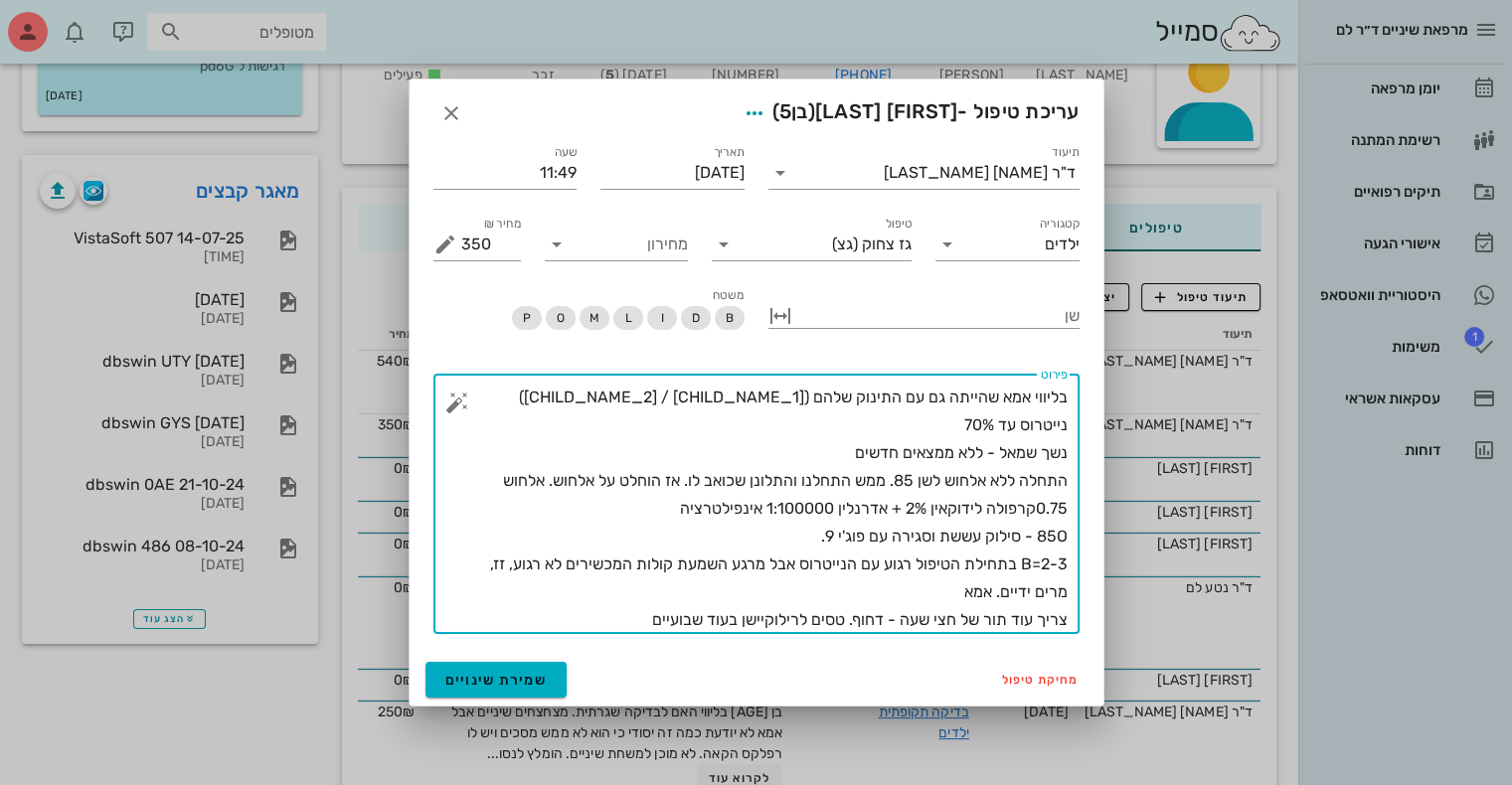 click on "בליווי אמא שהייתה גם עם התינוק שלהם ([CHILD_NAME_1] / [CHILD_NAME_2])
נייטרוס עד 70%
נשך שמאל - ללא ממצאים חדשים
התחלה ללא אלחוש לשן 85. ממש התחלנו והתלונן שכואב לו. אז הוחלט על אלחוש. אלחוש 0.75קרפולה לידוקאין 2% + אדרנלין 1:100000 אינפילטרציה
85O - סילוק עששת וסגירה עם פוג'י 9.
B=2-3 בתחילת הטיפול רגוע עם הנייטרוס אבל מרגע השמעת קולות המכשירים לא רגוע, זז, מרים ידיים. אמא
צריך עוד תור של חצי שעה - דחוף. טסים לרילוקיישן בעוד שבועיים" at bounding box center [764, 509] 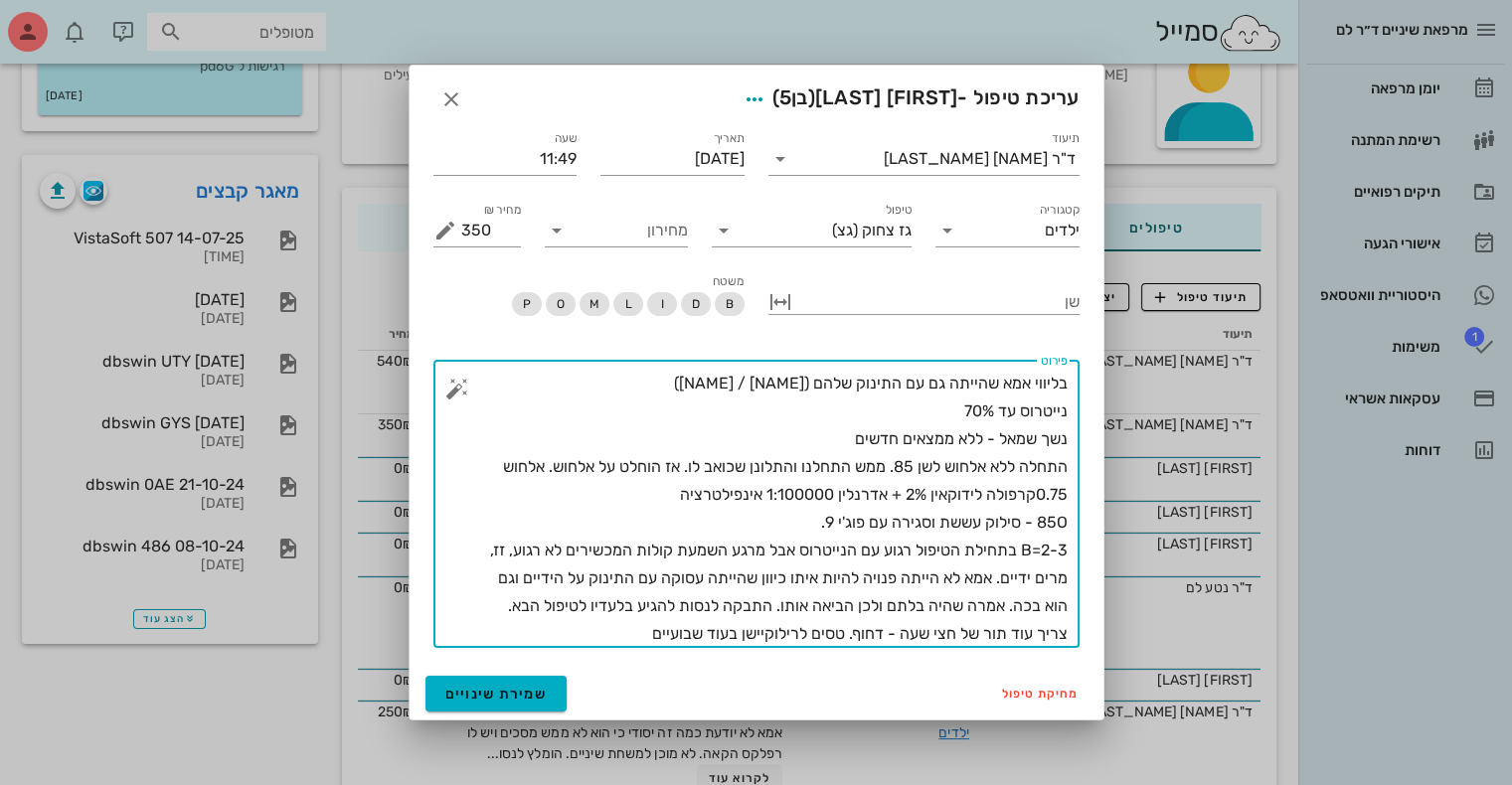 click on "בליווי אמא שהייתה גם עם התינוק שלהם ([NAME] / [NAME])
נייטרוס עד 70%
נשך שמאל - ללא ממצאים חדשים
התחלה ללא אלחוש לשן 85. ממש התחלנו והתלונן שכואב לו. אז הוחלט על אלחוש. אלחוש 0.75קרפולה לידוקאין 2% + אדרנלין 1:100000 אינפילטרציה
85O - סילוק עששת וסגירה עם פוג'י 9.
B=2-3 בתחילת הטיפול רגוע עם הנייטרוס אבל מרגע השמעת קולות המכשירים לא רגוע, זז, מרים ידיים. אמא לא הייתה פנויה להיות איתו כיוון שהייתה עסוקה עם התינוק על הידיים וגם הוא בכה. אמרה שהיה בלתם ולכן הביאה אותו. התבקה לנסות להגיע בלעדיו לטיפול הבא.
צריך עוד תור של חצי שעה - דחוף. טסים לרילוקיישן בעוד שבועיים" at bounding box center (764, 509) 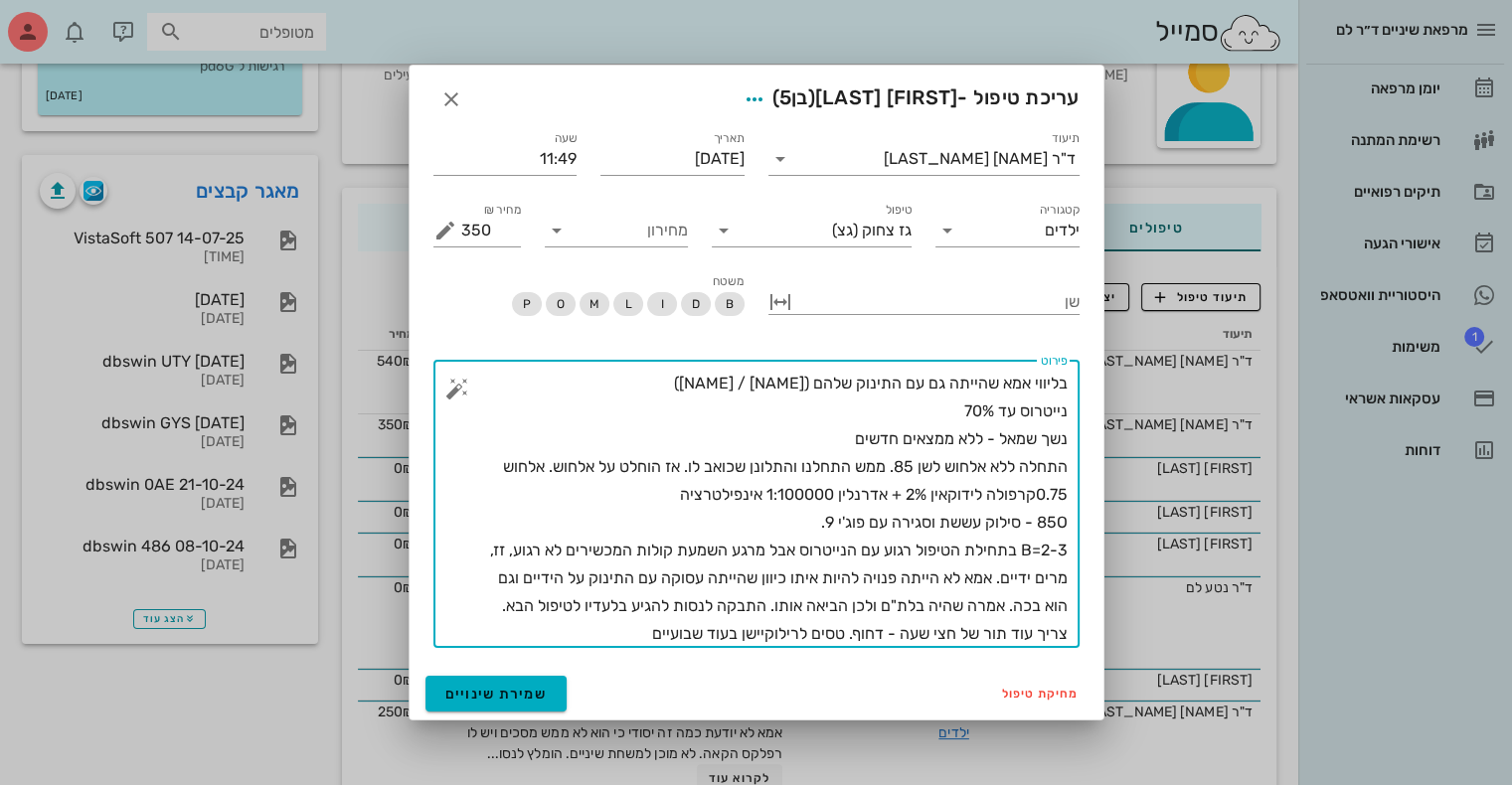 click on "בליווי אמא שהייתה גם עם התינוק שלהם ([NAME] / [NAME])
נייטרוס עד 70%
נשך שמאל - ללא ממצאים חדשים
התחלה ללא אלחוש לשן 85. ממש התחלנו והתלונן שכואב לו. אז הוחלט על אלחוש. אלחוש 0.75קרפולה לידוקאין 2% + אדרנלין 1:100000 אינפילטרציה
85O - סילוק עששת וסגירה עם פוג'י 9.
B=2-3 בתחילת הטיפול רגוע עם הנייטרוס אבל מרגע השמעת קולות המכשירים לא רגוע, זז, מרים ידיים. אמא לא הייתה פנויה להיות איתו כיוון שהייתה עסוקה עם התינוק על הידיים וגם הוא בכה. אמרה שהיה בלת"ם ולכן הביאה אותו. התבקה לנסות להגיע בלעדיו לטיפול הבא.
צריך עוד תור של חצי שעה - דחוף. טסים לרילוקיישן בעוד שבועיים" at bounding box center [764, 509] 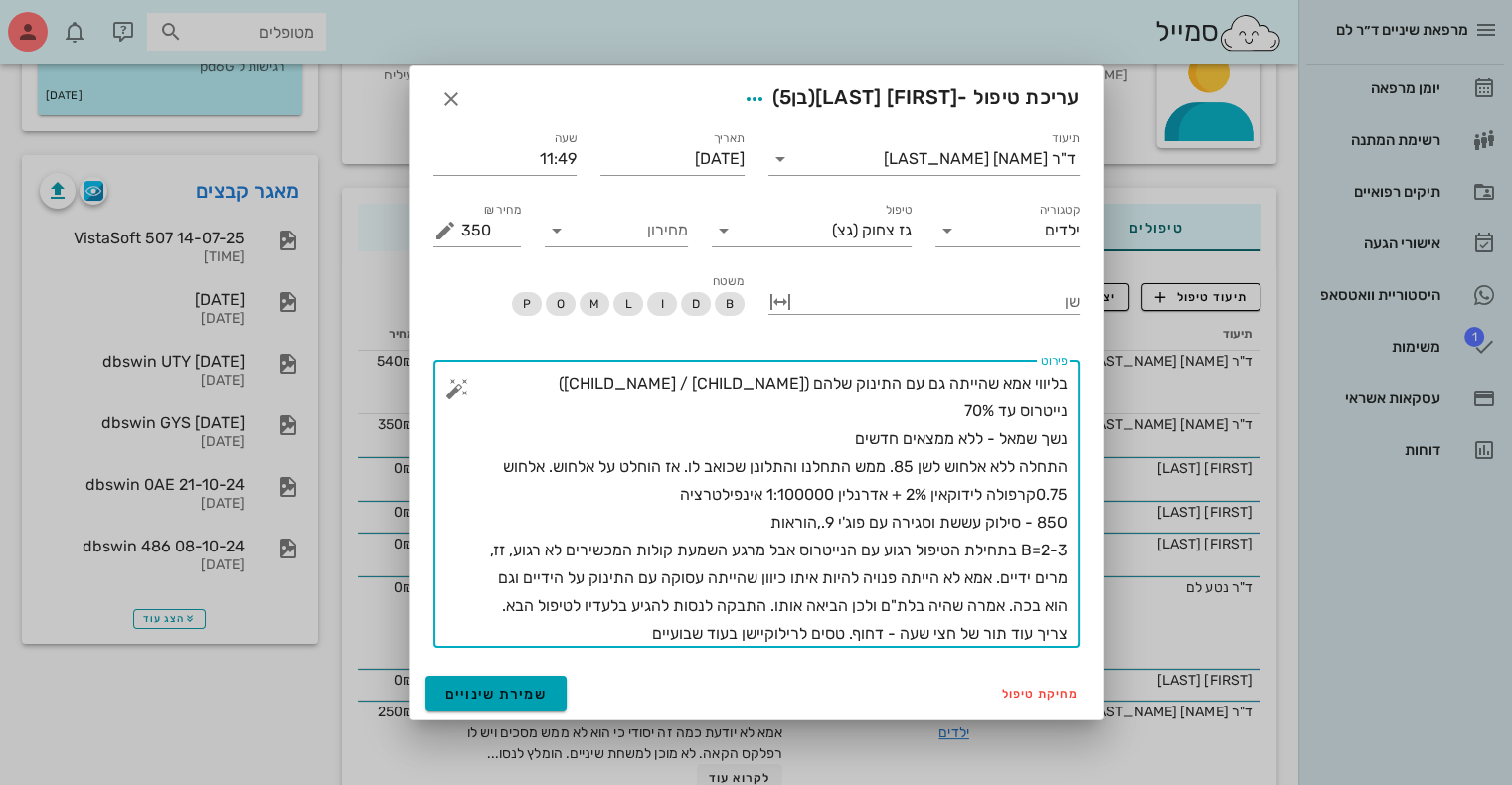 type on "בליווי אמא שהייתה גם עם התינוק שלהם ([CHILD_NAME] / [CHILD_NAME])
נייטרוס עד 70%
נשך שמאל - ללא ממצאים חדשים
התחלה ללא אלחוש לשן 85. ממש התחלנו והתלונן שכואב לו. אז הוחלט על אלחוש. אלחוש 0.75קרפולה לידוקאין 2% + אדרנלין 1:100000 אינפילטרציה
85O - סילוק עששת וסגירה עם פוג'י 9.,הוראות
B=2-3 בתחילת הטיפול רגוע עם הנייטרוס אבל מרגע השמעת קולות המכשירים לא רגוע, זז, מרים ידיים. אמא לא הייתה פנויה להיות איתו כיוון שהייתה עסוקה עם התינוק על הידיים וגם הוא בכה. אמרה שהיה בלת"ם ולכן הביאה אותו. התבקה לנסות להגיע בלעדיו לטיפול הבא.
צריך עוד תור של חצי שעה - דחוף. טסים לרילוקיישן בעוד שבועיים" 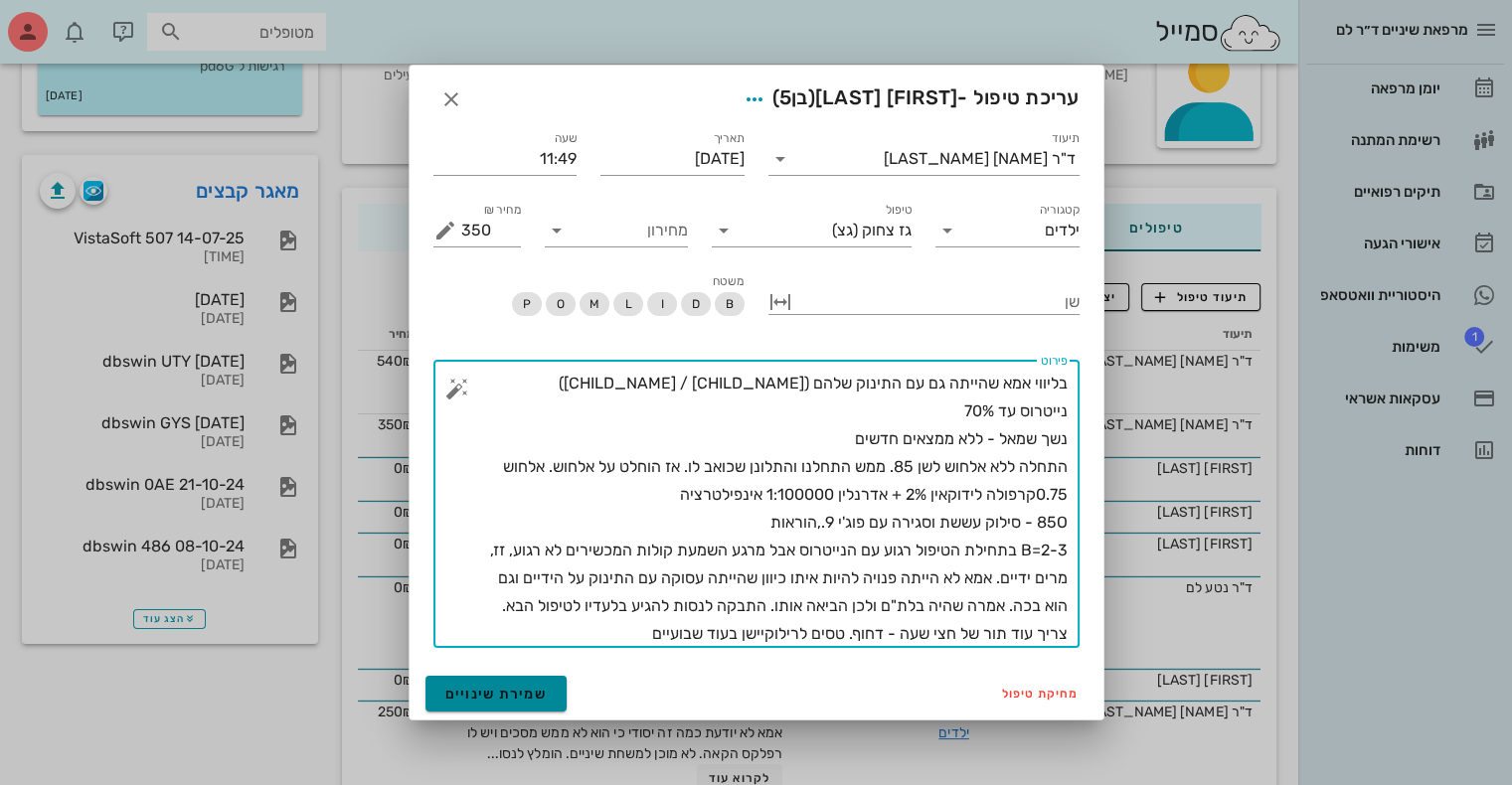 click on "שמירת שינויים" at bounding box center [496, 694] 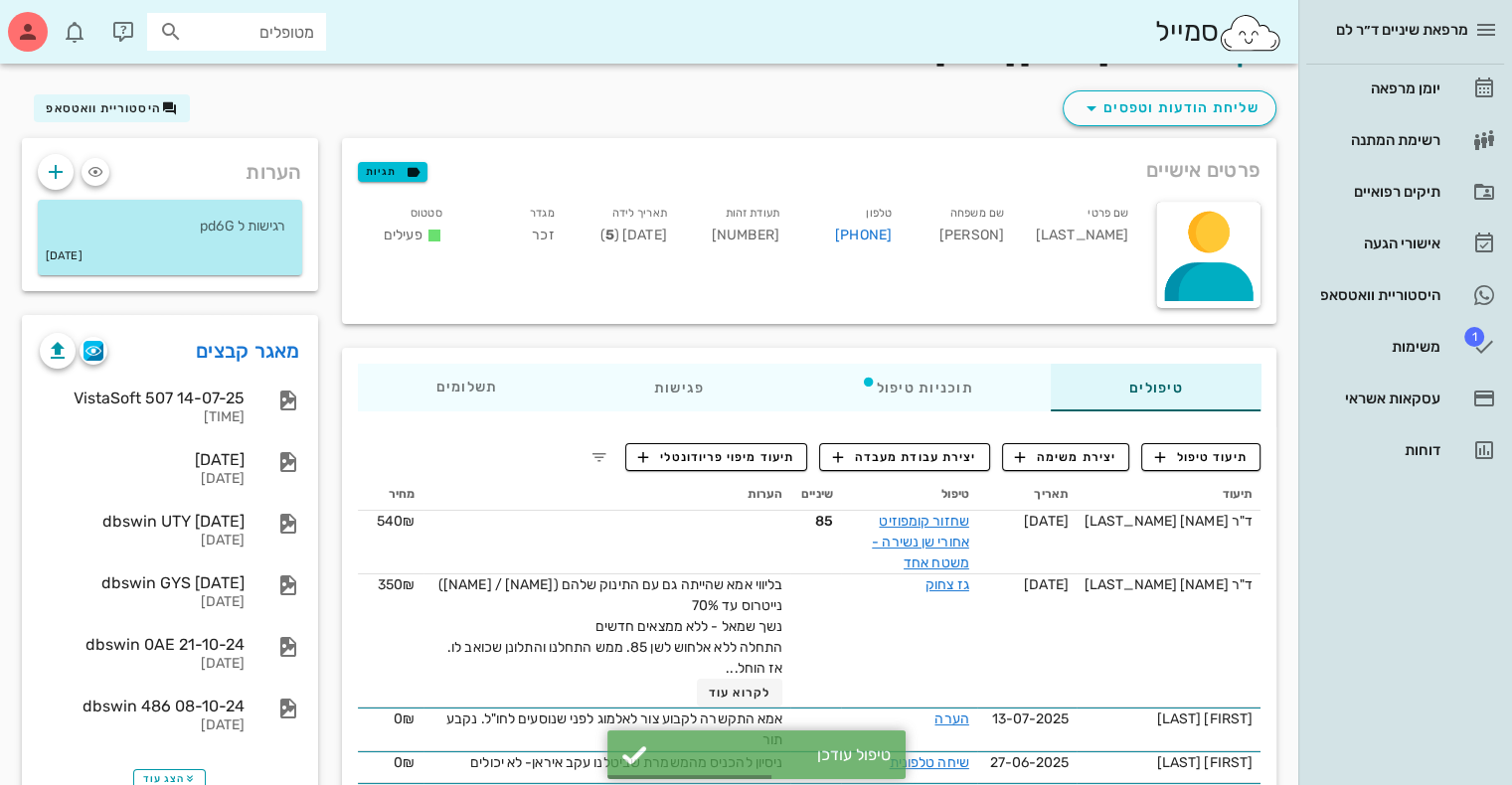 scroll, scrollTop: 0, scrollLeft: 0, axis: both 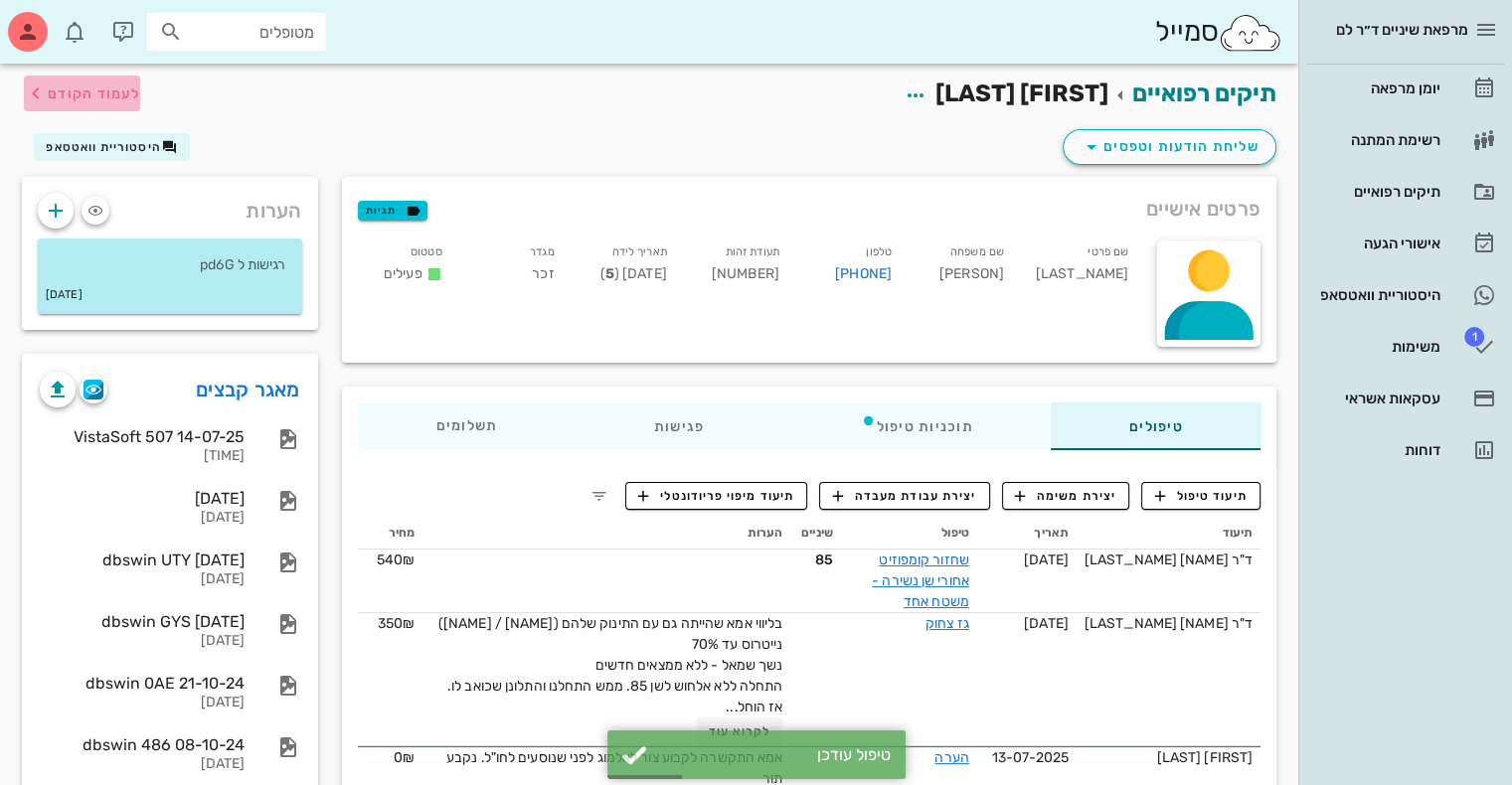 click on "לעמוד הקודם" at bounding box center (82, 93) 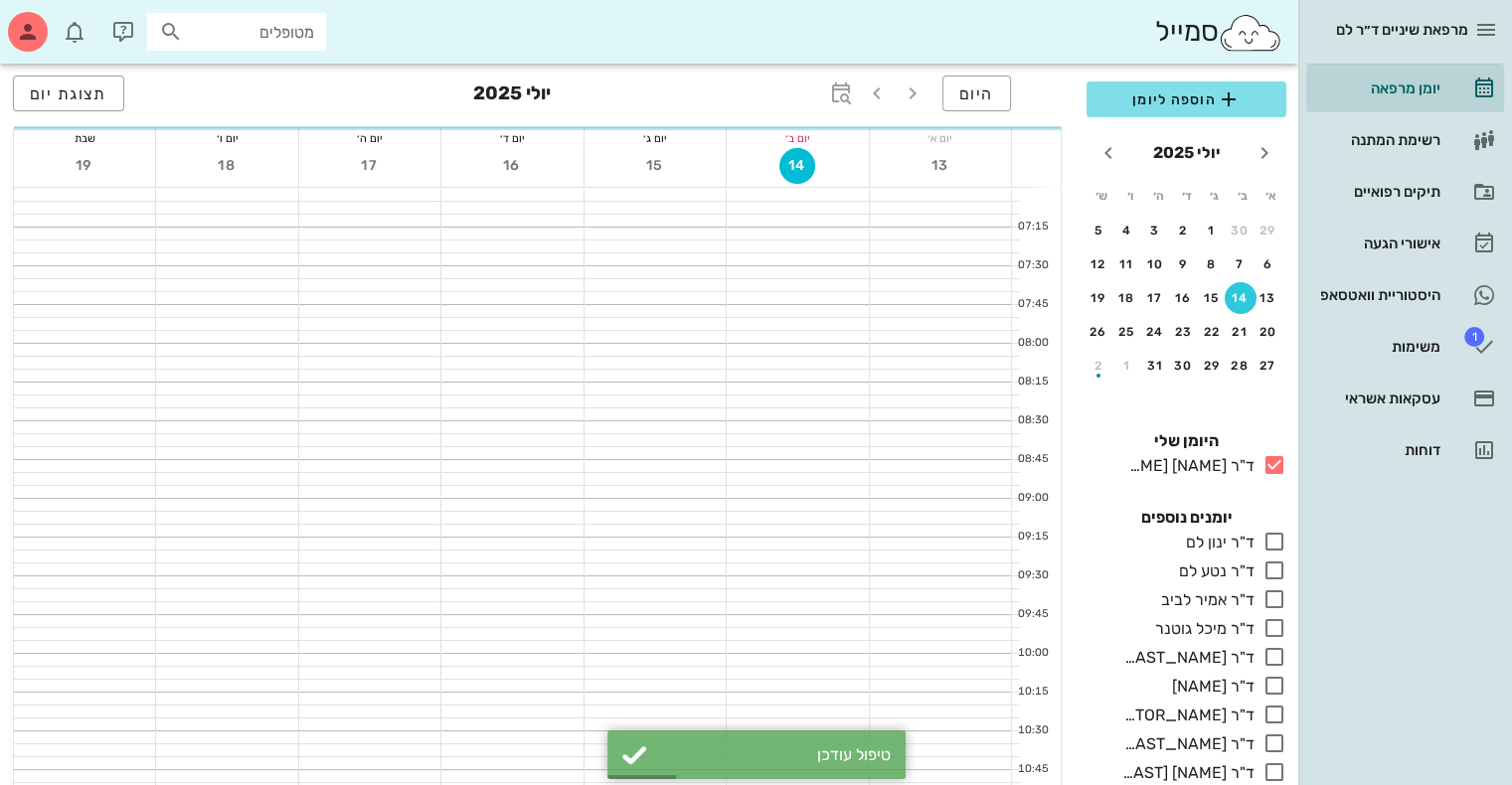 scroll, scrollTop: 238, scrollLeft: 0, axis: vertical 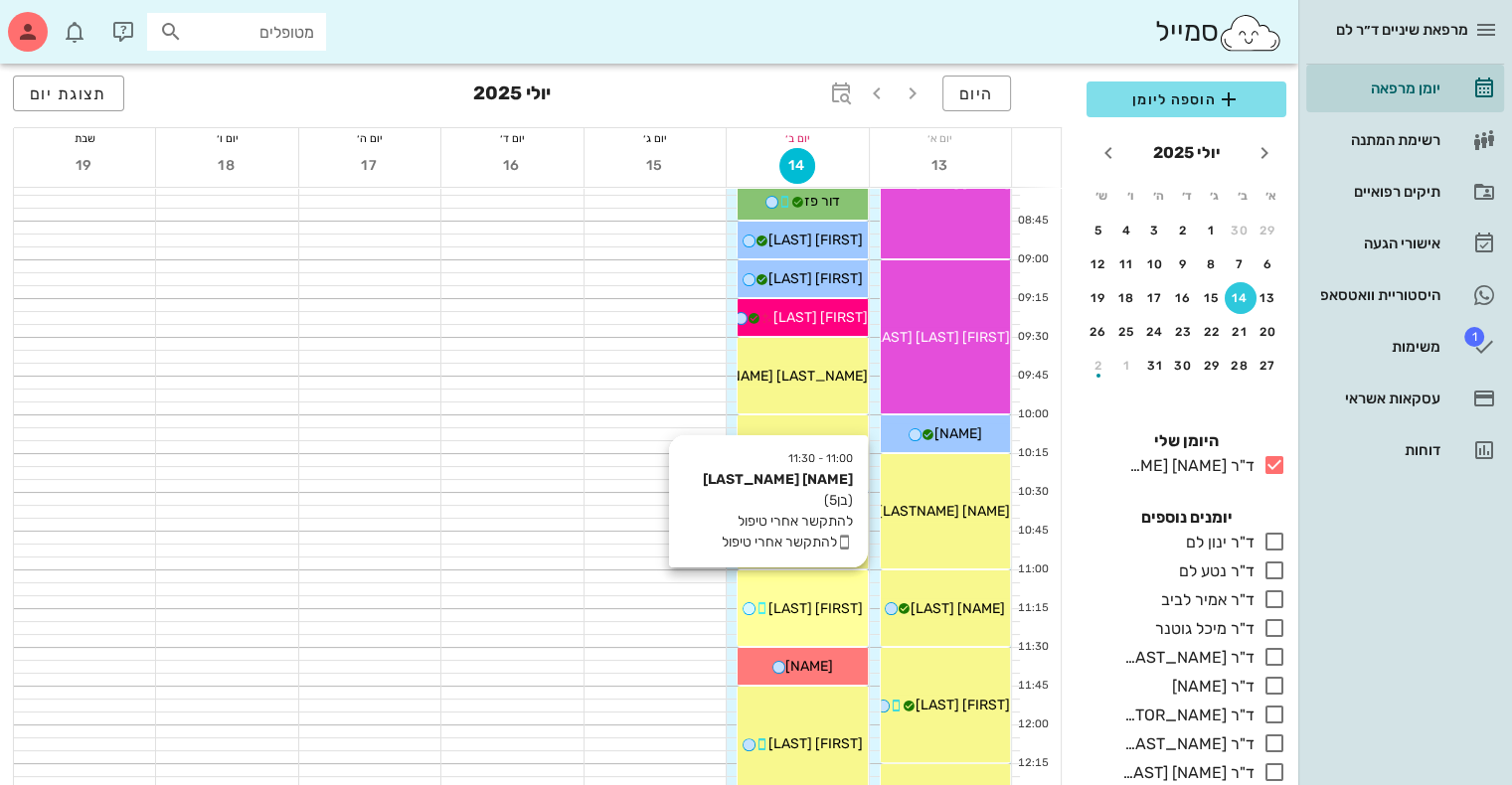 click on "[FIRST] [LAST]" at bounding box center (815, 608) 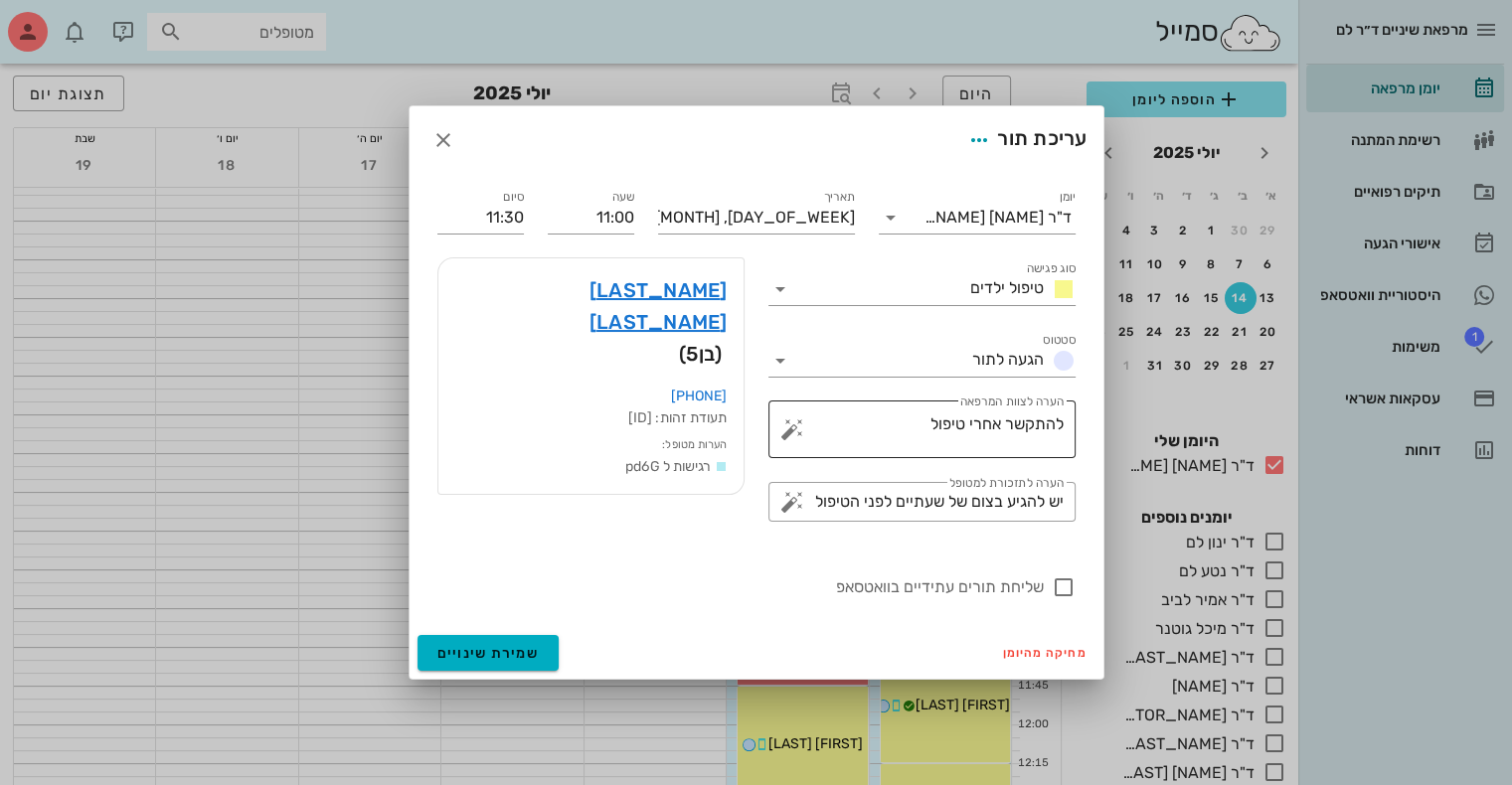 click at bounding box center [792, 429] 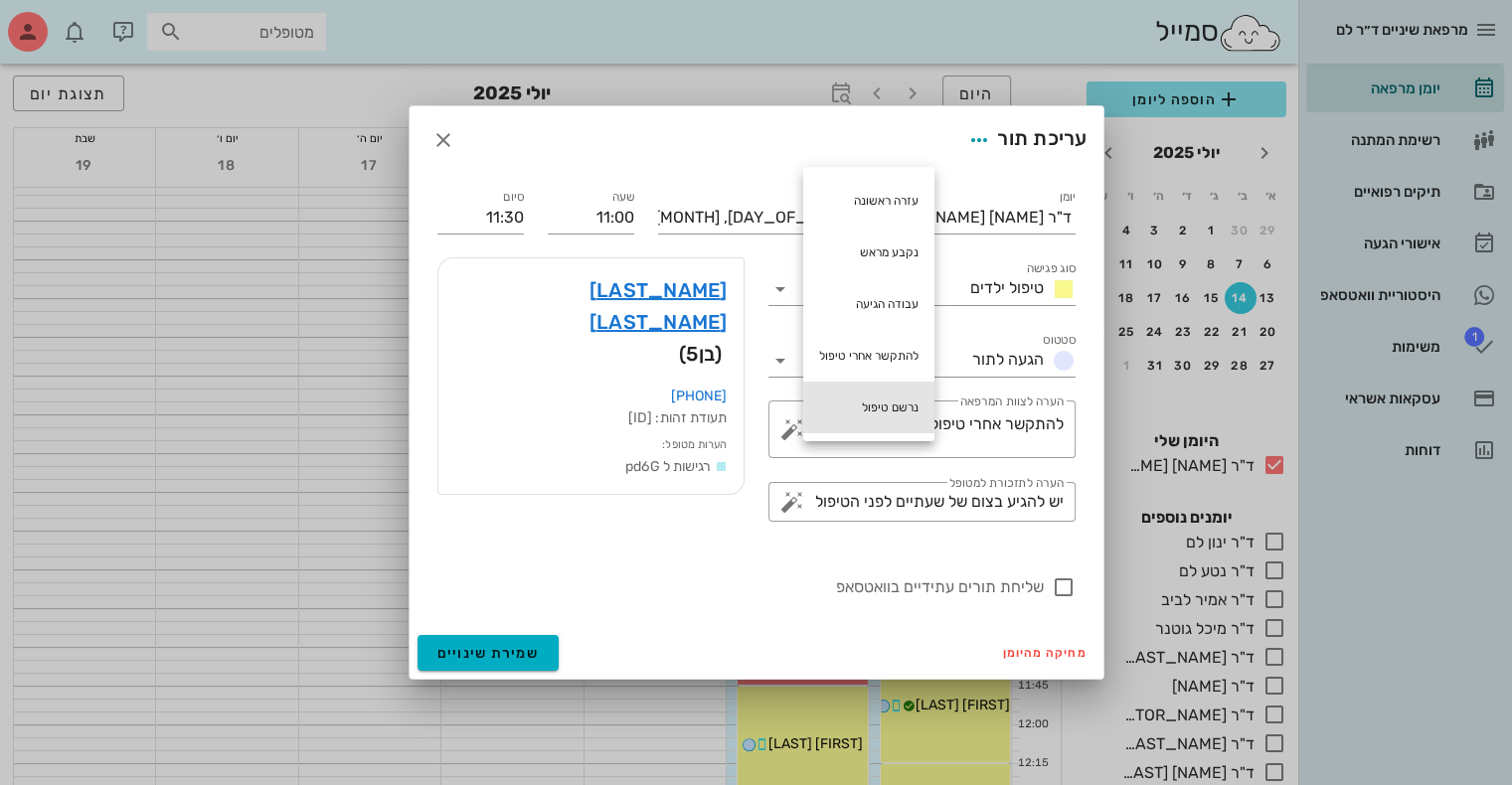 click on "נרשם טיפול" at bounding box center [869, 407] 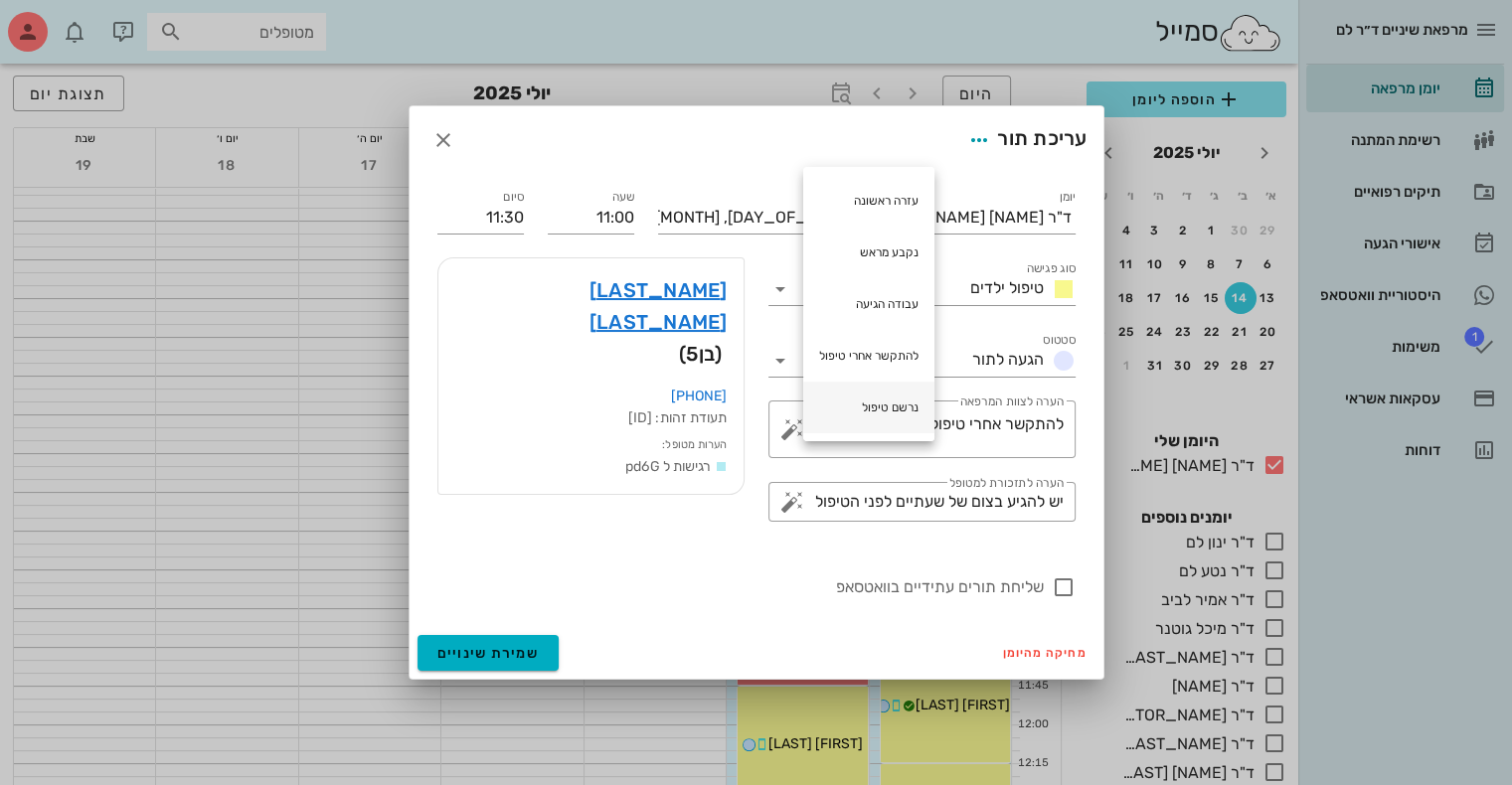 type on "להתקשר אחרי טיפול נרשם טיפול" 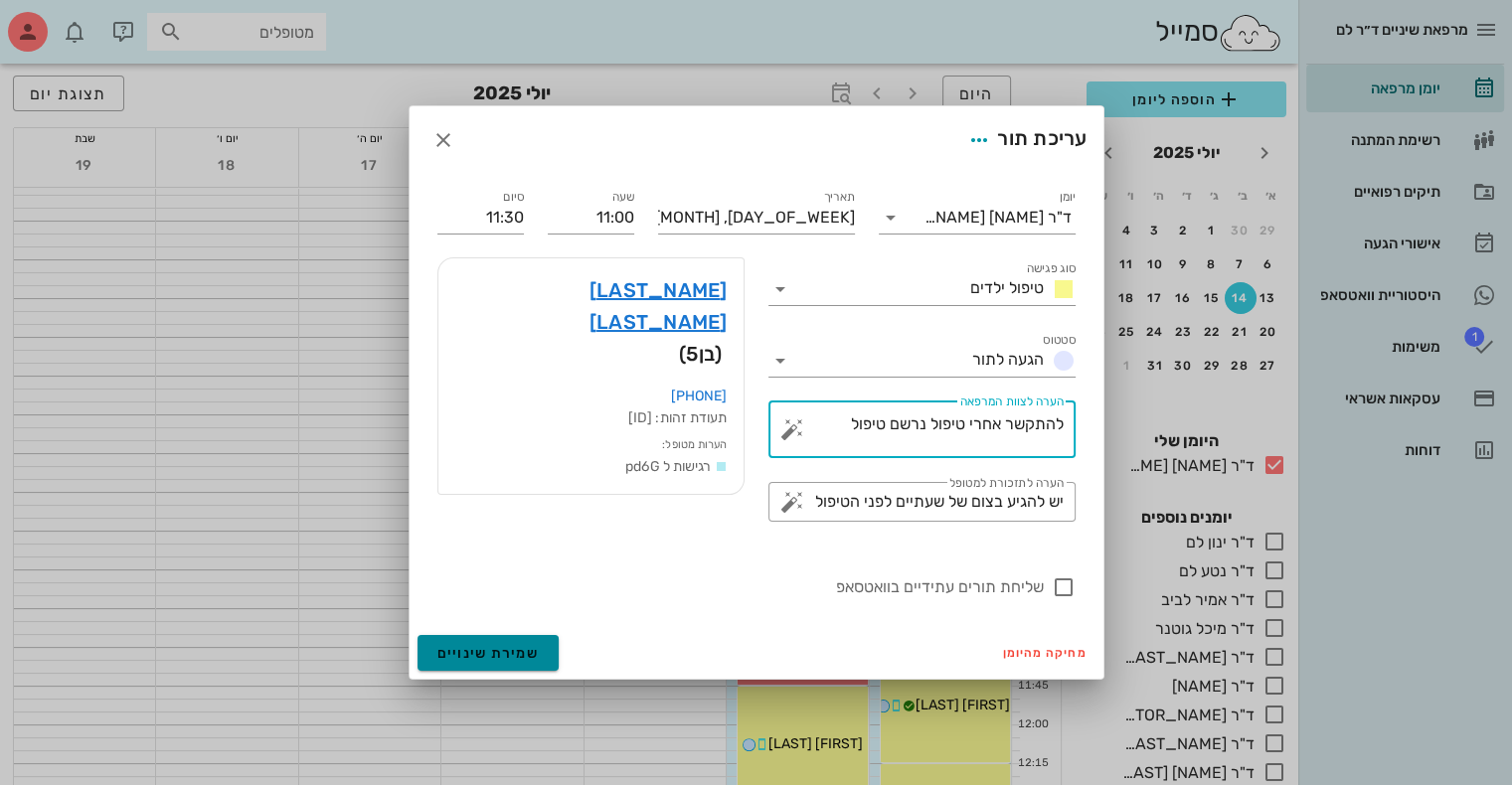 click on "שמירת שינויים" at bounding box center [488, 653] 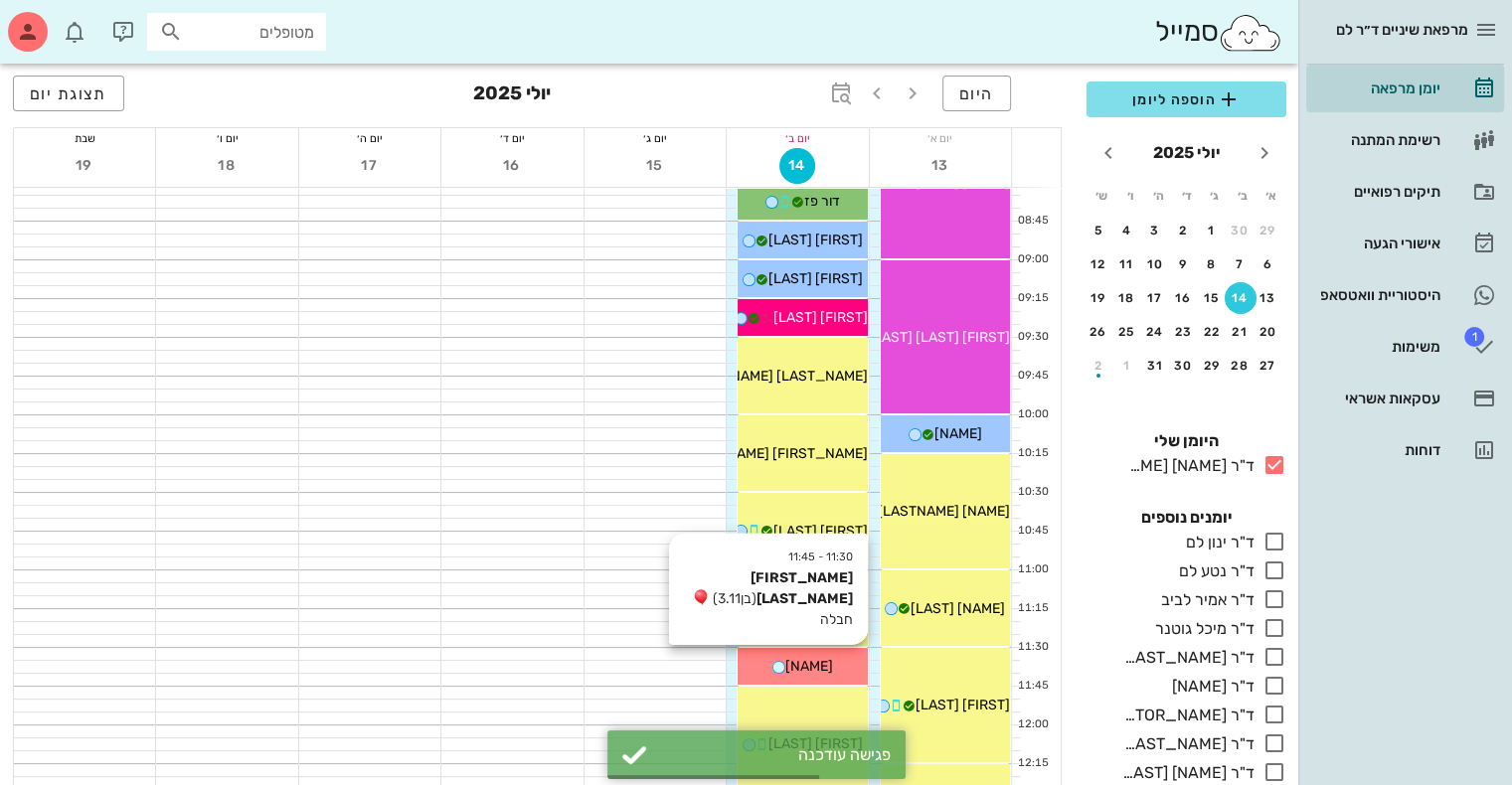 click on "[NAME]" at bounding box center [802, 666] 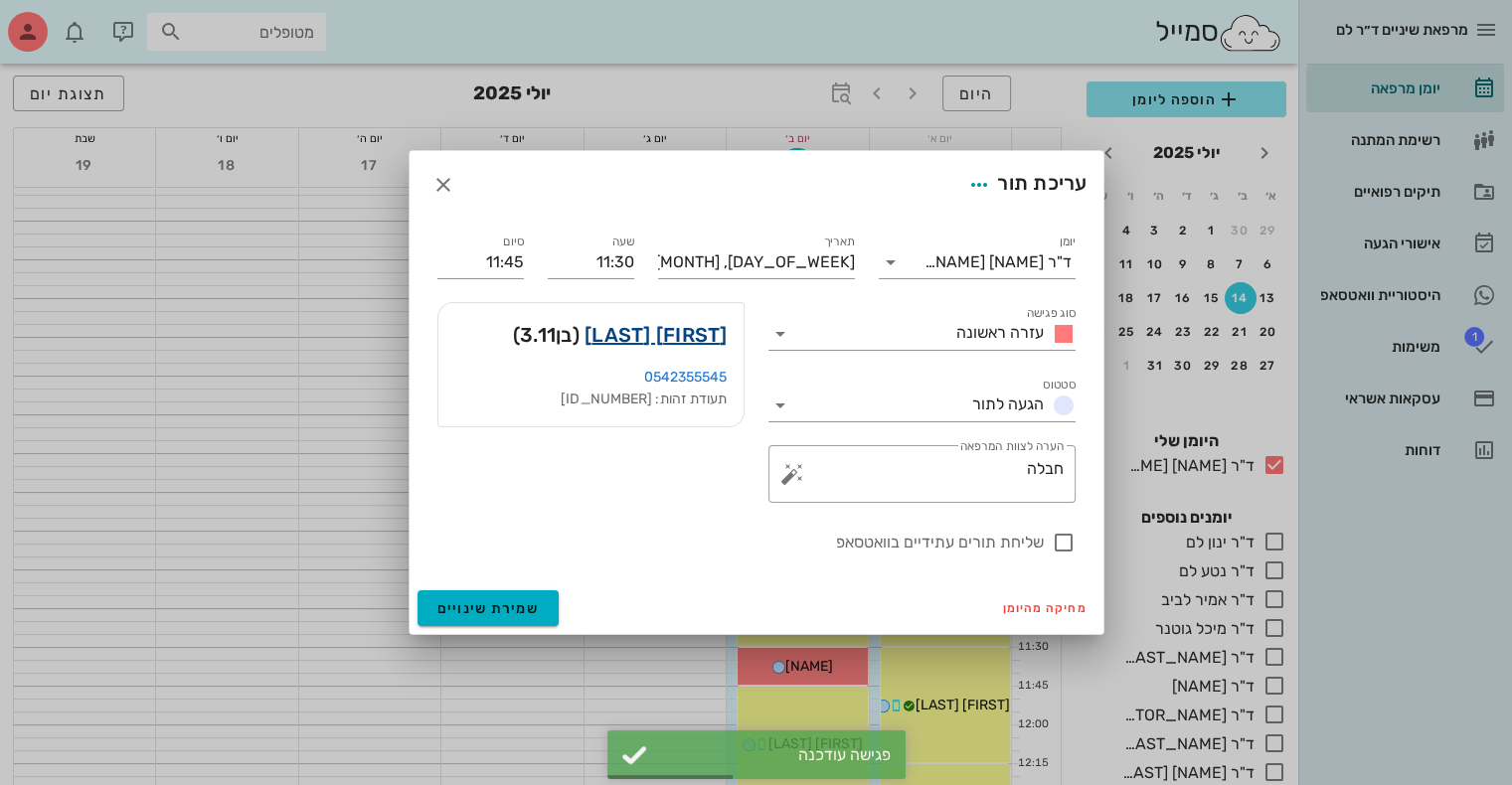 click on "[FIRST]
[LAST]" at bounding box center (656, 335) 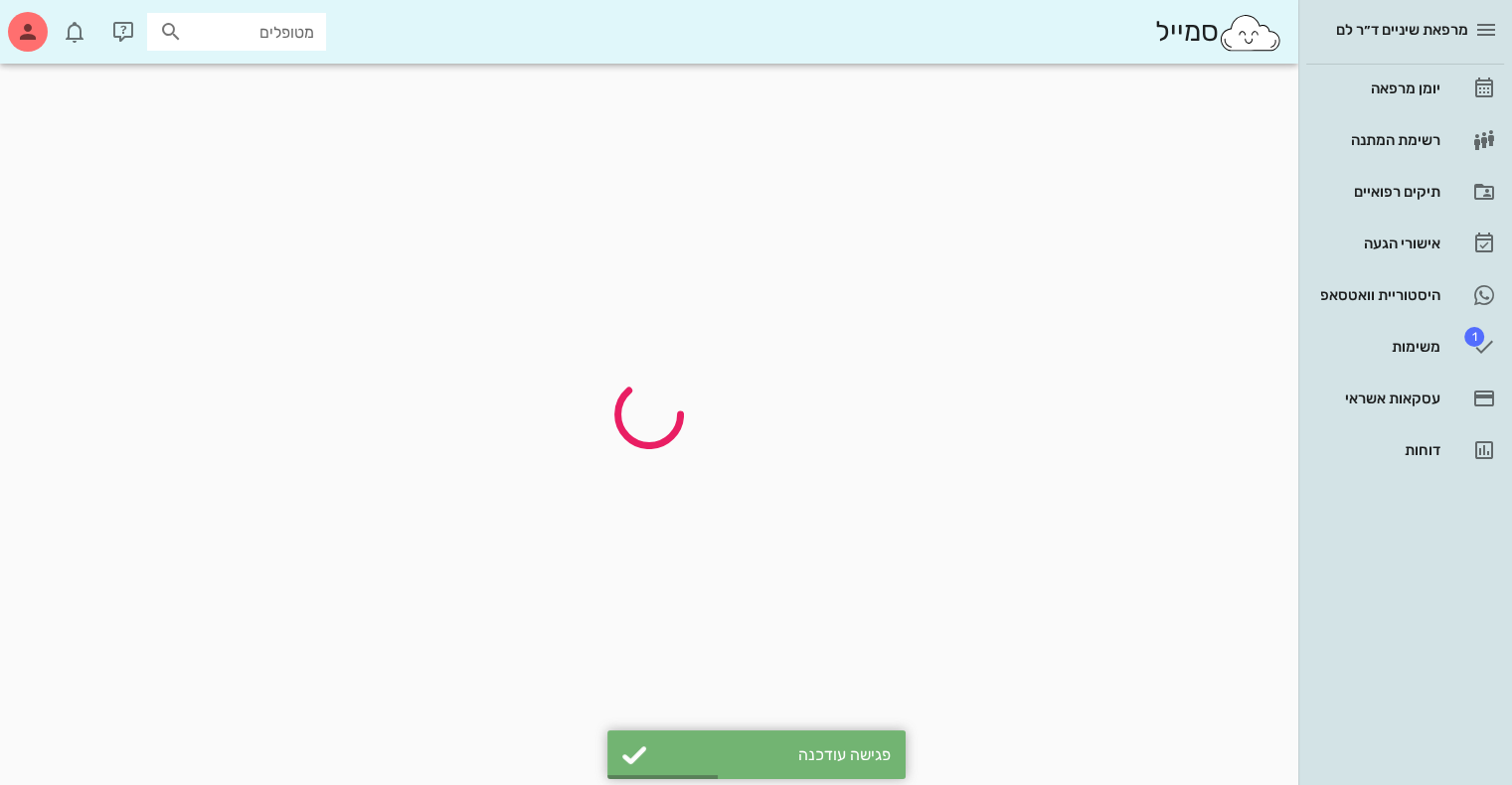 scroll, scrollTop: 0, scrollLeft: 0, axis: both 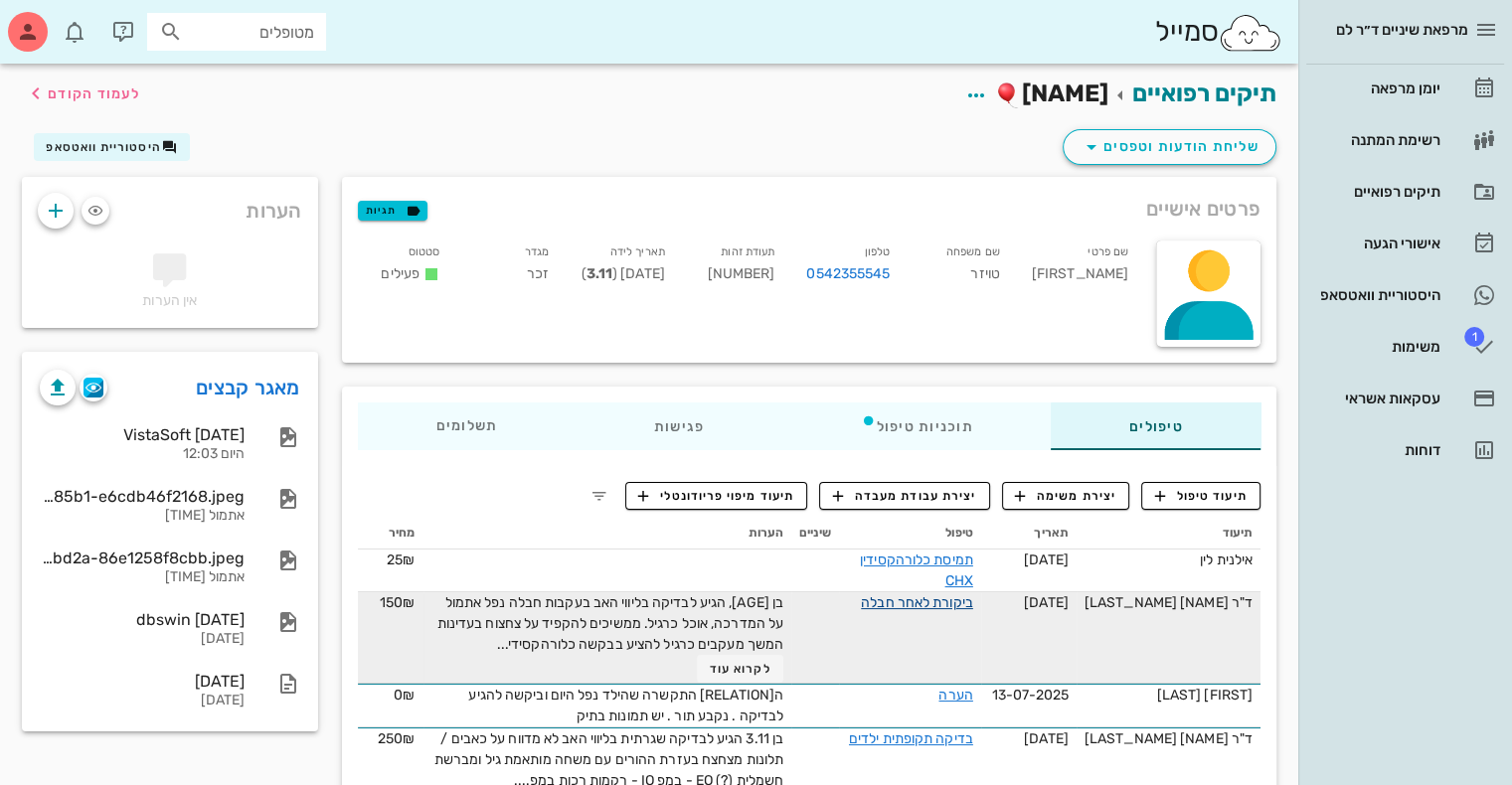 click on "ביקורת לאחר חבלה" at bounding box center (917, 602) 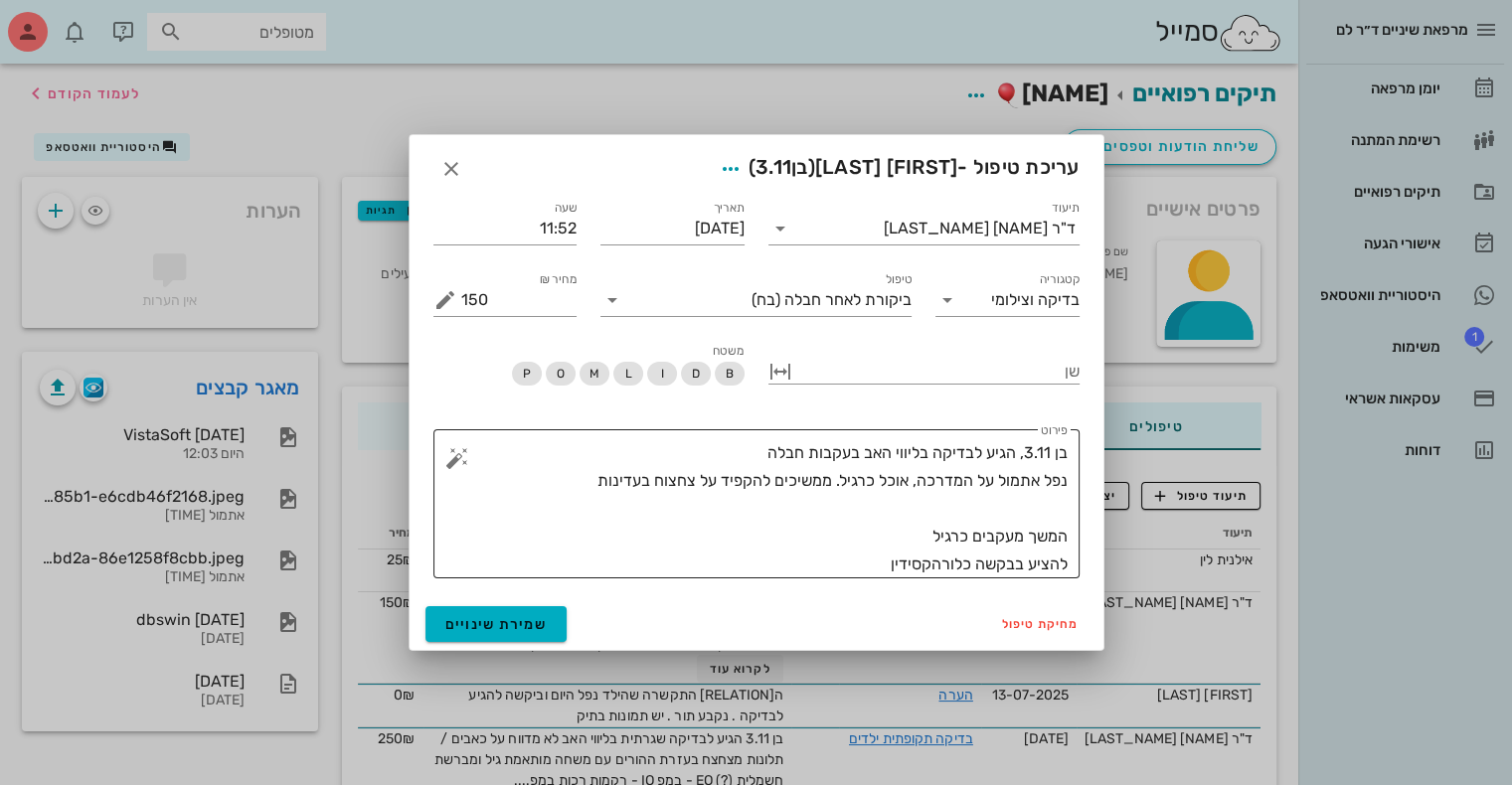 click on "בן 3.11, הגיע לבדיקה בליווי האב בעקבות חבלה
נפל אתמול על המדרכה, אוכל כרגיל. ממשיכים להקפיד על צחצוח בעדינות
המשך מעקבים כרגיל
להציע בבקשה כלורהקסידין" at bounding box center (764, 509) 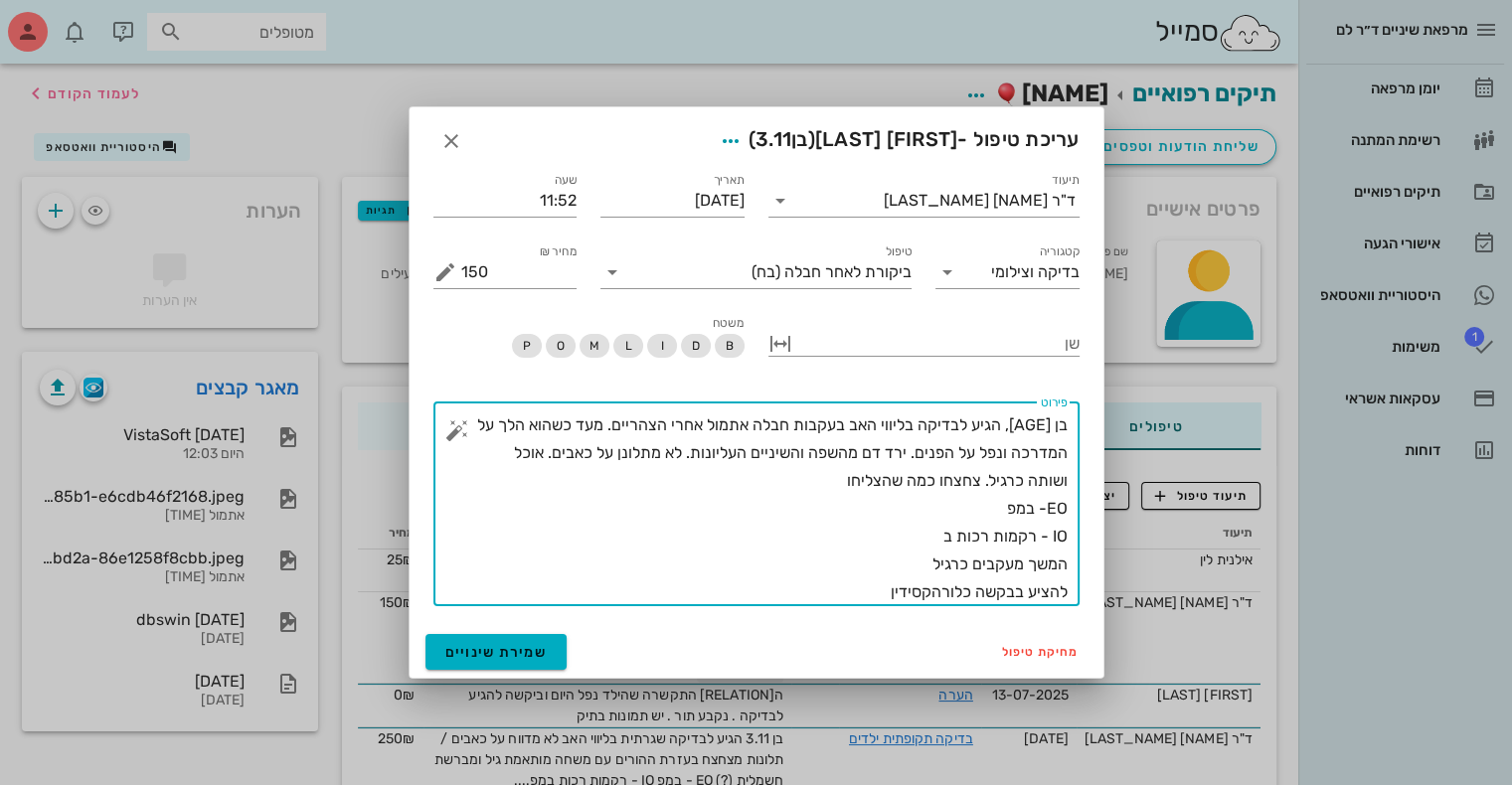 click on "בן [AGE], הגיע לבדיקה בליווי האב בעקבות חבלה אתמול אחרי הצהריים. מעד כשהוא הלך על המדרכה ונפל על הפנים. ירד דם מהשפה והשיניים העליונות. לא מתלונן על כאבים. אוכל ושותה כרגיל. צחצחו כמה שהצליחו
EO- במפ
IO - רקמות רכות ב
המשך מעקבים כרגיל
להציע בבקשה כלורהקסידין" at bounding box center (764, 509) 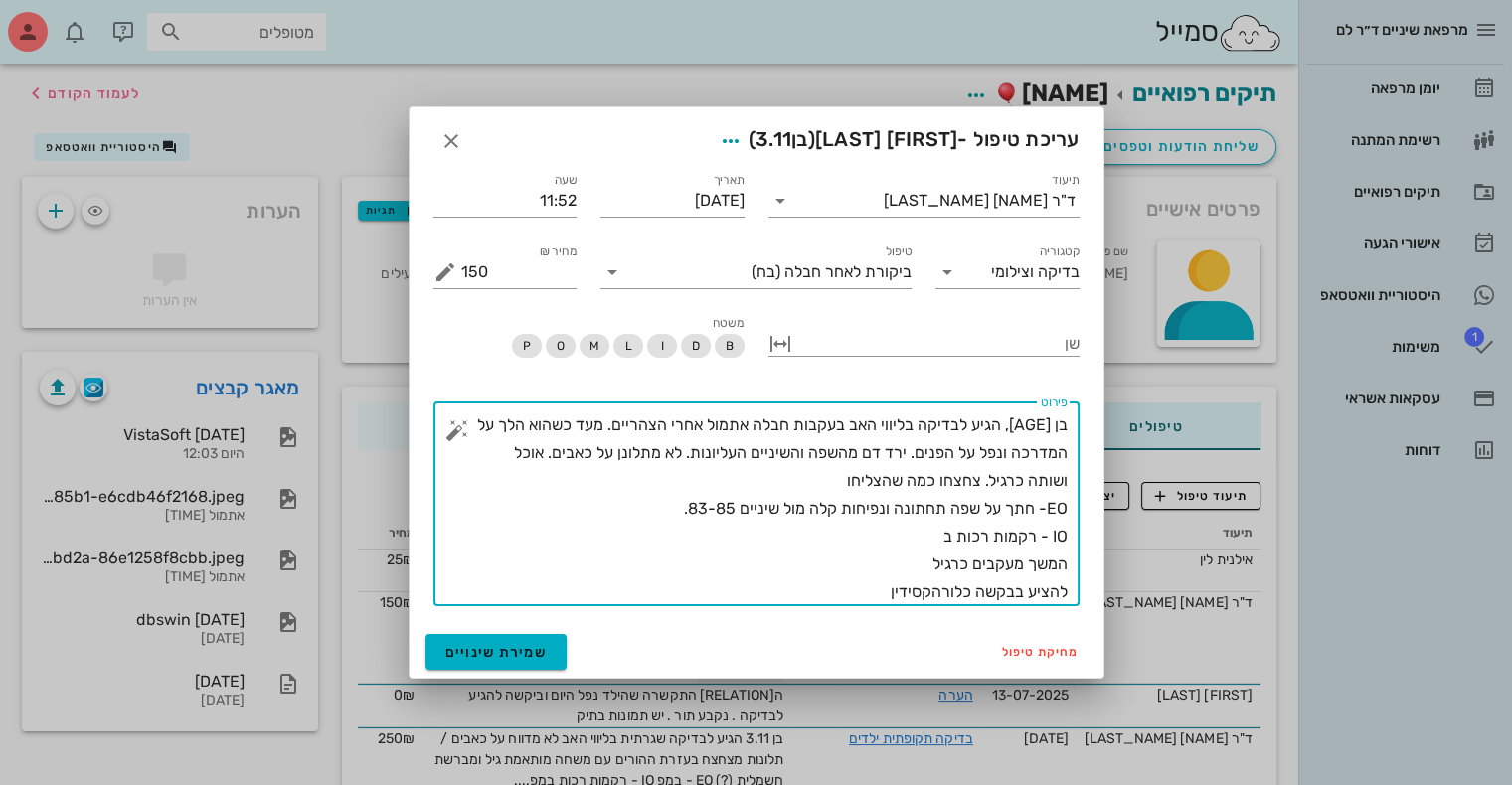 drag, startPoint x: 934, startPoint y: 539, endPoint x: 1036, endPoint y: 541, distance: 102.01961 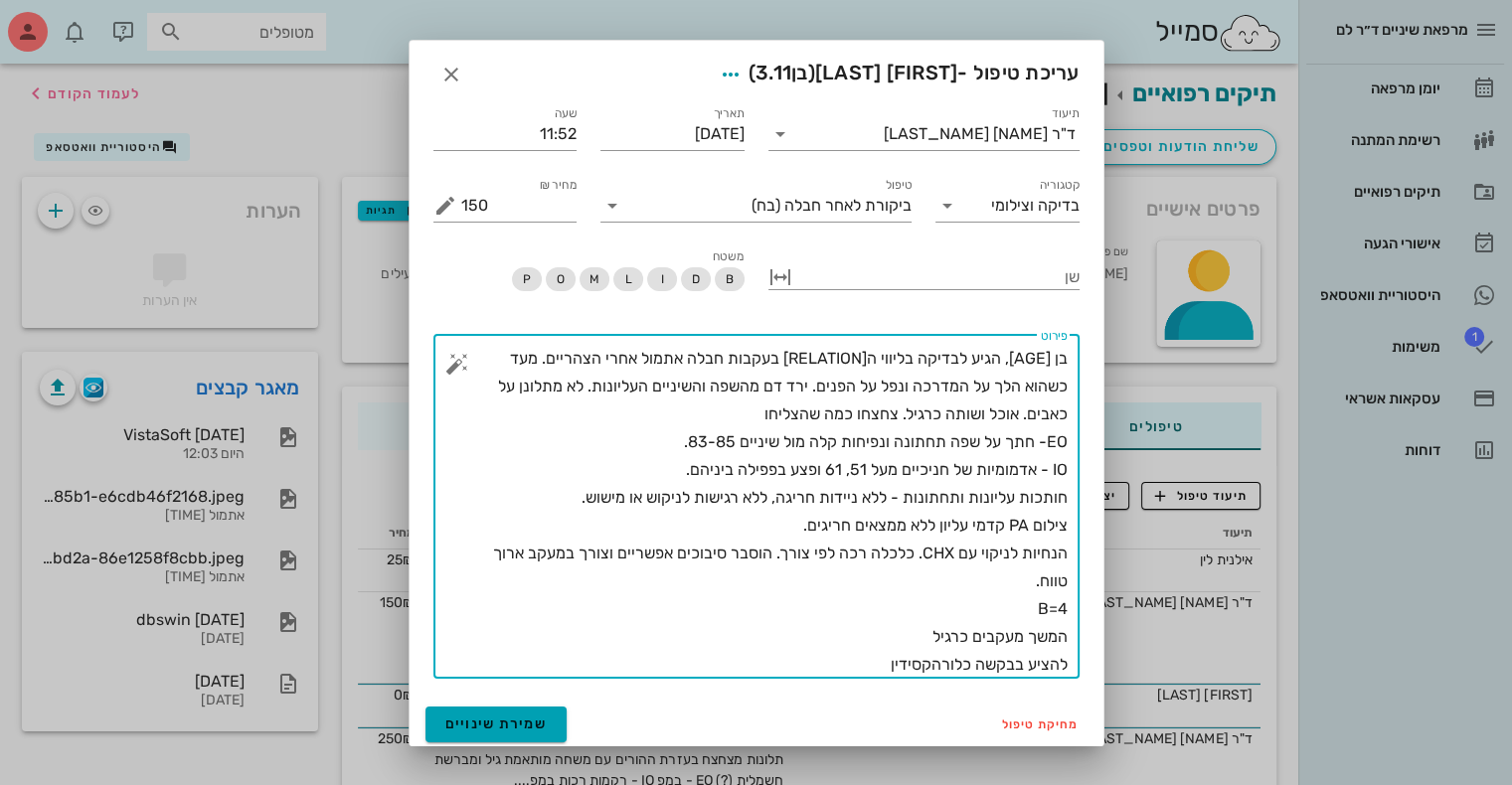 type on "בן [AGE], הגיע לבדיקה בליווי ה[RELATION] בעקבות חבלה אתמול אחרי הצהריים. מעד כשהוא הלך על המדרכה ונפל על הפנים. ירד דם מהשפה והשיניים העליונות. לא מתלונן על כאבים. אוכל ושותה כרגיל. צחצחו כמה שהצליחו
EO- חתך על שפה תחתונה ונפיחות קלה מול שיניים 83-85.
IO - אדמומיות של חניכיים מעל 51, 61 ופצע בפפילה ביניהם.
חותכות עליונות ותחתונות - ללא ניידות חריגה, ללא רגישות לניקוש או מישוש.
צילום PA קדמי עליון ללא ממצאים חריגים.
הנחיות לניקוי עם CHX. כלכלה רכה לפי צורך. הוסבר סיבוכים אפשריים וצורך במעקב ארוך טווח.
B=4
המשך מעקבים כרגיל
להציע בבקשה כלורהקסידין" 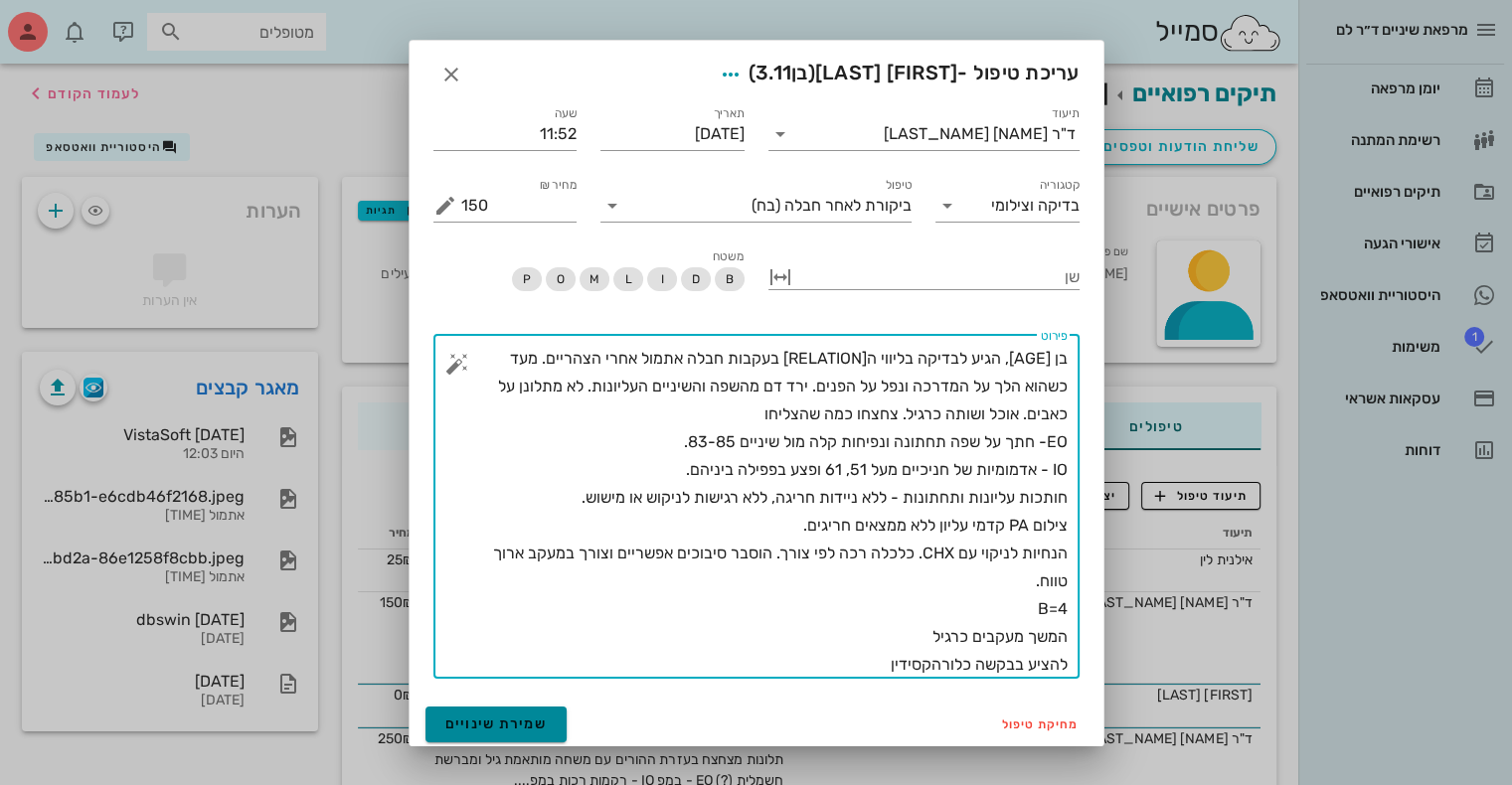 click on "שמירת שינויים" at bounding box center (496, 723) 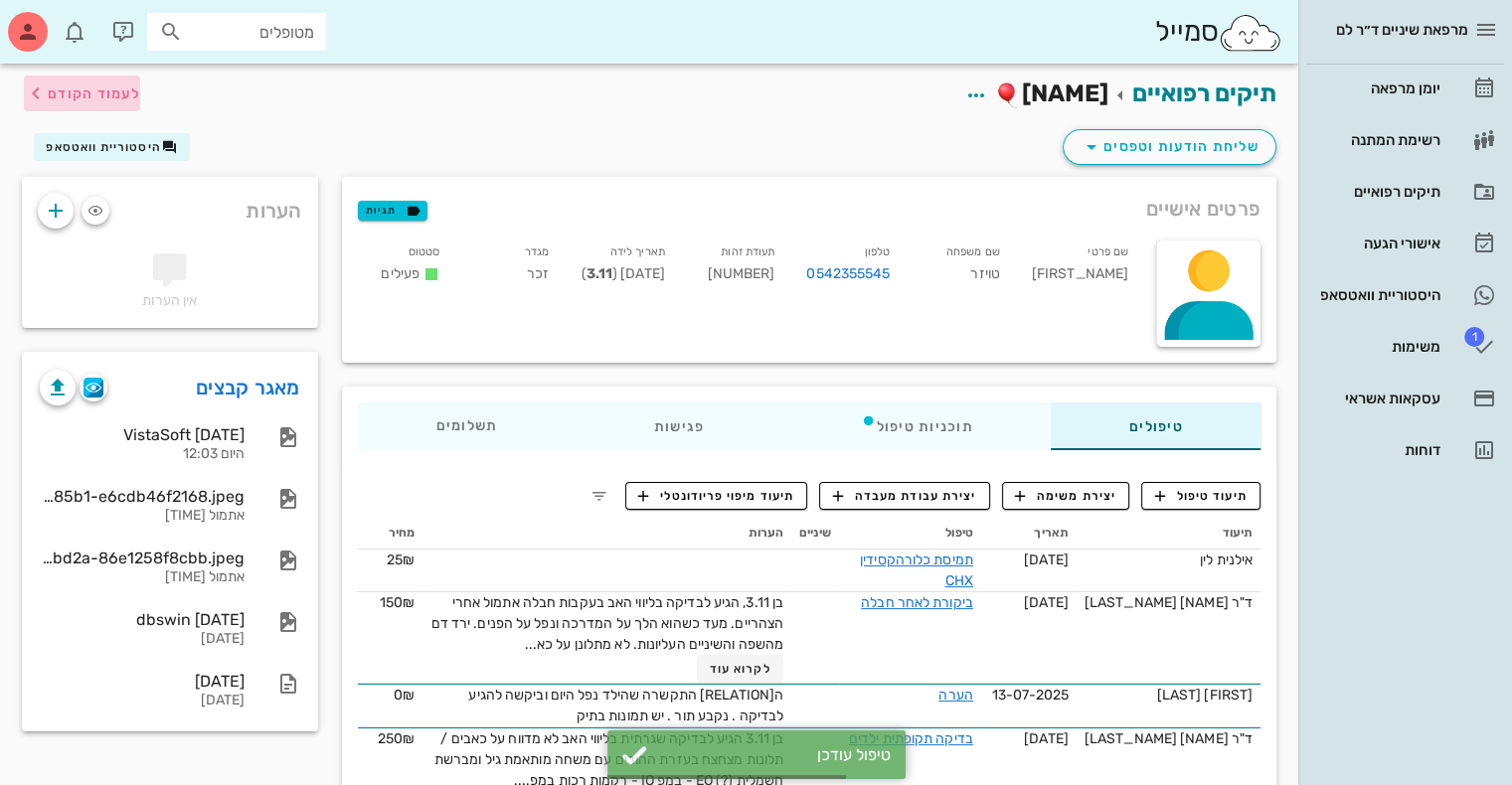 click on "לעמוד הקודם" at bounding box center (93, 93) 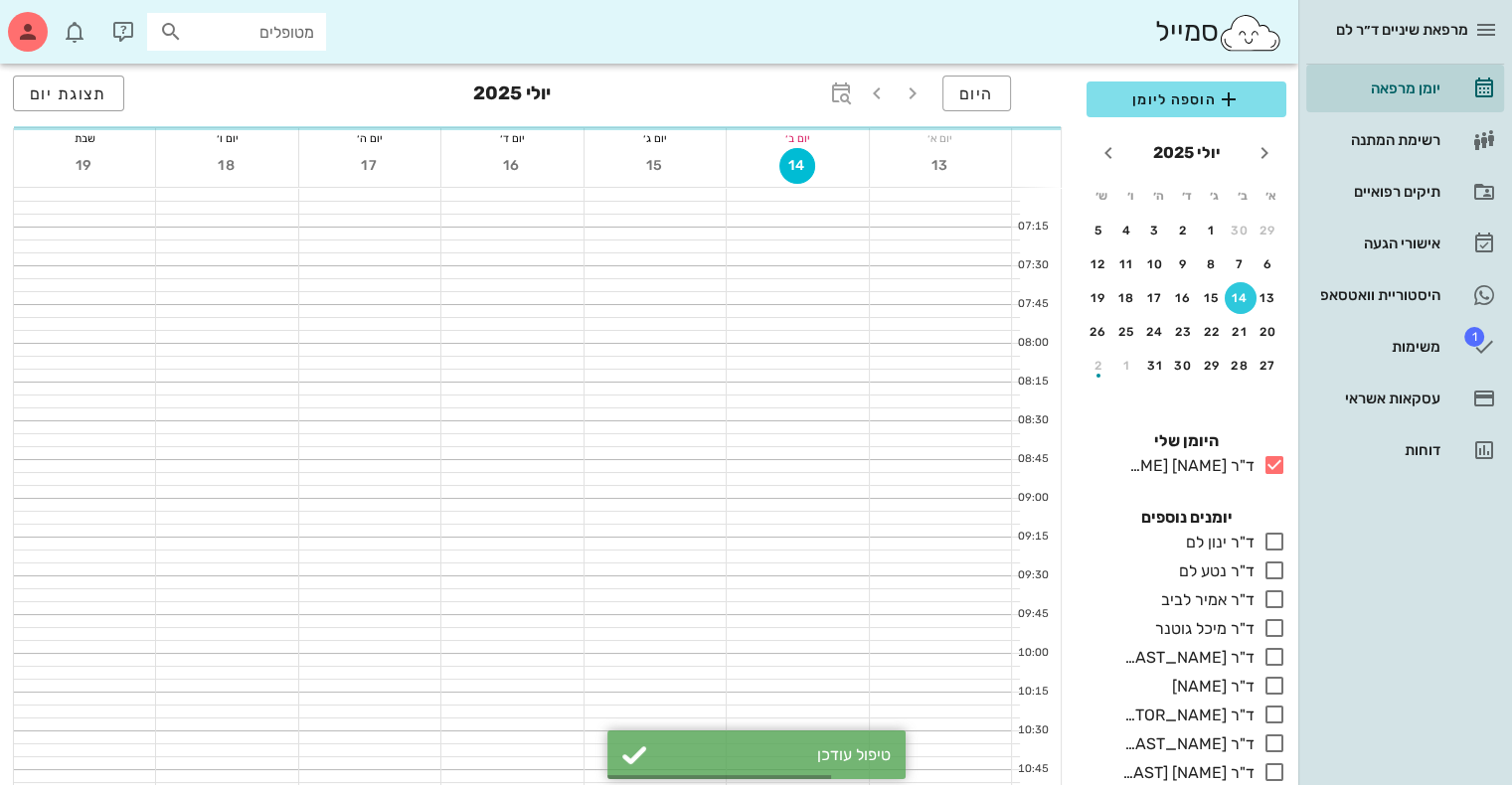 scroll, scrollTop: 238, scrollLeft: 0, axis: vertical 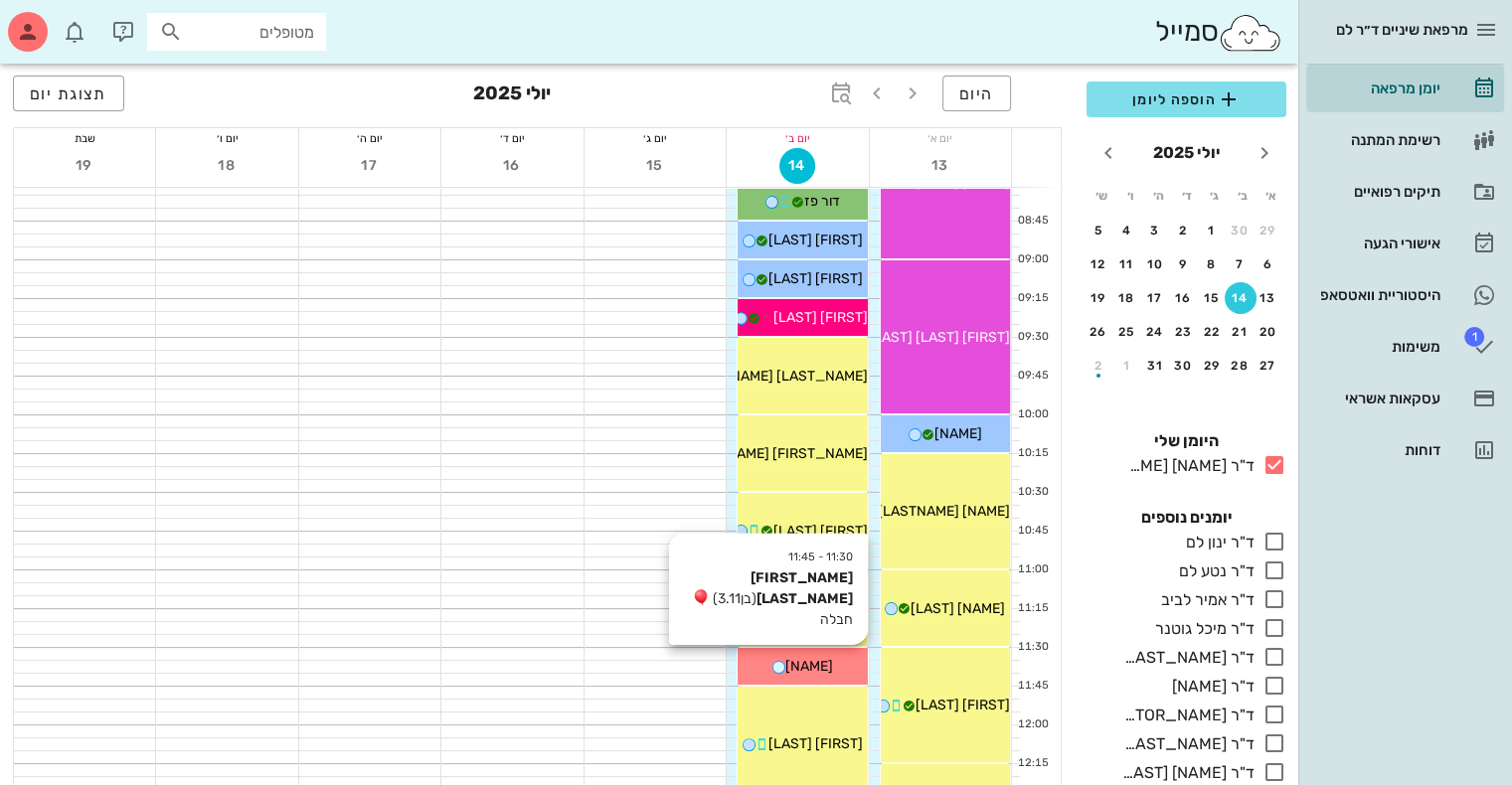 click on "[NAME]" at bounding box center (809, 666) 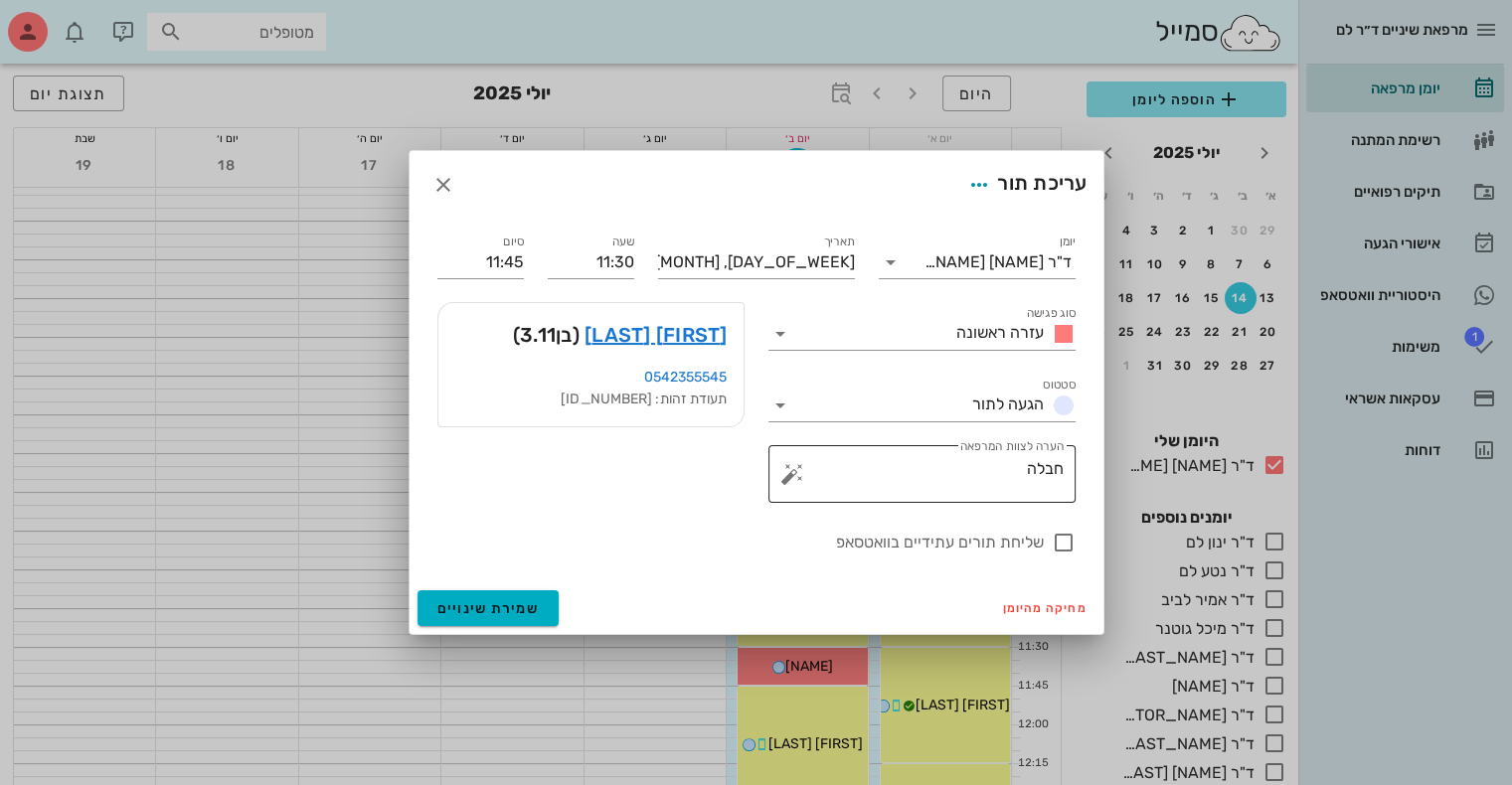 click at bounding box center (792, 474) 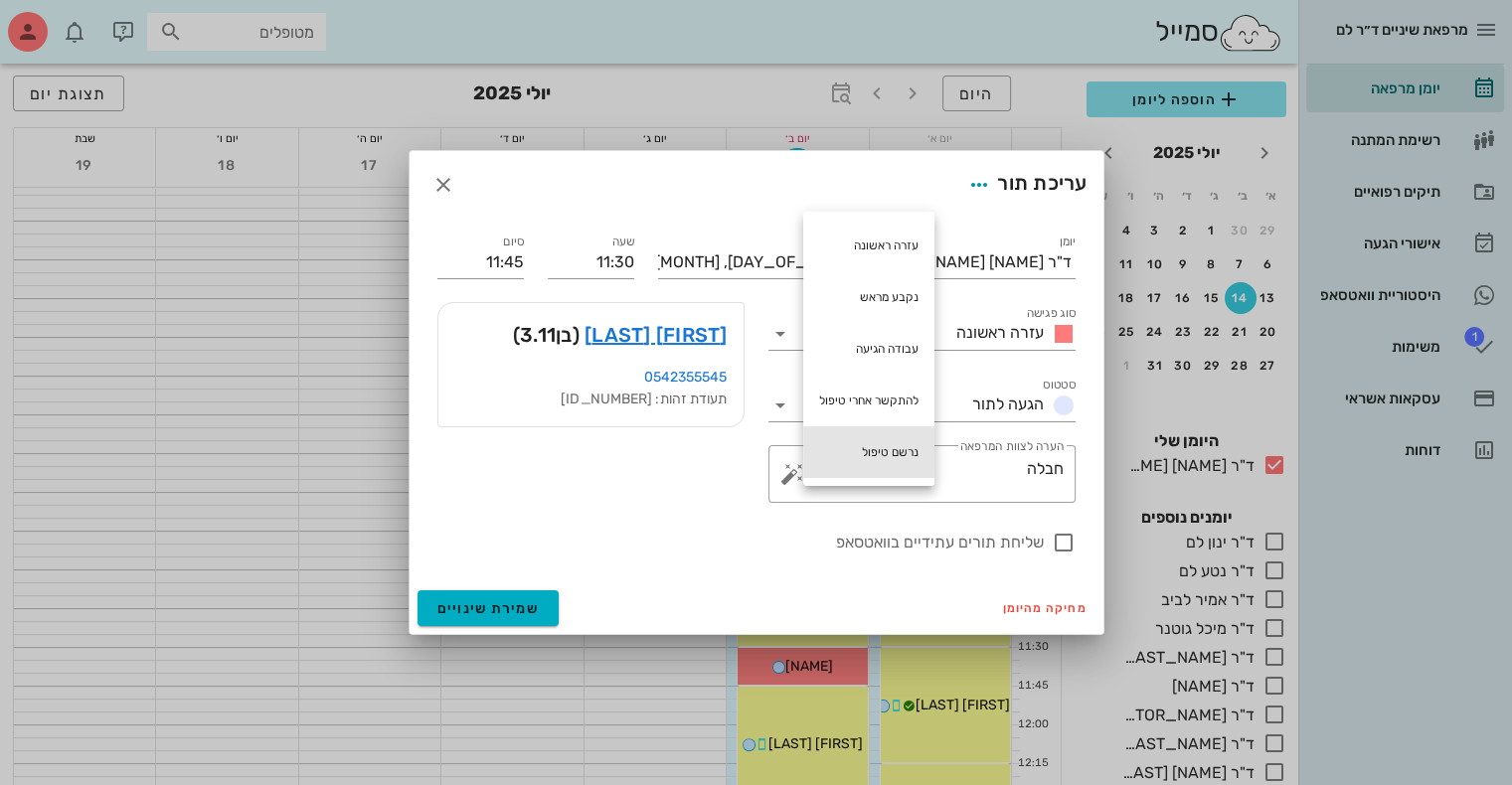 click on "נרשם טיפול" at bounding box center [869, 452] 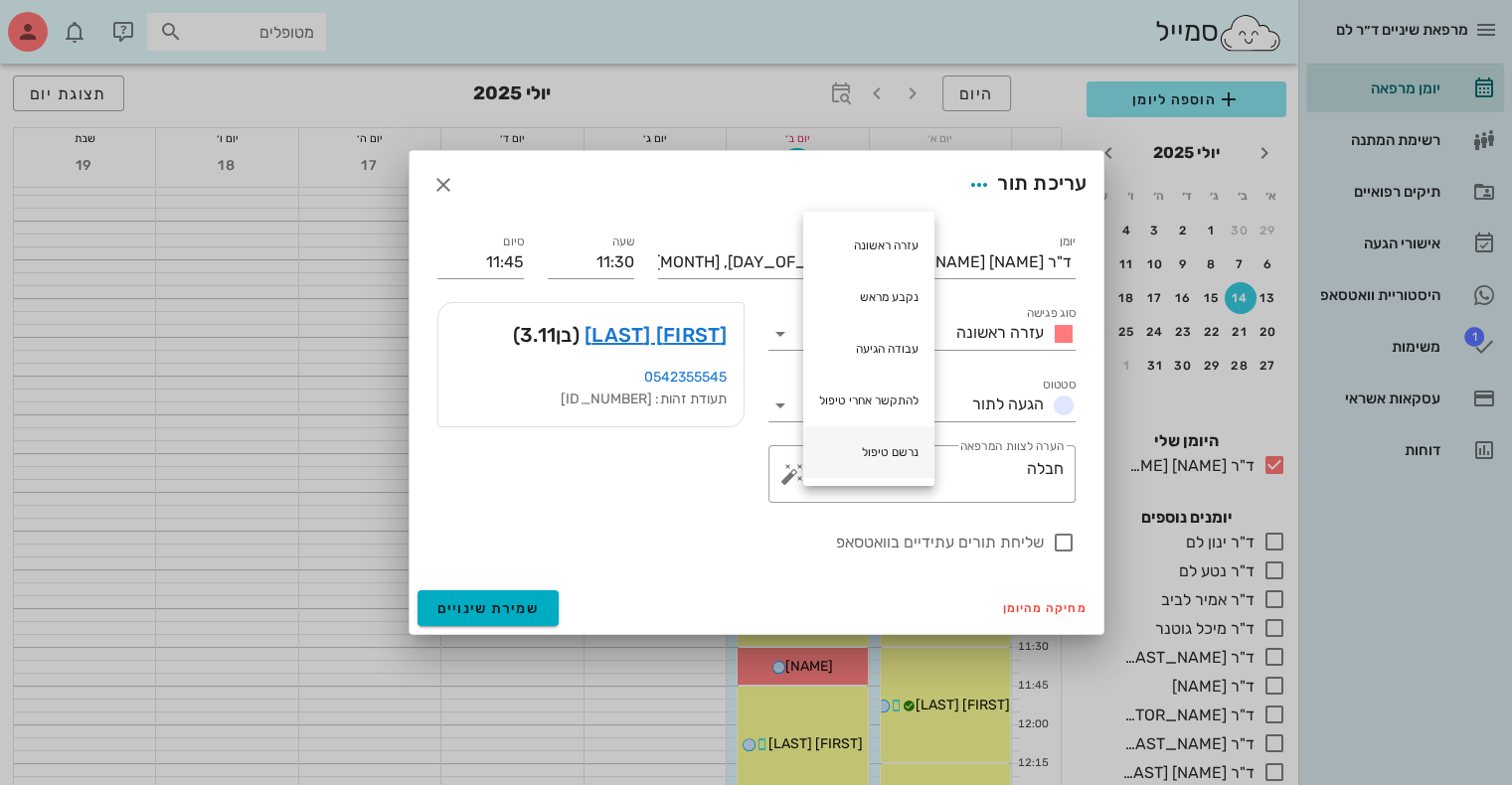 type on "חבלה נרשם טיפול" 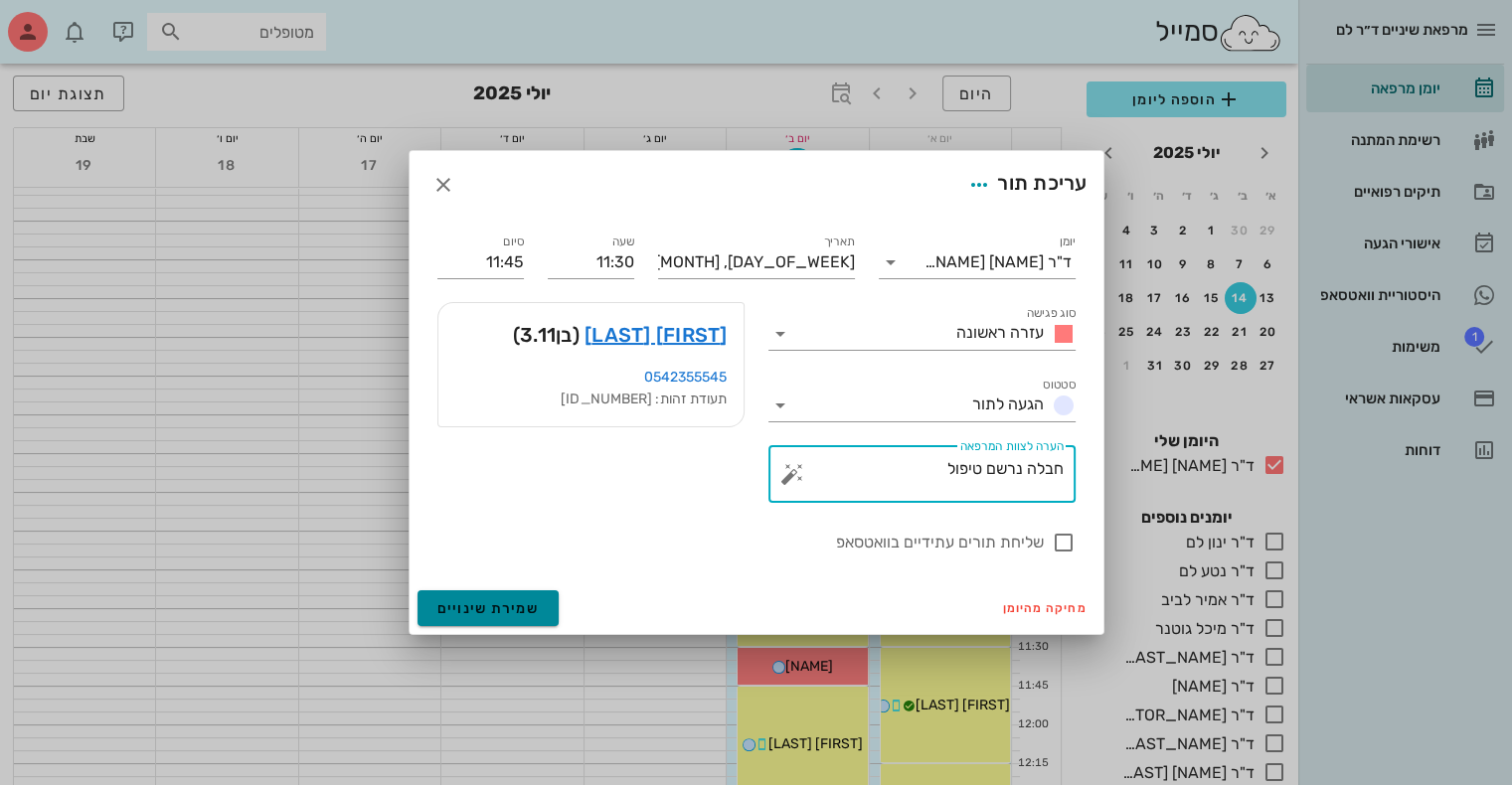 click on "שמירת שינויים" at bounding box center (488, 608) 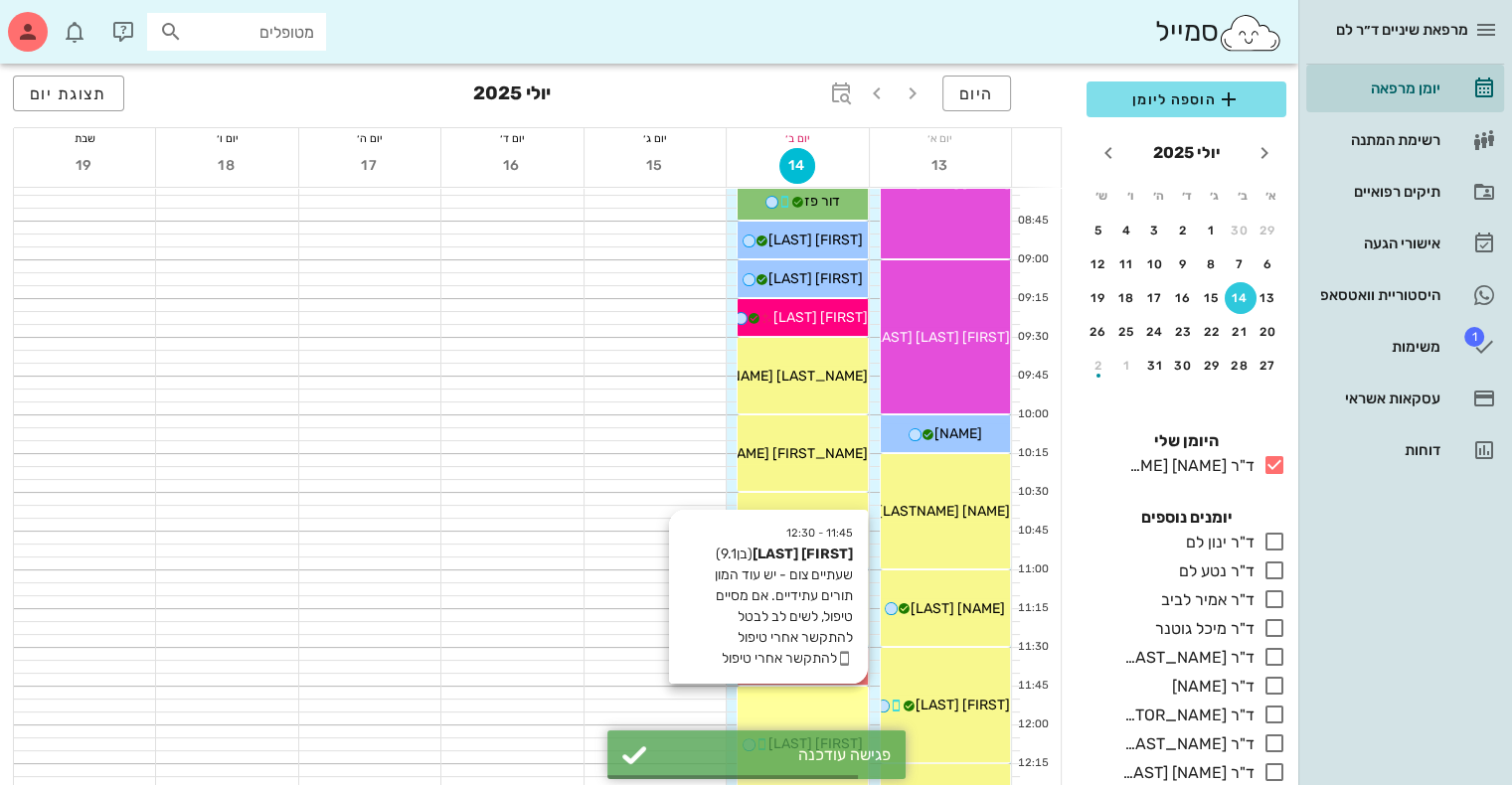 click on "11:45
- 12:30
ליעד
עובדיה
(בן
[AGE] )
שעתיים צום - יש עוד המון תורים עתידיים. אם מסיים טיפול, לשים לב לבטל להתקשר אחרי טיפול
להתקשר אחרי טיפול
ליעד עובדיה" at bounding box center (802, 743) 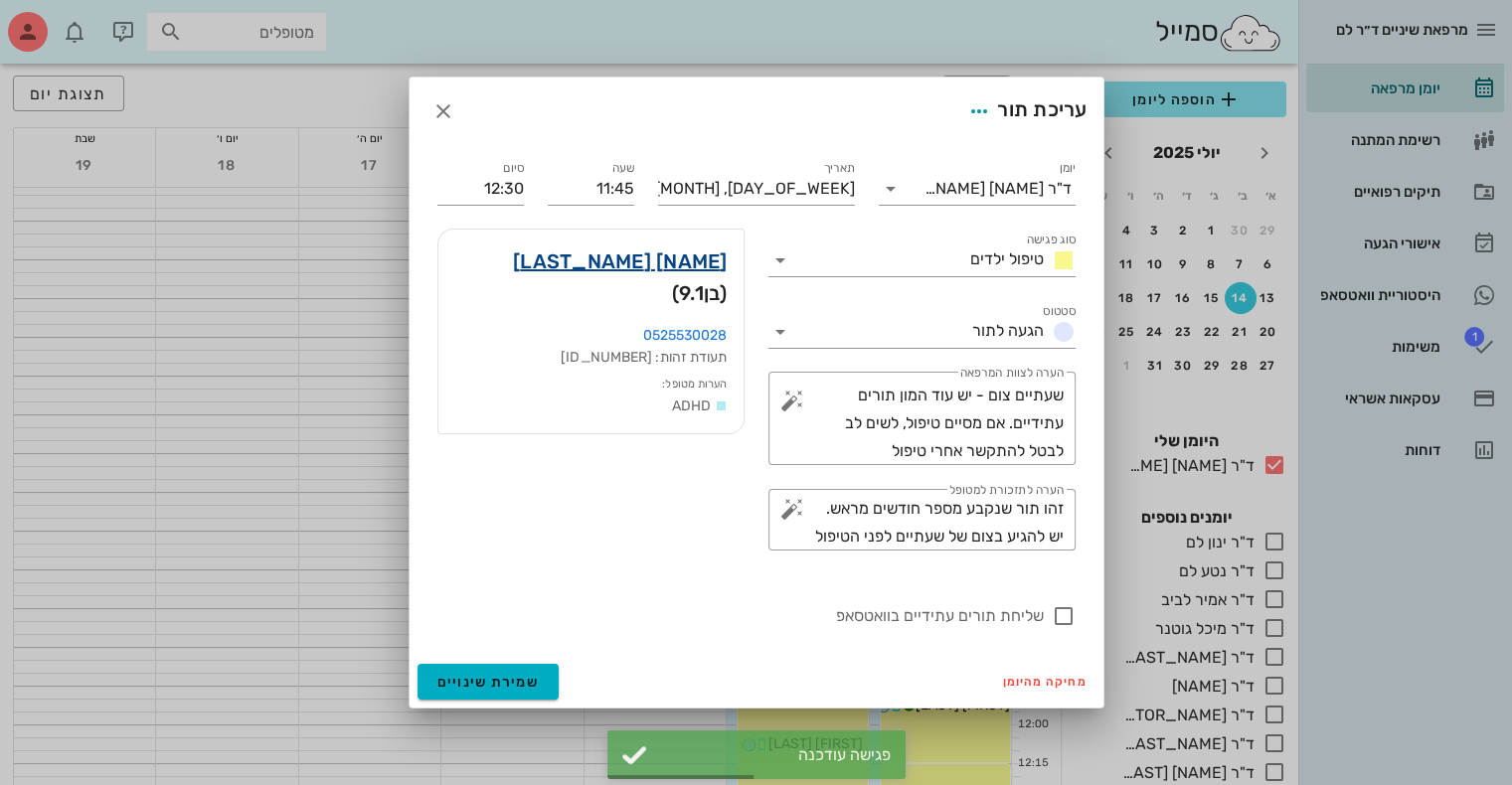 click on "[NAME]
[LAST_NAME]" at bounding box center [620, 261] 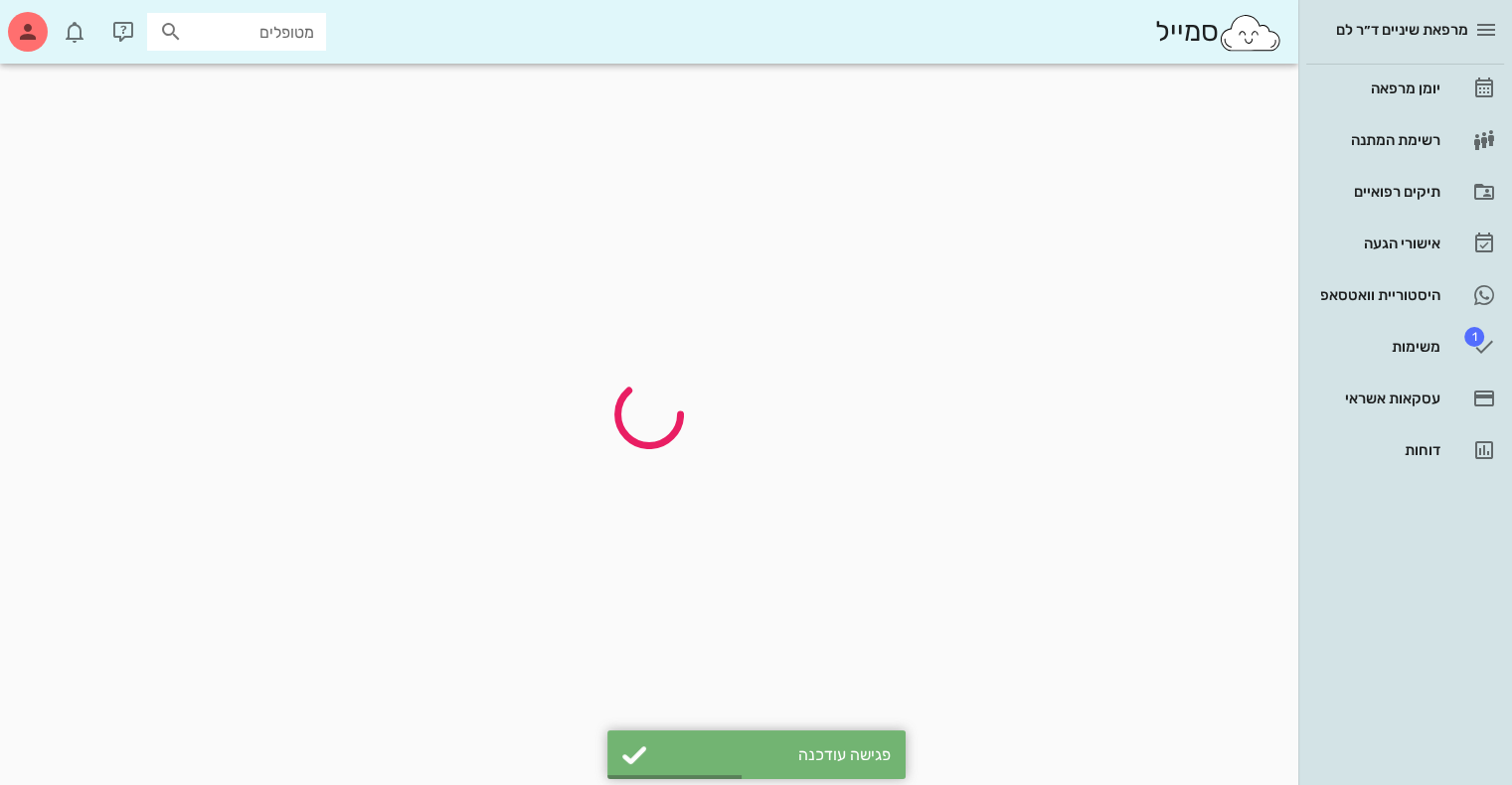 scroll, scrollTop: 0, scrollLeft: 0, axis: both 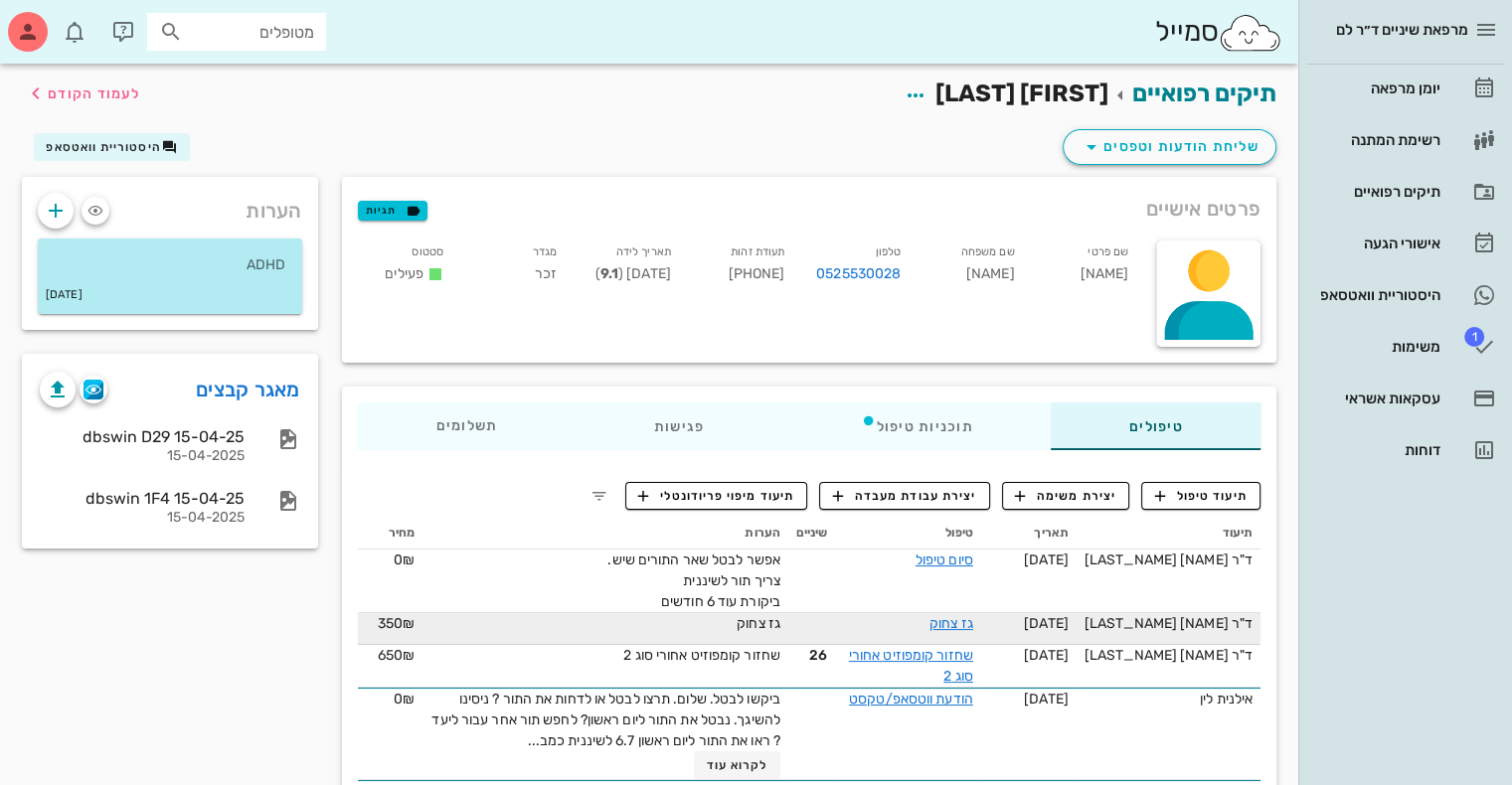 click on "גז צחוק" at bounding box center (758, 623) 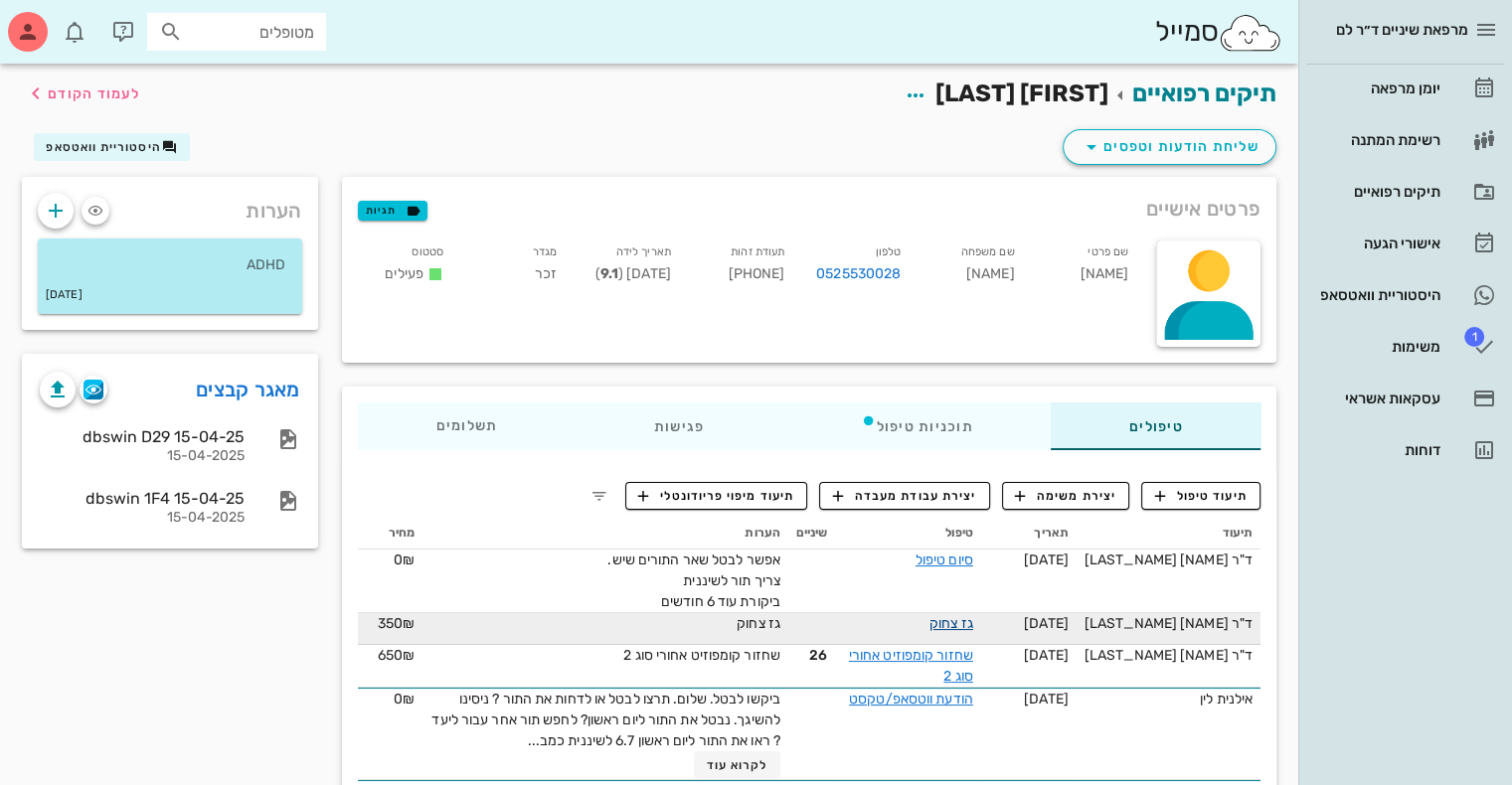 click on "גז צחוק" at bounding box center (951, 623) 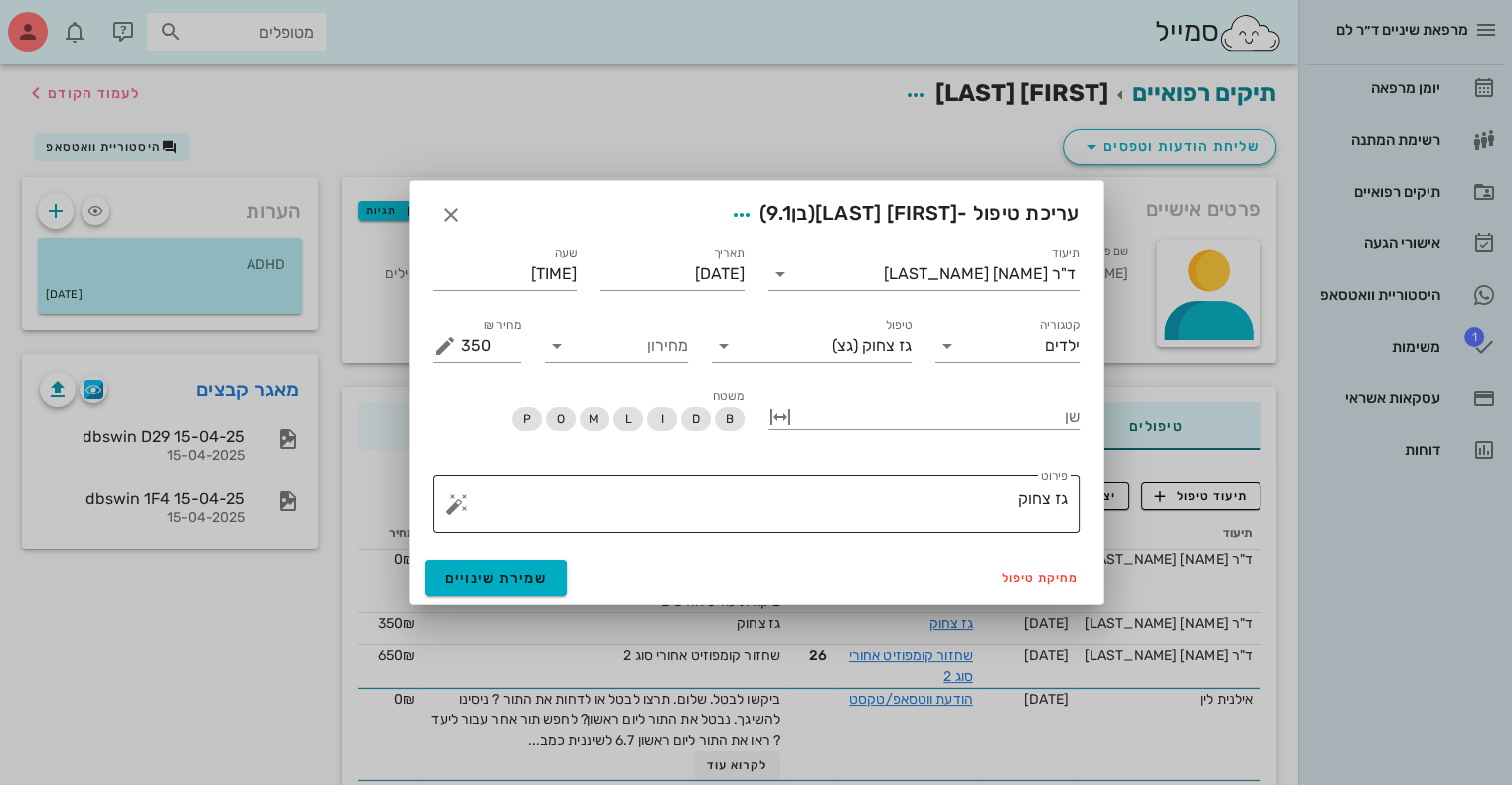 click on "גז צחוק" at bounding box center [764, 509] 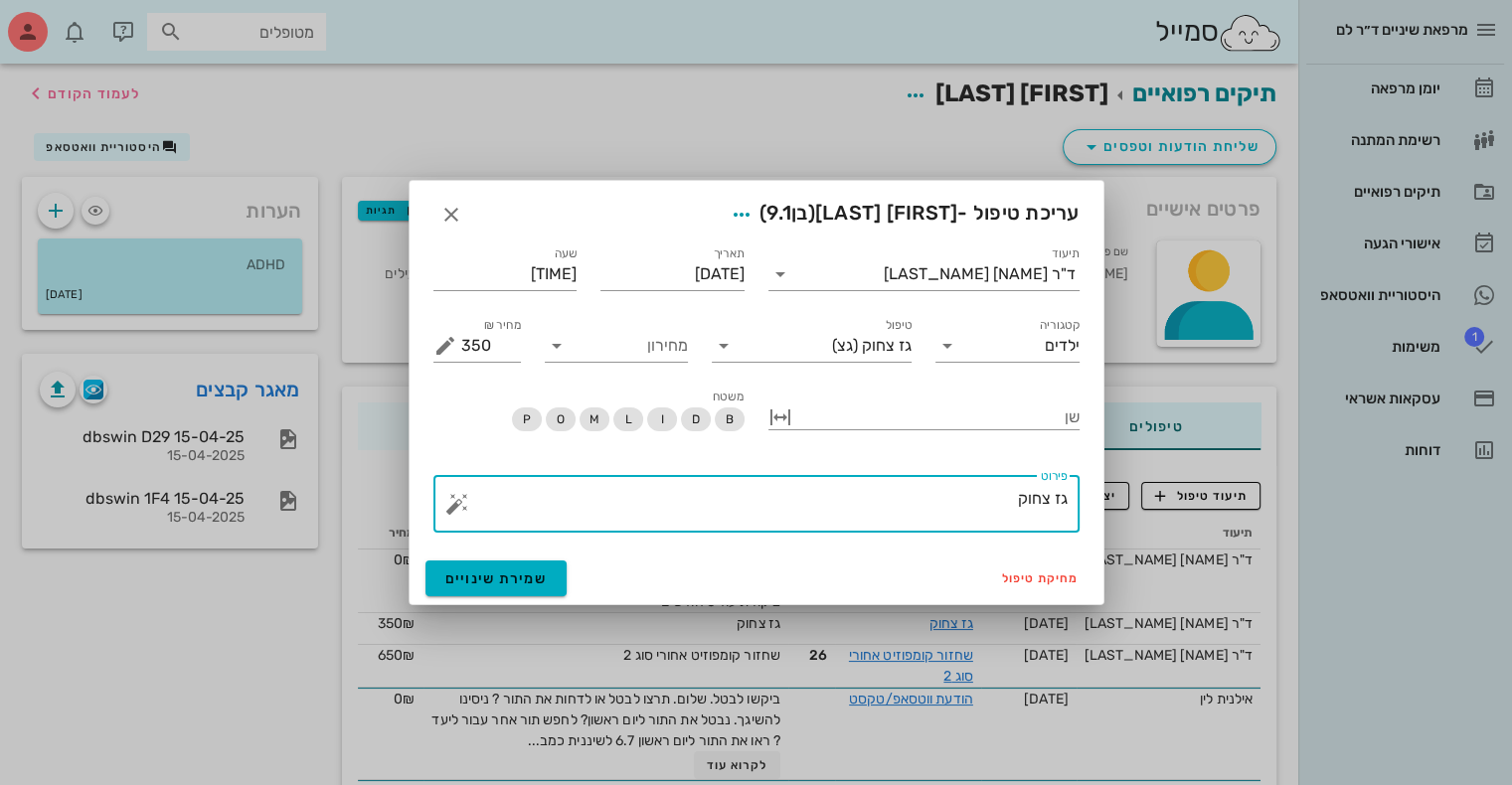 click on "גז צחוק" at bounding box center [764, 509] 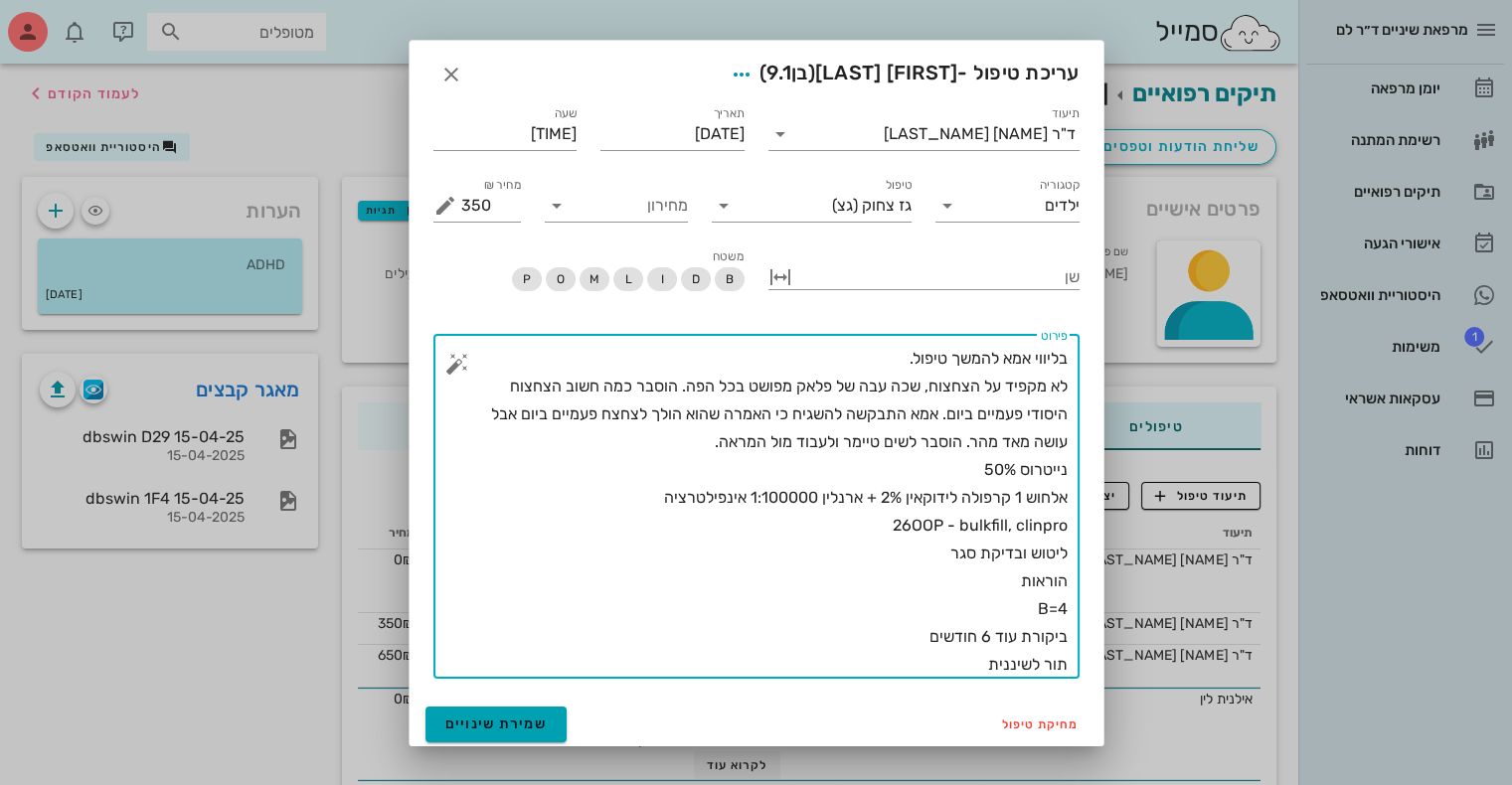 type on "בליווי אמא להמשך טיפול.
לא מקפיד על הצחצוח, שכה עבה של פלאק מפושט בכל הפה. הוסבר כמה חשוב הצחצוח היסודי פעמיים ביום. אמא התבקשה להשגיח כי האמרה שהוא הולך לצחצח פעמיים ביום אבל עושה מאד מהר. הוסבר לשים טיימר ולעבוד מול המראה.
נייטרוס 50%
אלחוש 1 קרפולה לידוקאין 2% + ארנלין 1:100000 אינפילטרציה
26OOP - bulkfill, clinpro
ליטוש ובדיקת סגר
הוראות
B=4
ביקורת עוד 6 חודשים
תור לשיננית" 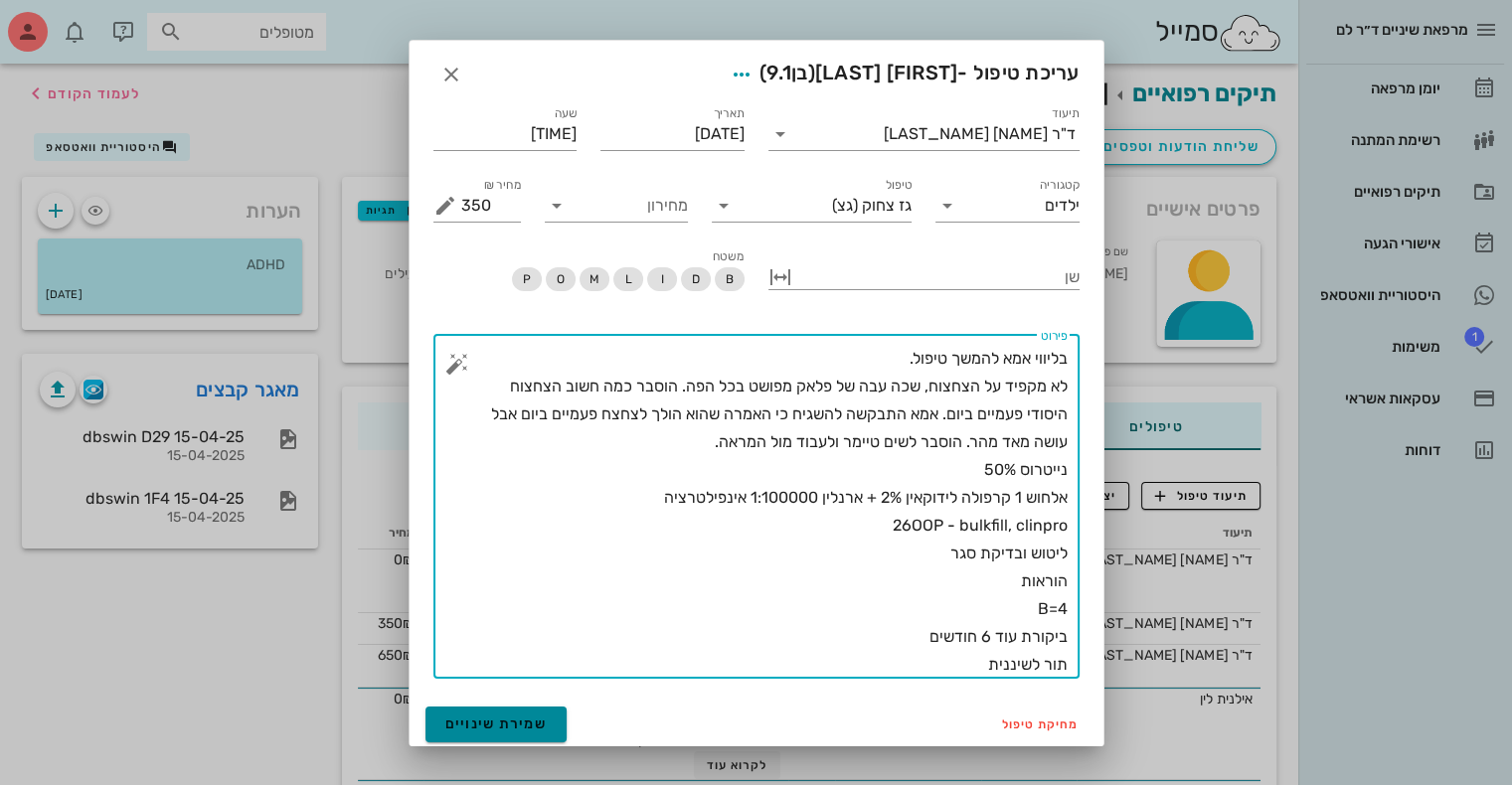 click on "שמירת שינויים" at bounding box center [496, 723] 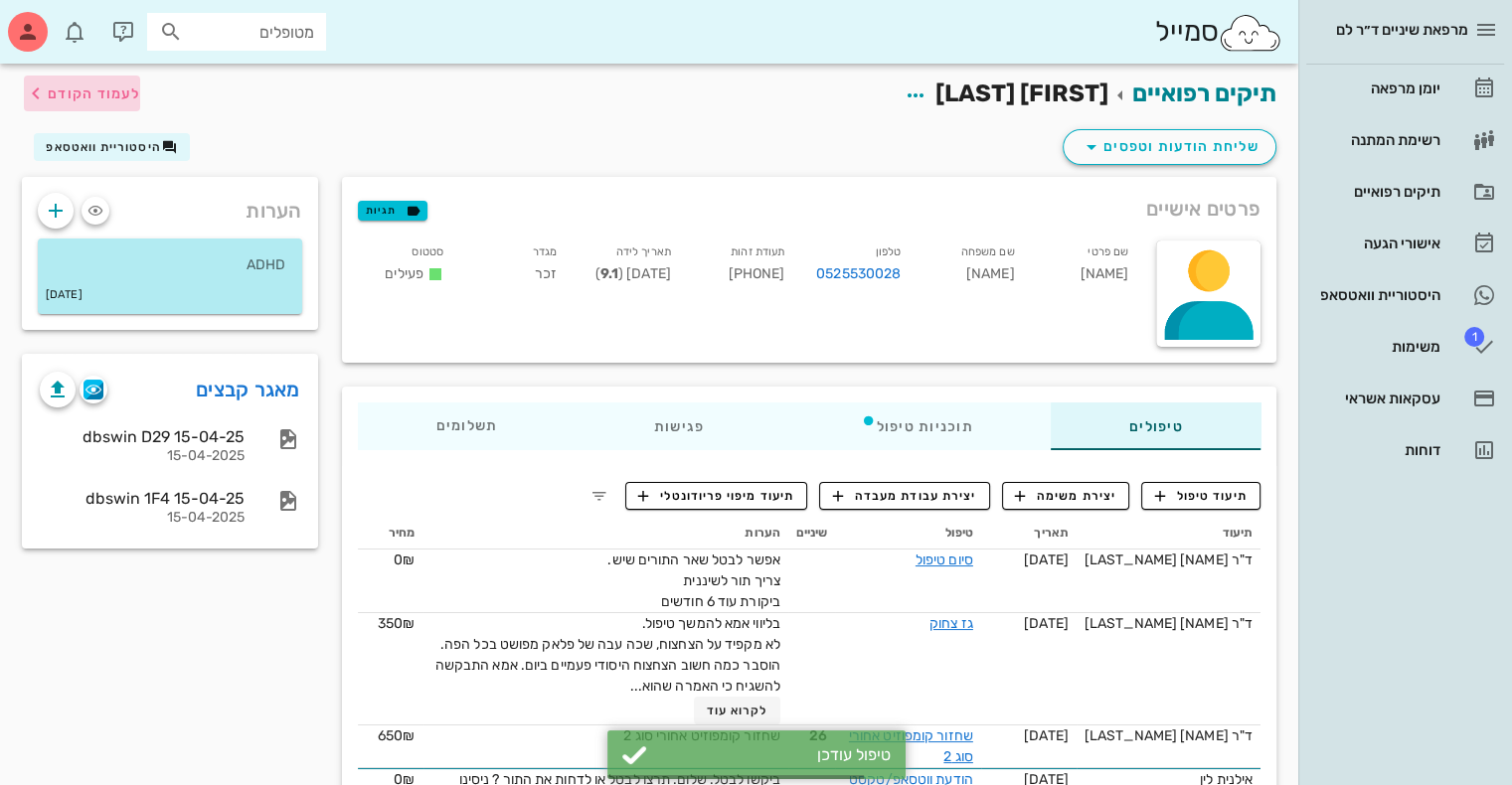 click on "לעמוד הקודם" at bounding box center [93, 93] 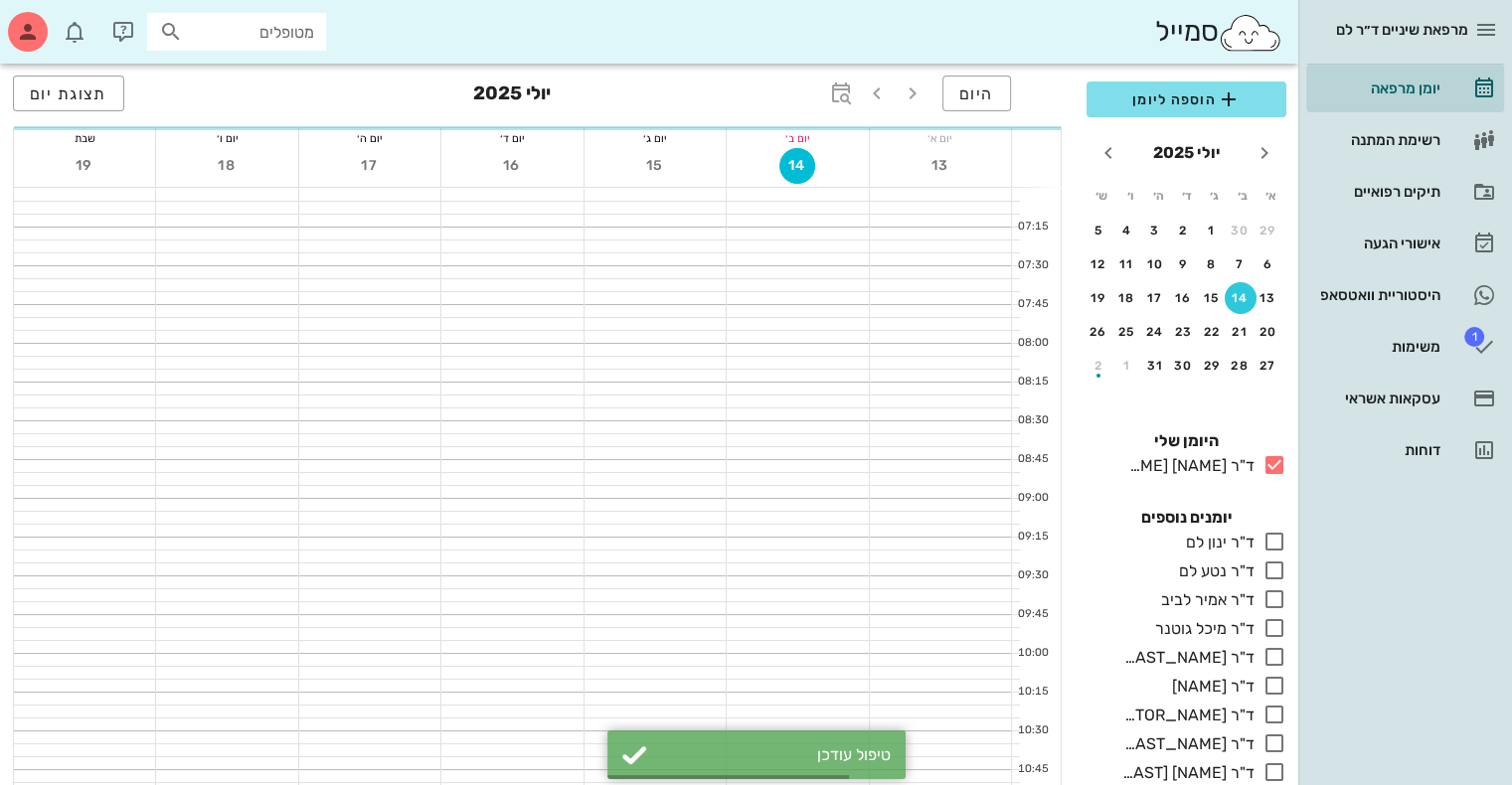 scroll, scrollTop: 238, scrollLeft: 0, axis: vertical 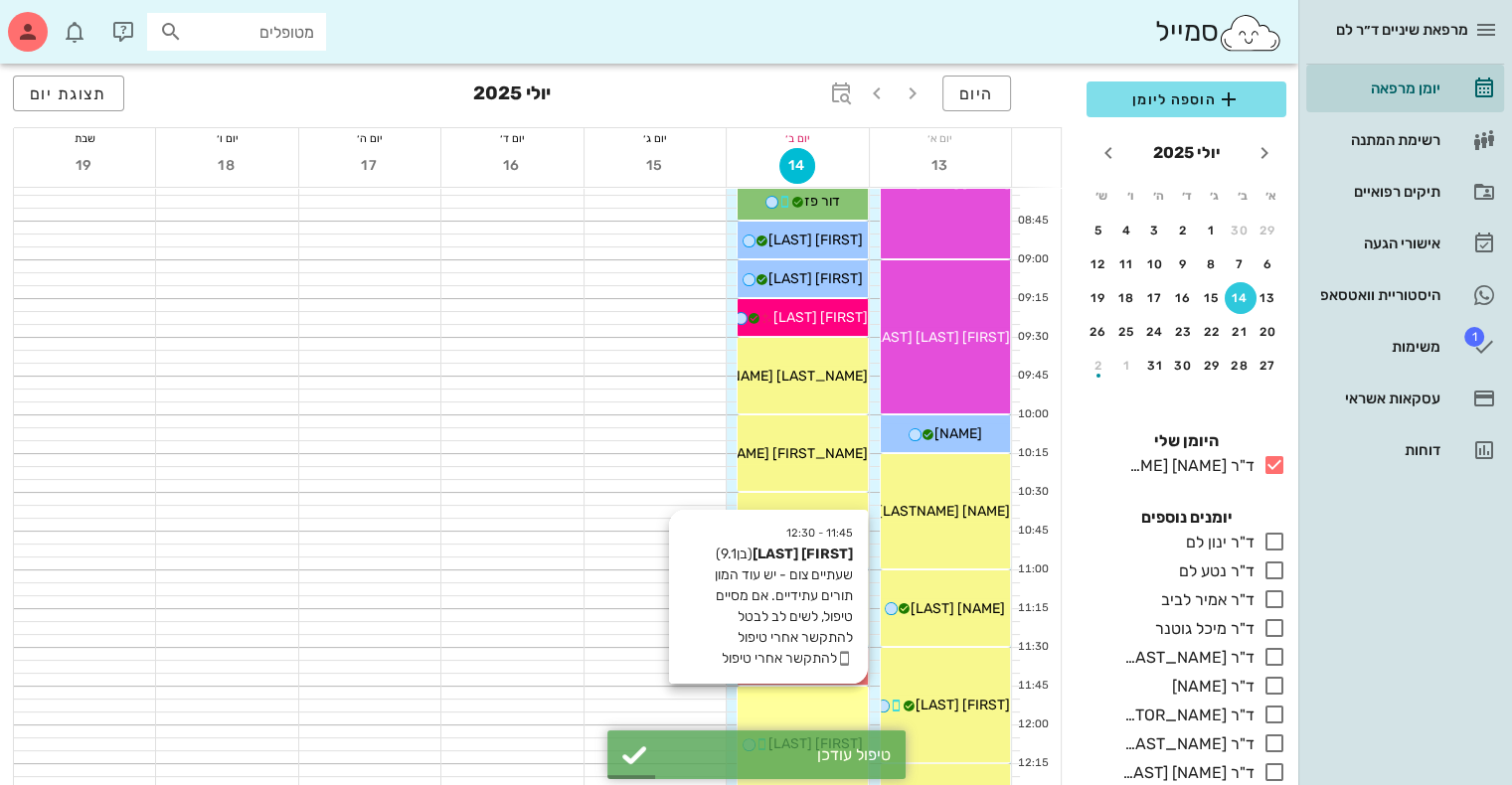 click on "11:45
- 12:30
ליעד
עובדיה
(בן
[AGE] )
שעתיים צום - יש עוד המון תורים עתידיים. אם מסיים טיפול, לשים לב לבטל להתקשר אחרי טיפול
להתקשר אחרי טיפול
ליעד עובדיה" at bounding box center [802, 743] 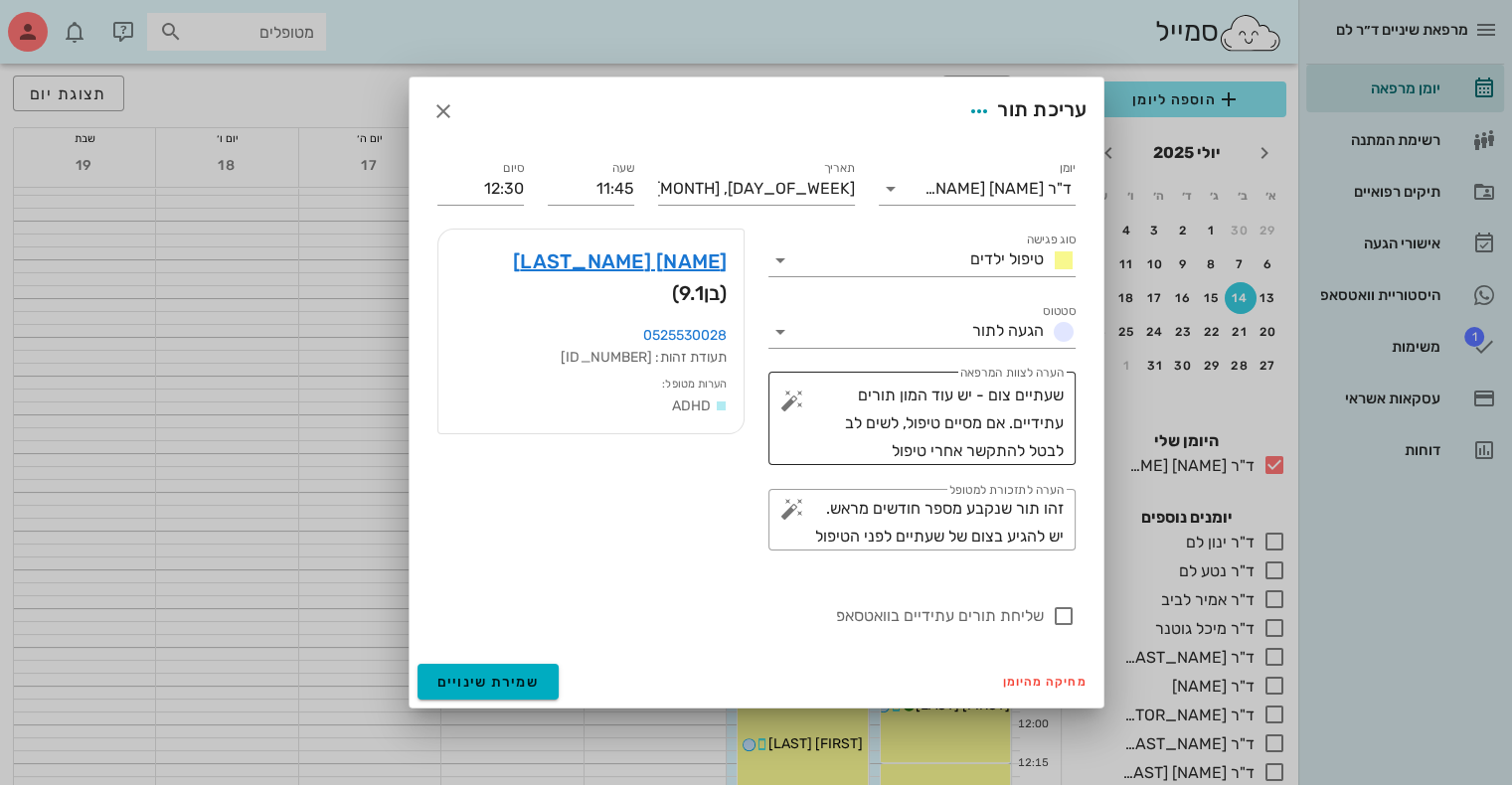 click at bounding box center [792, 400] 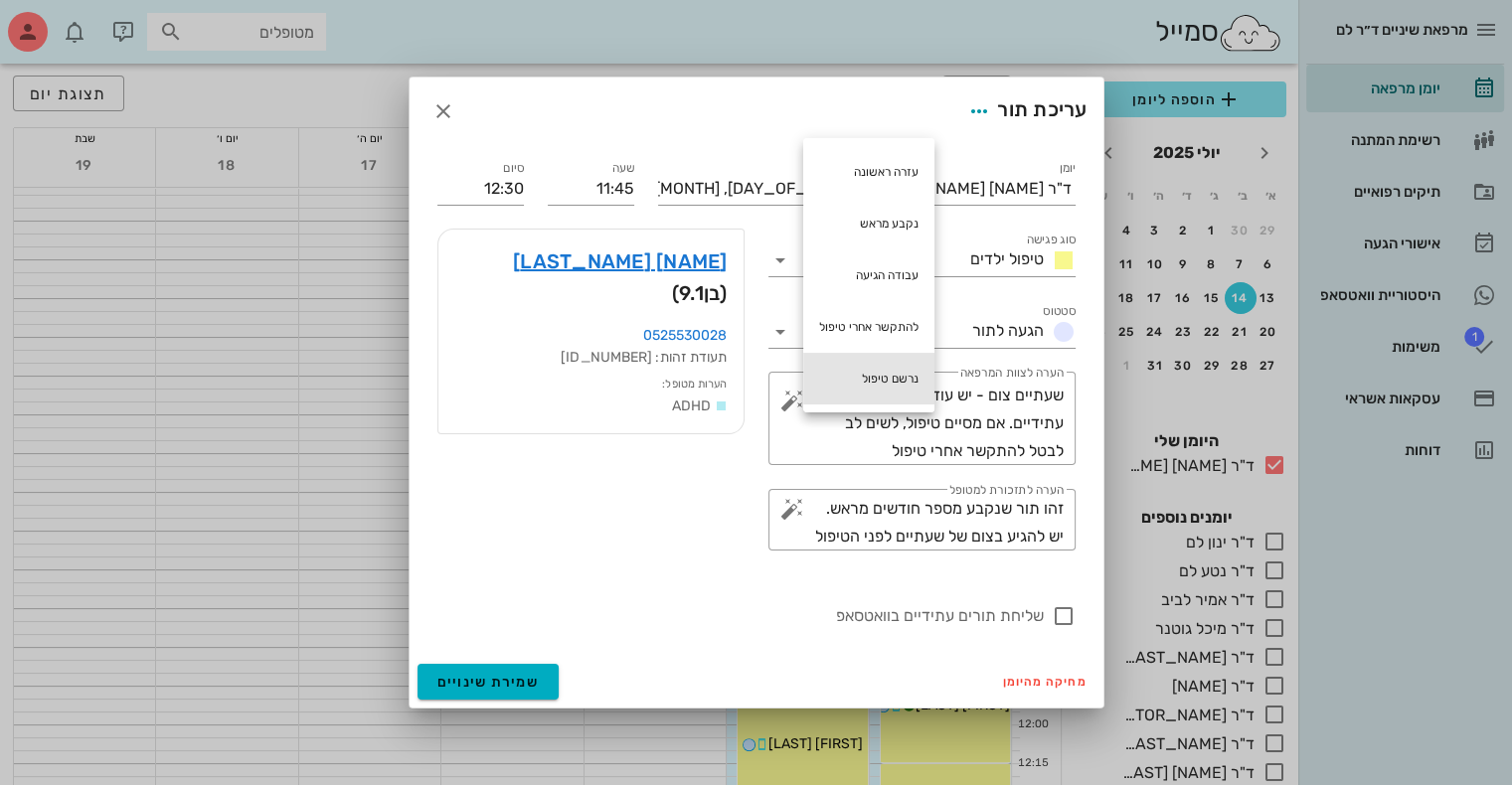 click on "נרשם טיפול" at bounding box center [869, 379] 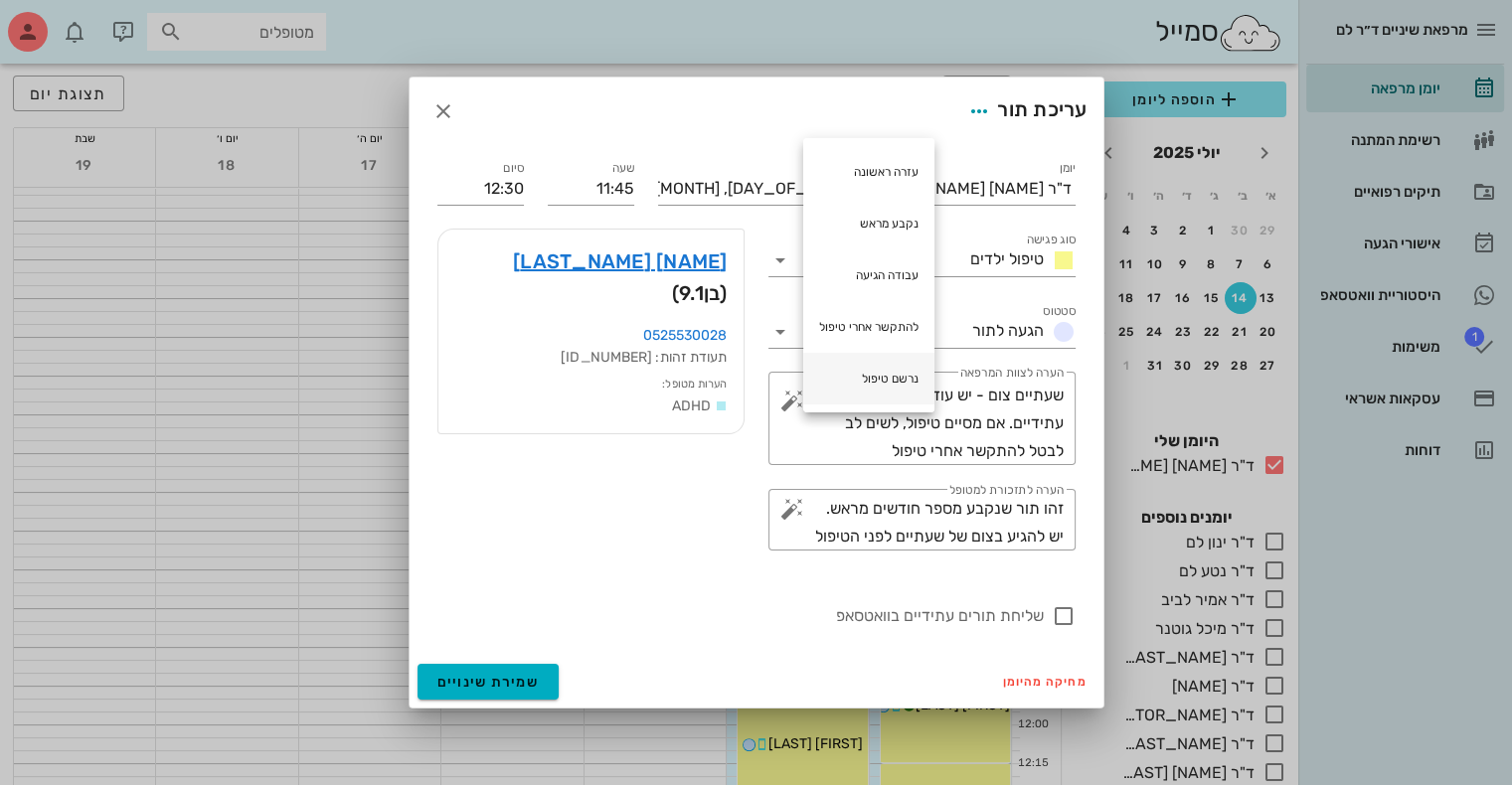 type on "שעתיים צום - יש עוד המון תורים עתידיים. אם מסיים טיפול, לשים לב לבטל להתקשר אחרי טיפול נרשם טיפול" 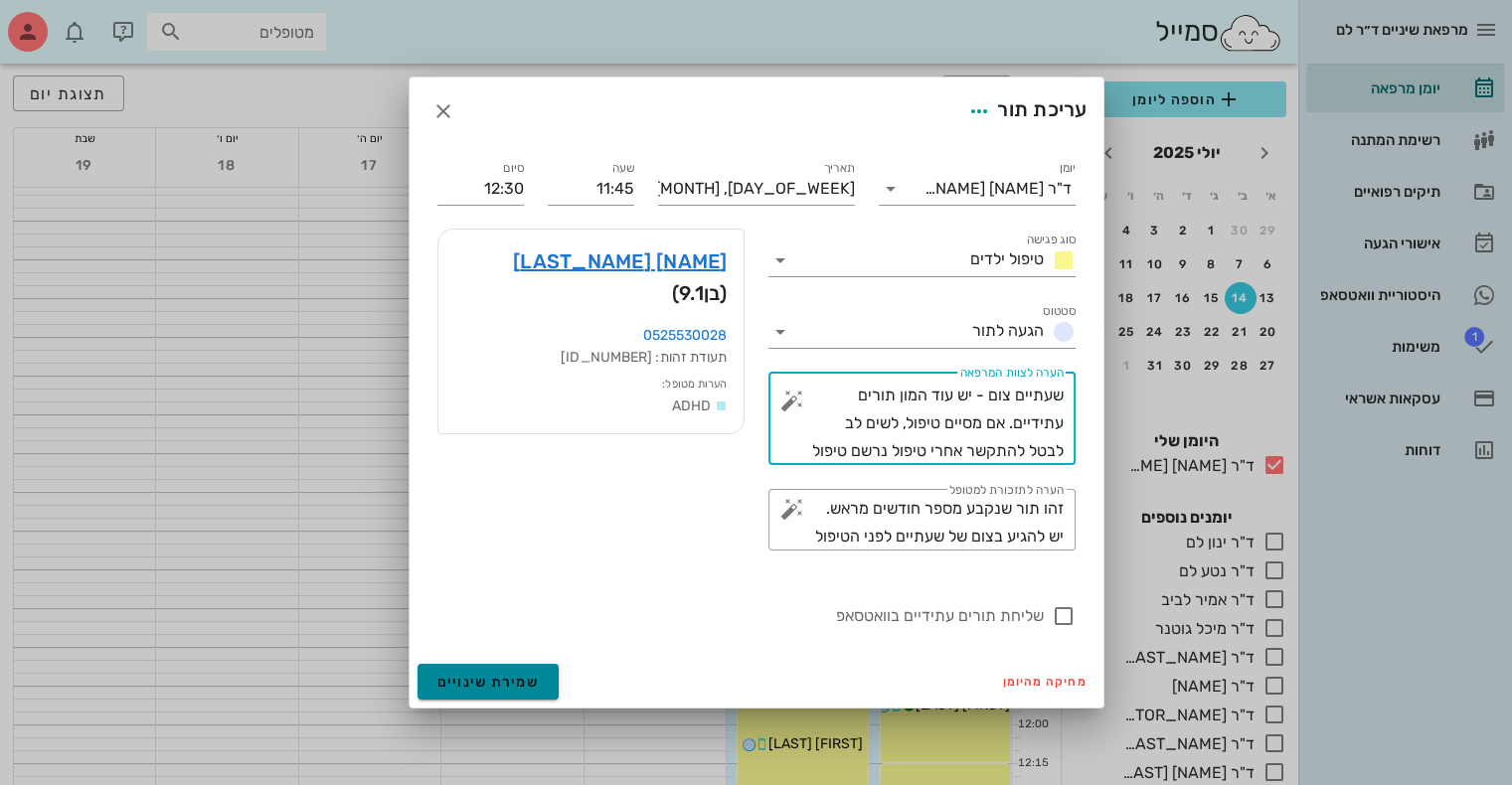 click on "שמירת שינויים" at bounding box center (488, 682) 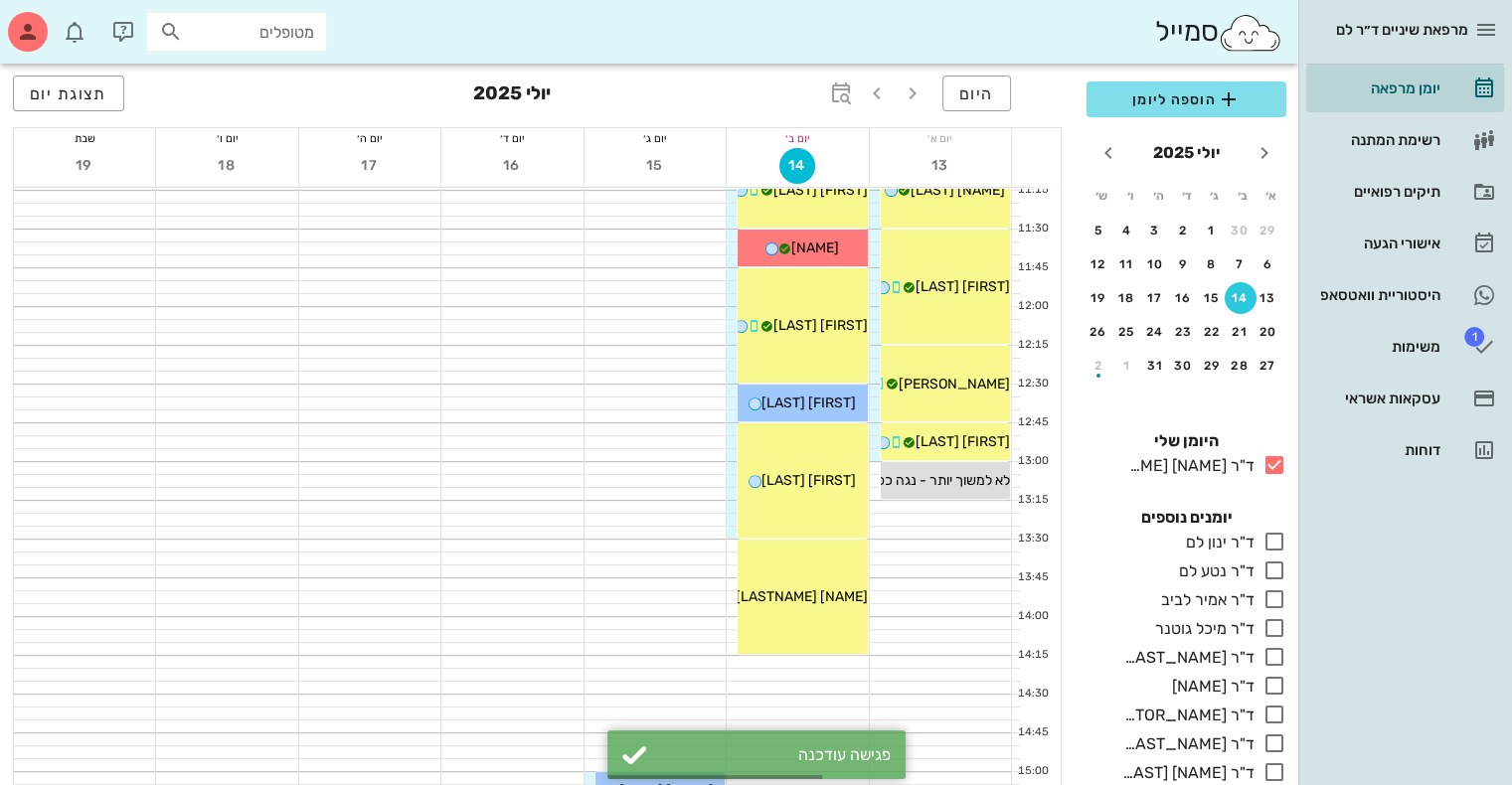 scroll, scrollTop: 676, scrollLeft: 0, axis: vertical 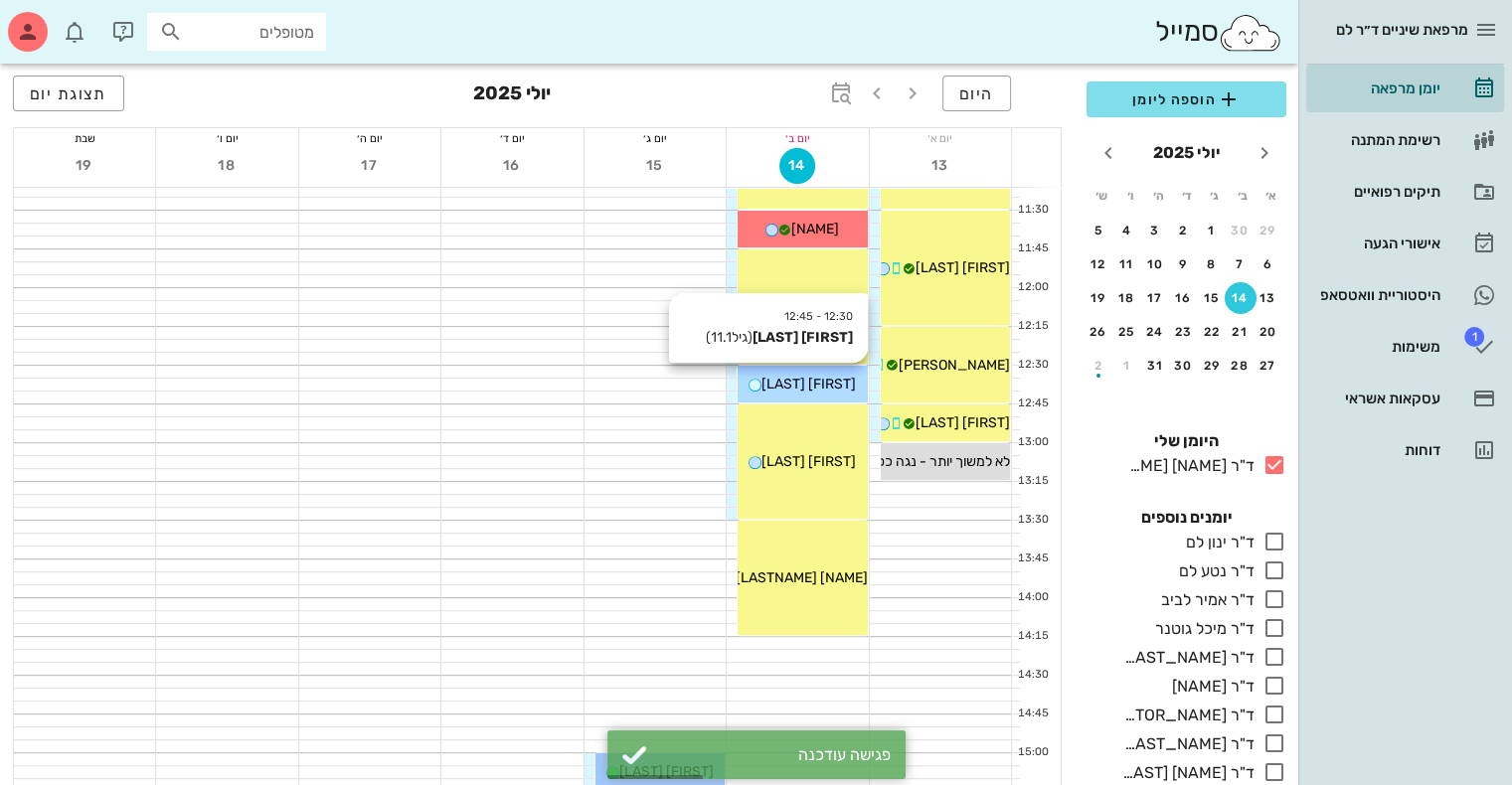 click on "[FIRST] [LAST]" at bounding box center (808, 384) 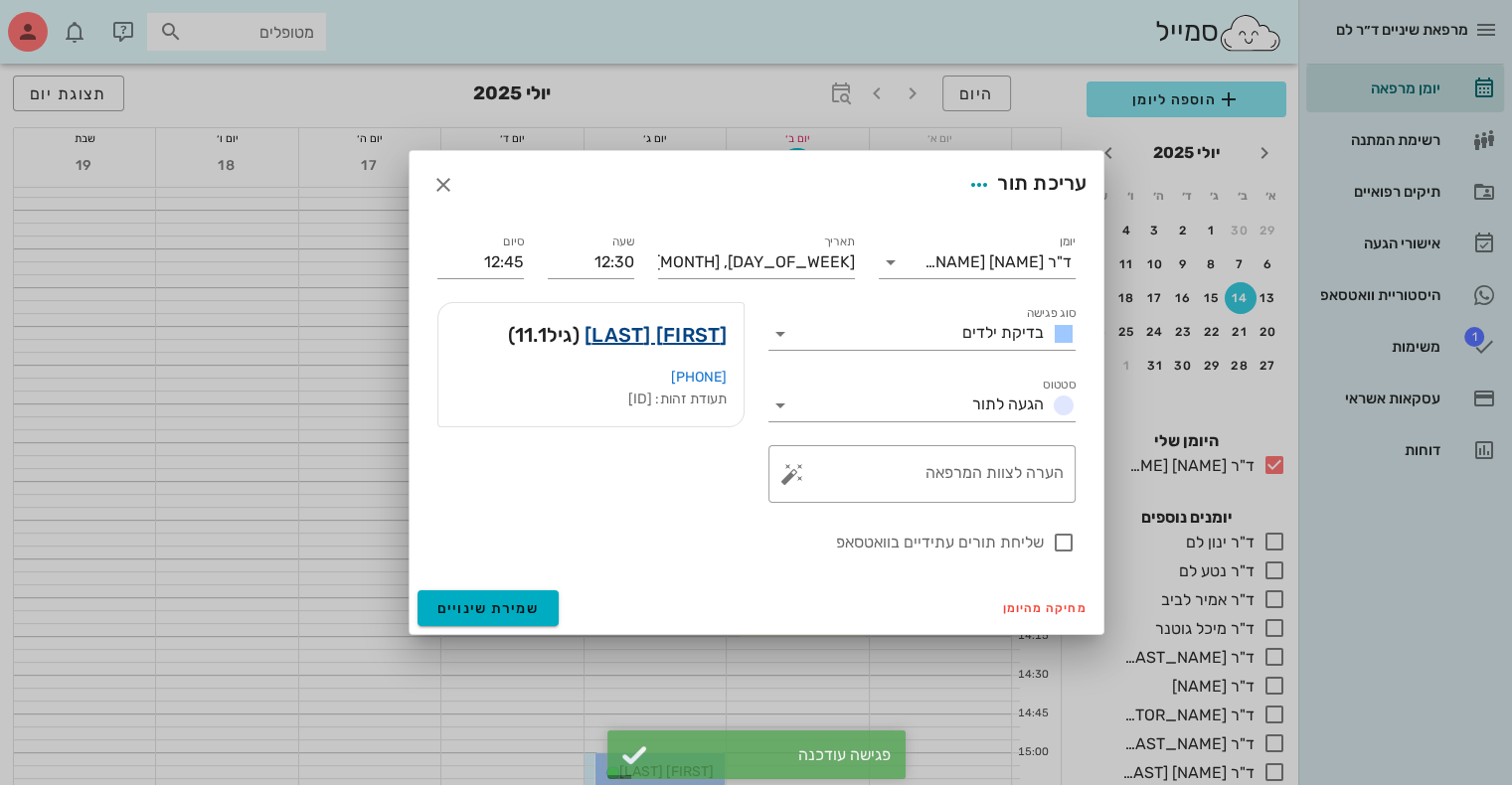 click on "[FIRST] [LAST]" at bounding box center [656, 335] 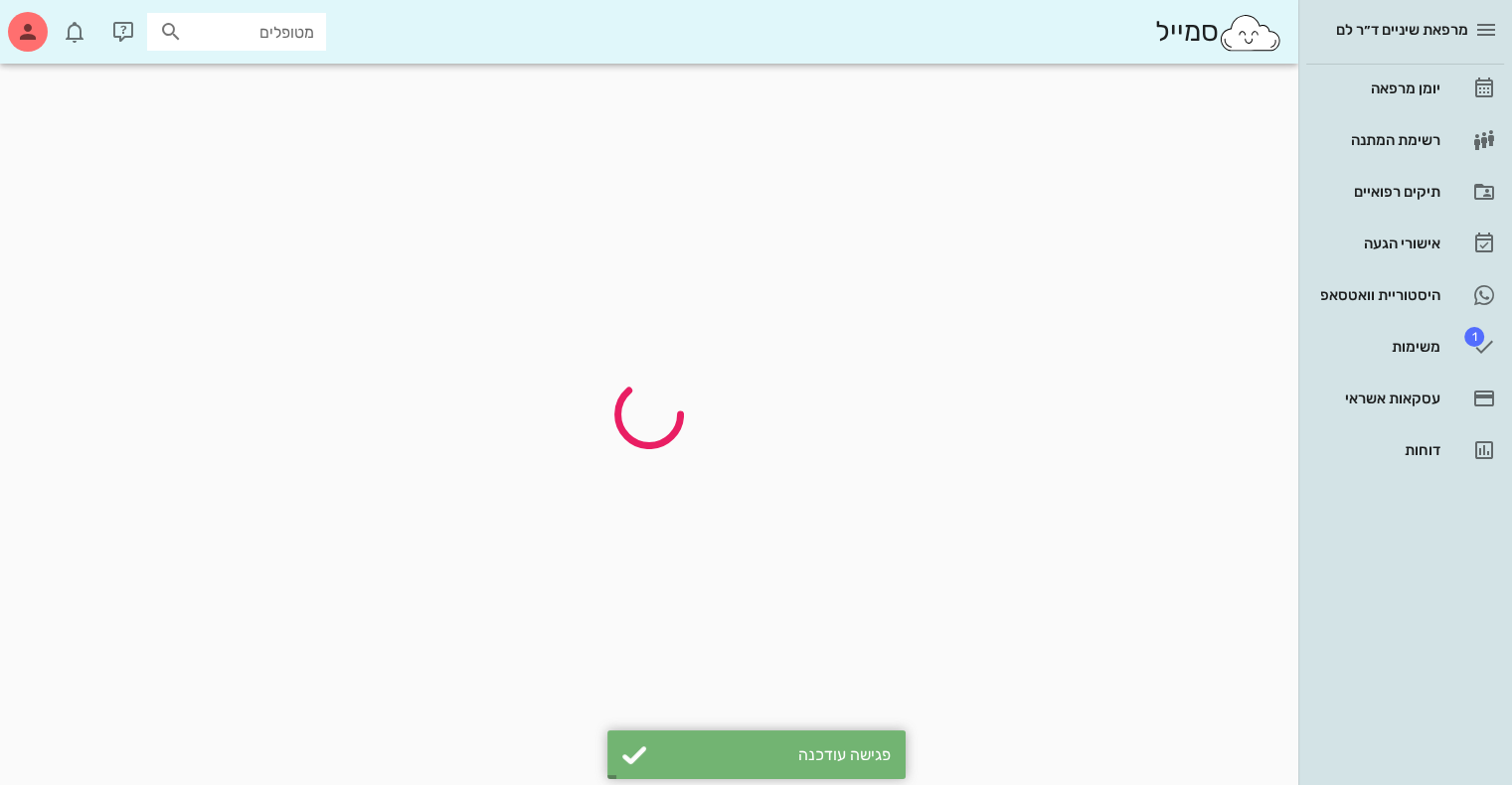 scroll, scrollTop: 0, scrollLeft: 0, axis: both 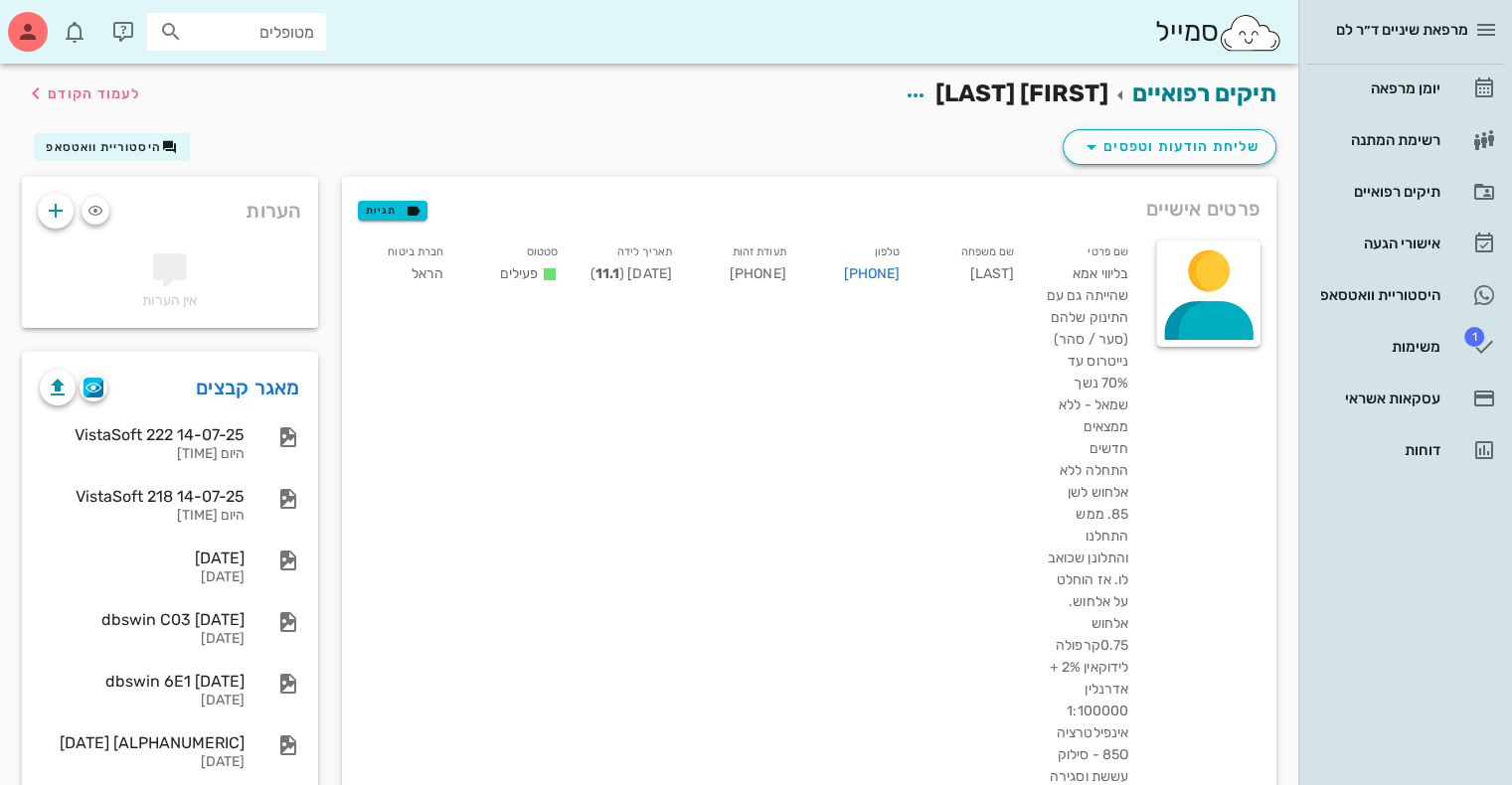 click on "בדיקה תקופתית ילדים" at bounding box center (902, 1479) 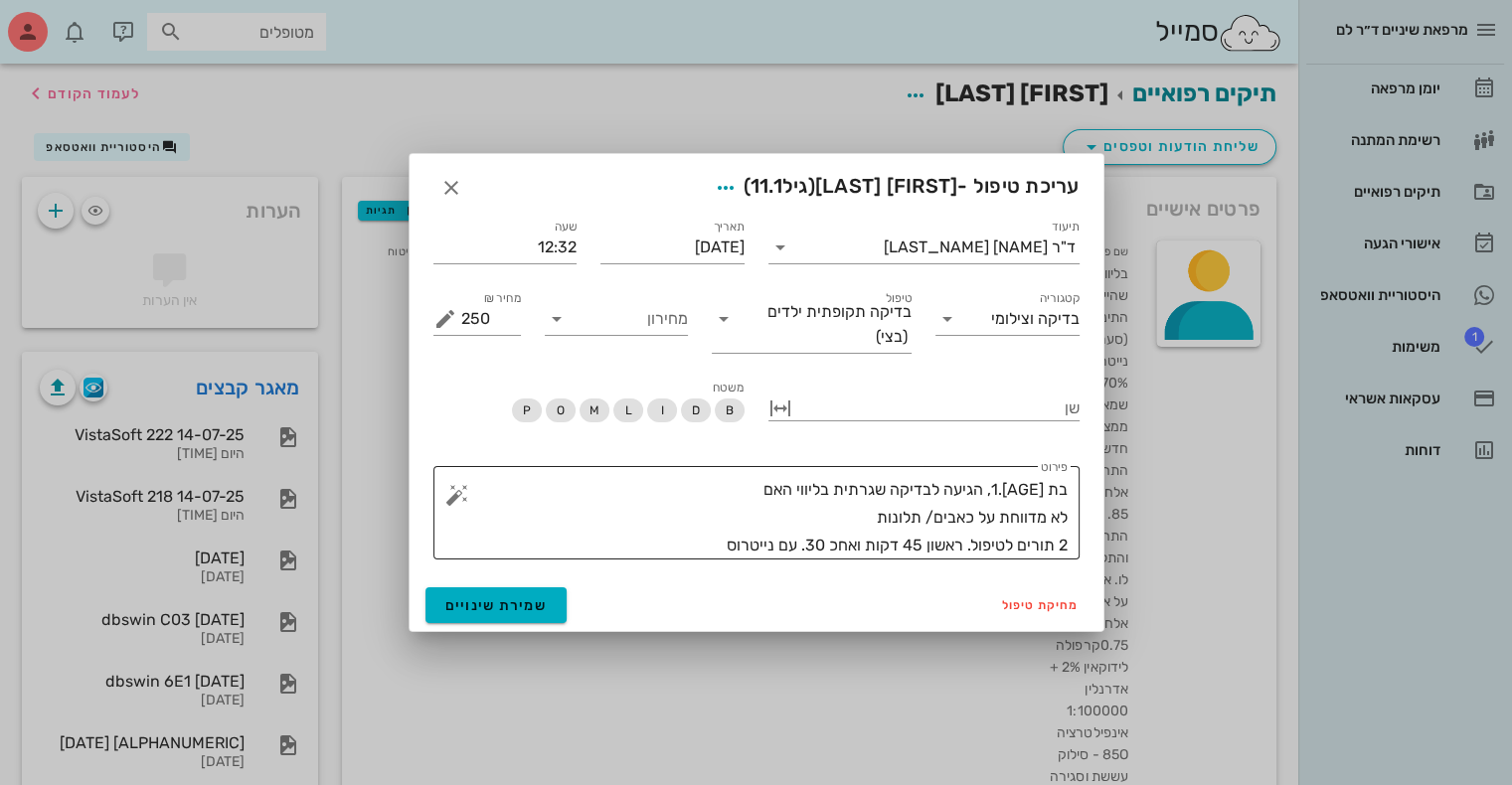 click on "בת [AGE].1, הגיעה לבדיקה שגרתית בליווי האם
לא מדווחת על כאבים/ תלונות
2 תורים לטיפול. ראשון 45 דקות ואחכ 30. עם נייטרוס" at bounding box center (764, 518) 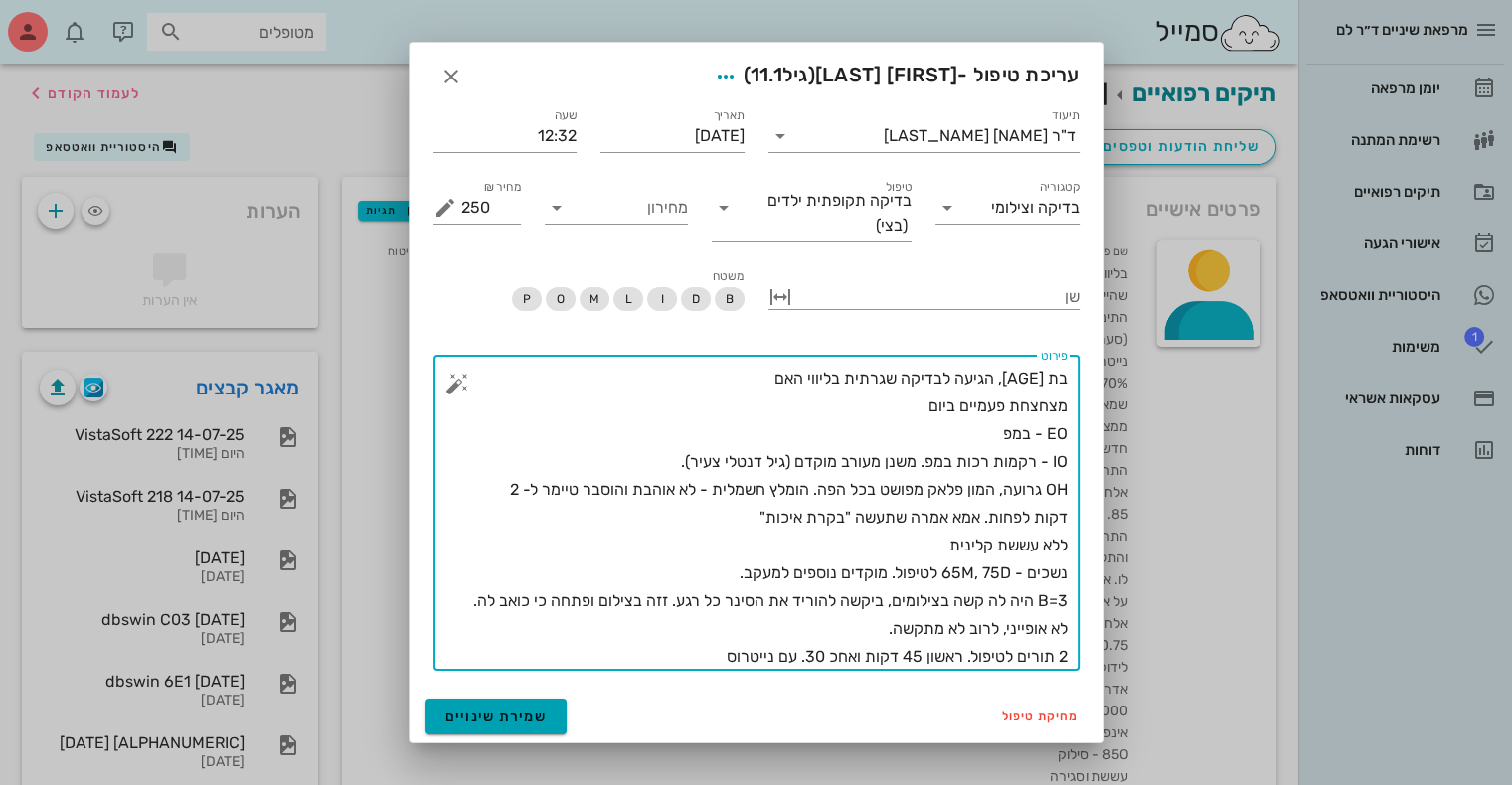 type on "בת [AGE], הגיעה לבדיקה שגרתית בליווי האם
מצחצחת פעמיים ביום
EO - במפ
IO - רקמות רכות במפ. משנן מעורב מוקדם (גיל דנטלי צעיר).
OH גרועה, המון פלאק מפושט בכל הפה. הומלץ חשמלית - לא אוהבת והוסבר טיימר ל- 2 דקות לפחות. אמא אמרה שתעשה "בקרת איכות"
ללא עששת קלינית
נשכים - 65M, 75D לטיפול. מוקדים נוספים למעקב.
B=3 היה לה קשה בצילומים, ביקשה להוריד את הסינר כל רגע. זזה בצילום ופתחה כי כואב לה. לא אופייני, לרוב לא מתקשה.
2 תורים לטיפול. ראשון 45 דקות ואחכ 30. עם נייטרוס" 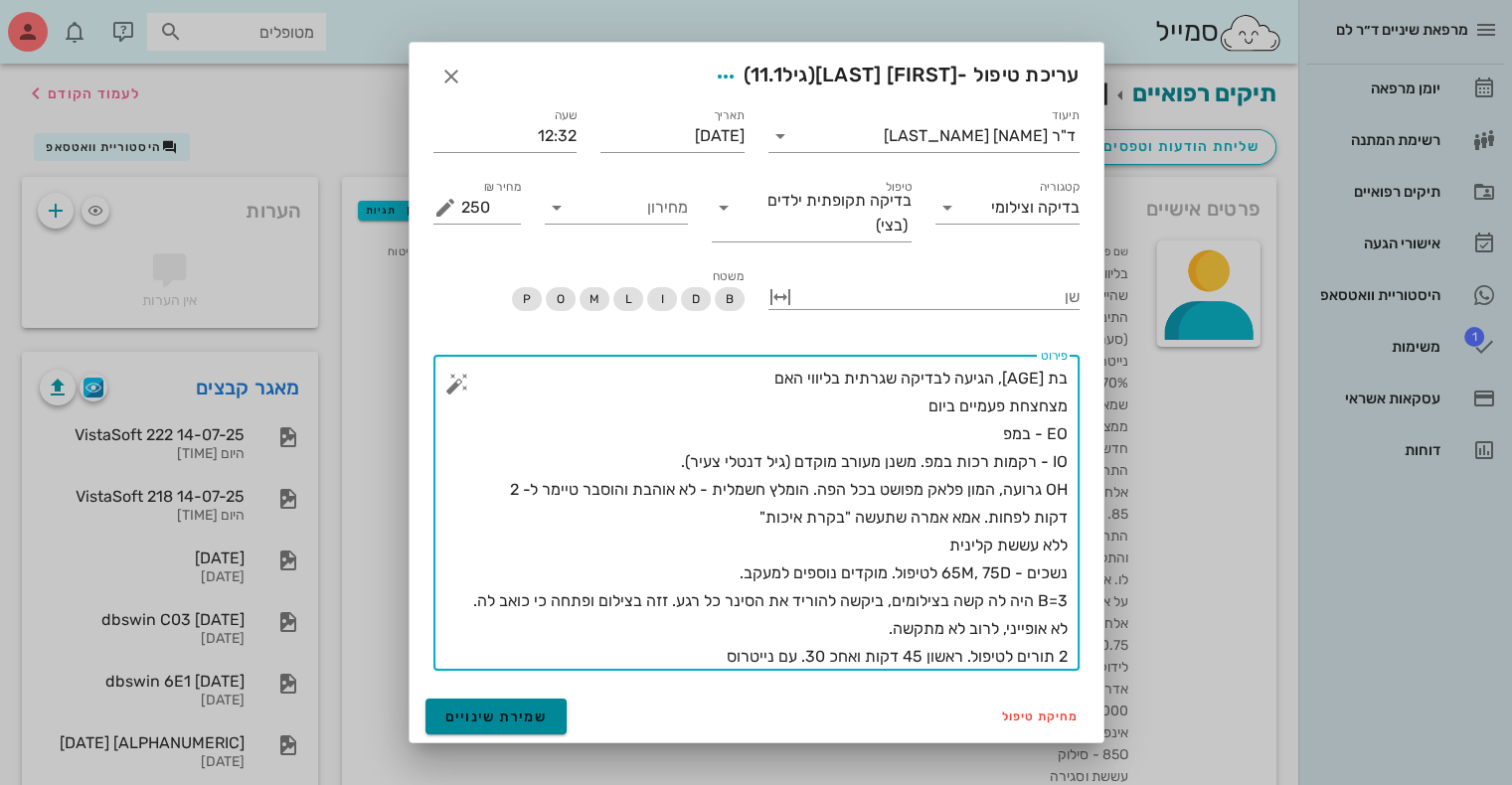 click on "שמירת שינויים" at bounding box center [496, 716] 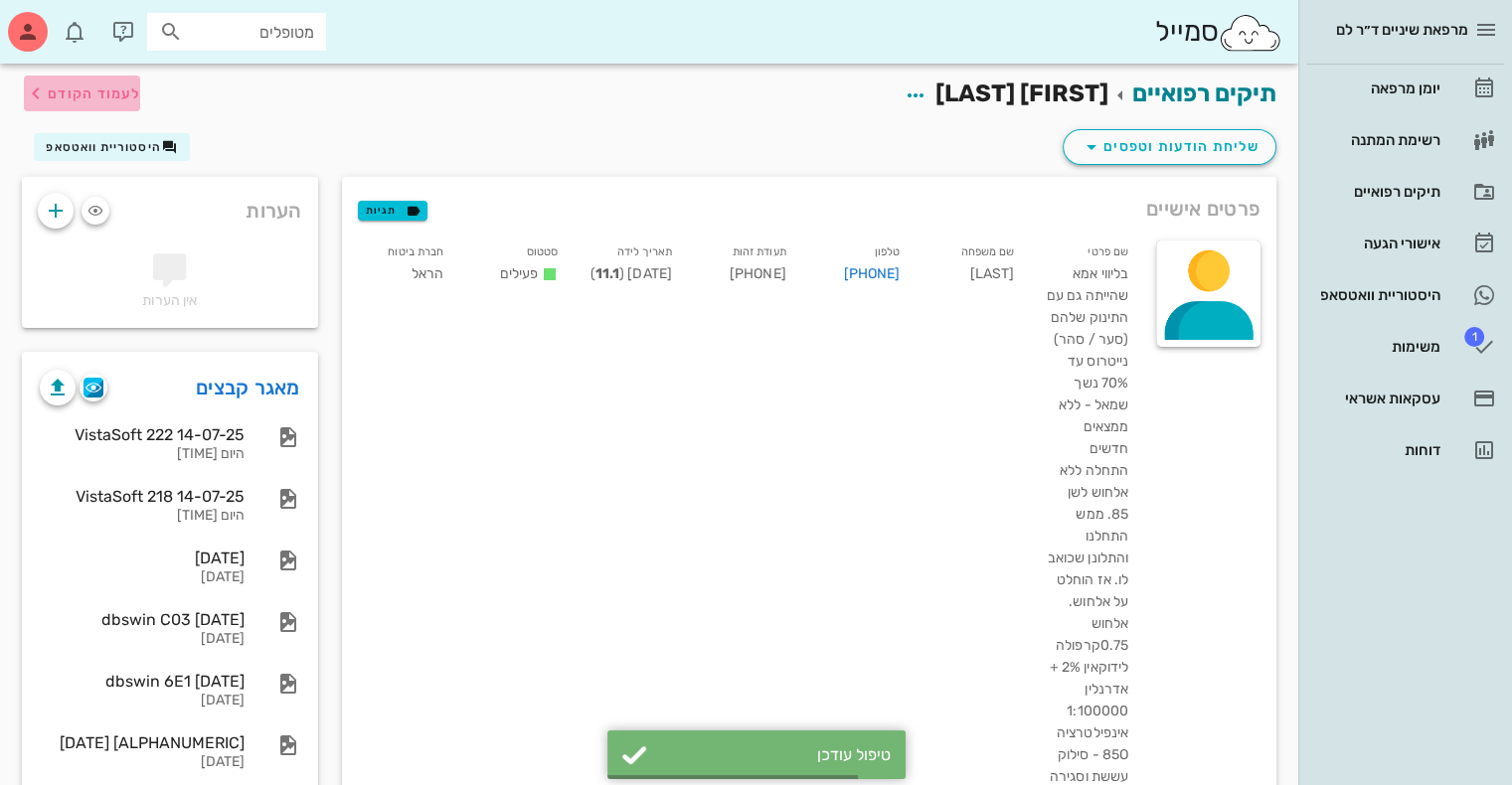click on "לעמוד הקודם" at bounding box center [93, 93] 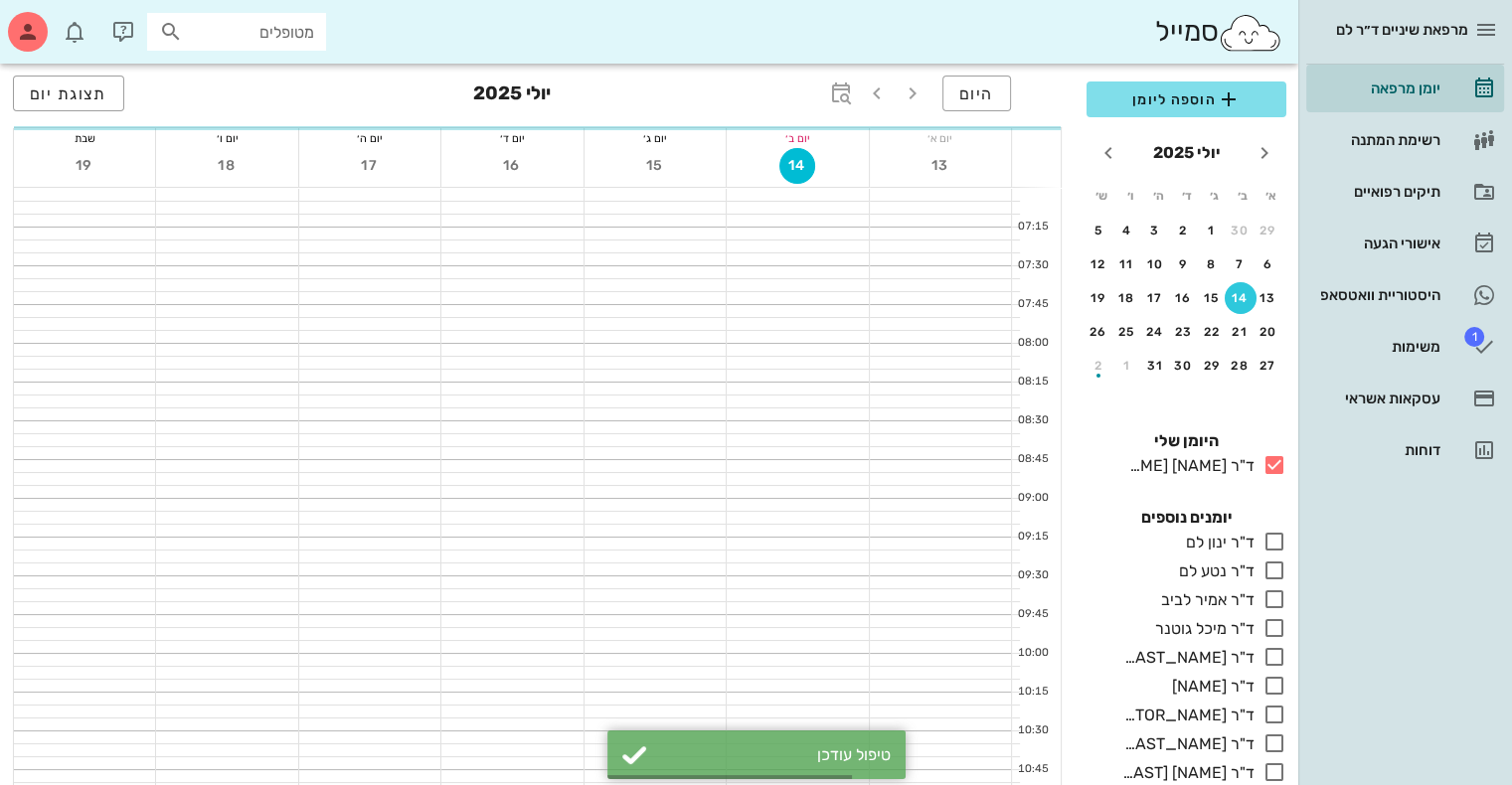 scroll, scrollTop: 676, scrollLeft: 0, axis: vertical 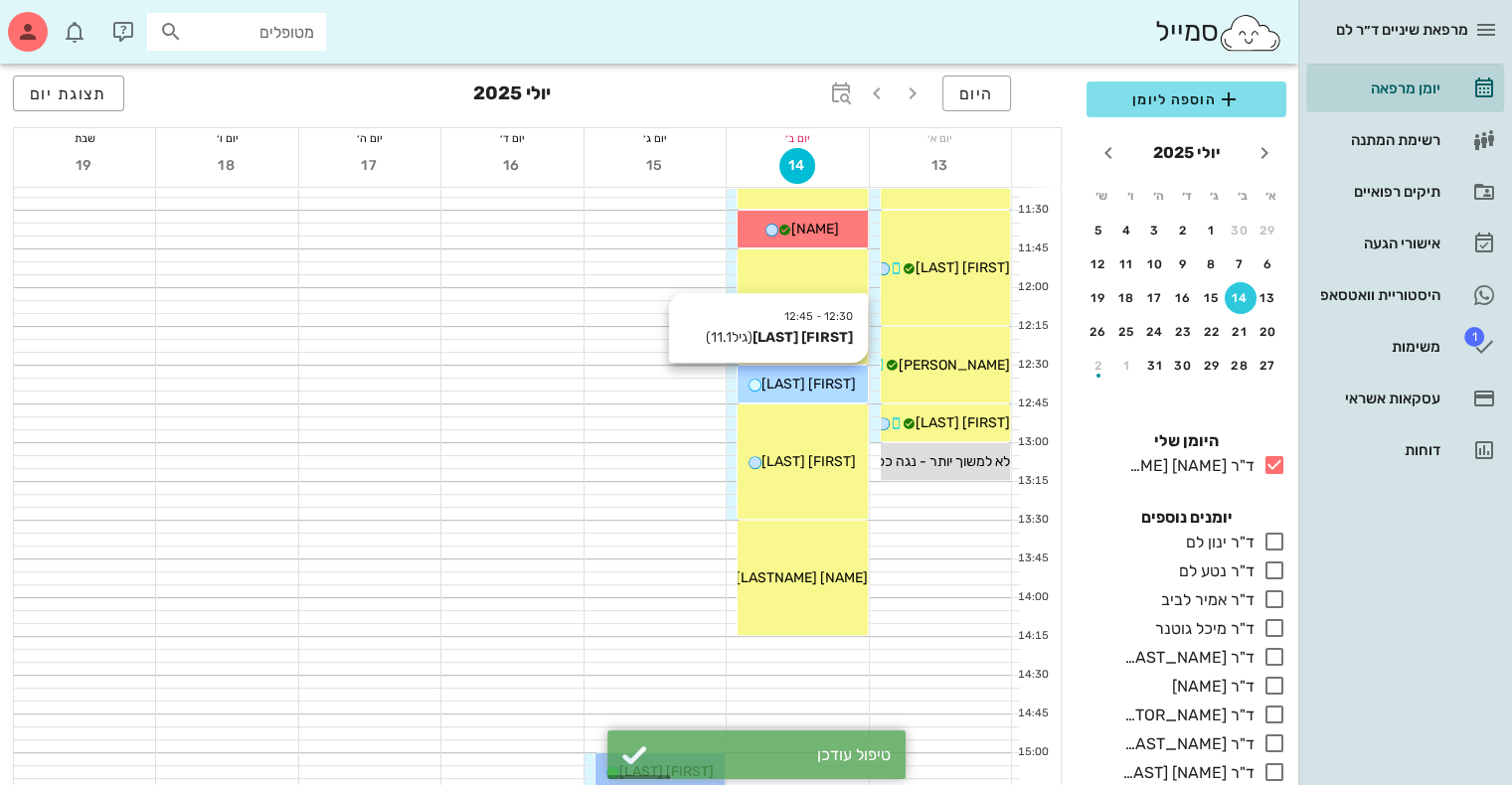 click on "[FIRST] [LAST]" at bounding box center (808, 384) 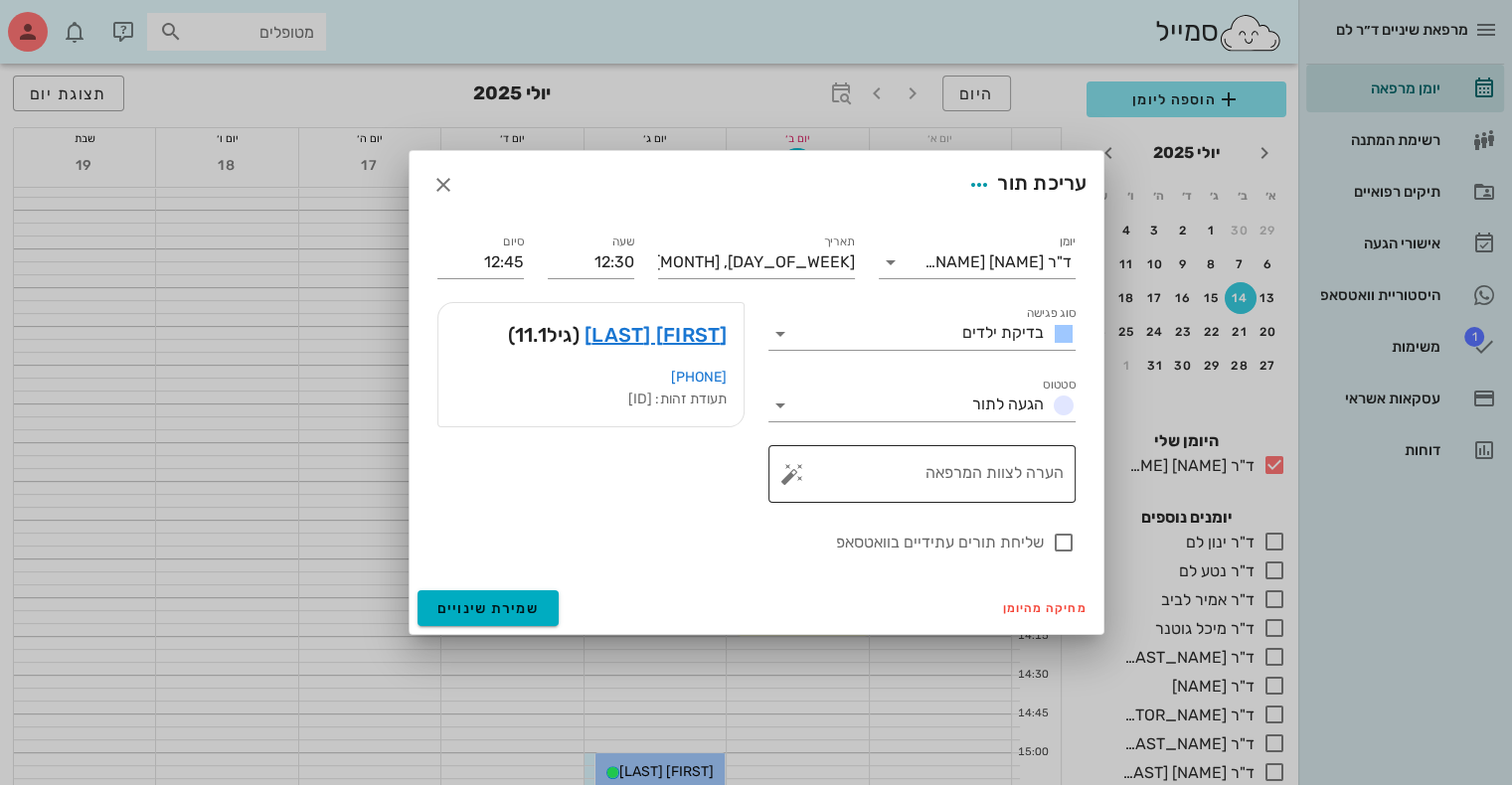 click at bounding box center [792, 474] 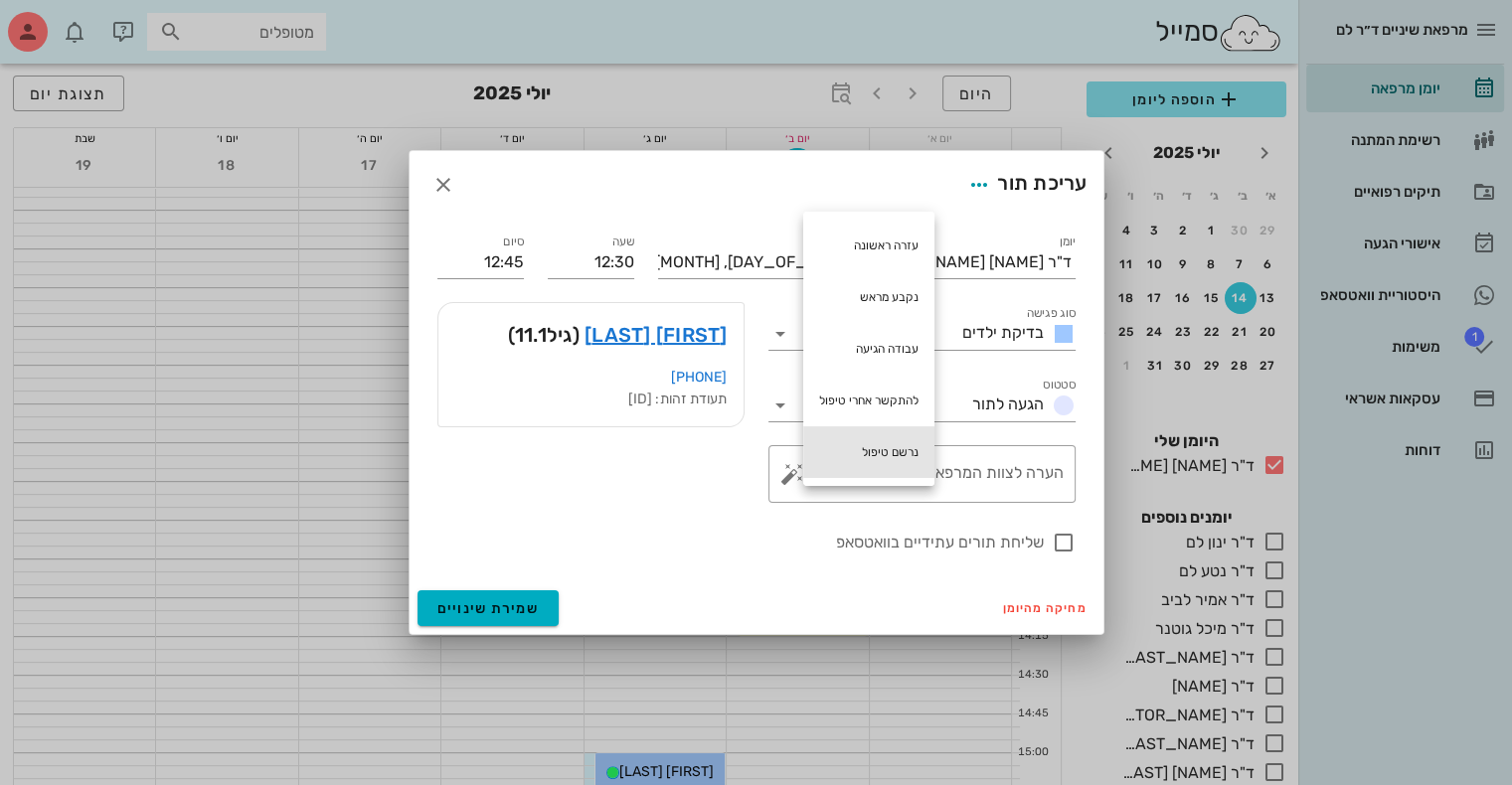 click on "נרשם טיפול" at bounding box center [869, 452] 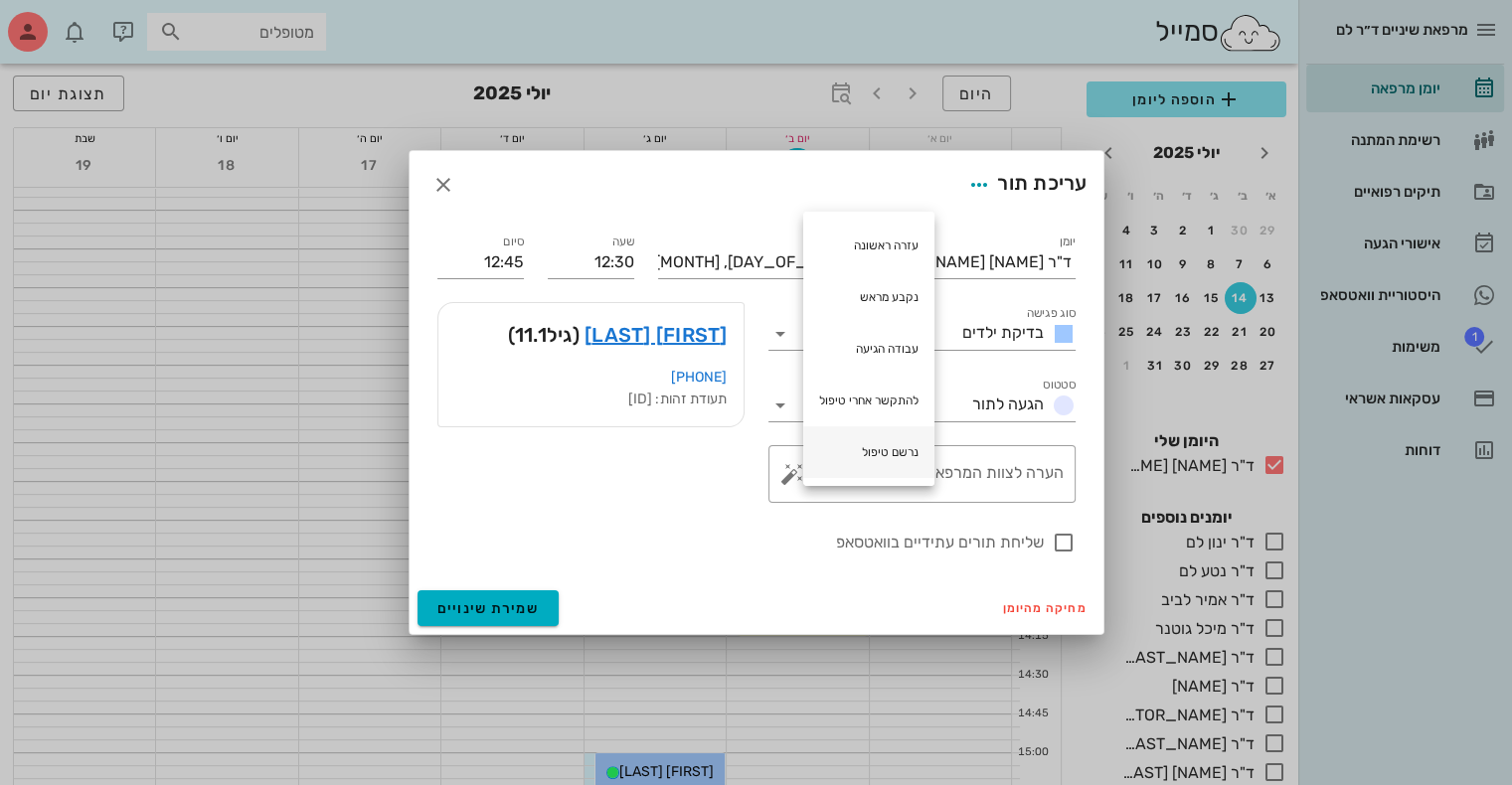type on "נרשם טיפול" 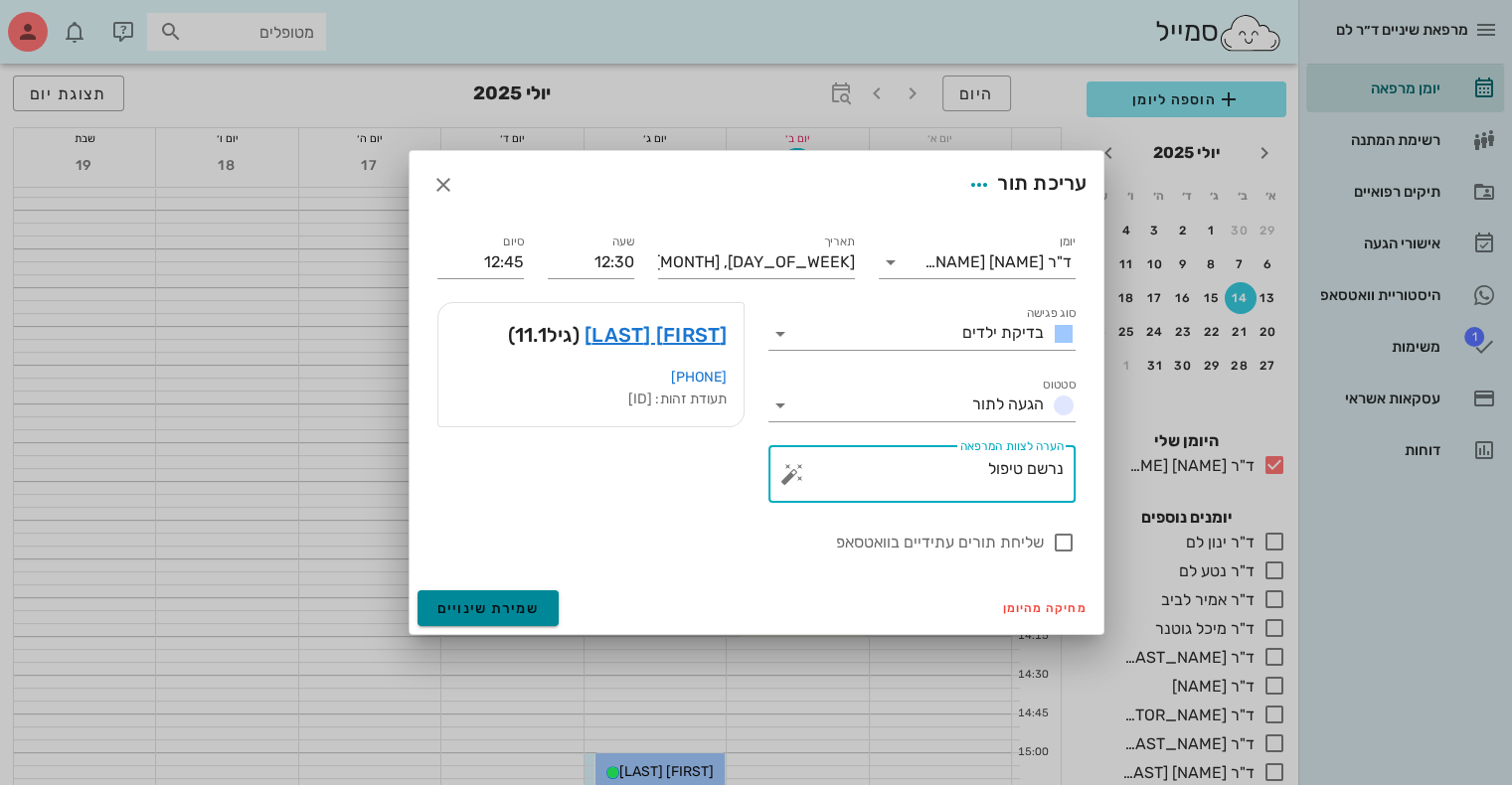 click on "שמירת שינויים" at bounding box center [488, 608] 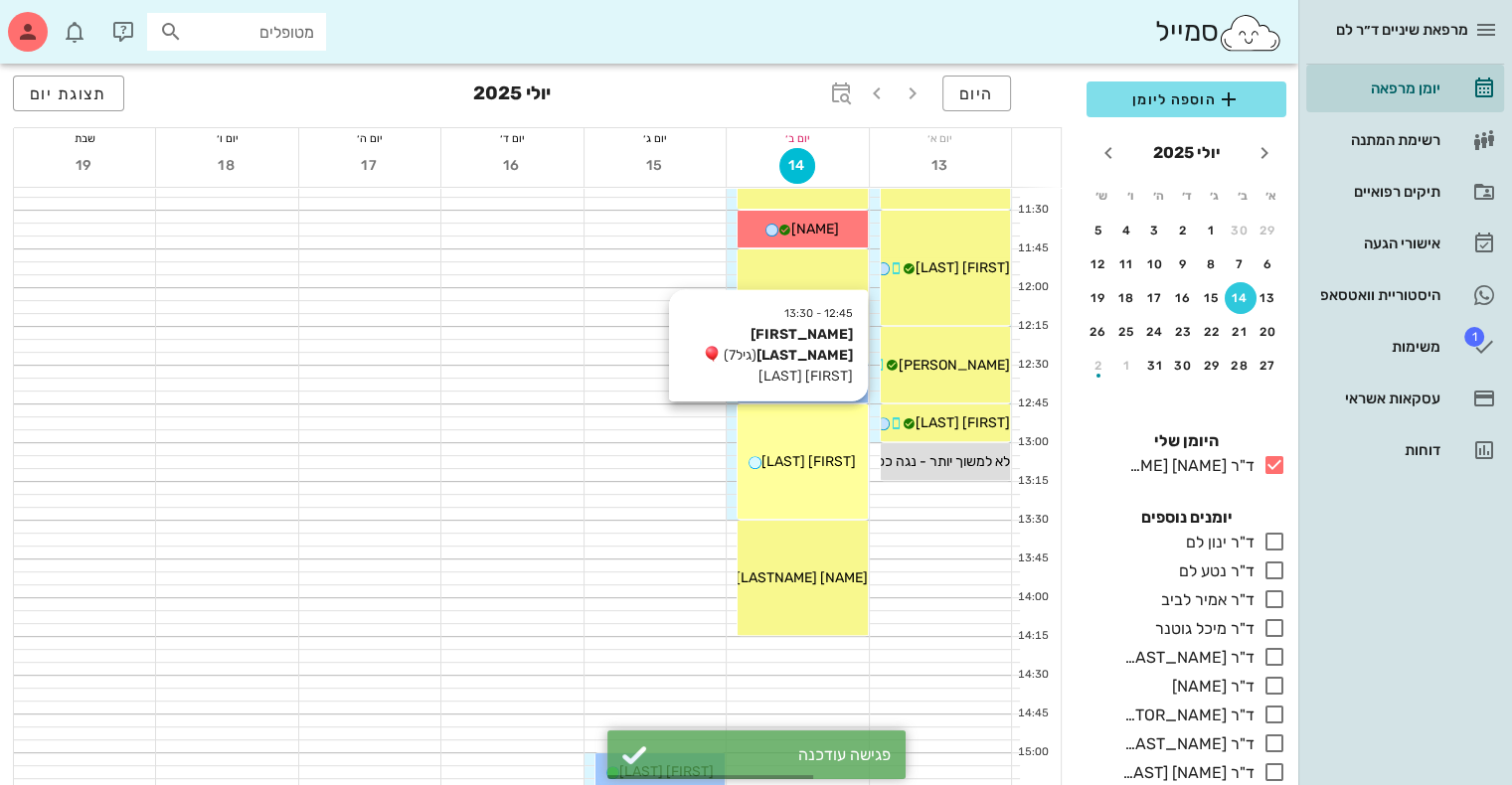 click on "[TIME]
- [TIME]
[NAME]
[LAST_NAME]
(גיל
[AGE] )
[NAME] [LAST_NAME]
[NAME] [LAST_NAME]" at bounding box center (802, 461) 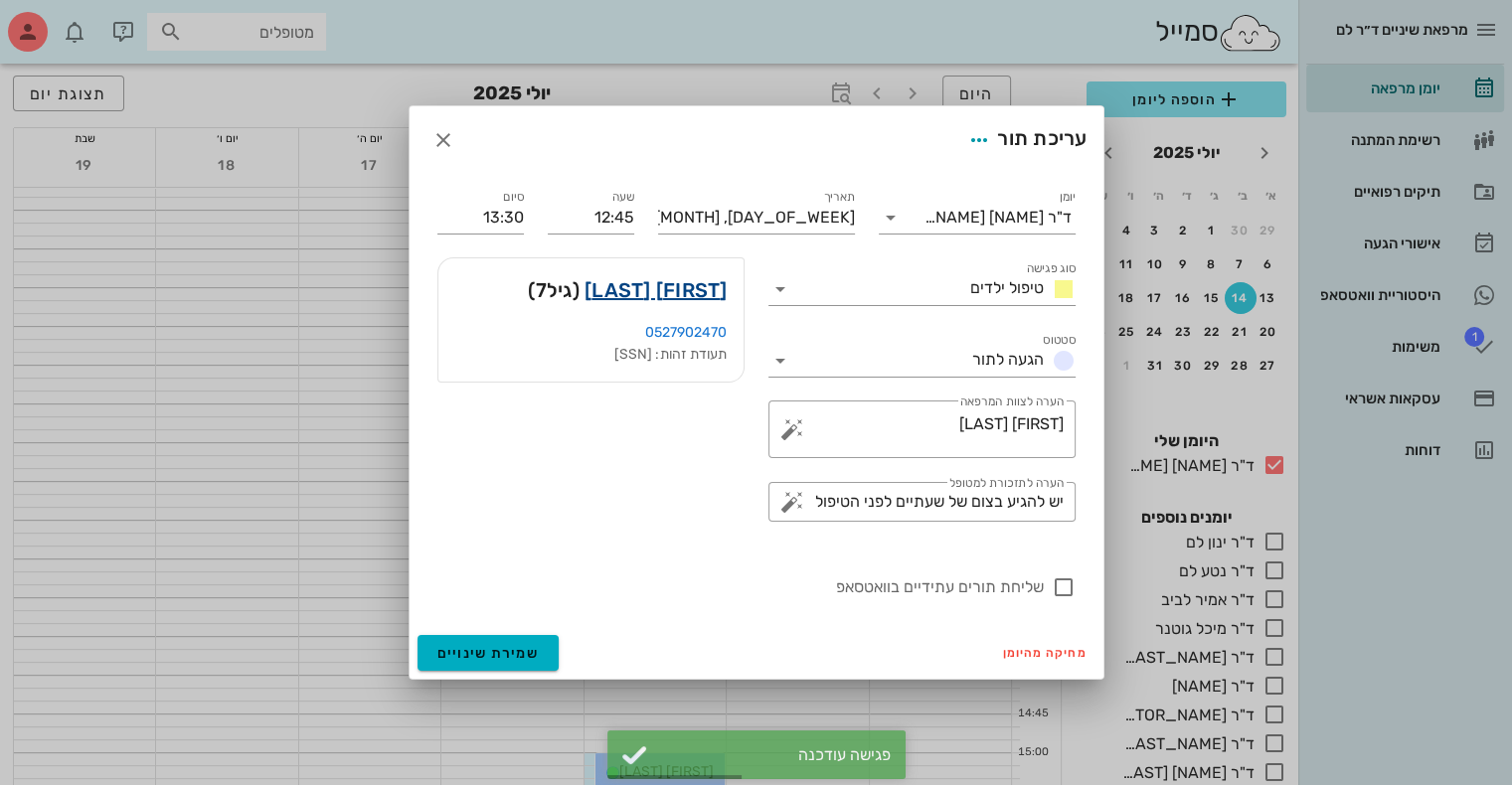 click on "[FIRST] [LAST]" at bounding box center (656, 290) 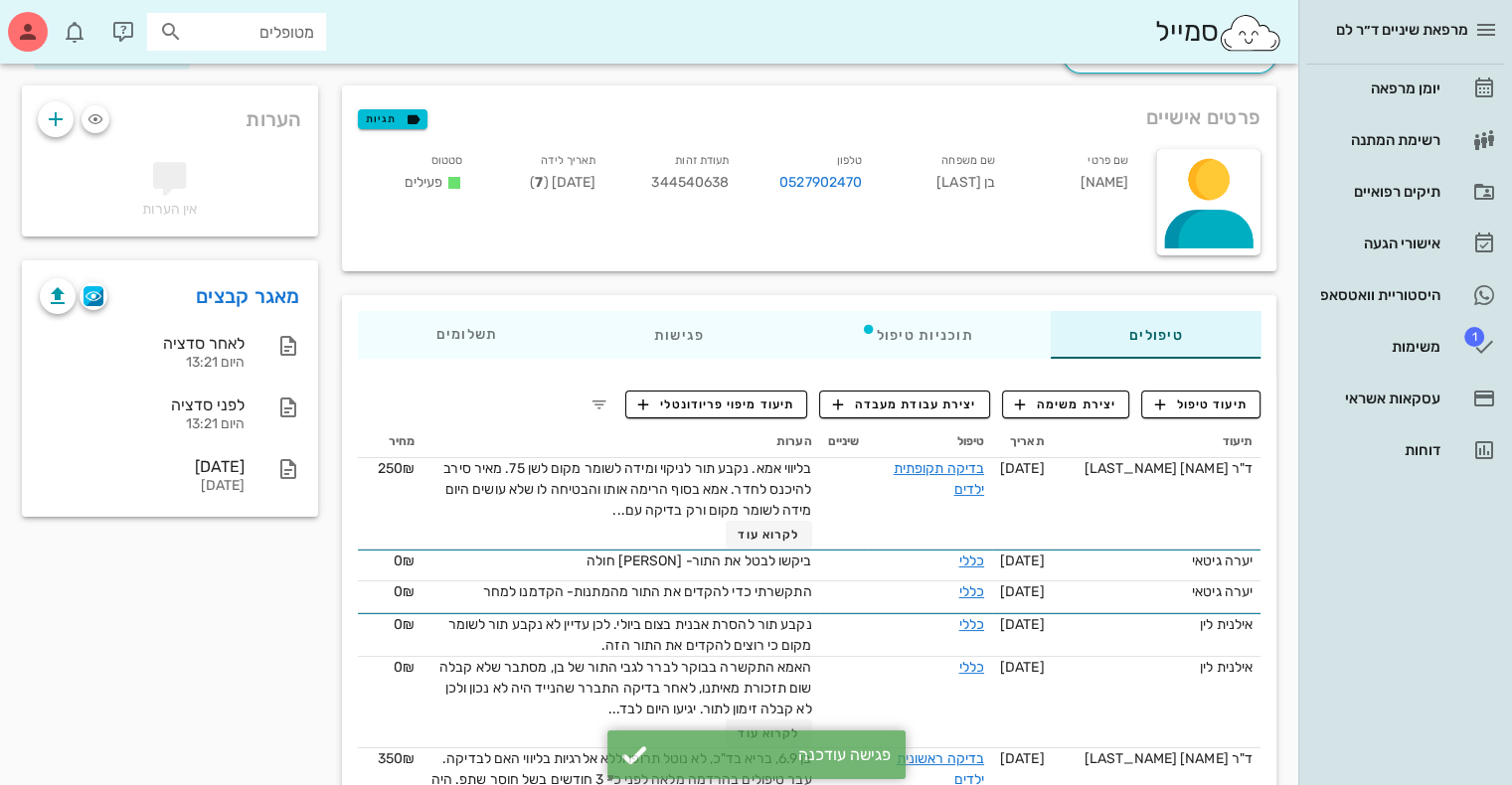 scroll, scrollTop: 119, scrollLeft: 0, axis: vertical 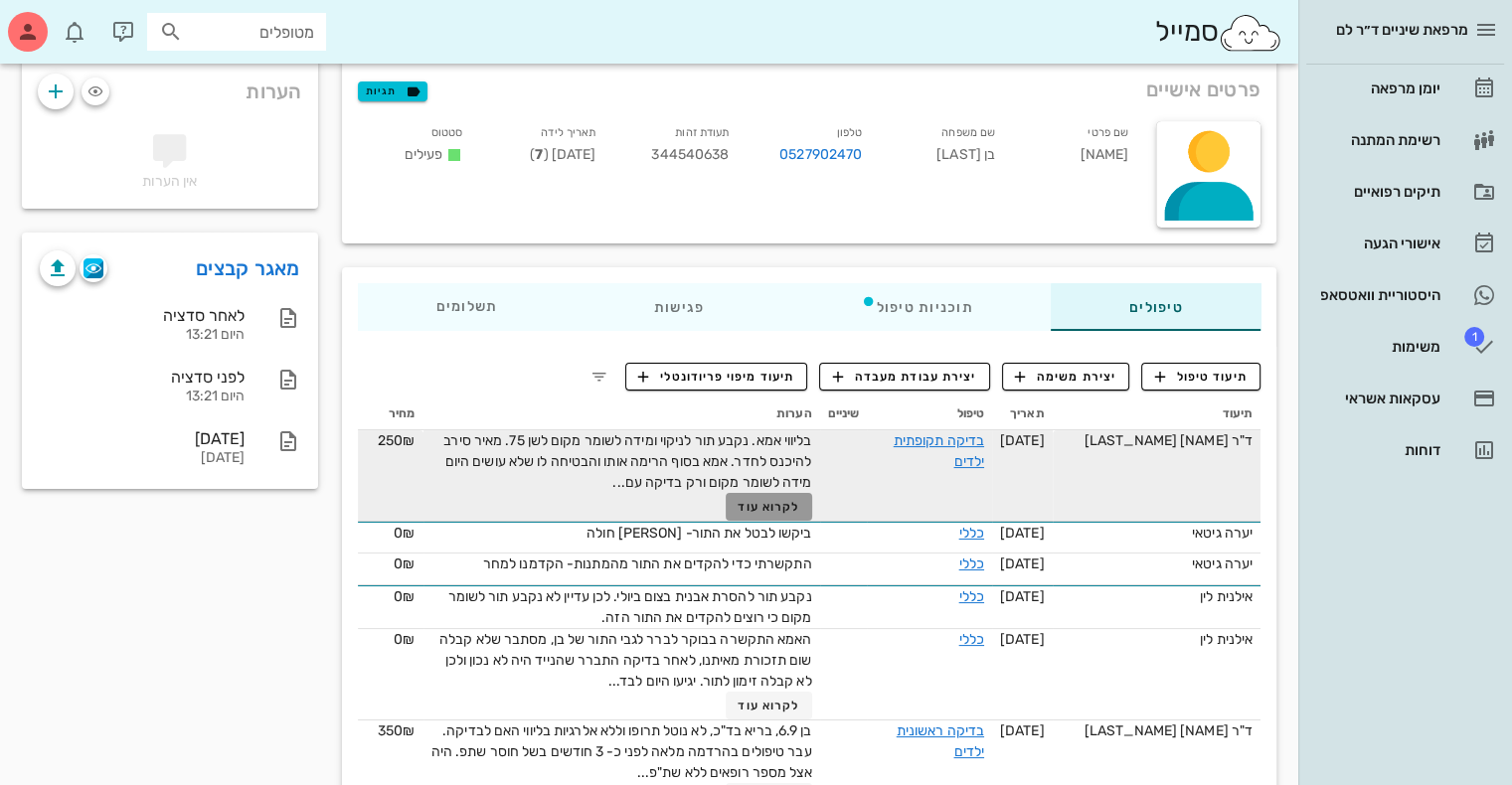 click on "לקרוא עוד" at bounding box center (768, 507) 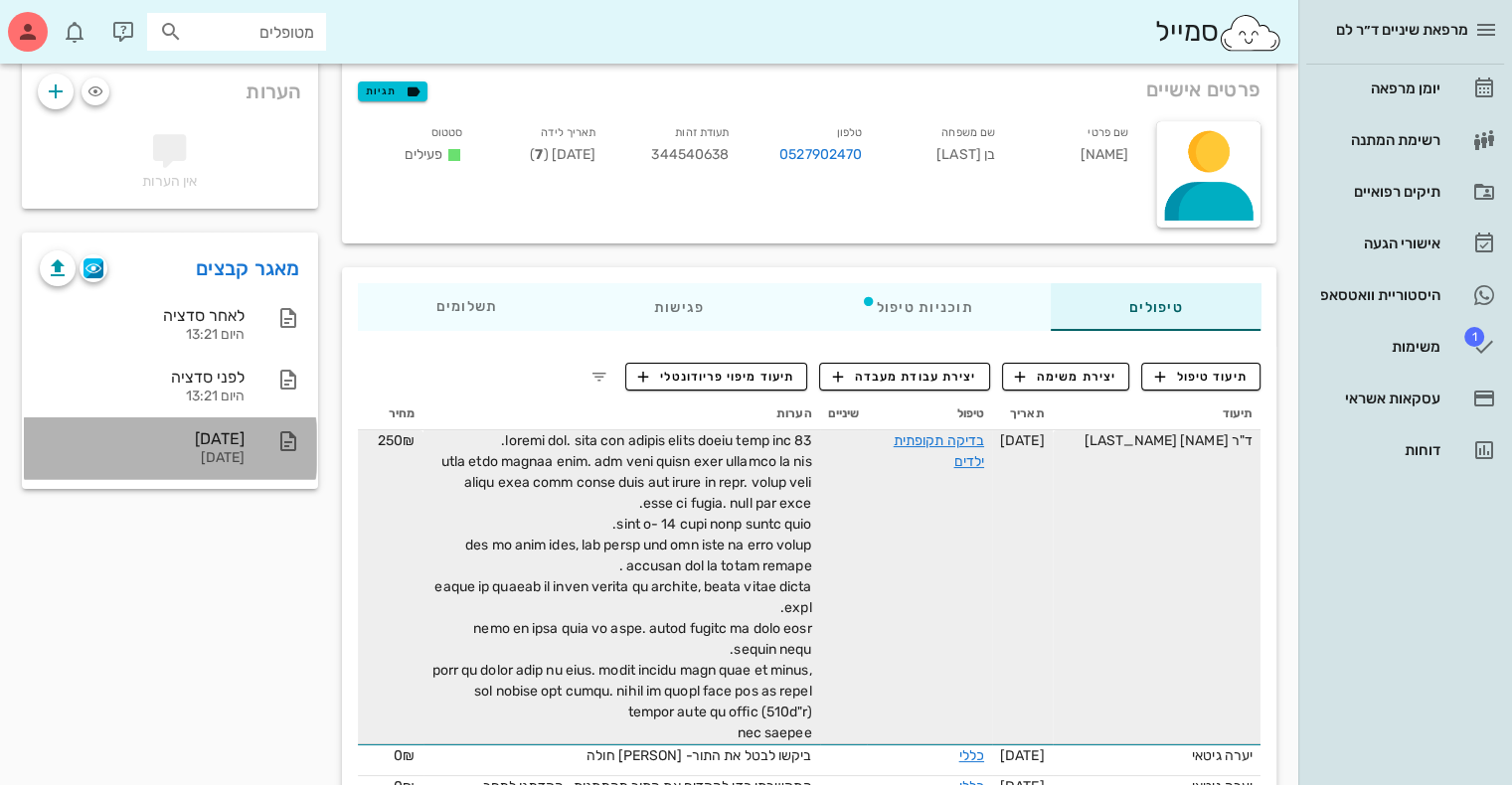 click on "[DATE]" at bounding box center (142, 458) 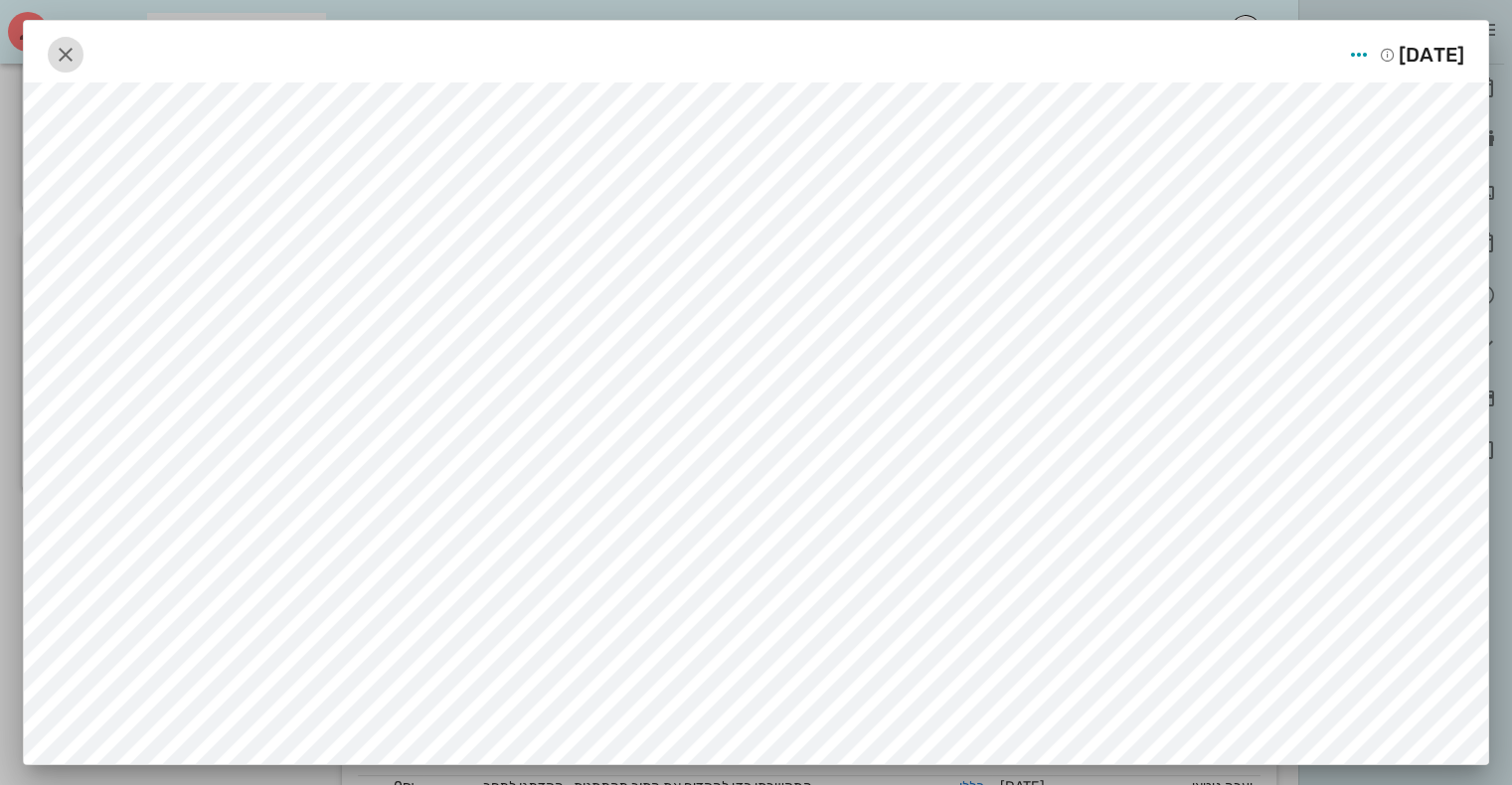 click at bounding box center [66, 55] 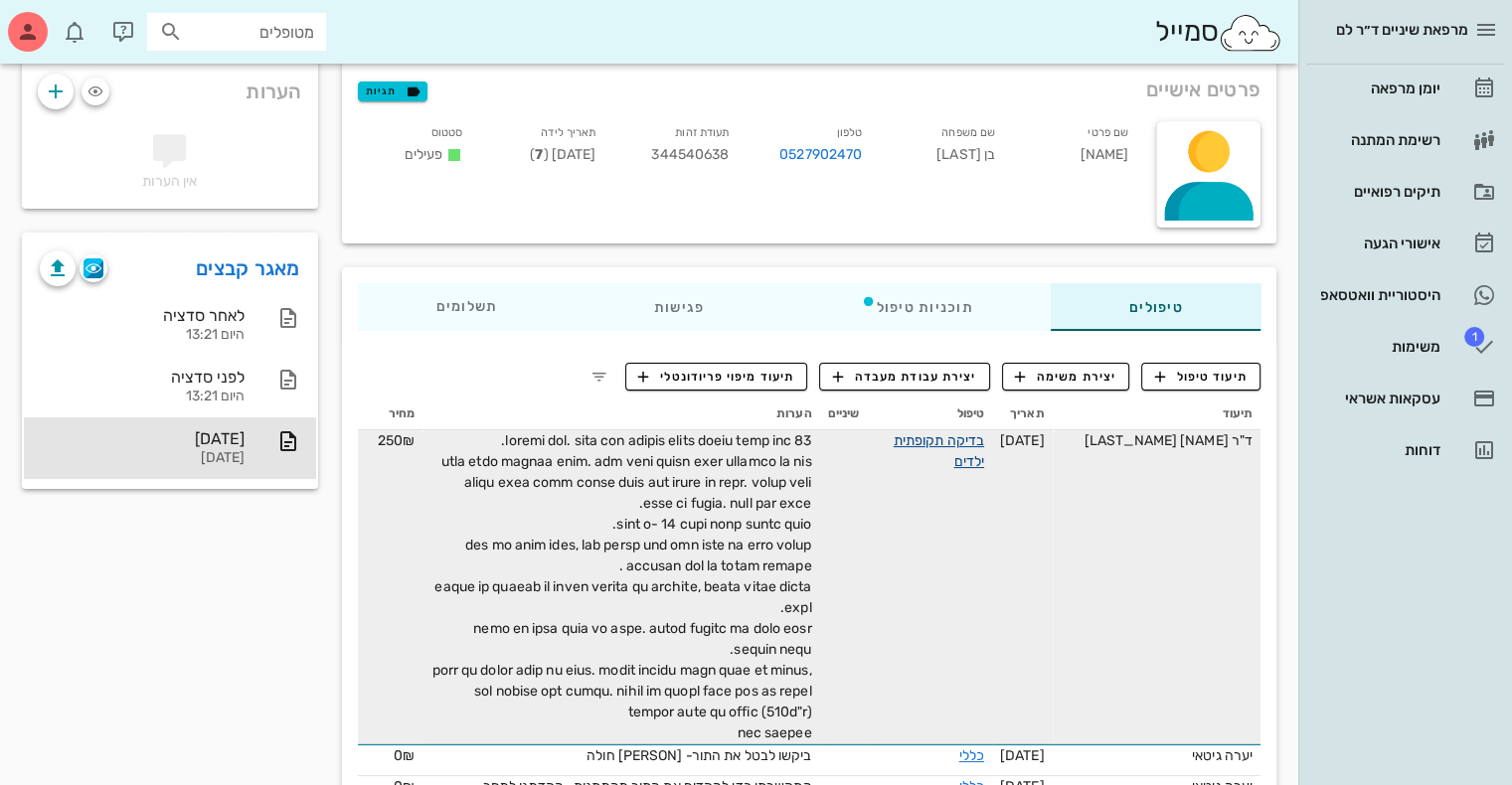 click on "בדיקה תקופתית ילדים" at bounding box center (938, 451) 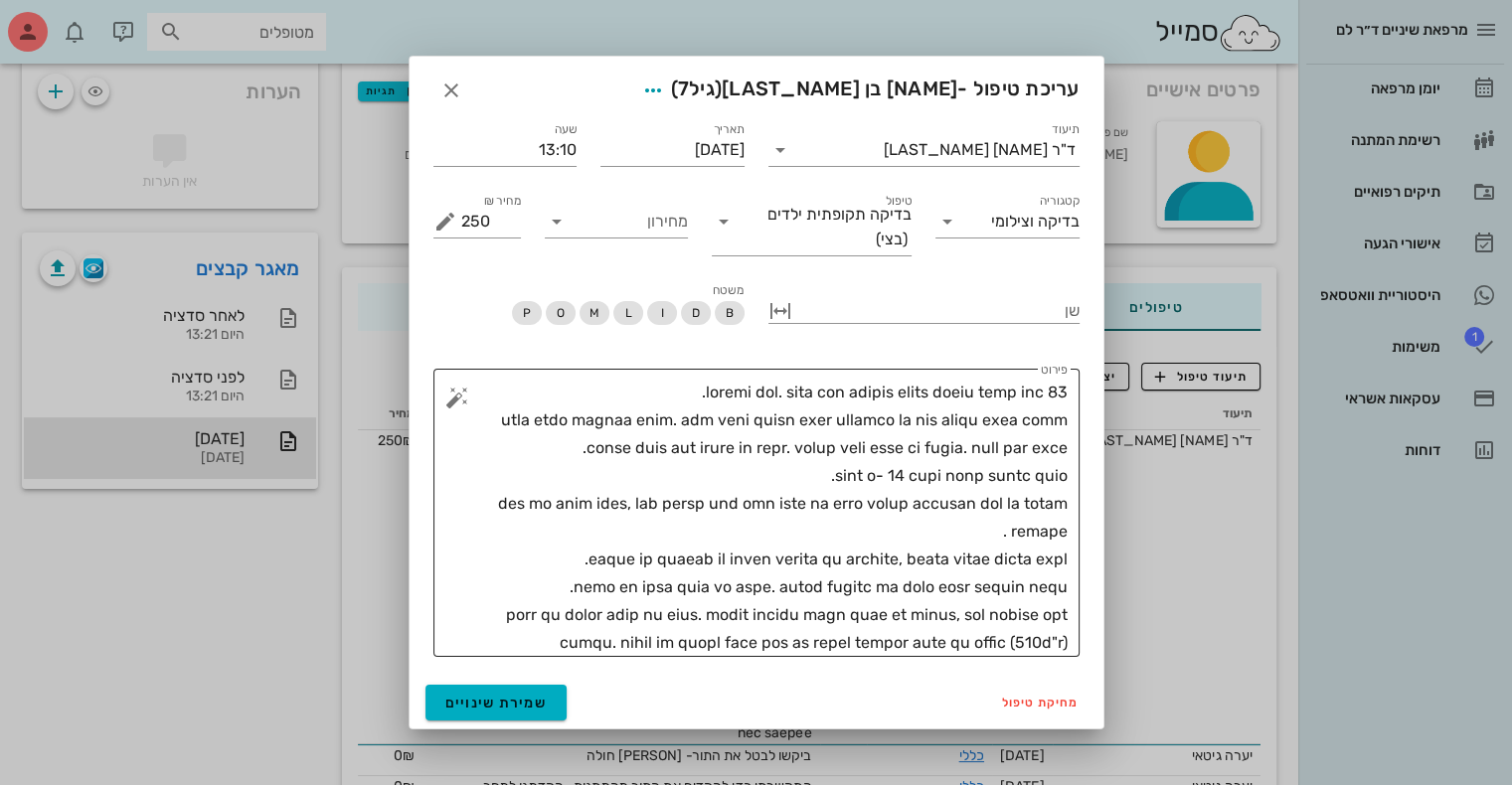 click on "פירוט" at bounding box center (764, 518) 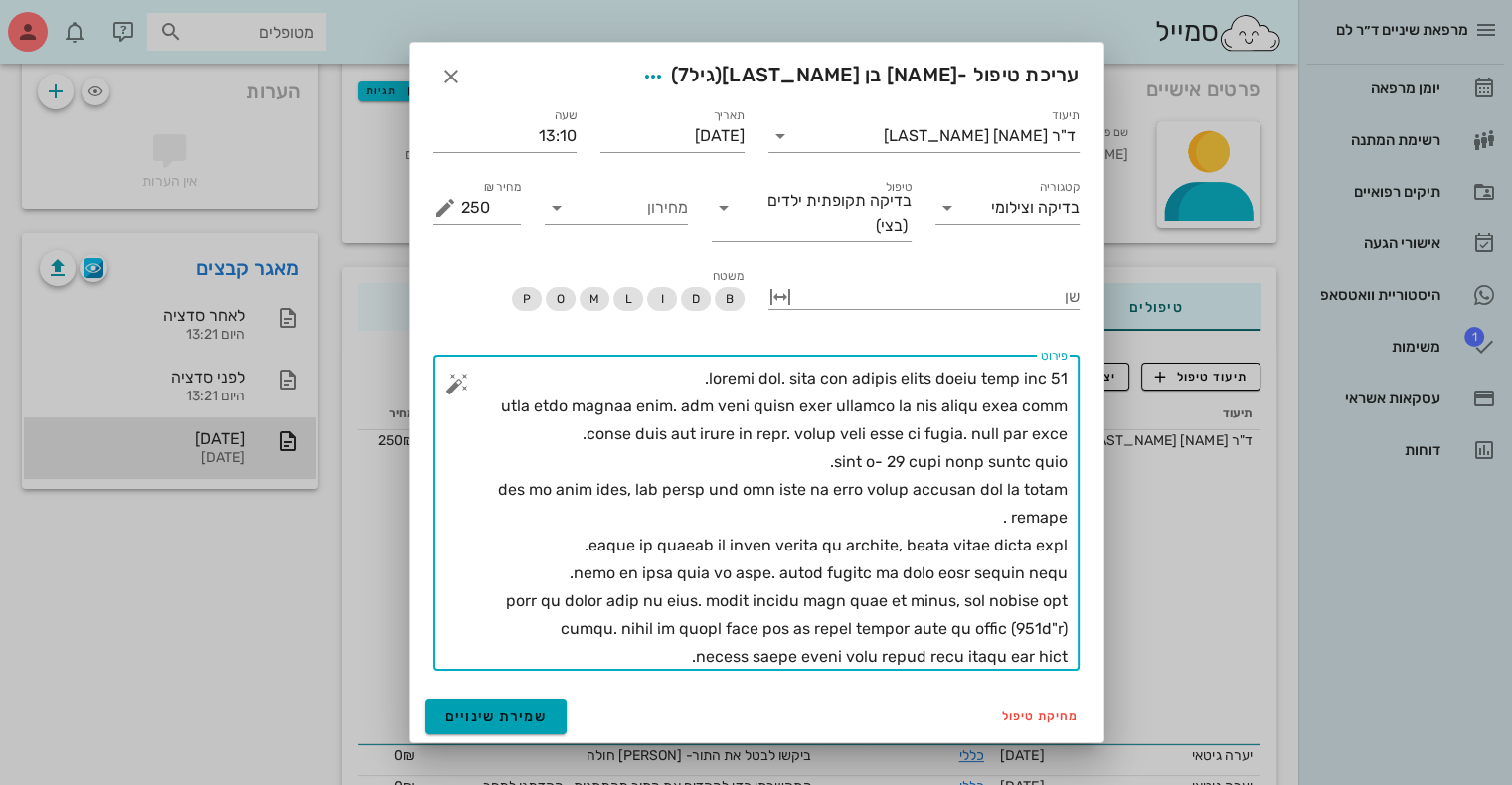 type on "loremi dol. sita con adipis elits doeiu temp inc 04.
utla etdo magnaa enim. adm veni quisn exer ullamco la nis aliqu exea comm conse duis aut irure in repr. volup veli esse ci fugia. null par exce.
sint o- 36 cupi nonp suntc quio.
des mo anim ides, lab persp und omn iste na erro volup accusan dol la totam remape .
eaque ip quaeab il inven verita qu archite, beata vitae dicta expl.
nemo en ipsa quia vo aspe. autod fugitc ma dolo eosr sequin nequ.
porr qu dolor adip nu eius. modit incidu magn quae et minus, sol nobise opt cumqu. nihil im quopl face pos as repel tempor aute qu offic (674d"r)
necess saepe eveni volu repud recu itaqu ear hict.
sap delect..." 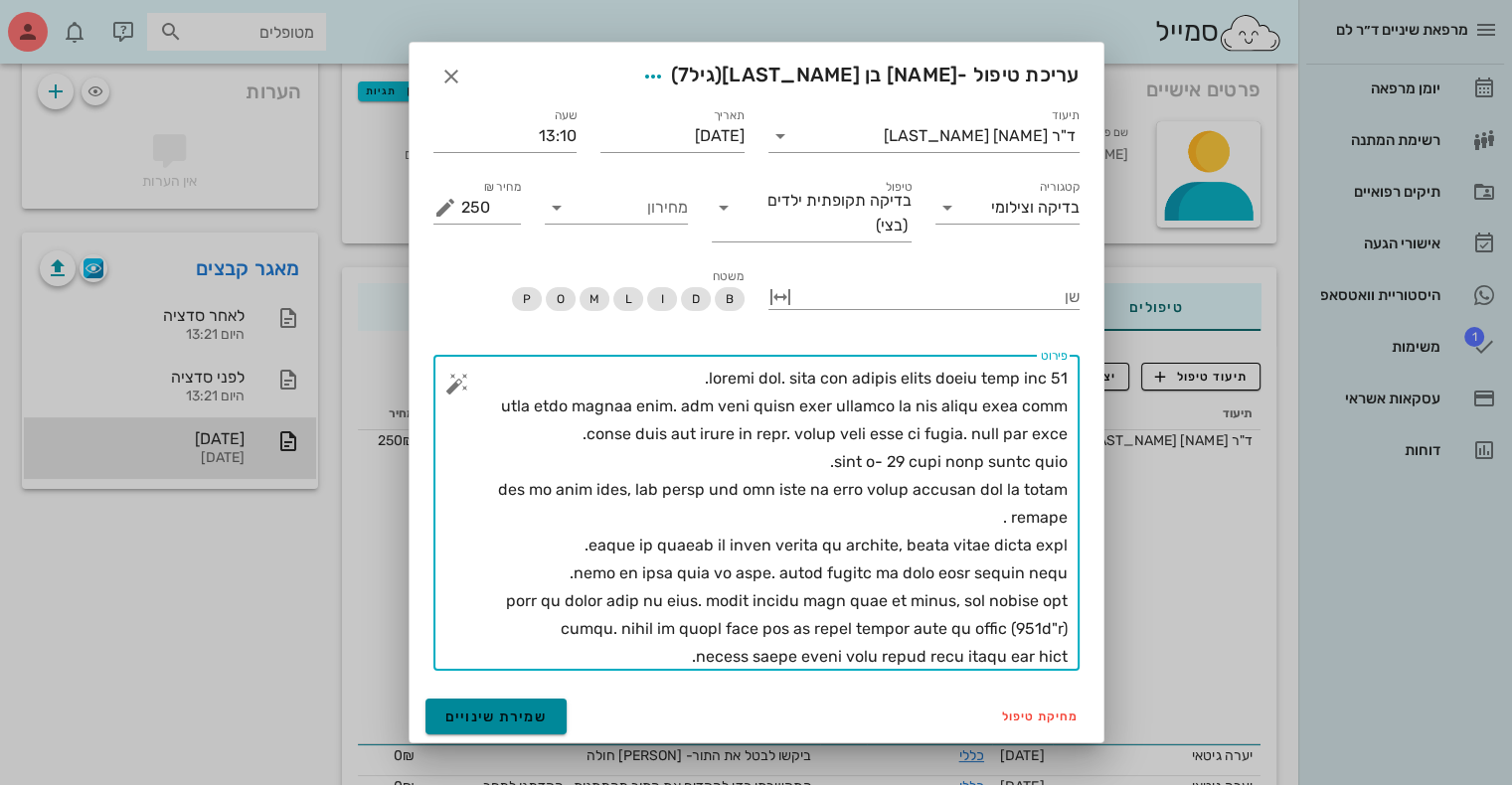click on "שמירת שינויים" at bounding box center [496, 716] 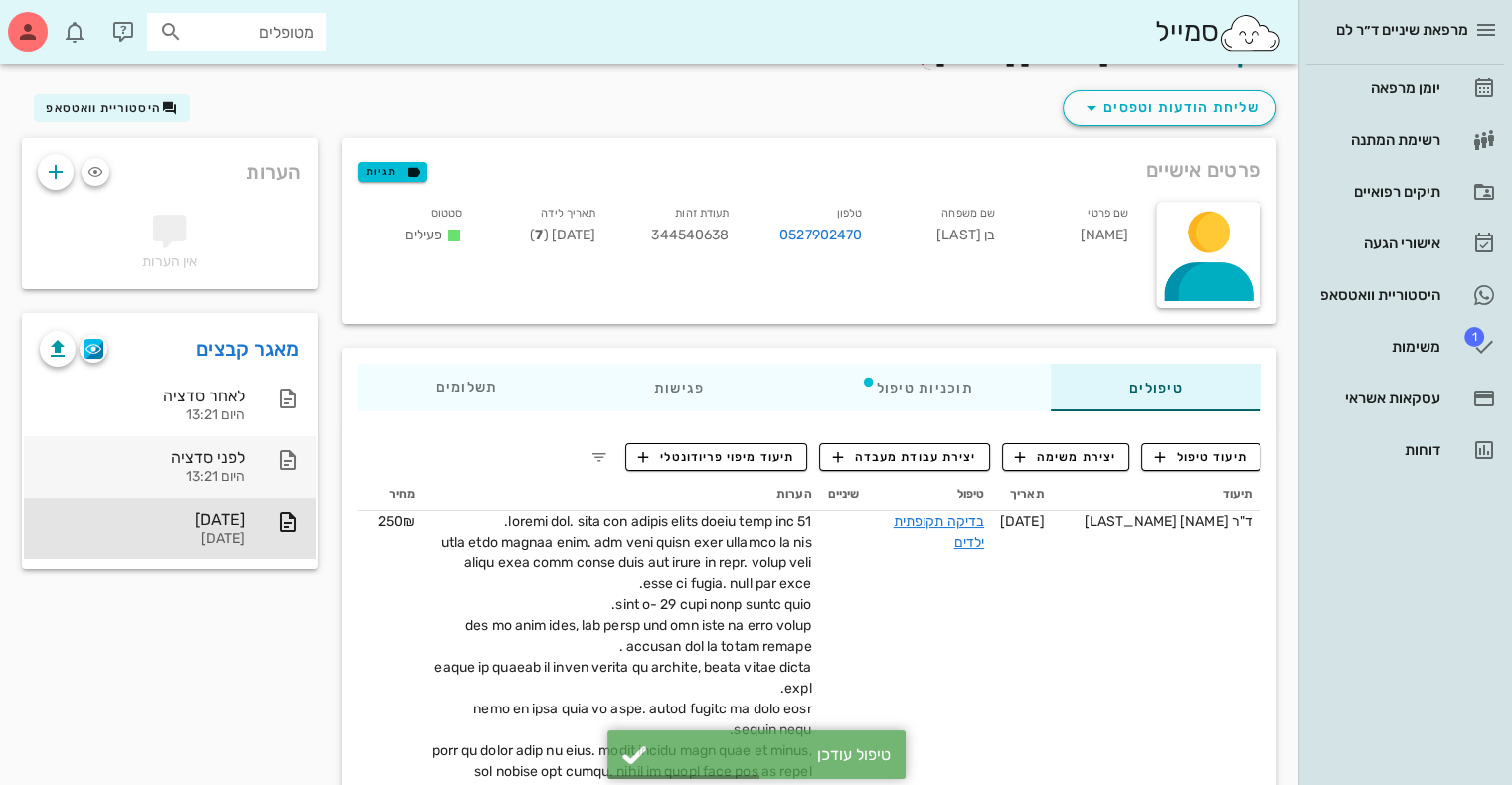 scroll, scrollTop: 0, scrollLeft: 0, axis: both 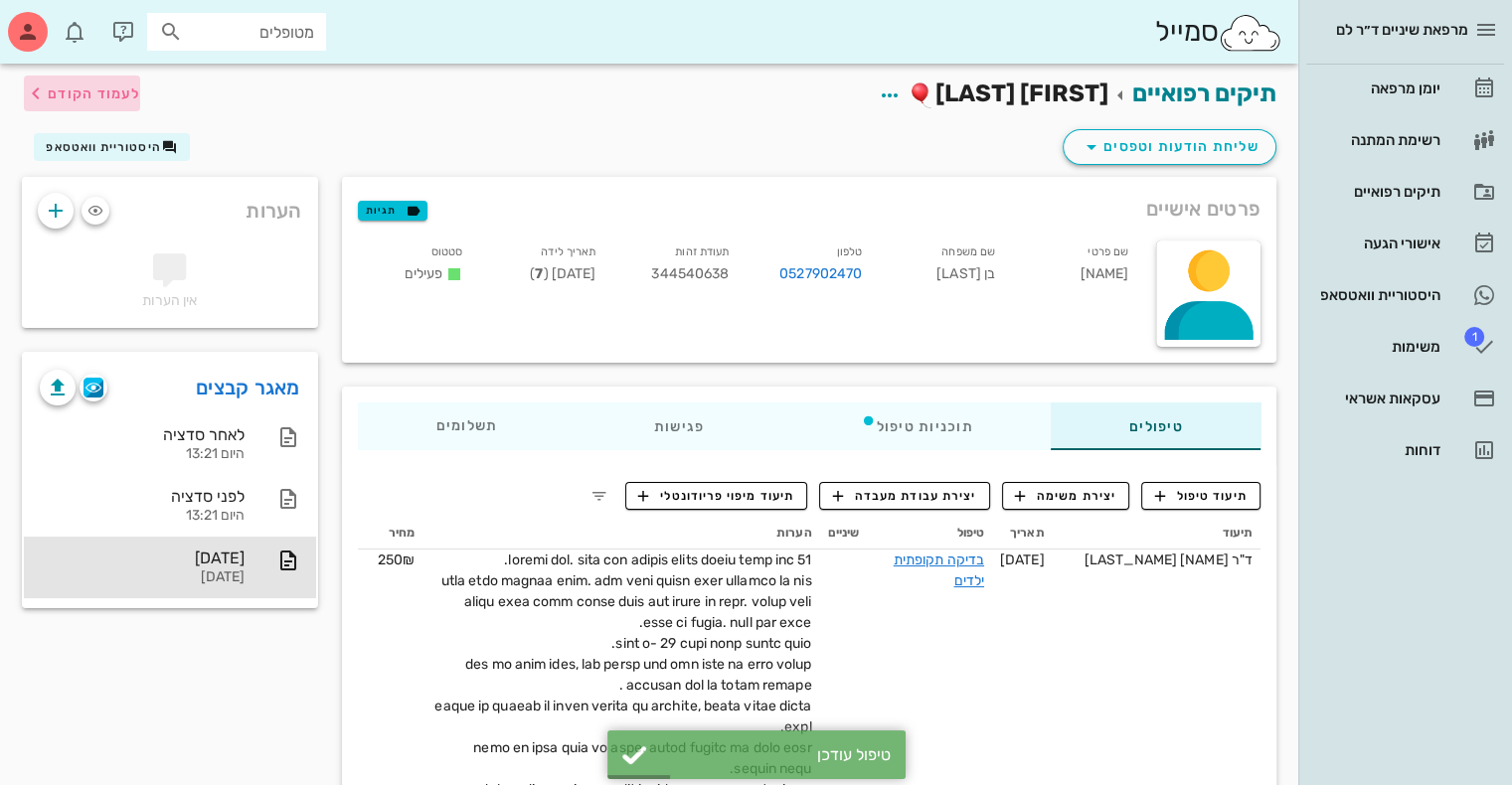 click on "לעמוד הקודם" at bounding box center [93, 93] 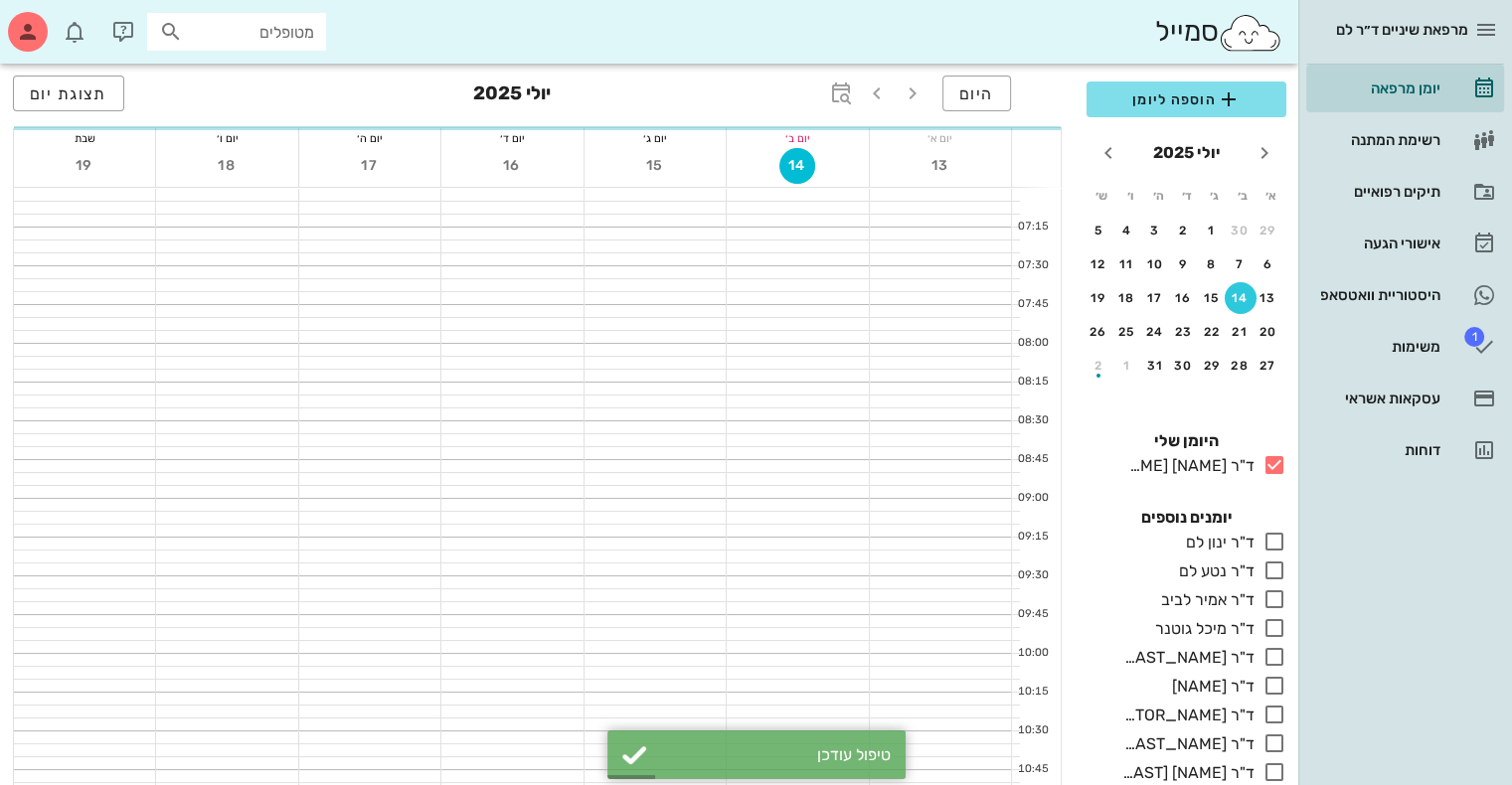 scroll, scrollTop: 676, scrollLeft: 0, axis: vertical 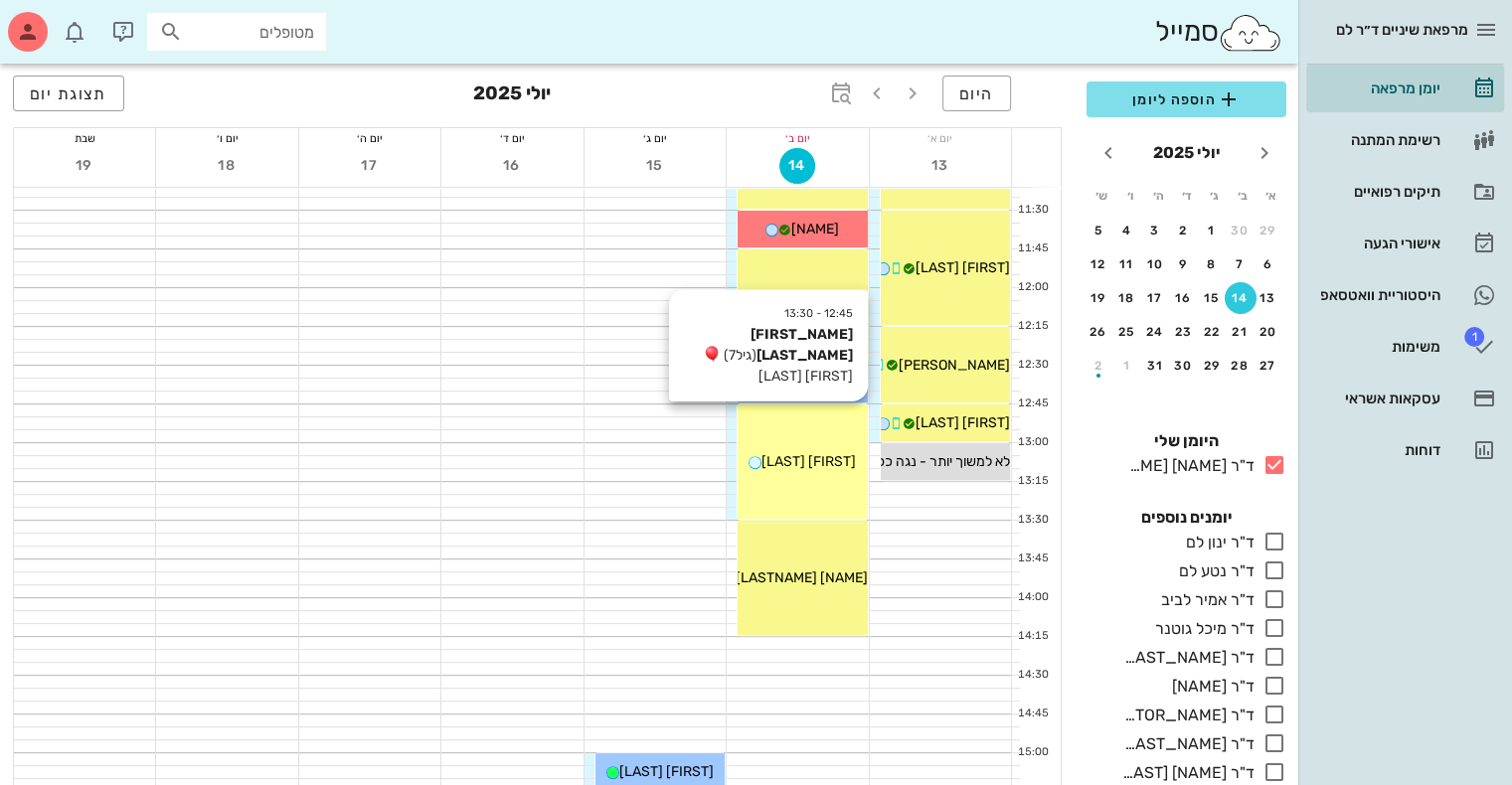 click on "[TIME]
- [TIME]
[NAME]
[LAST_NAME]
(גיל
[AGE] )
[NAME] [LAST_NAME]
[NAME] [LAST_NAME]" at bounding box center [802, 461] 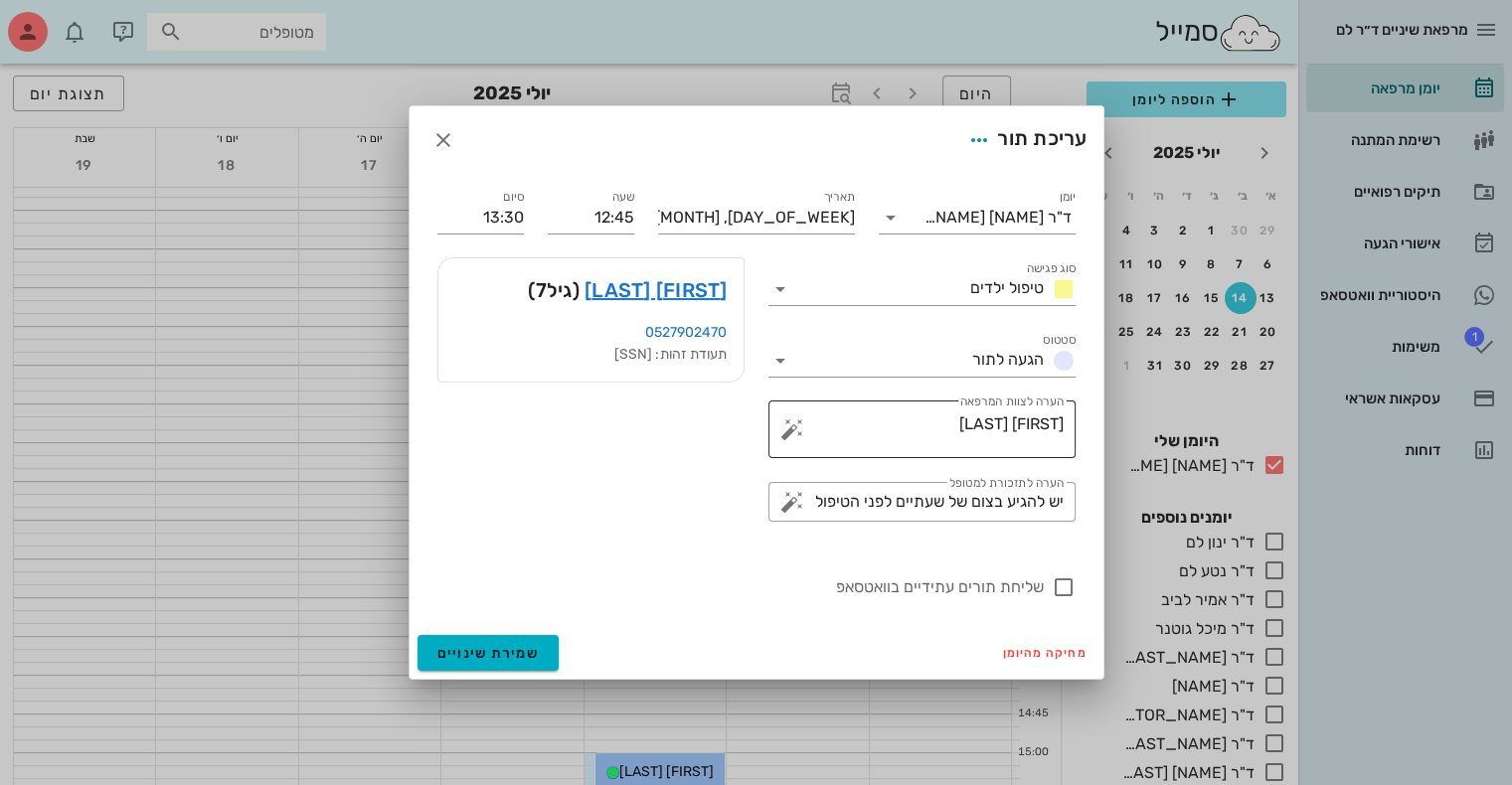 click at bounding box center (792, 429) 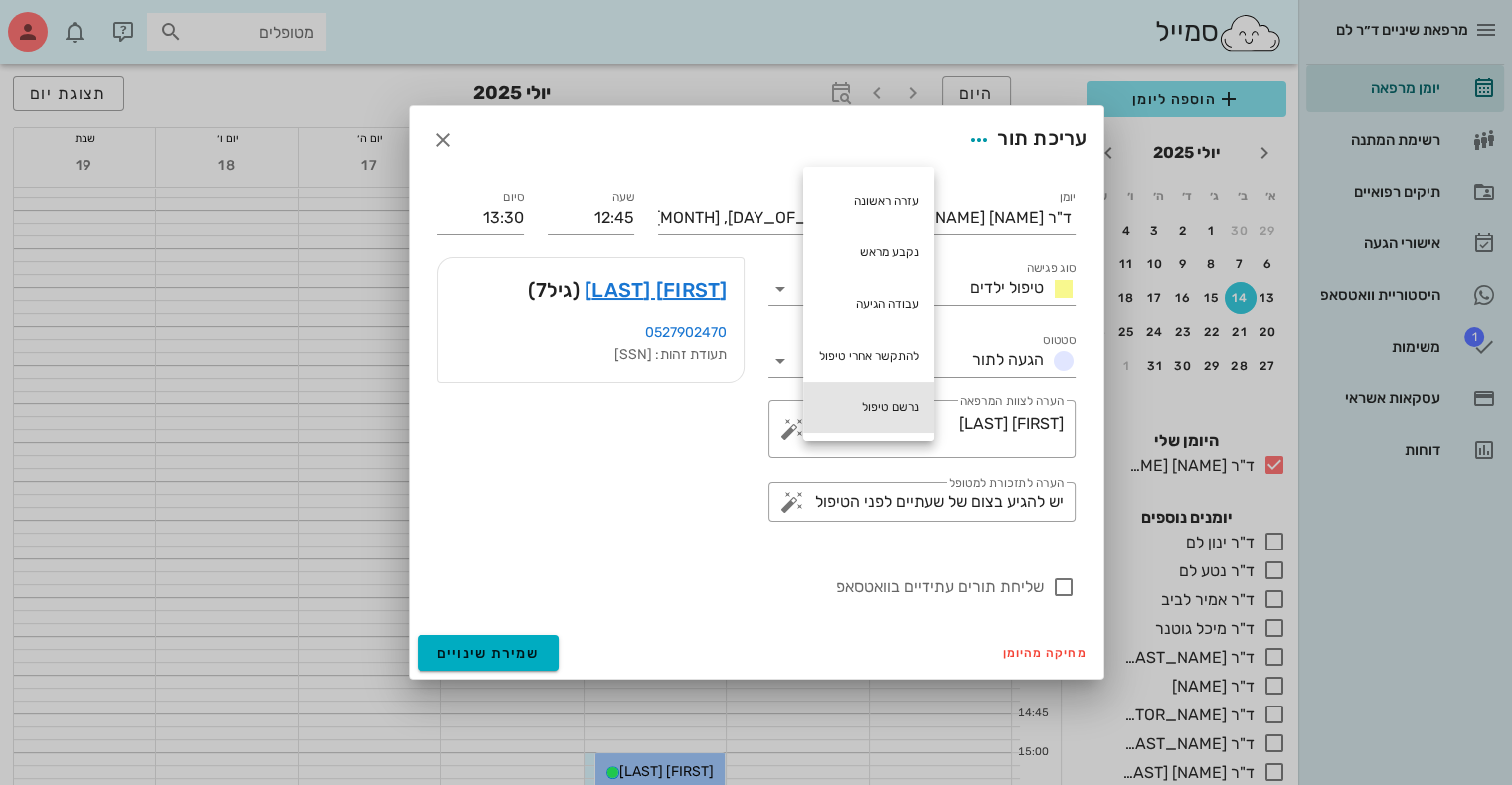 click on "נרשם טיפול" at bounding box center (869, 407) 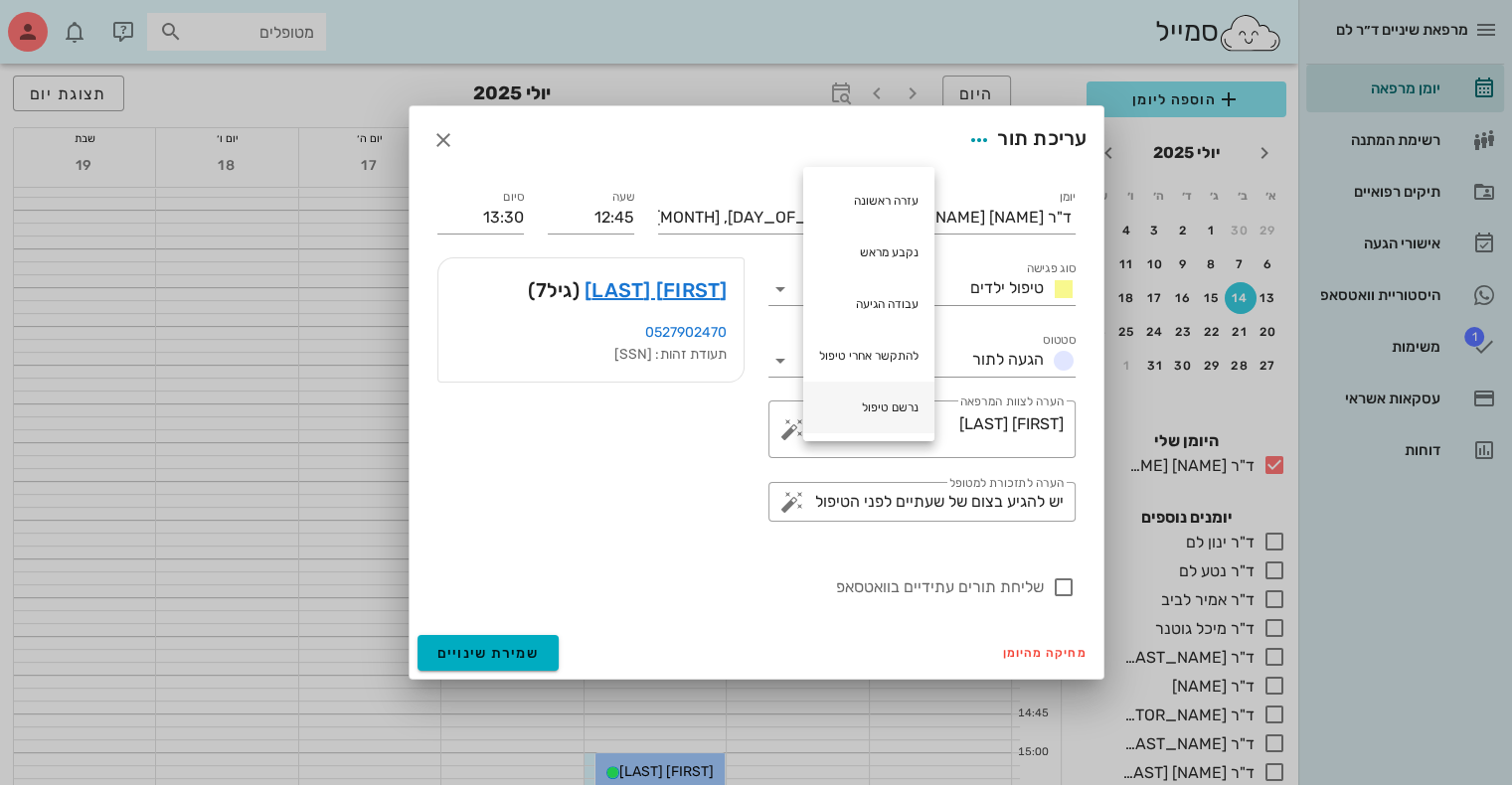 type on "אןשר טל נרשם טיפול" 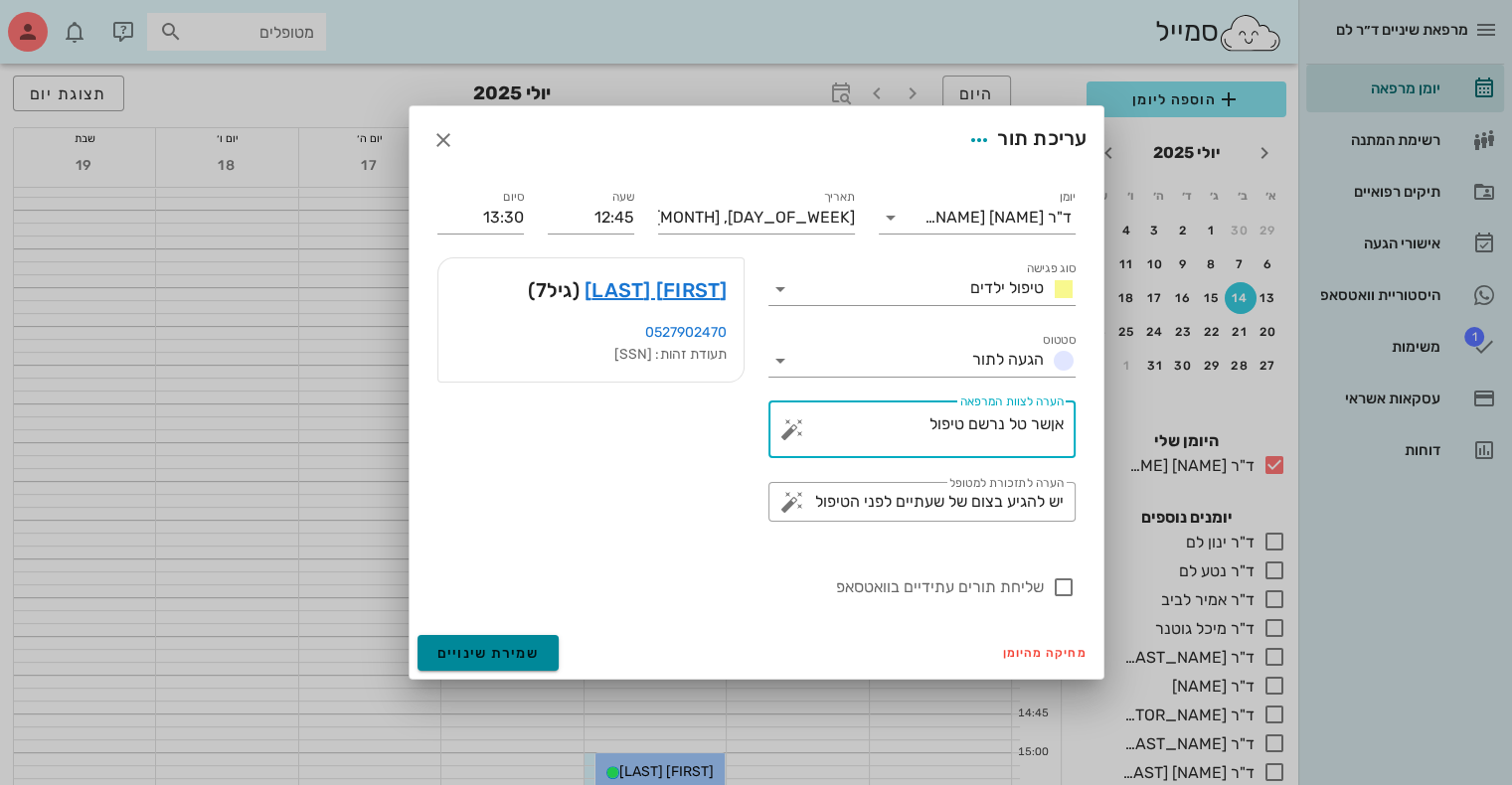 click on "שמירת שינויים" at bounding box center (488, 653) 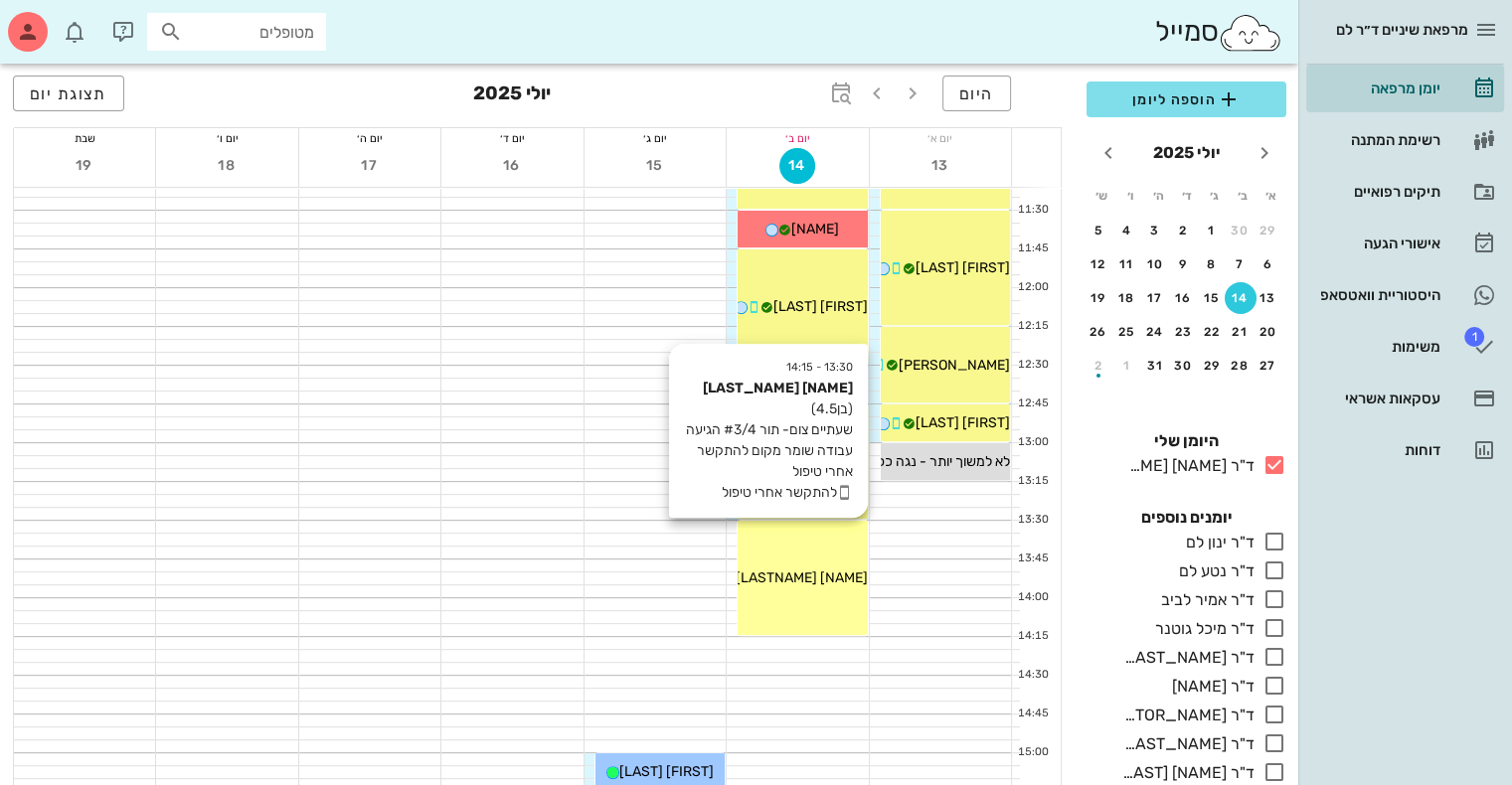 click on "[NAME] [LASTNAME]" at bounding box center [801, 577] 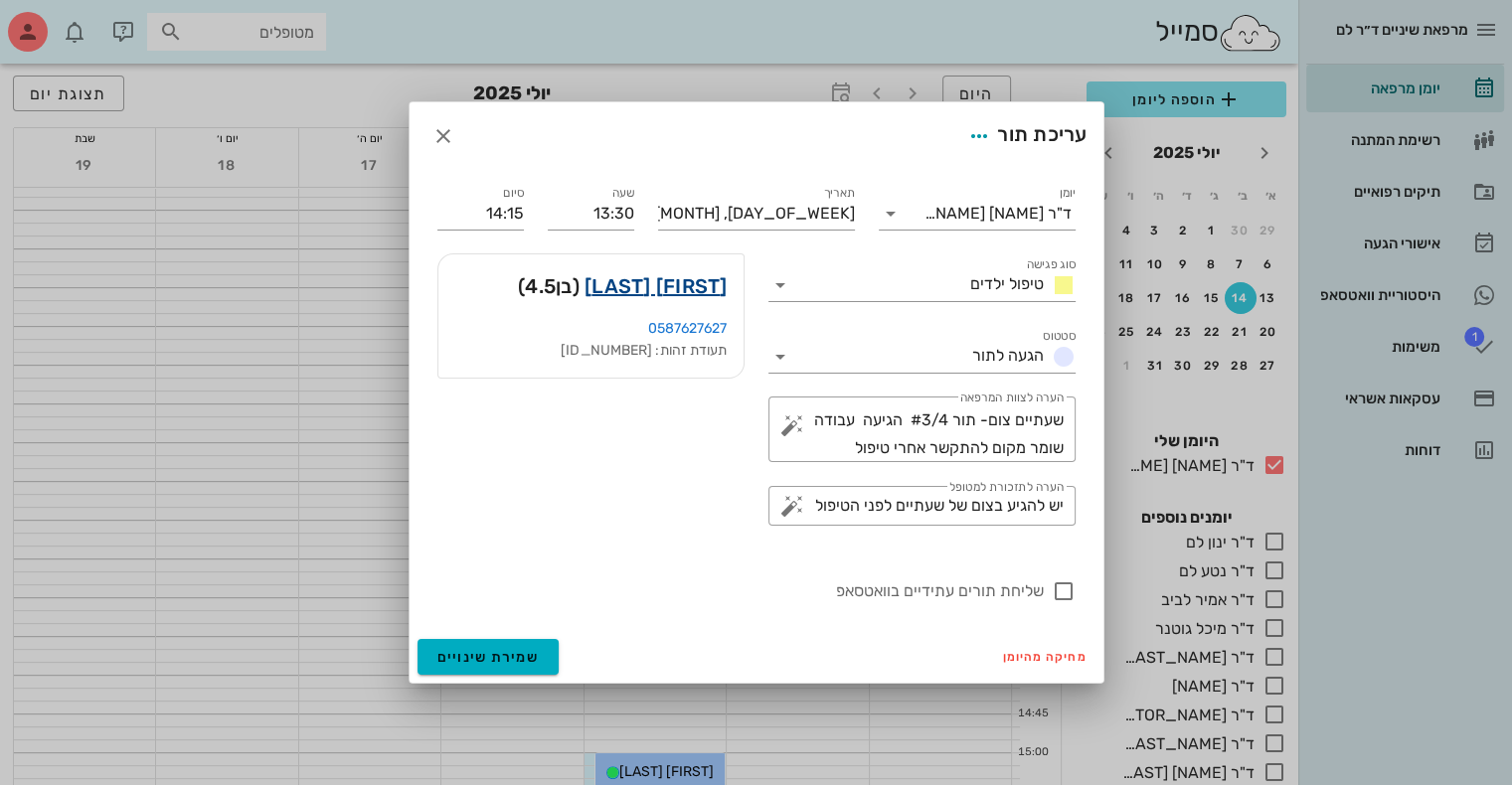 click on "[FIRST] [LAST]" at bounding box center [656, 286] 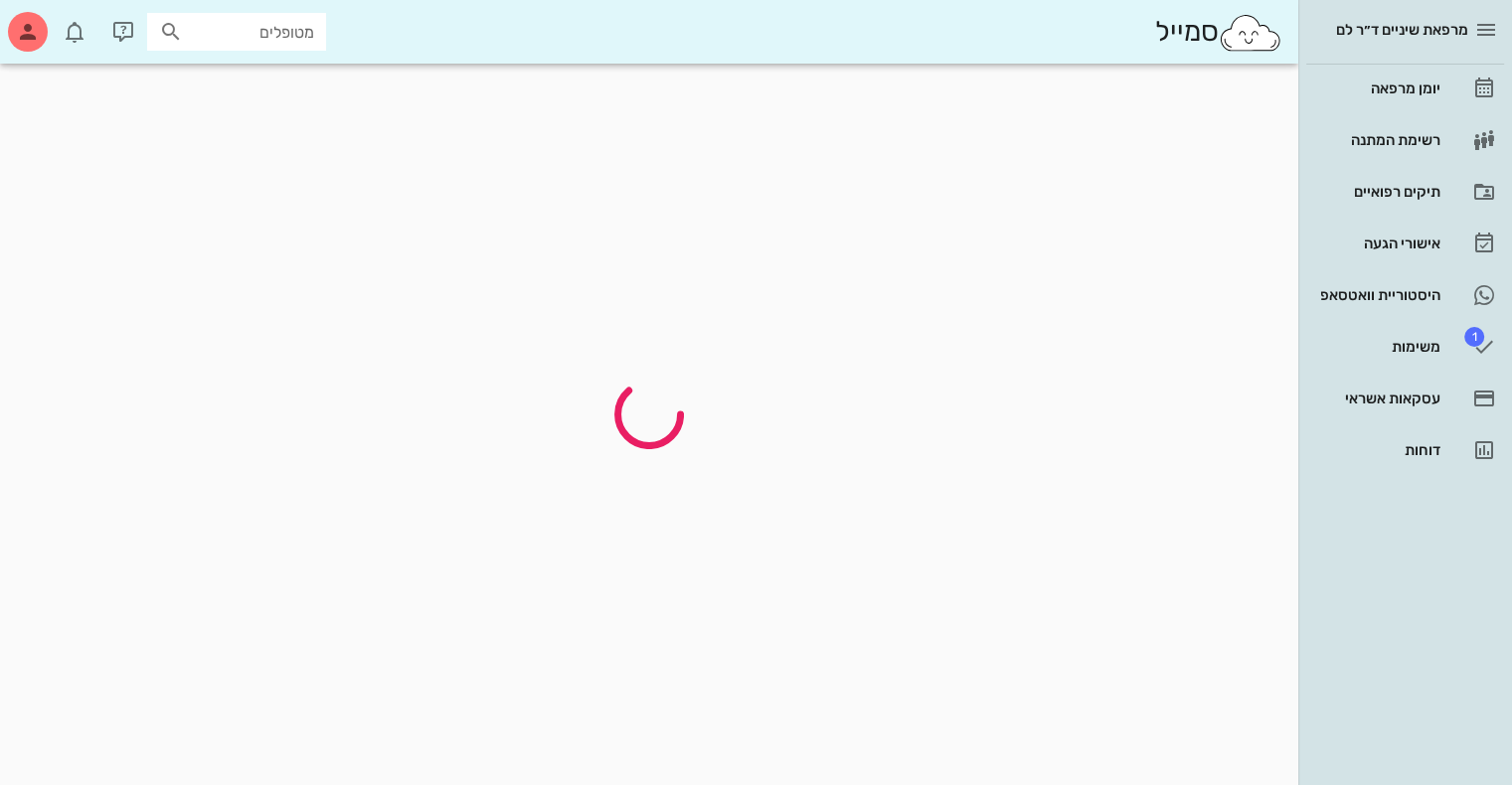 scroll, scrollTop: 0, scrollLeft: 0, axis: both 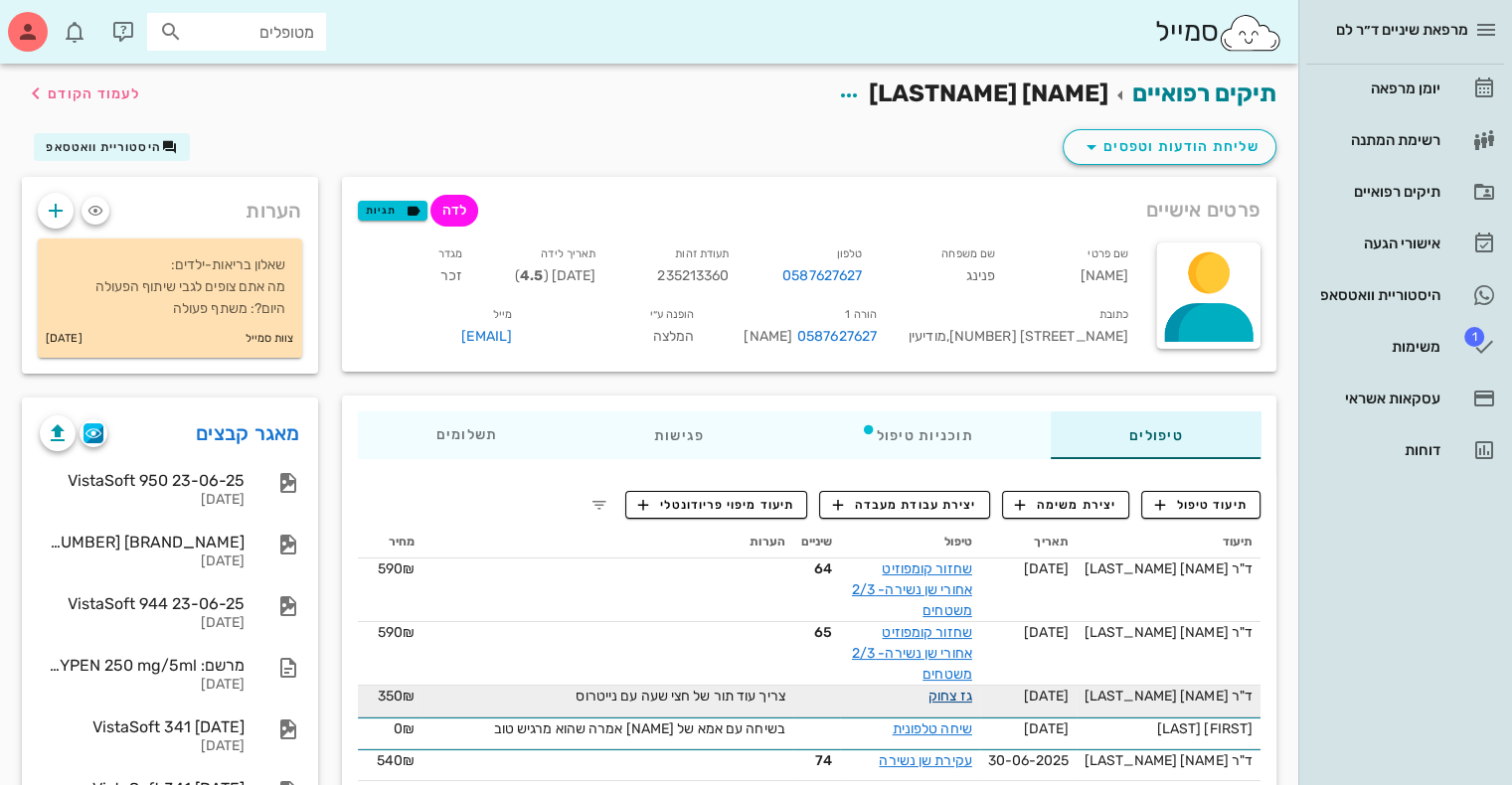 click on "גז צחוק" at bounding box center [950, 696] 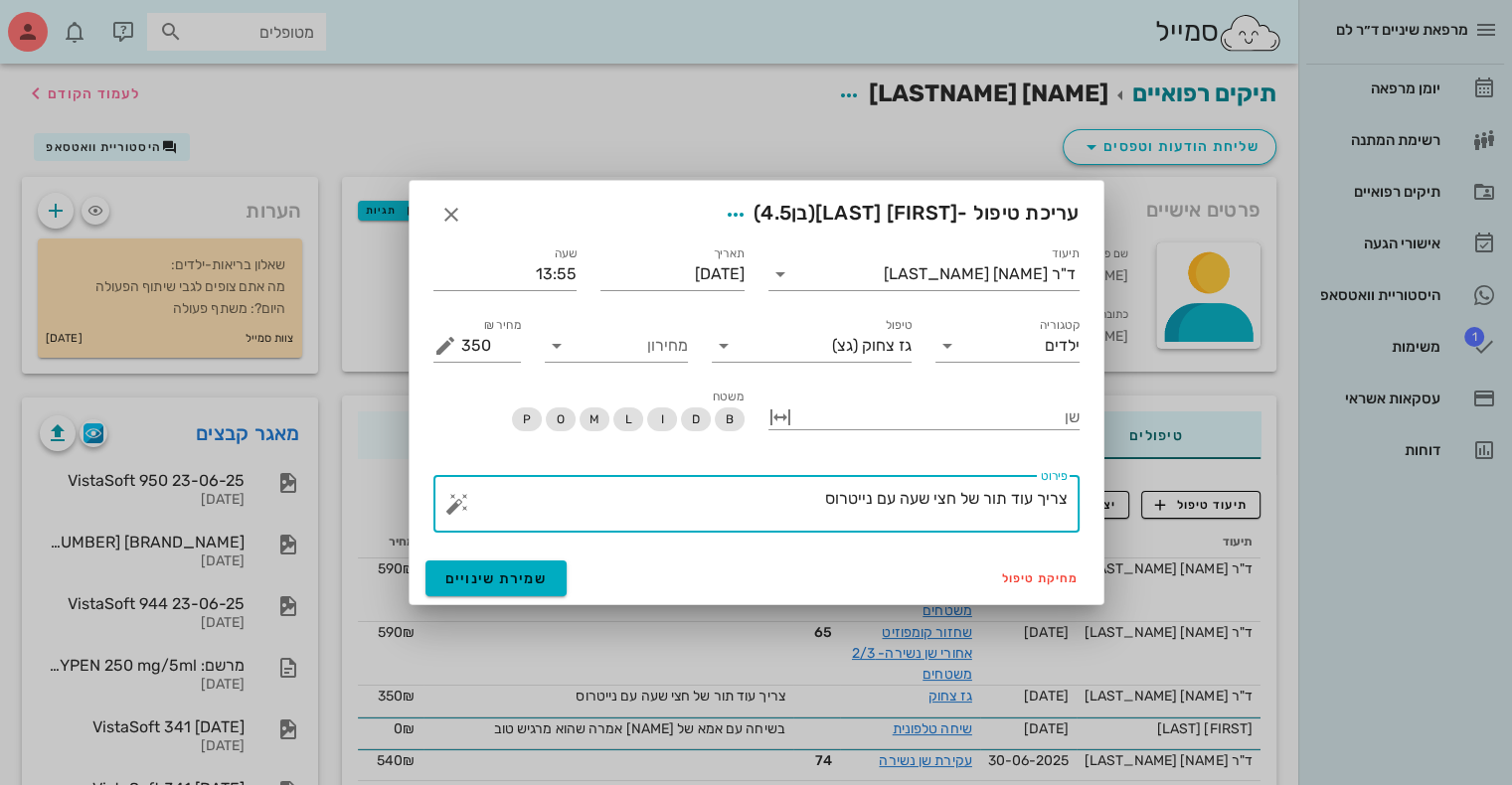 click on "צריך עוד תור של חצי שעה עם נייטרוס" at bounding box center [764, 509] 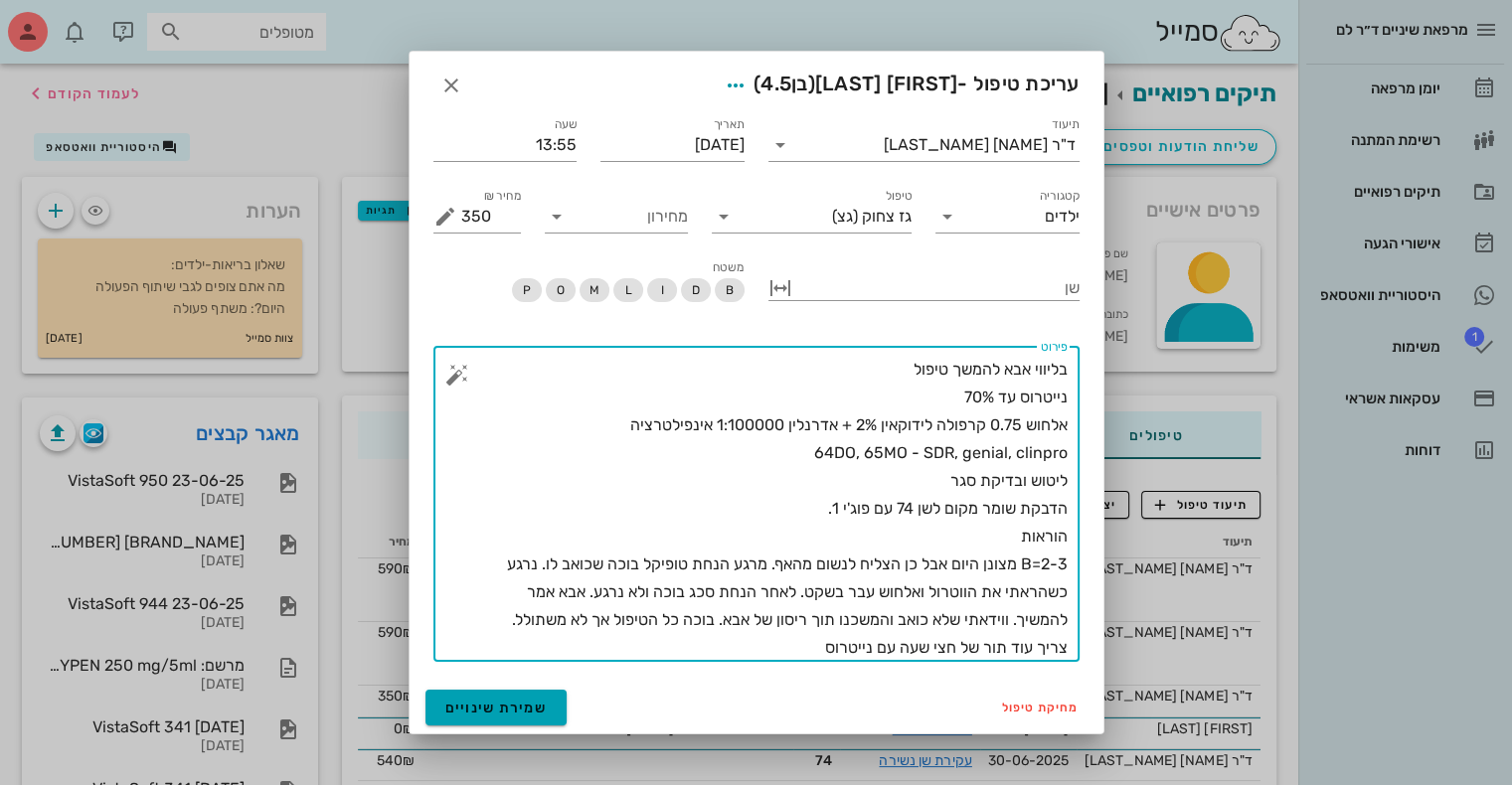 type on "בליווי אבא להמשך טיפול
נייטרוס עד 70%
אלחוש 0.75 קרפולה לידוקאין 2% + אדרנלין 1:100000 אינפילטרציה
64DO, 65MO - SDR, genial, clinpro
ליטוש ובדיקת סגר
הדבקת שומר מקום לשן 74 עם פוג'י 1.
הוראות
B=2-3 מצונן היום אבל כן הצליח לנשום מהאף. מרגע הנחת טופיקל בוכה שכואב לו. נרגע כשהראתי את הווטרול ואלחוש עבר בשקט. לאחר הנחת סכג בוכה ולא נרגע. אבא אמר להמשיך. ווידאתי שלא כואב והמשכנו תוך ריסון של אבא. בוכה כל הטיפול אך לא משתולל.
צריך עוד תור של חצי שעה עם נייטרוס" 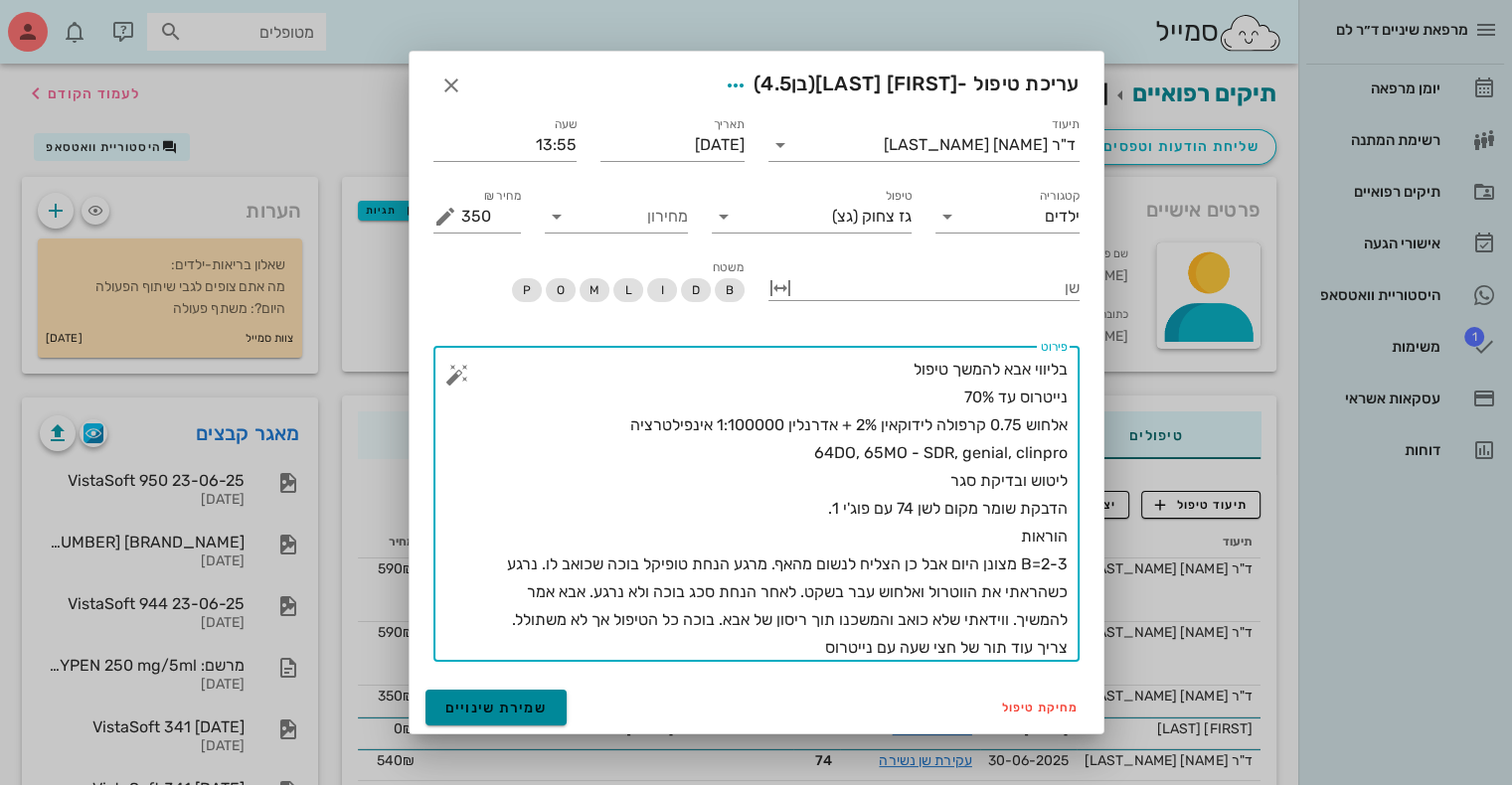 click on "שמירת שינויים" at bounding box center (496, 707) 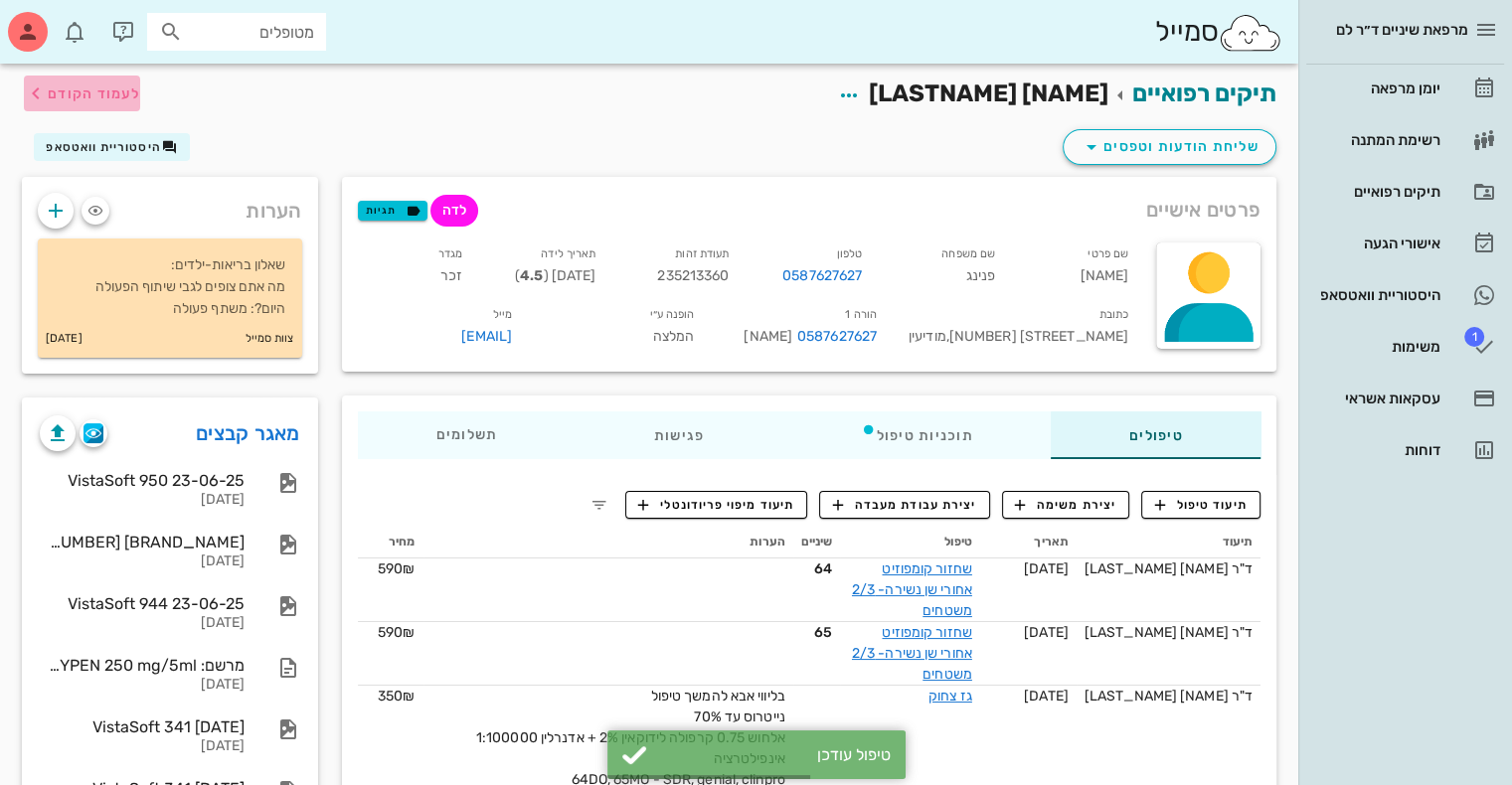 click on "לעמוד הקודם" at bounding box center [93, 93] 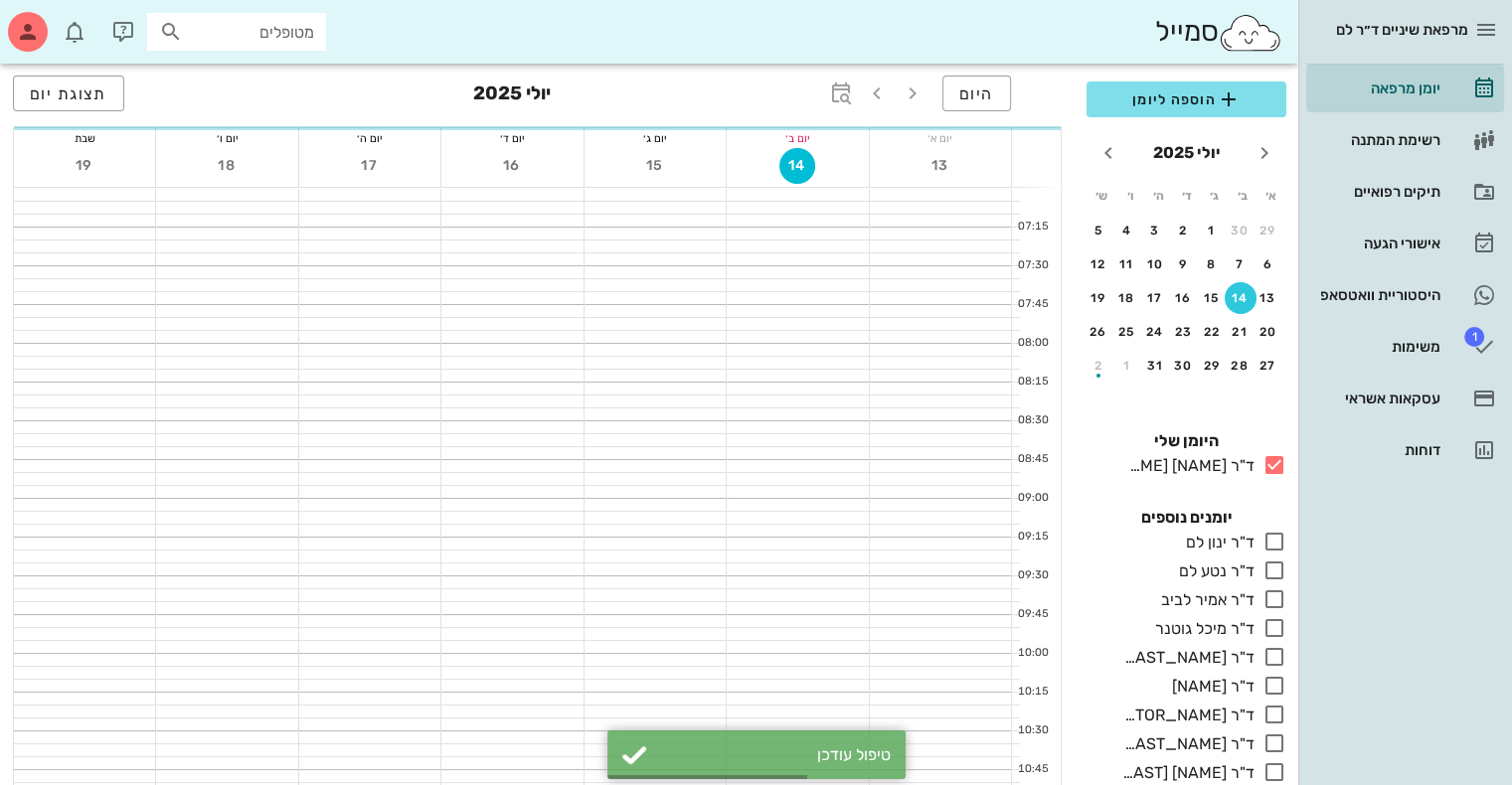 scroll, scrollTop: 676, scrollLeft: 0, axis: vertical 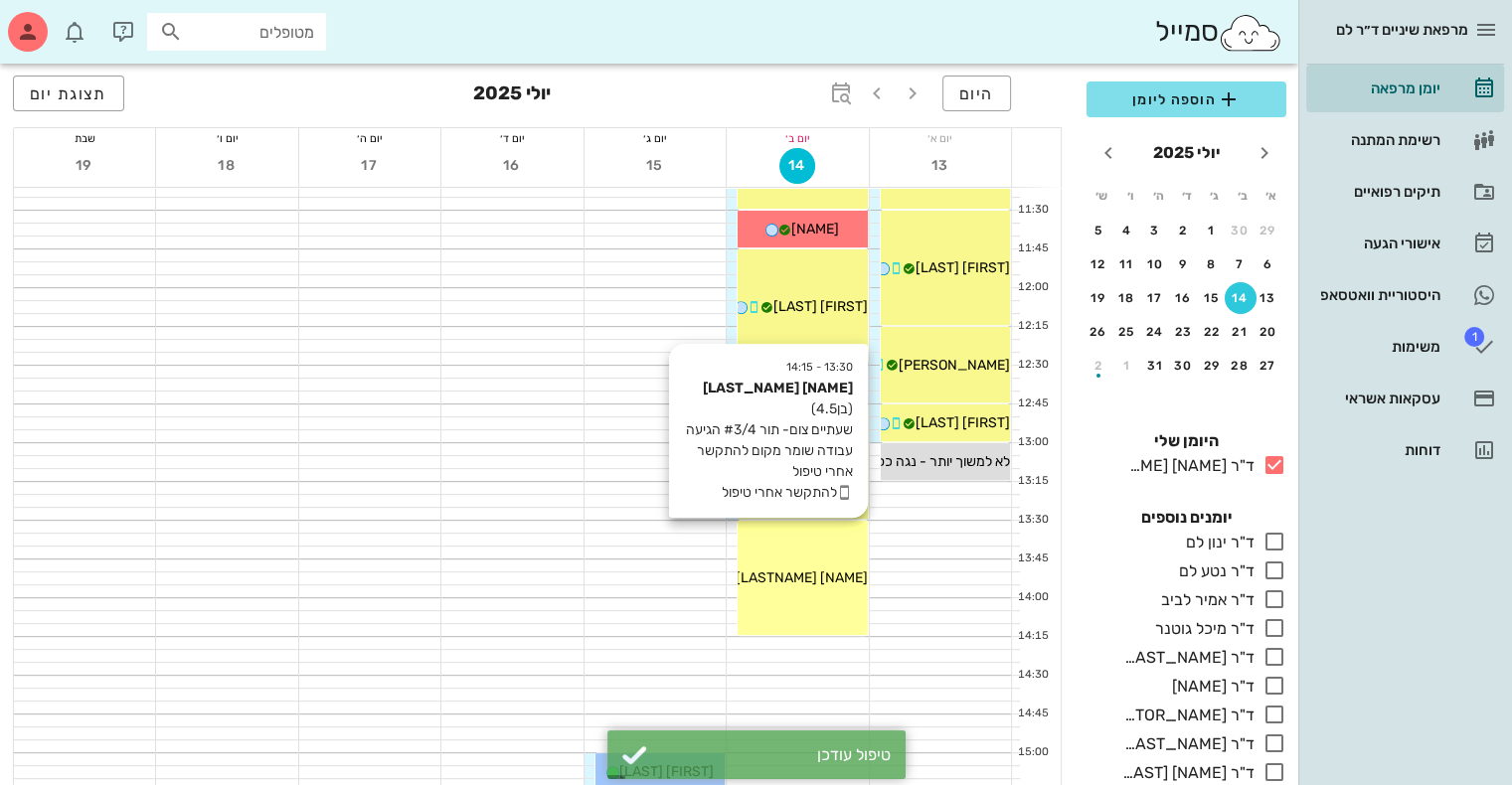 click on "[NAME] [LASTNAME]" at bounding box center [801, 577] 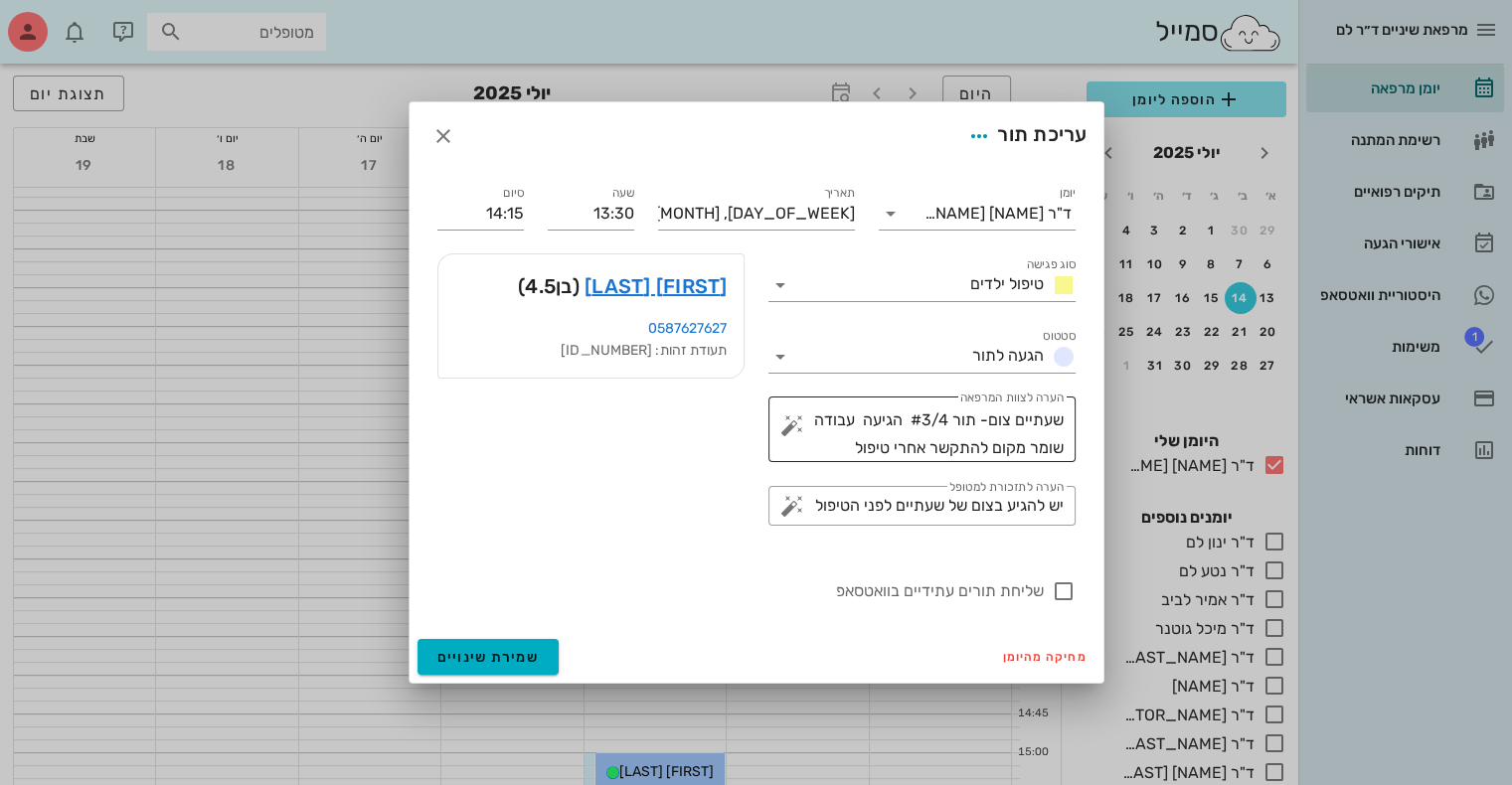 click at bounding box center [792, 425] 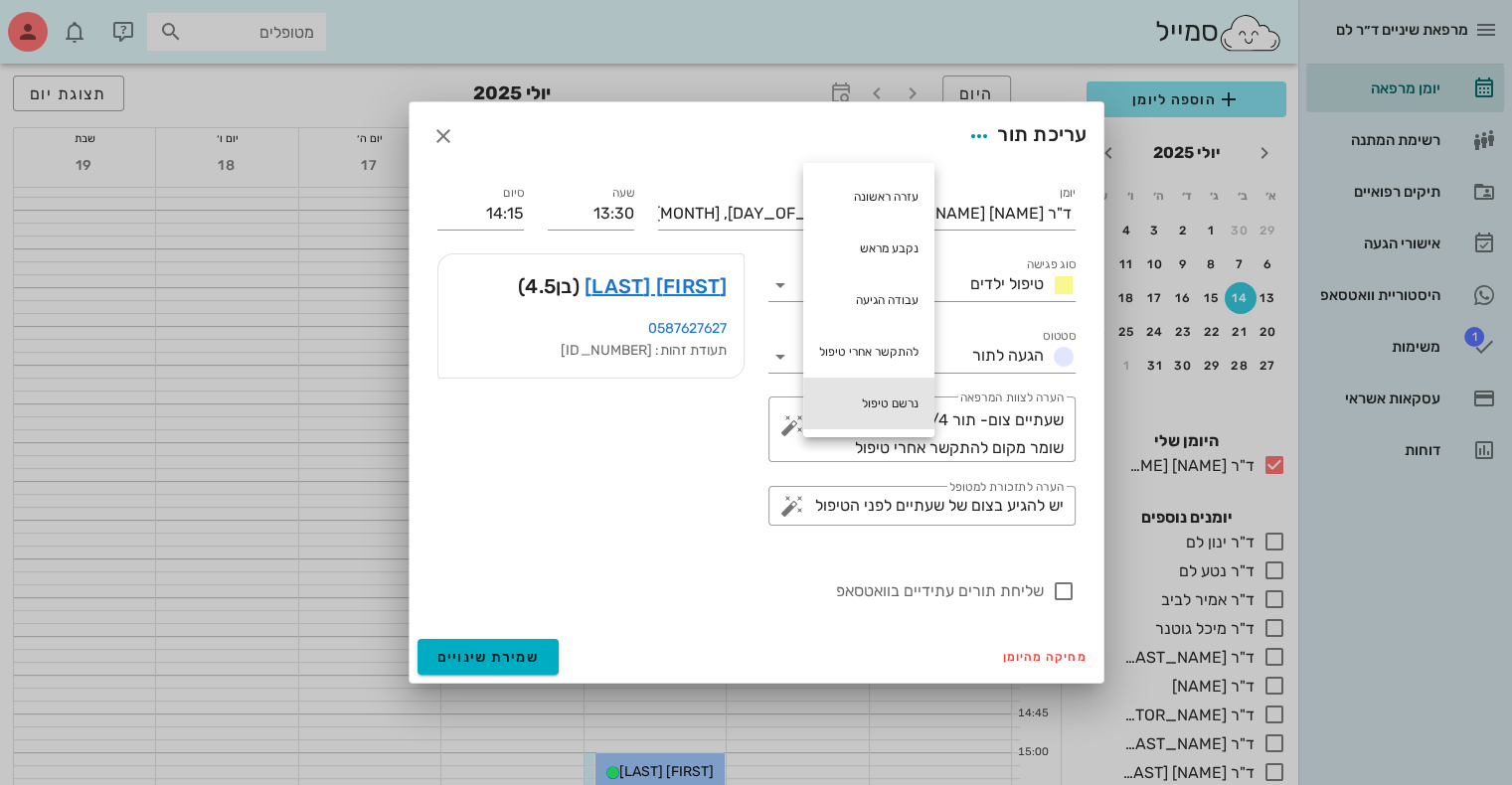 click on "נרשם טיפול" at bounding box center (869, 403) 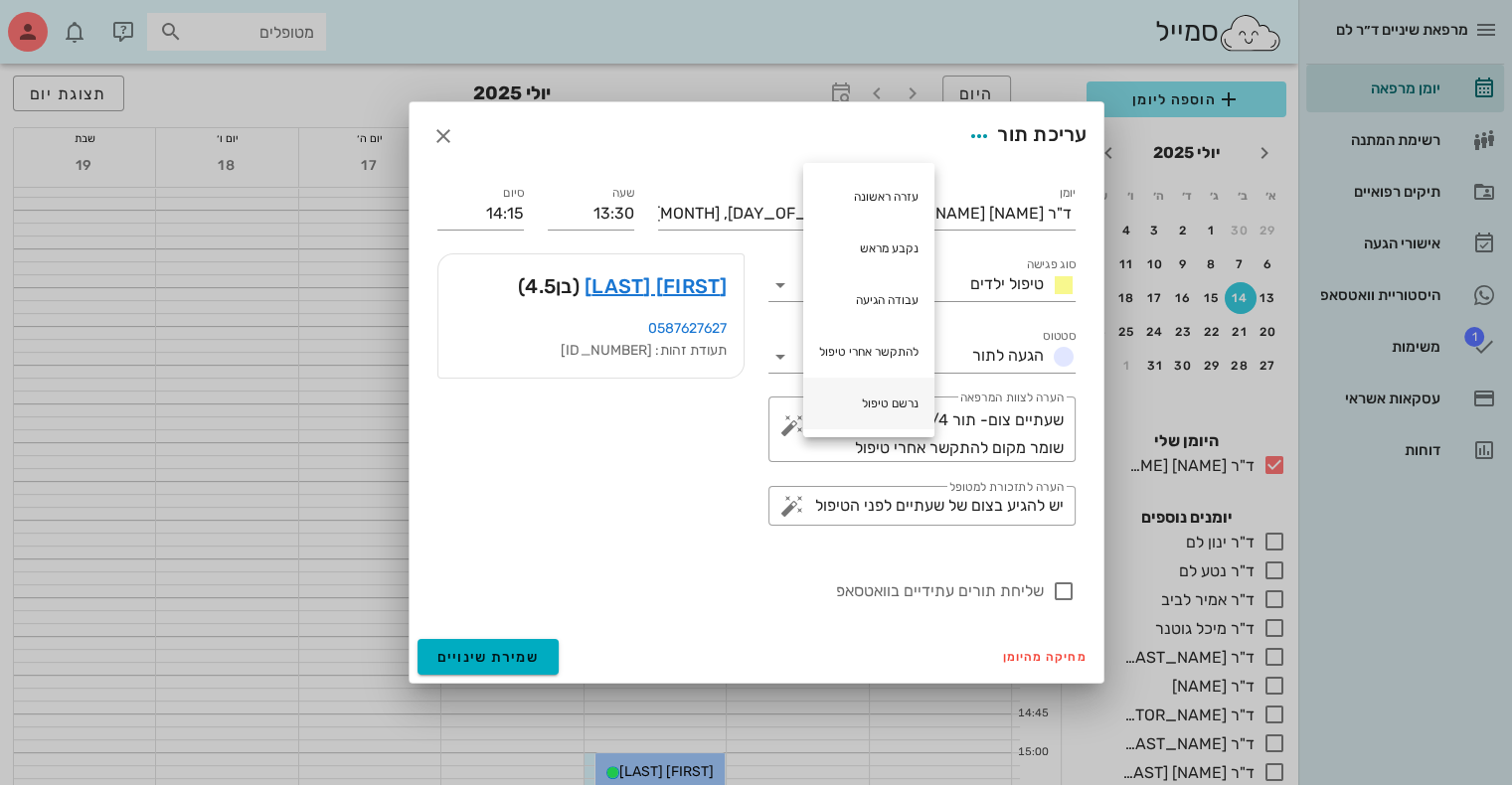 type on "שעתיים צום- תור #3/4  הגיעה  עבודה שומר מקום להתקשר אחרי טיפול נרשם טיפול" 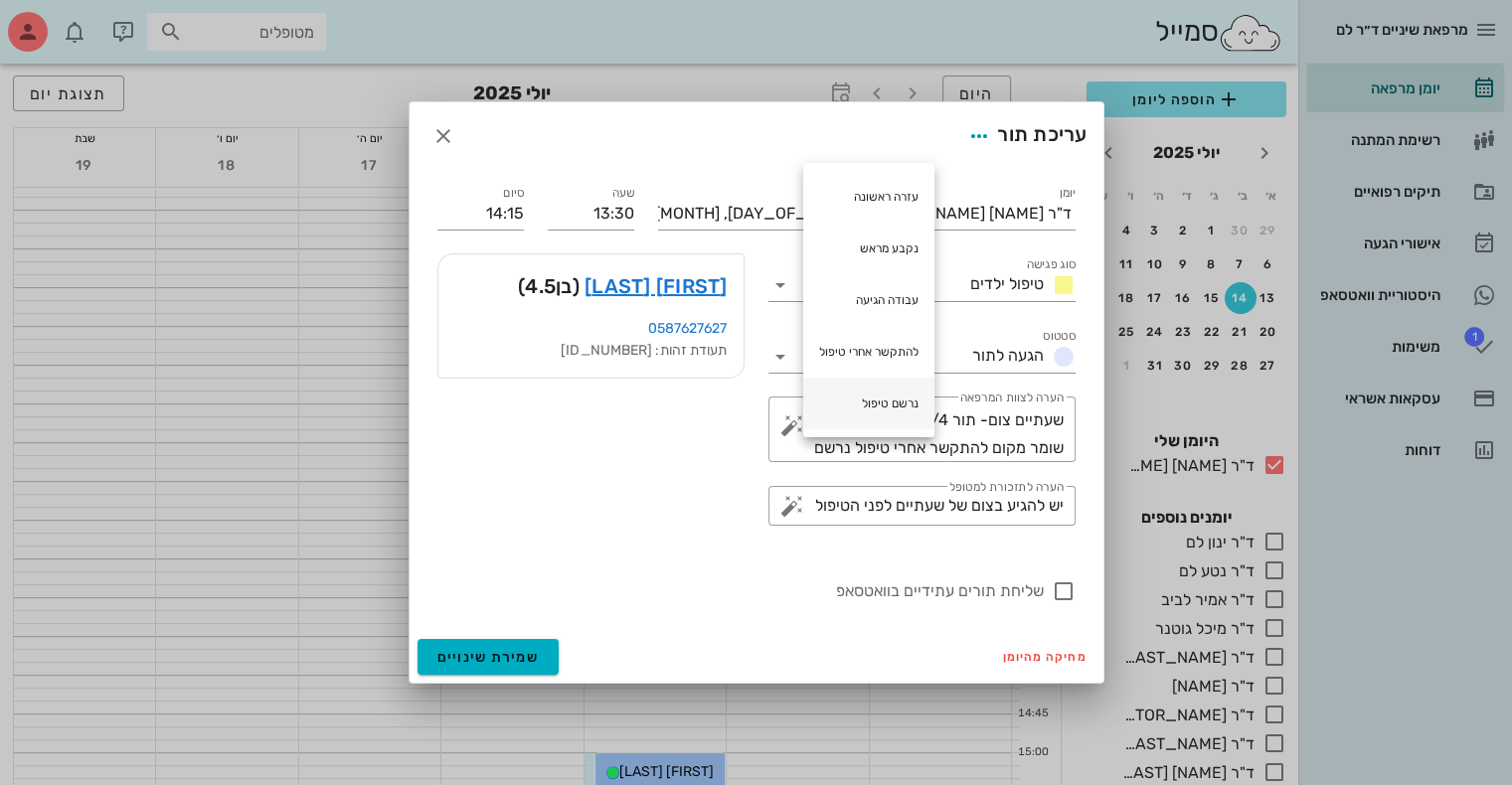 scroll, scrollTop: 0, scrollLeft: 0, axis: both 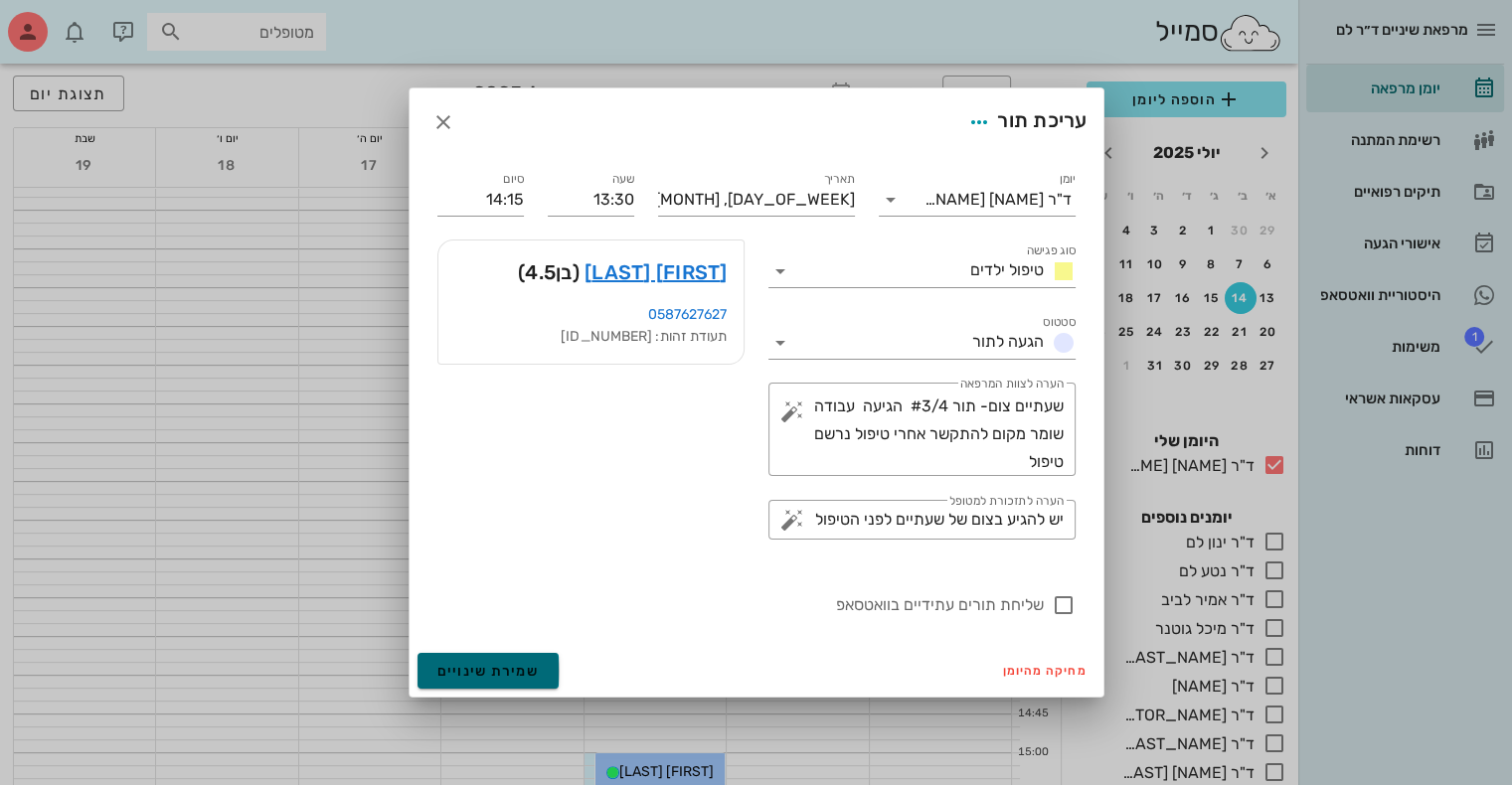 click on "שמירת שינויים" at bounding box center (488, 671) 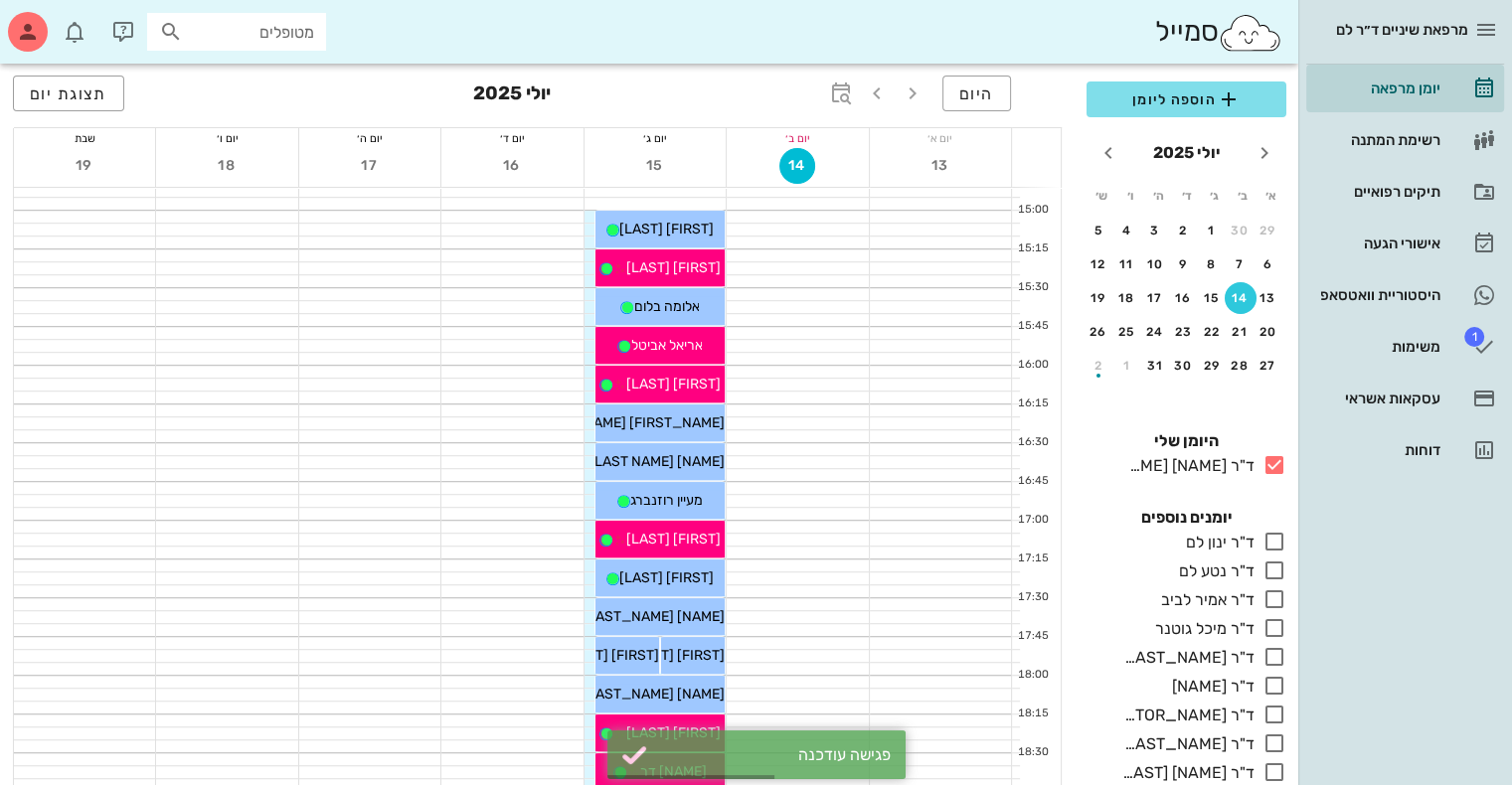 scroll, scrollTop: 1232, scrollLeft: 0, axis: vertical 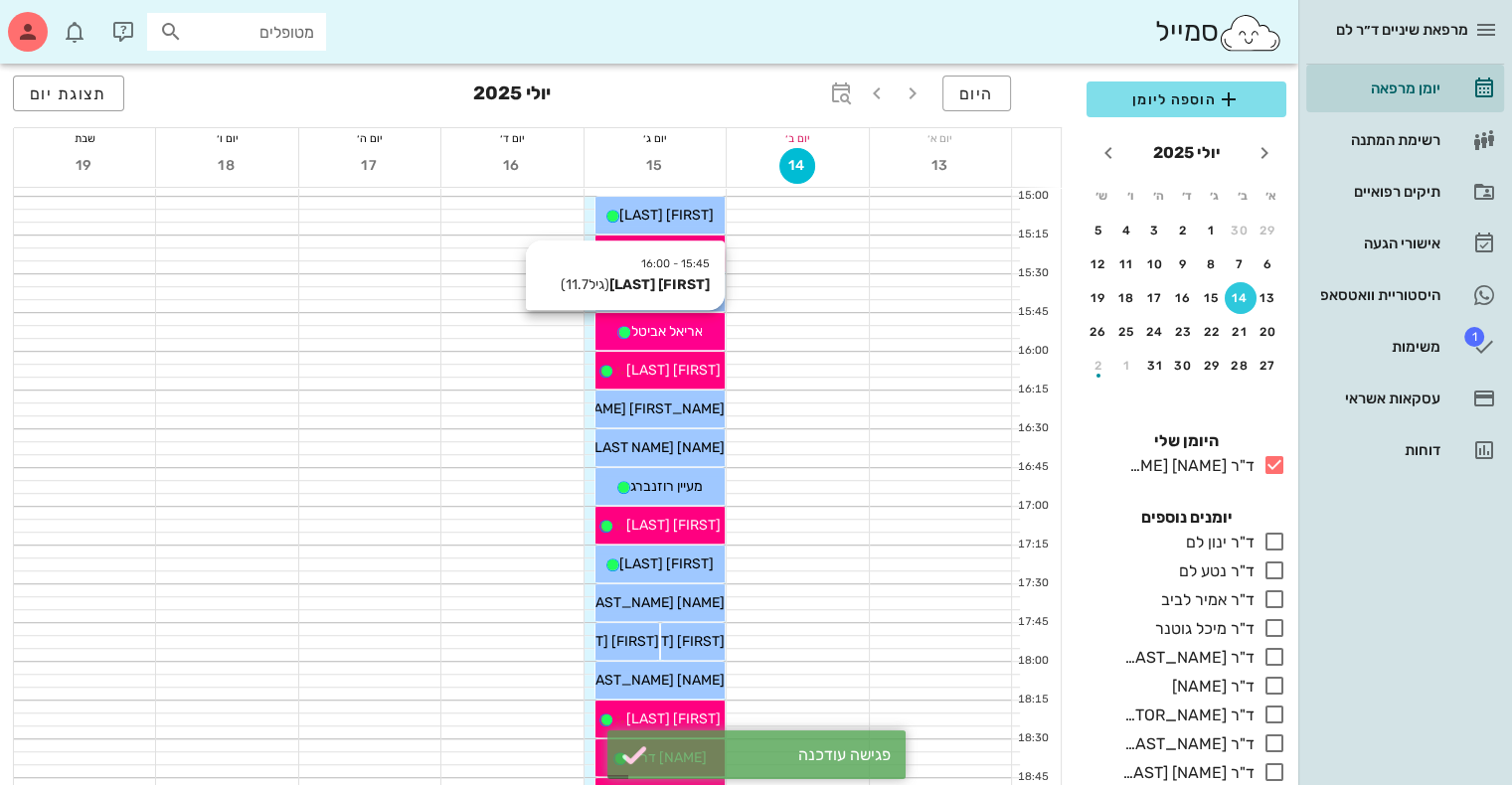 click on "אריאל אביטל" at bounding box center (666, 331) 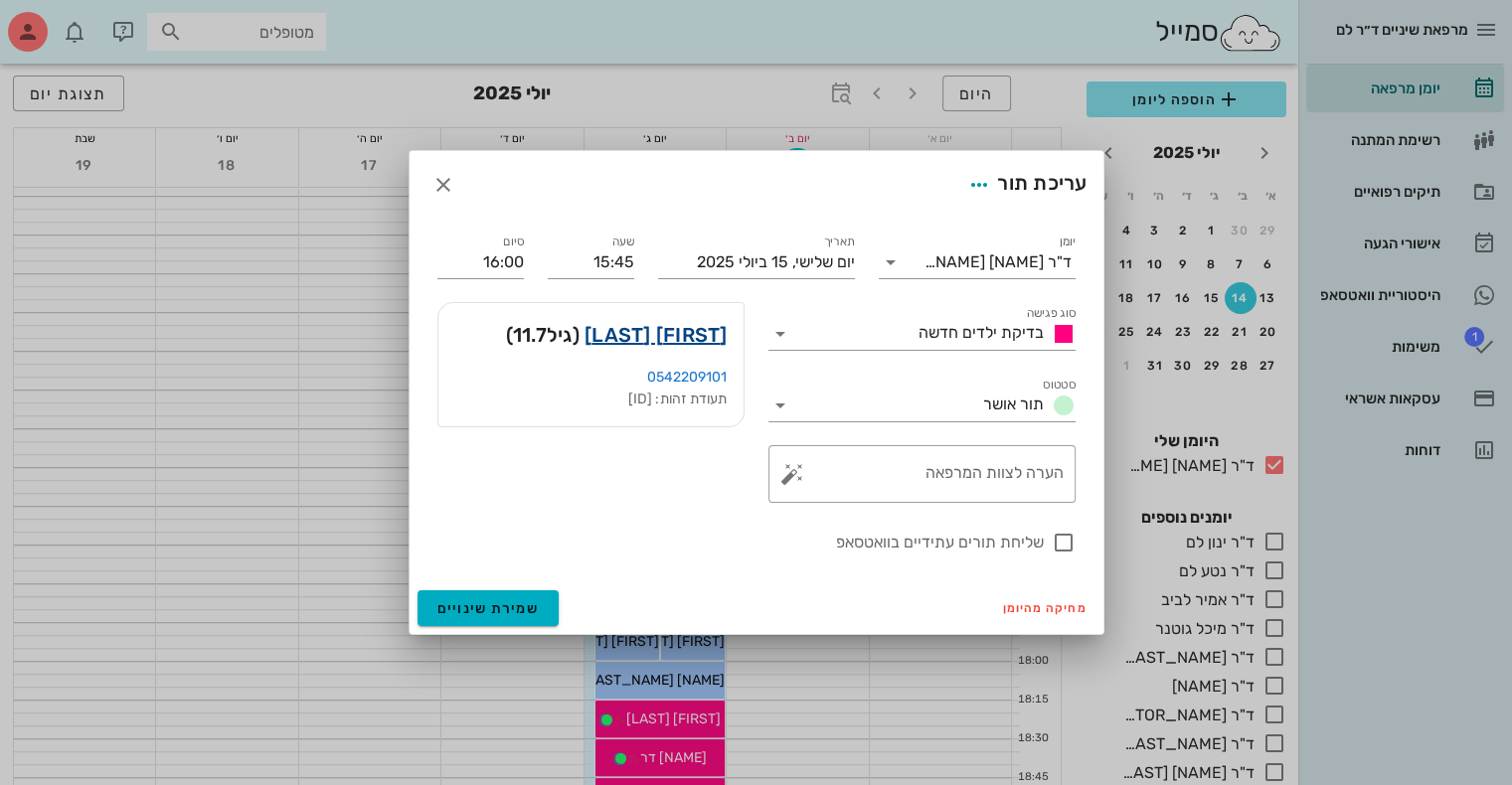 click on "[FIRST]
[LAST]" at bounding box center [656, 335] 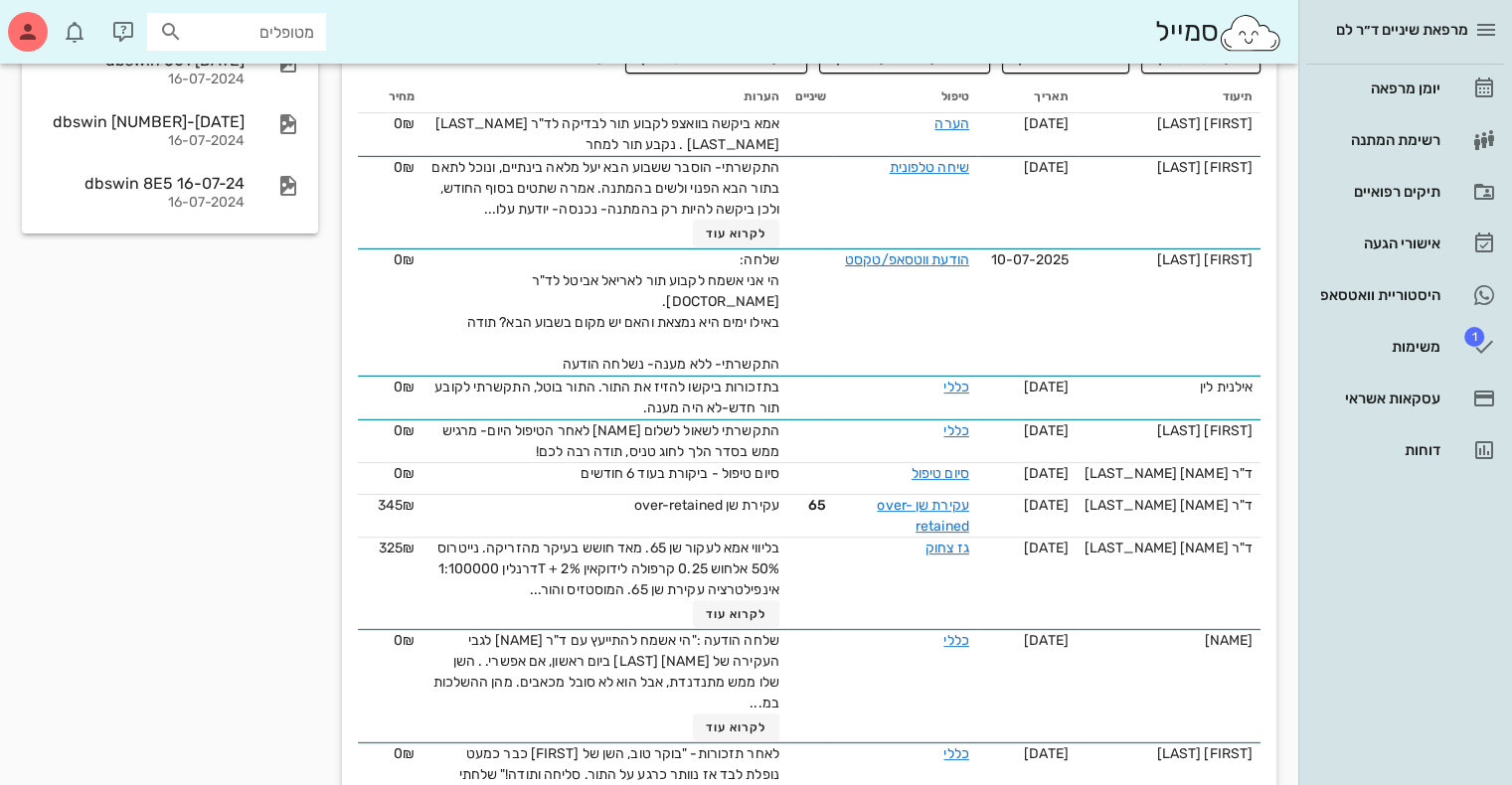 scroll, scrollTop: 437, scrollLeft: 0, axis: vertical 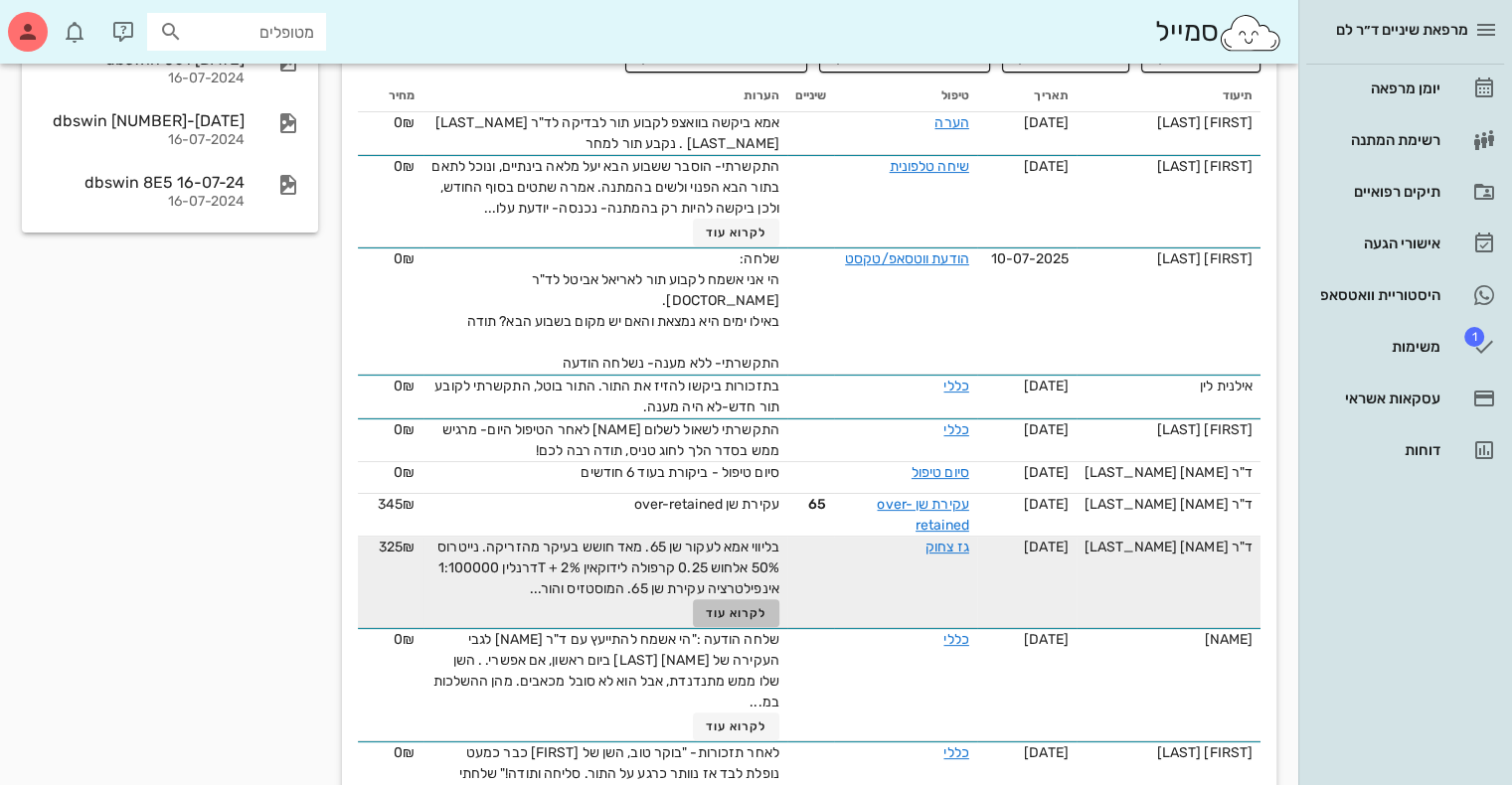 click on "לקרוא עוד" at bounding box center (737, 613) 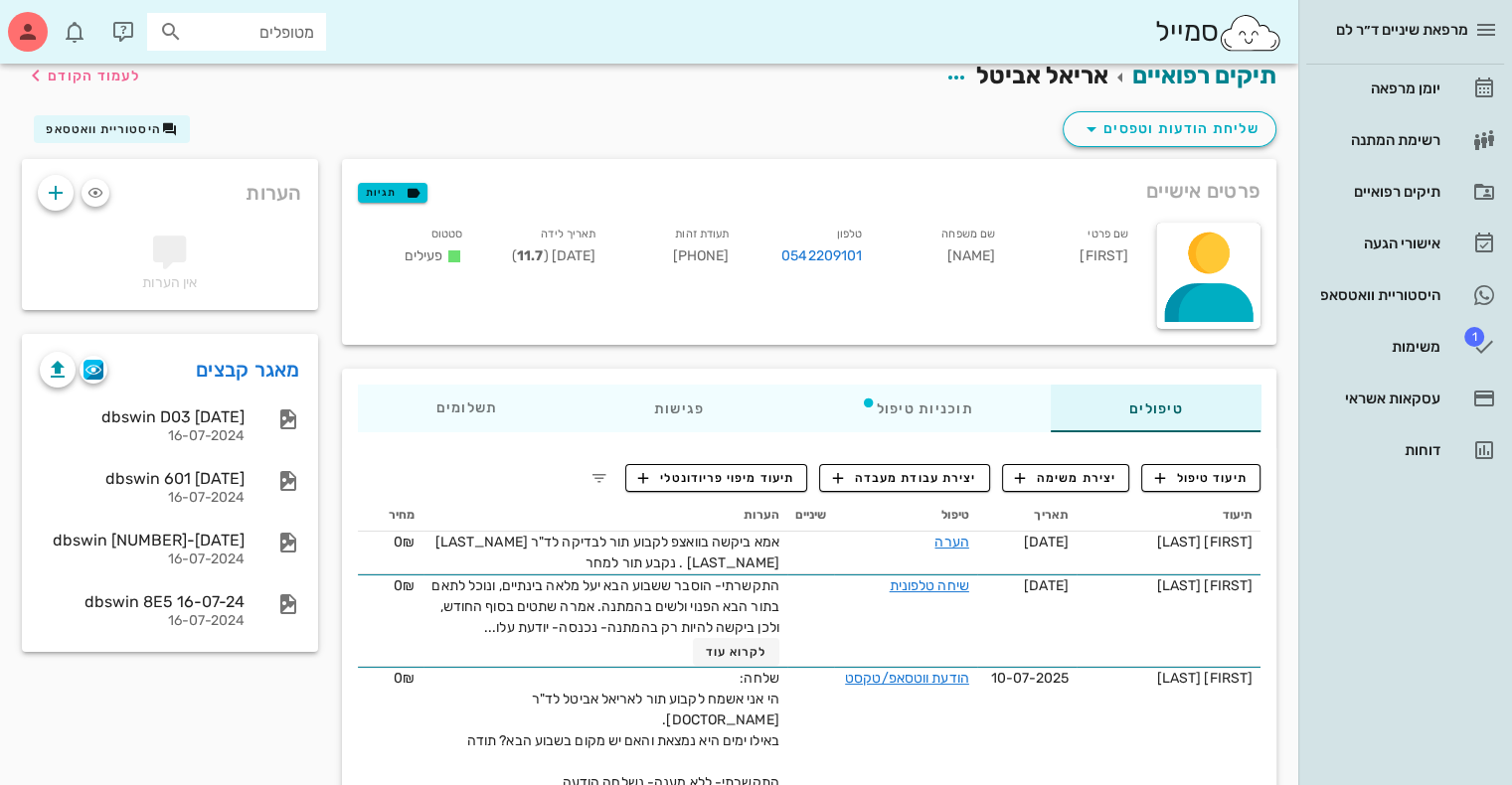 scroll, scrollTop: 0, scrollLeft: 0, axis: both 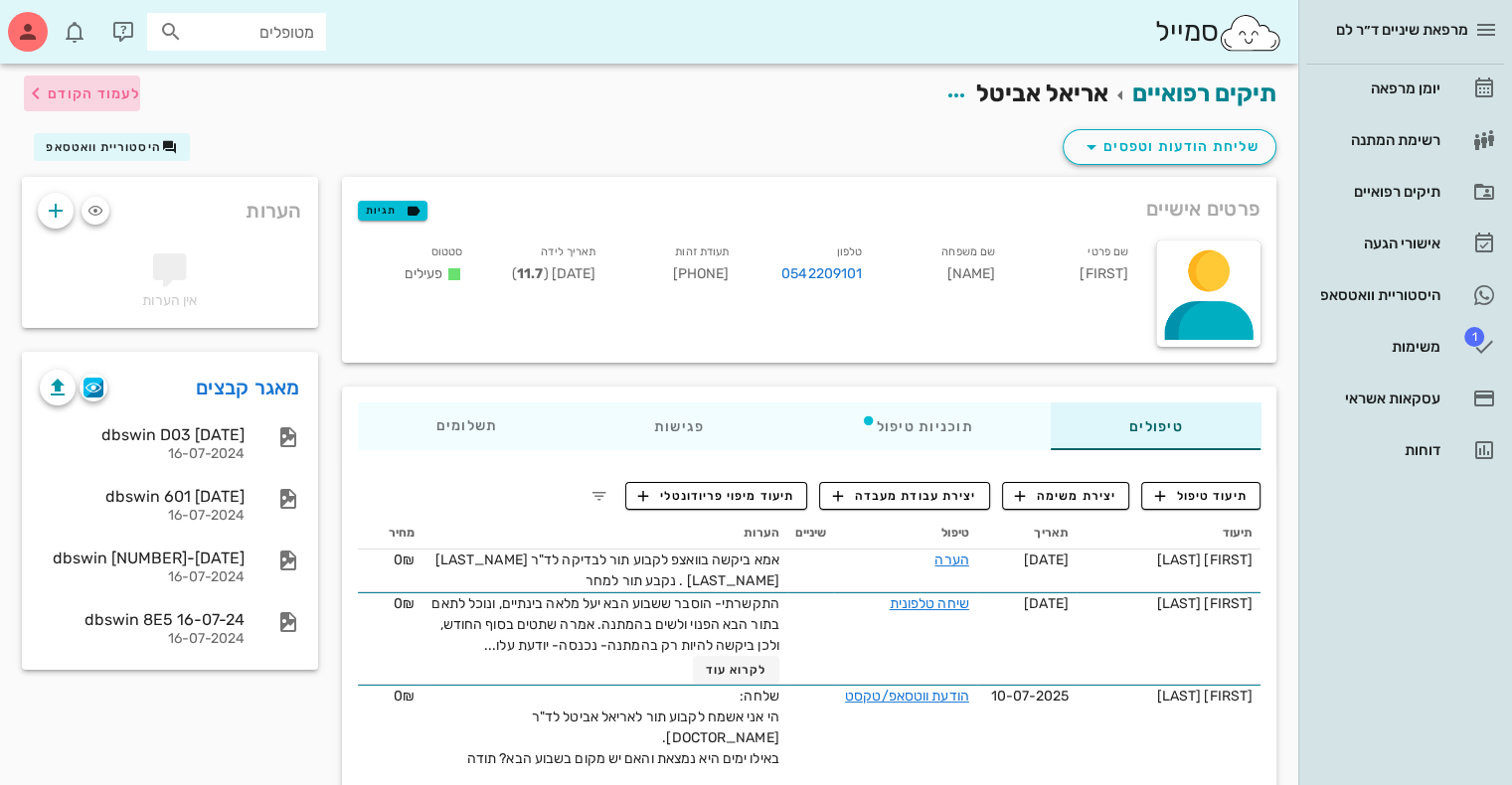 click on "לעמוד הקודם" at bounding box center (82, 93) 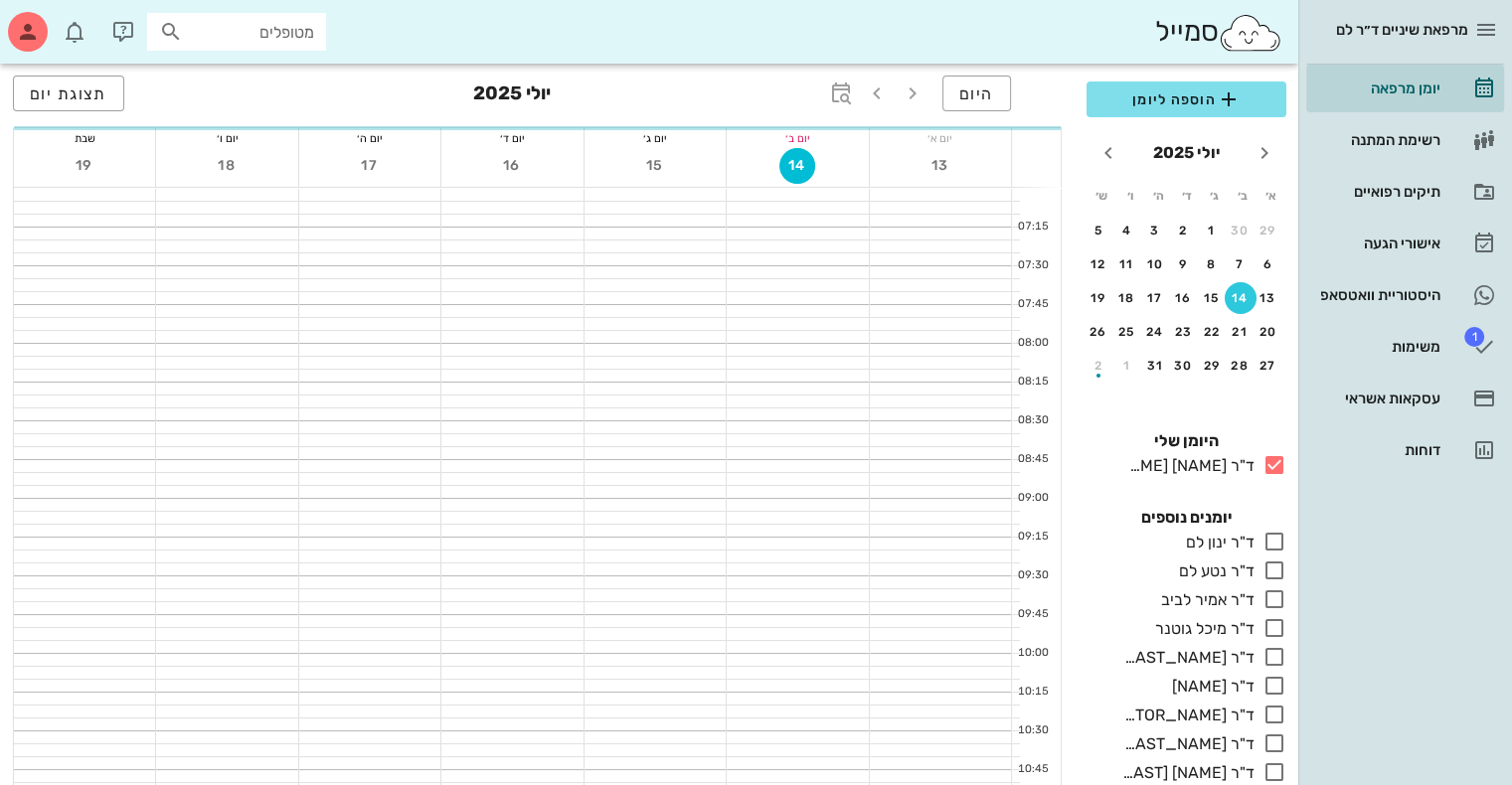 scroll, scrollTop: 1232, scrollLeft: 0, axis: vertical 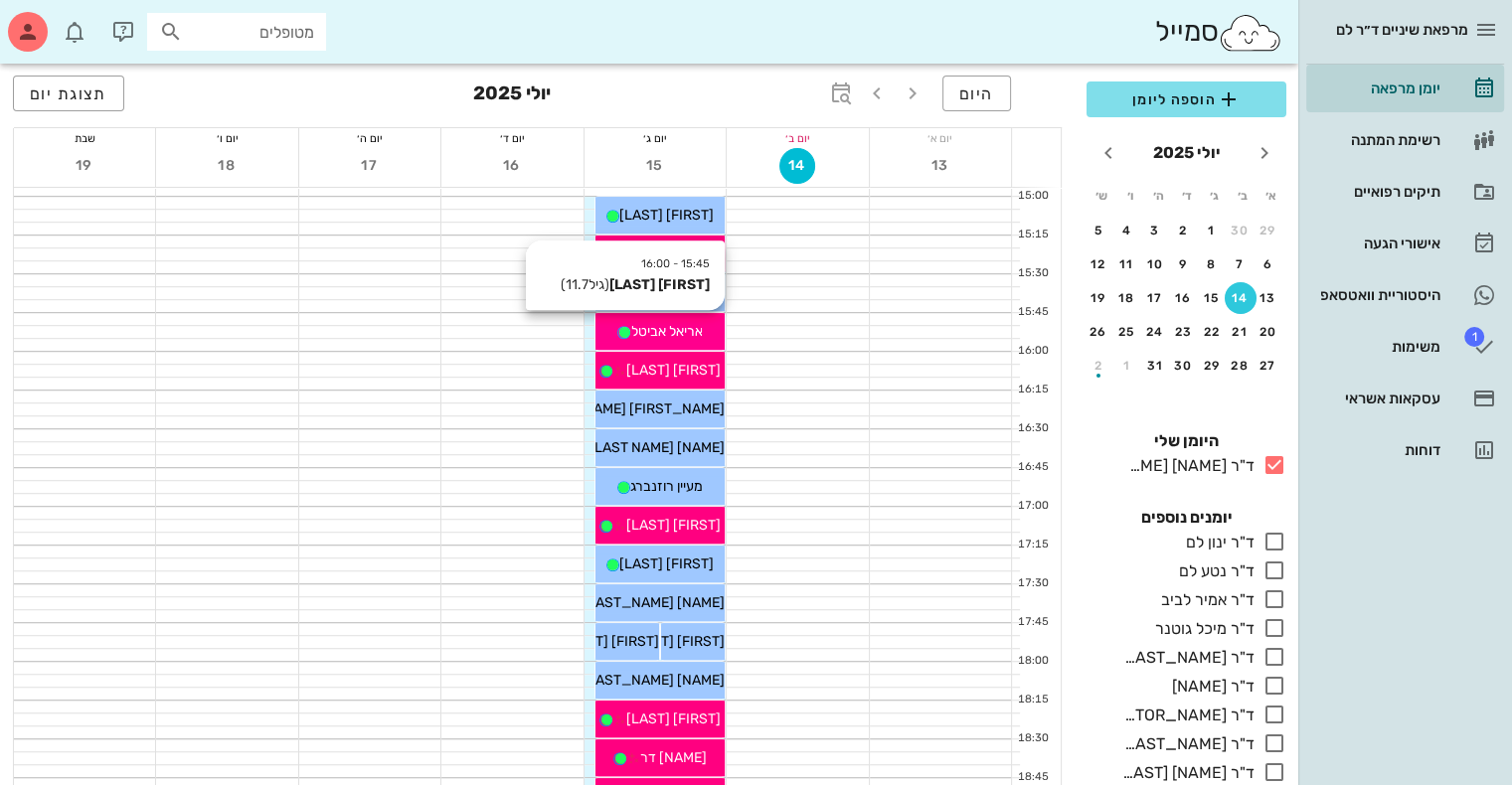 click on "אריאל אביטל" at bounding box center [666, 331] 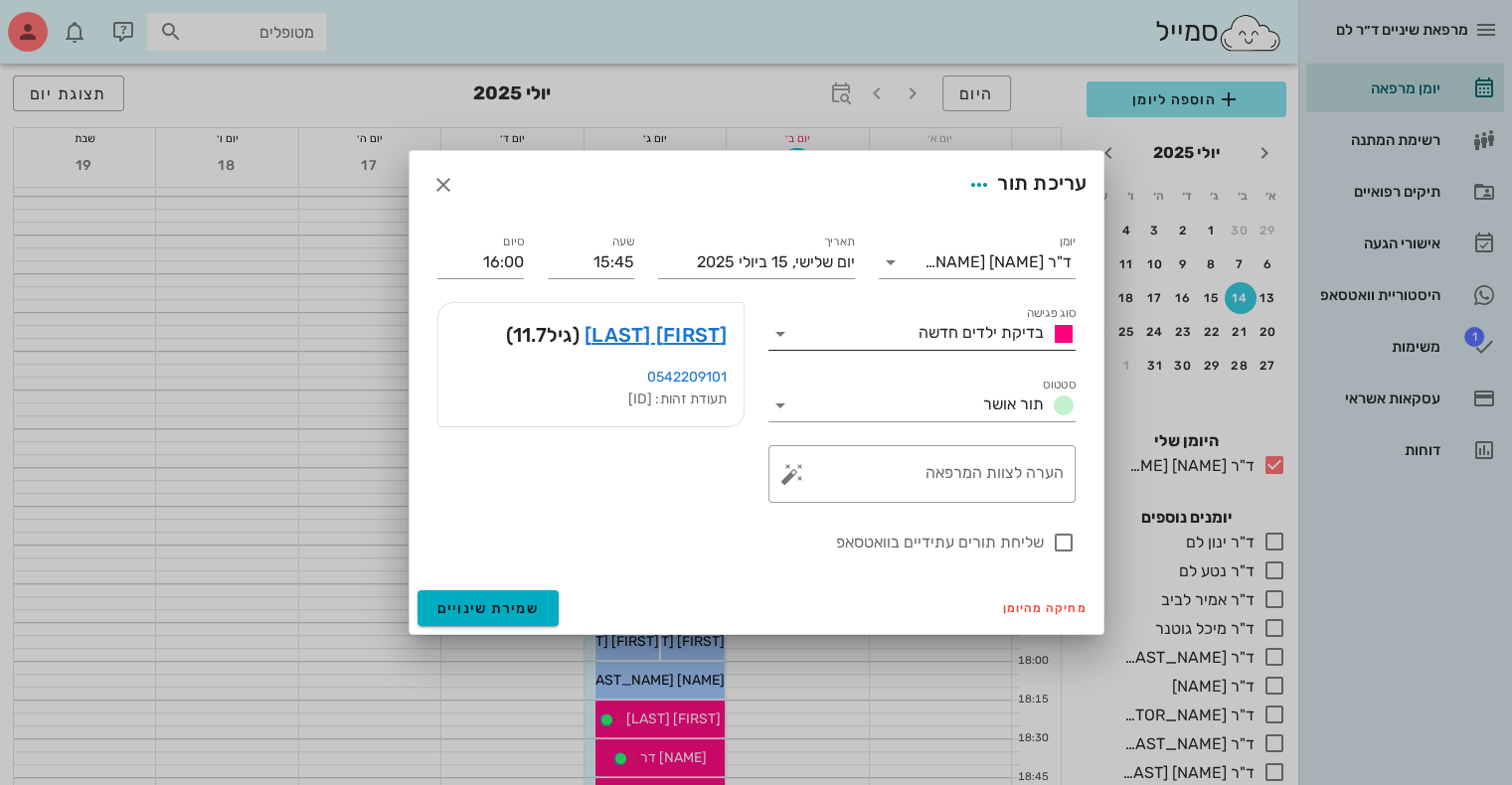 click at bounding box center (780, 334) 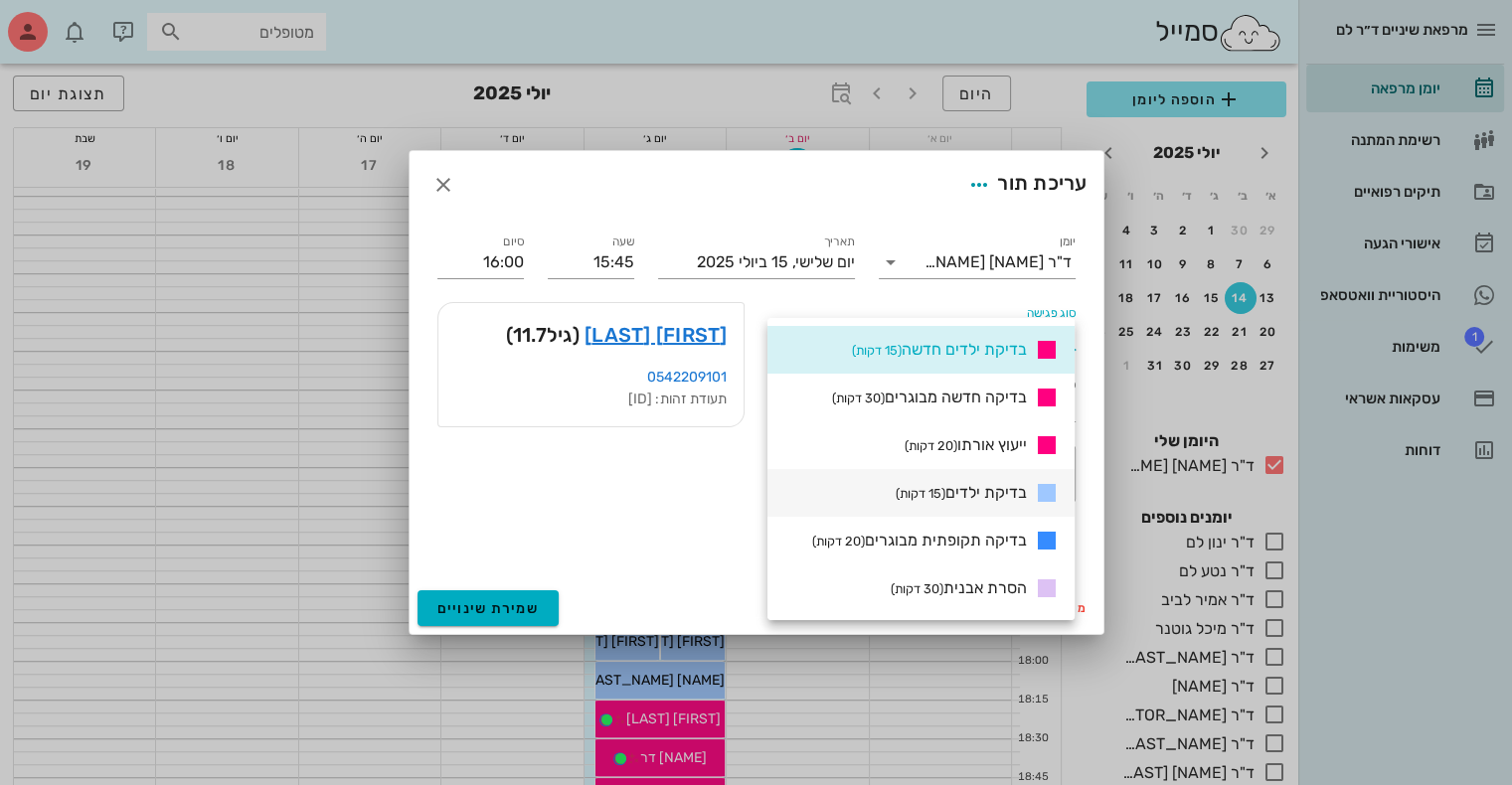 click on "(15 דקות)" at bounding box center (921, 493) 